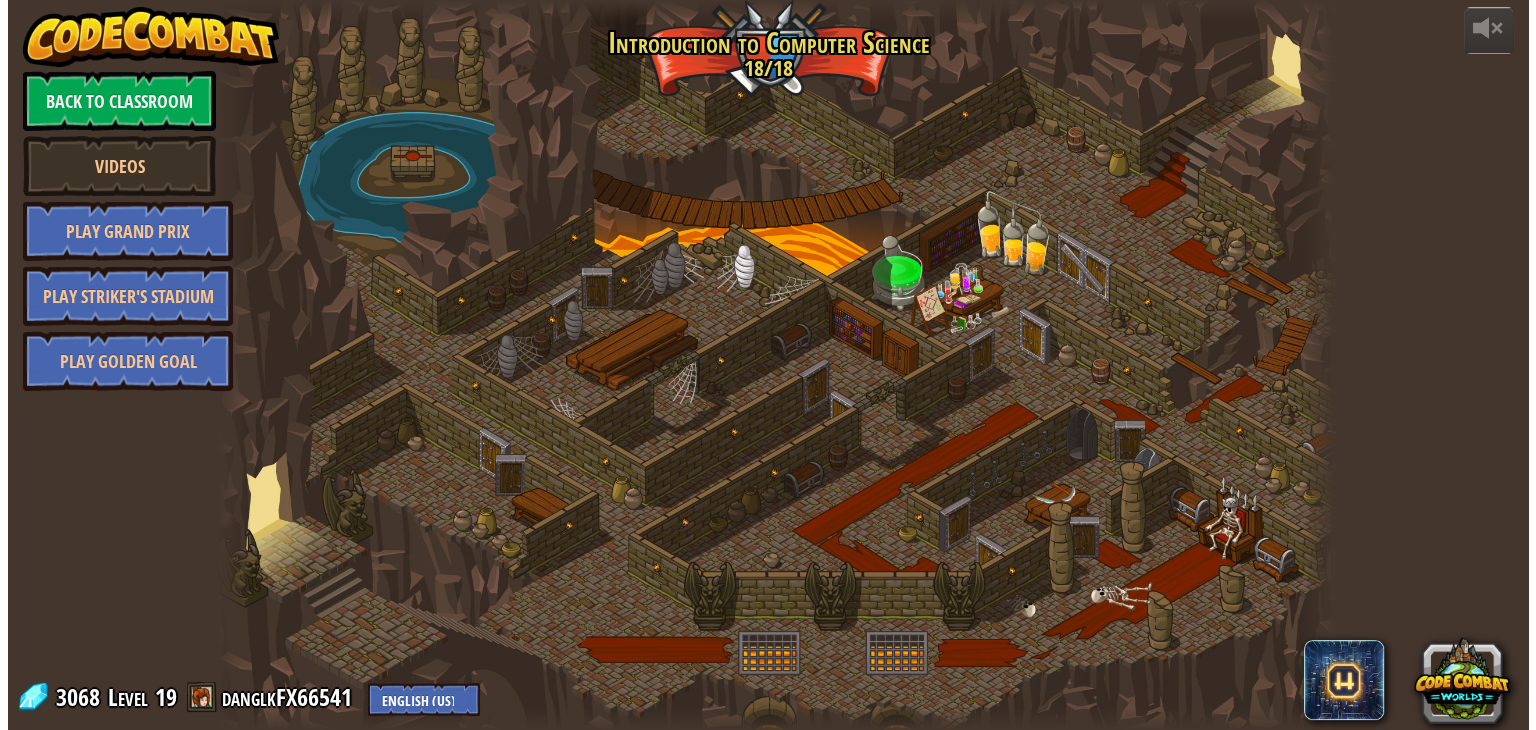 scroll, scrollTop: 0, scrollLeft: 0, axis: both 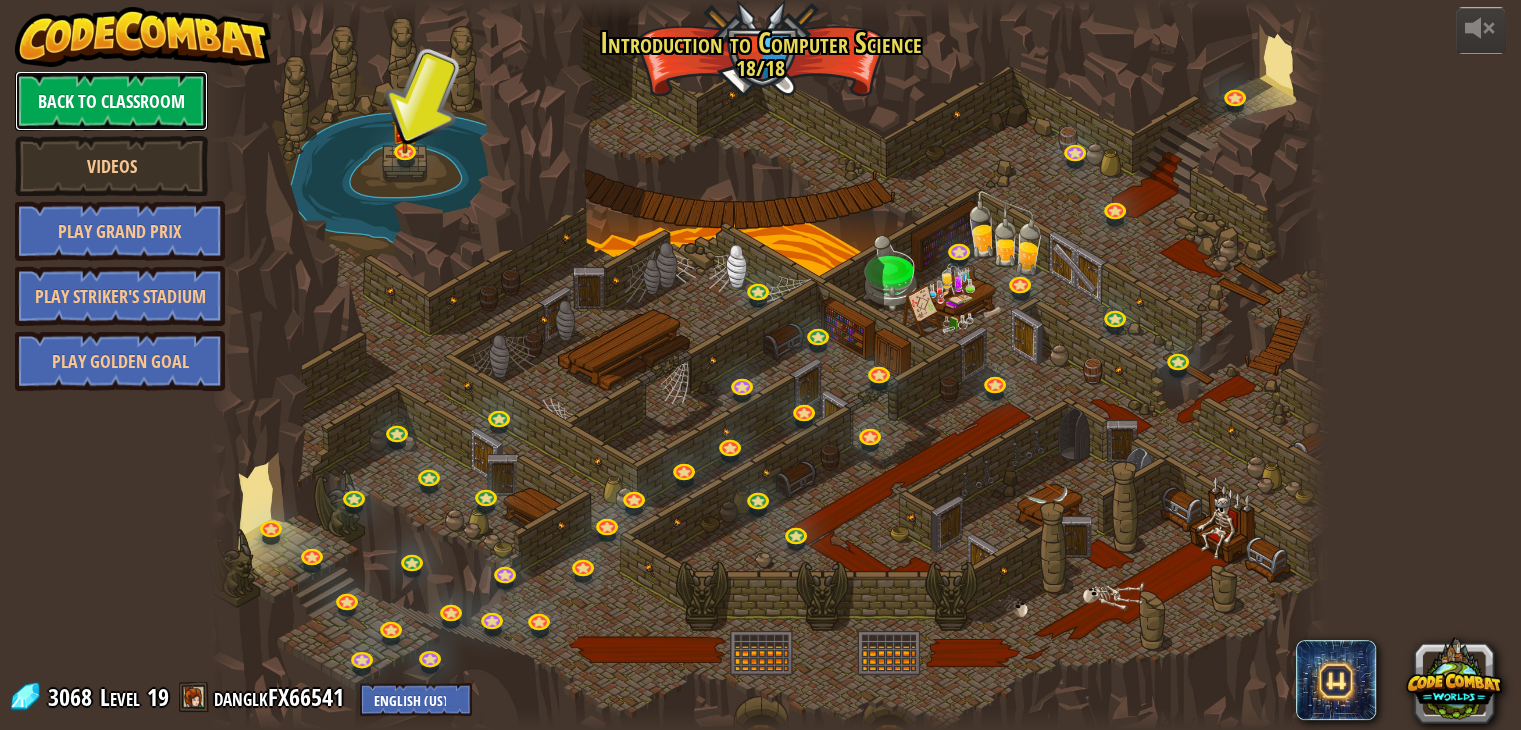 click on "Back to Classroom" at bounding box center [111, 101] 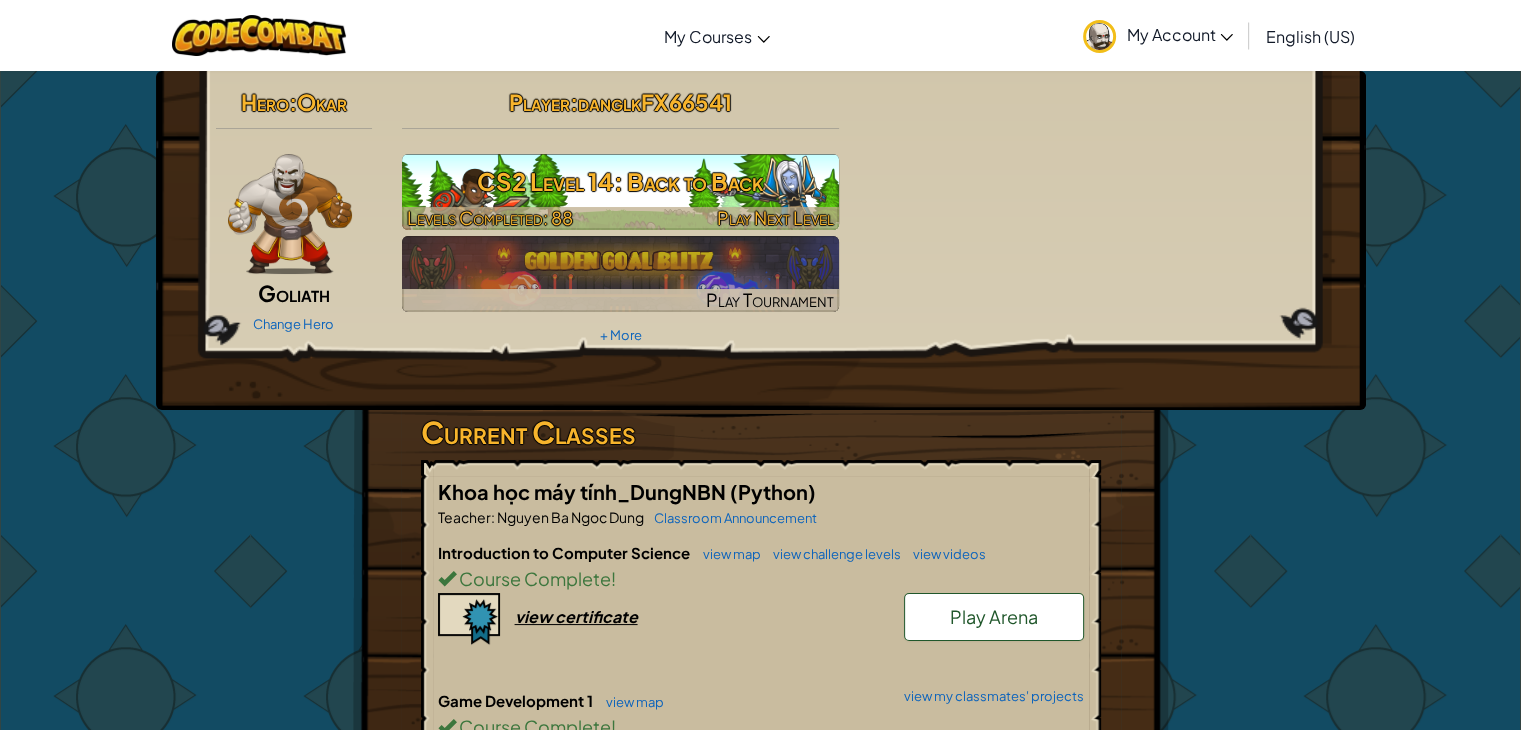 click at bounding box center (620, 218) 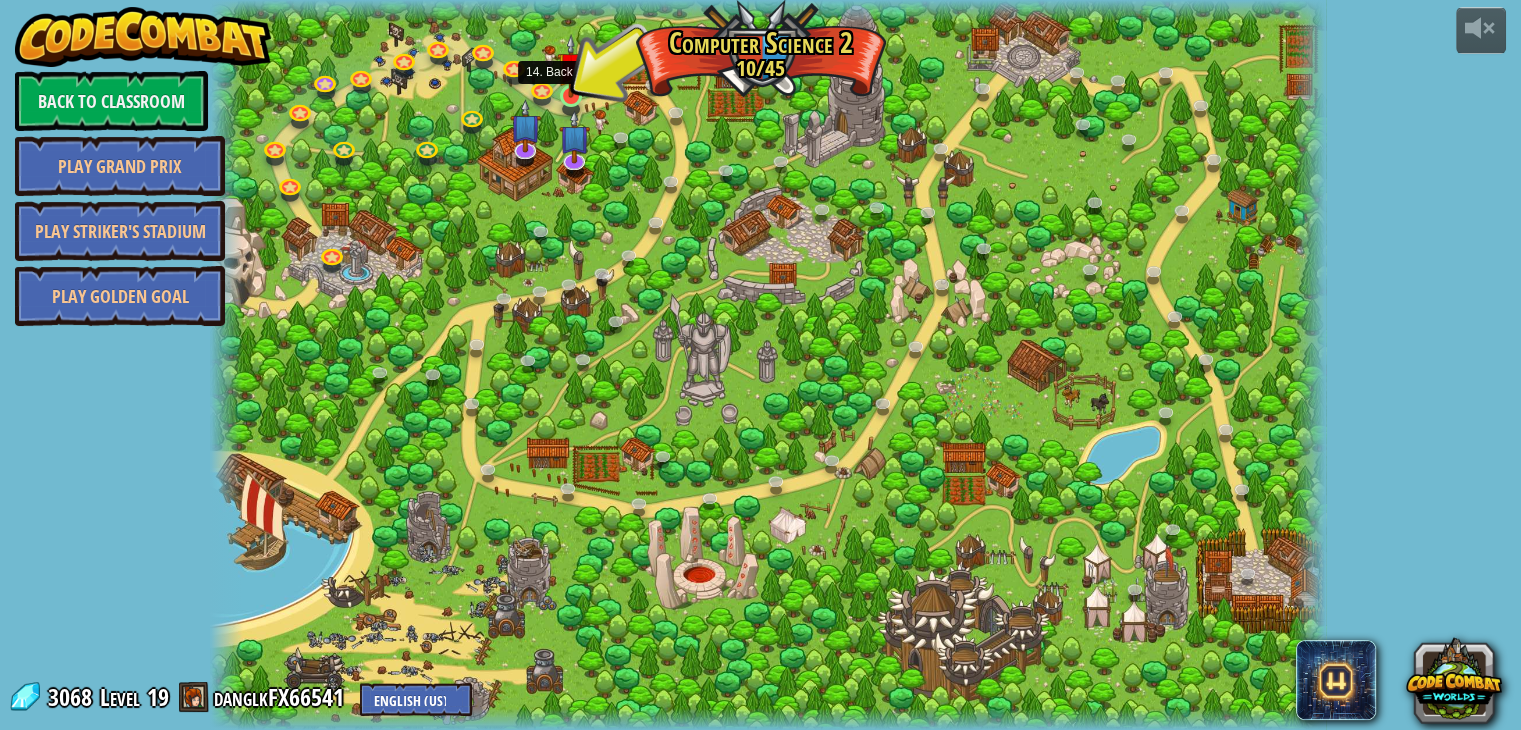 click at bounding box center [571, 66] 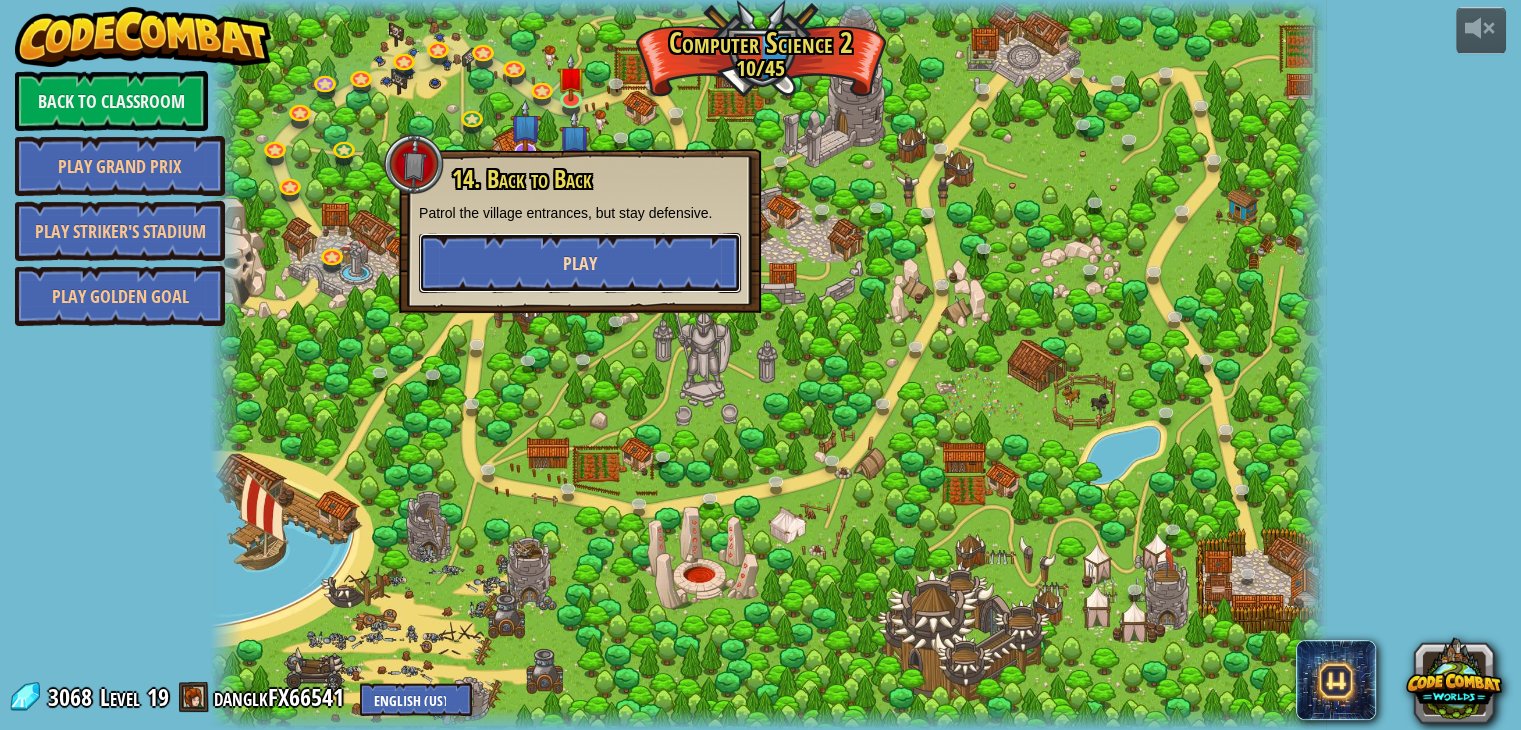 click on "Play" at bounding box center (580, 263) 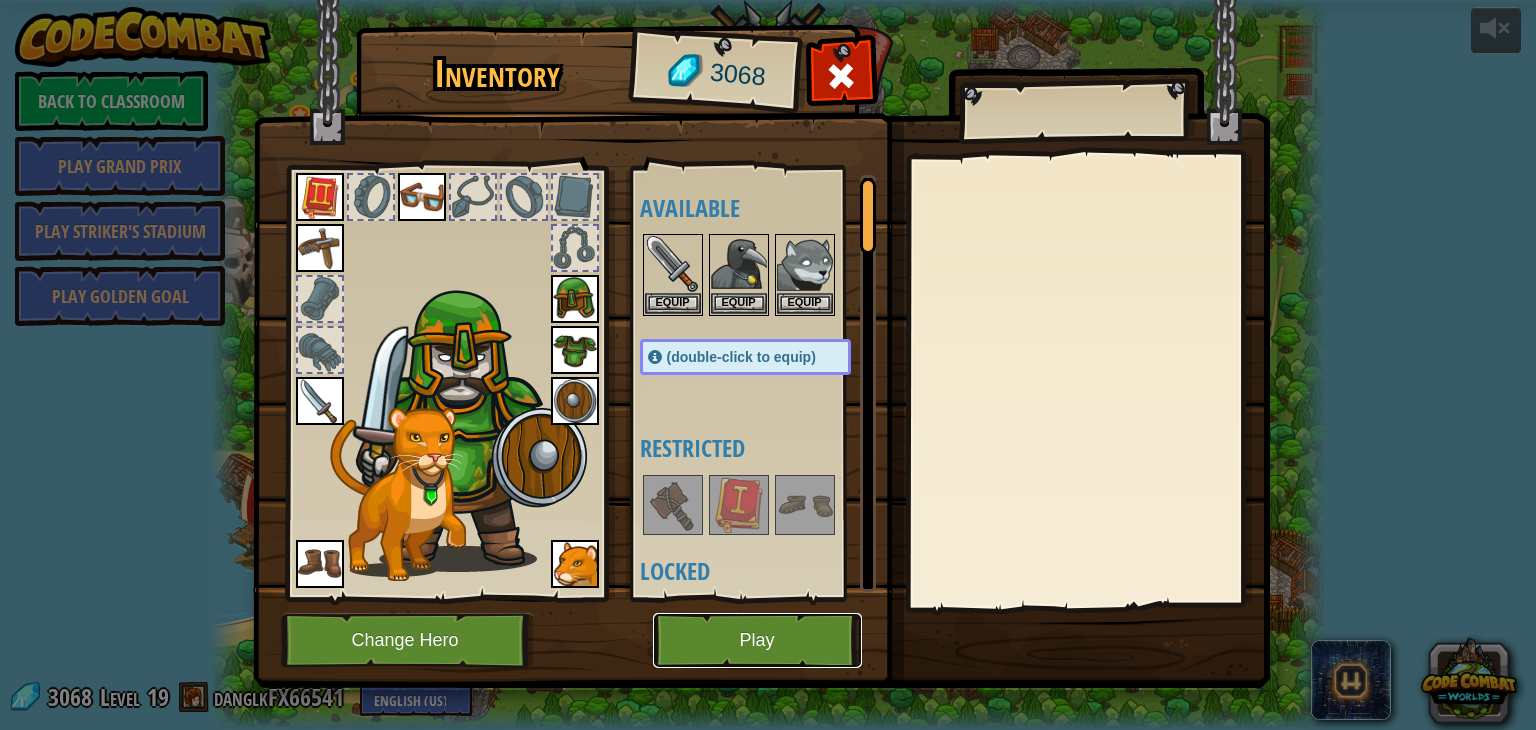 click on "Play" at bounding box center [757, 640] 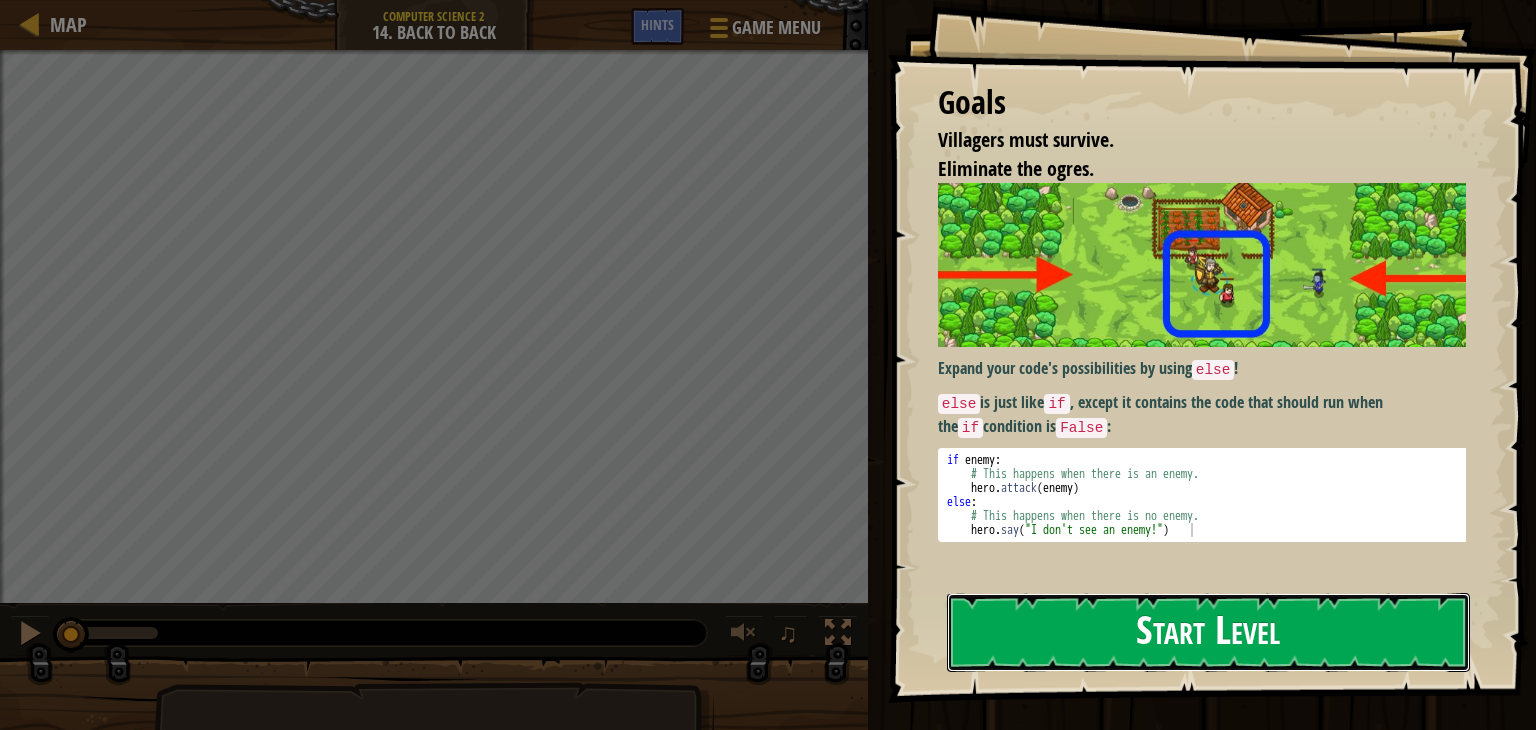 click on "Start Level" at bounding box center [1208, 632] 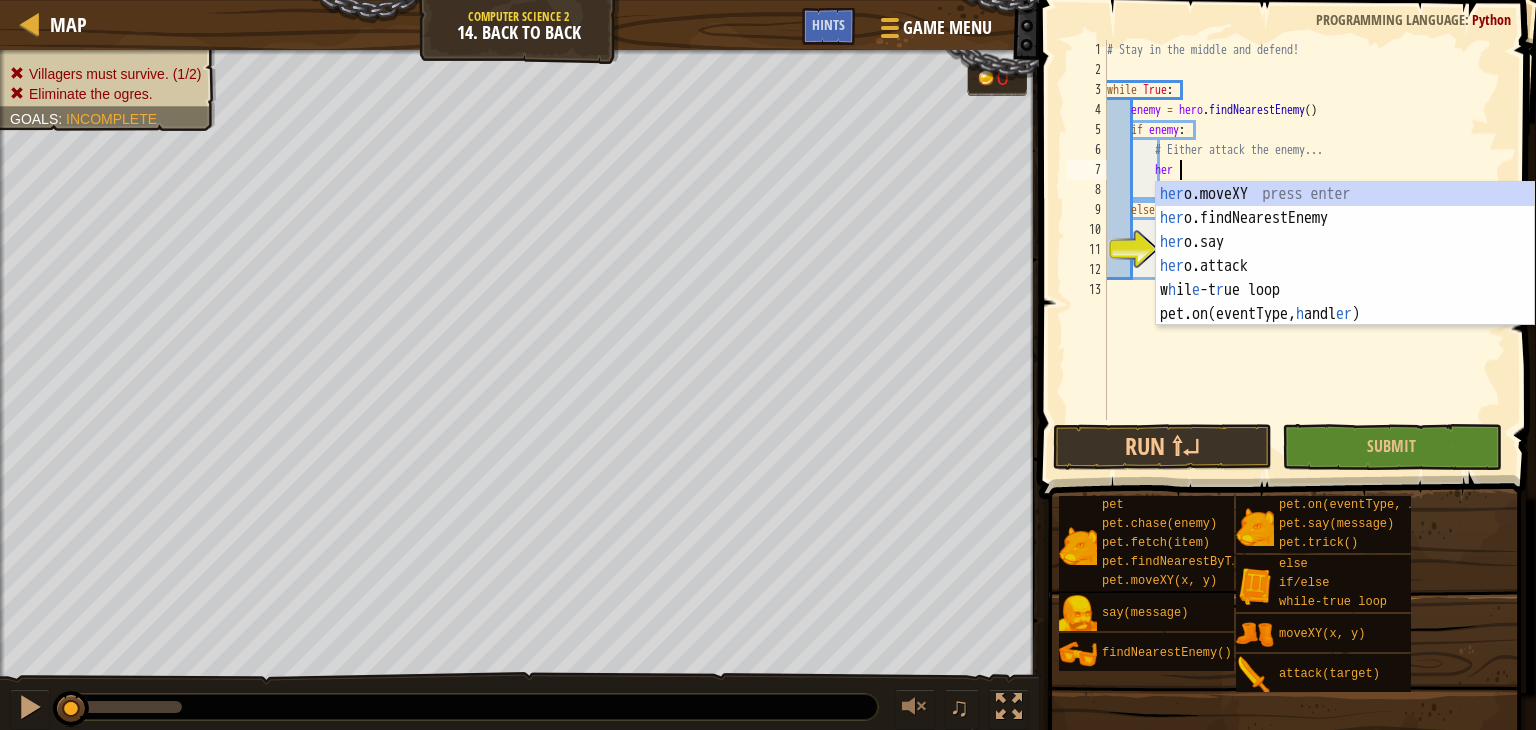 scroll, scrollTop: 9, scrollLeft: 5, axis: both 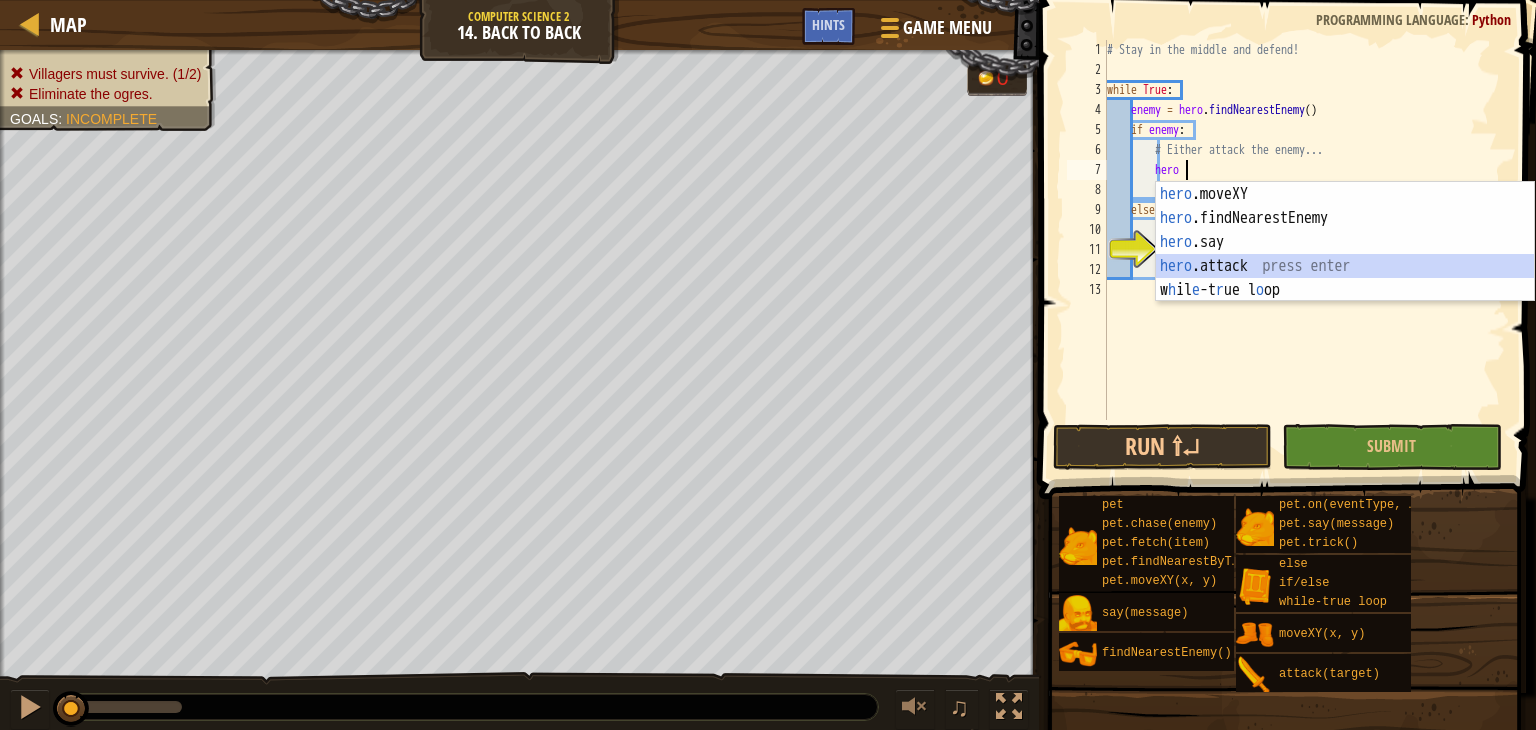 click on "hero .moveXY press enter hero .findNearestEnemy press enter hero .say press enter hero .attack press enter w h il e -t r ue l o op press enter" at bounding box center [1345, 266] 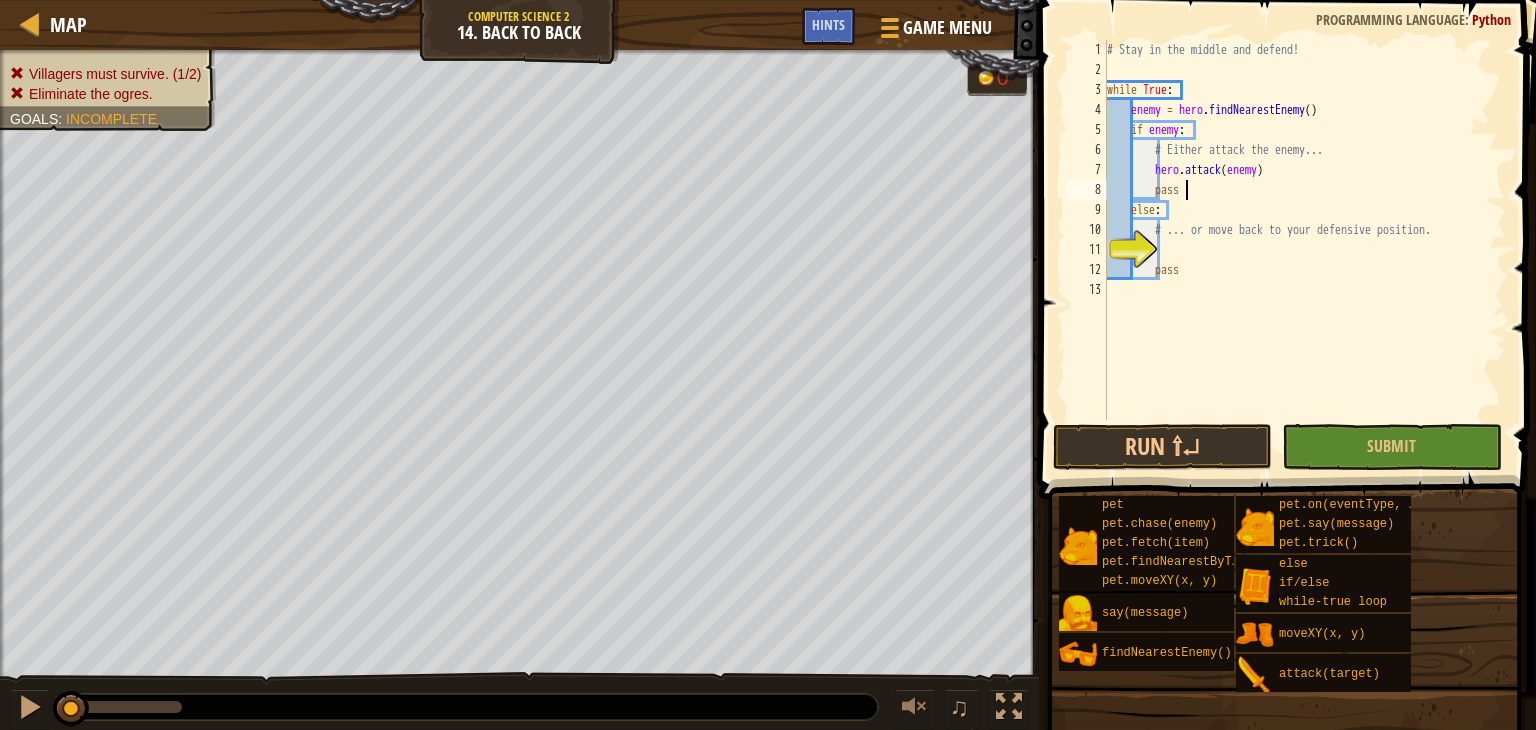click on "# Stay in the middle and defend! while   True :      enemy   =   hero . findNearestEnemy ( )      if   enemy :          # Either attack the enemy...          hero . attack ( enemy )          pass      else :          # ... or move back to your defensive position.                   pass" at bounding box center (1304, 250) 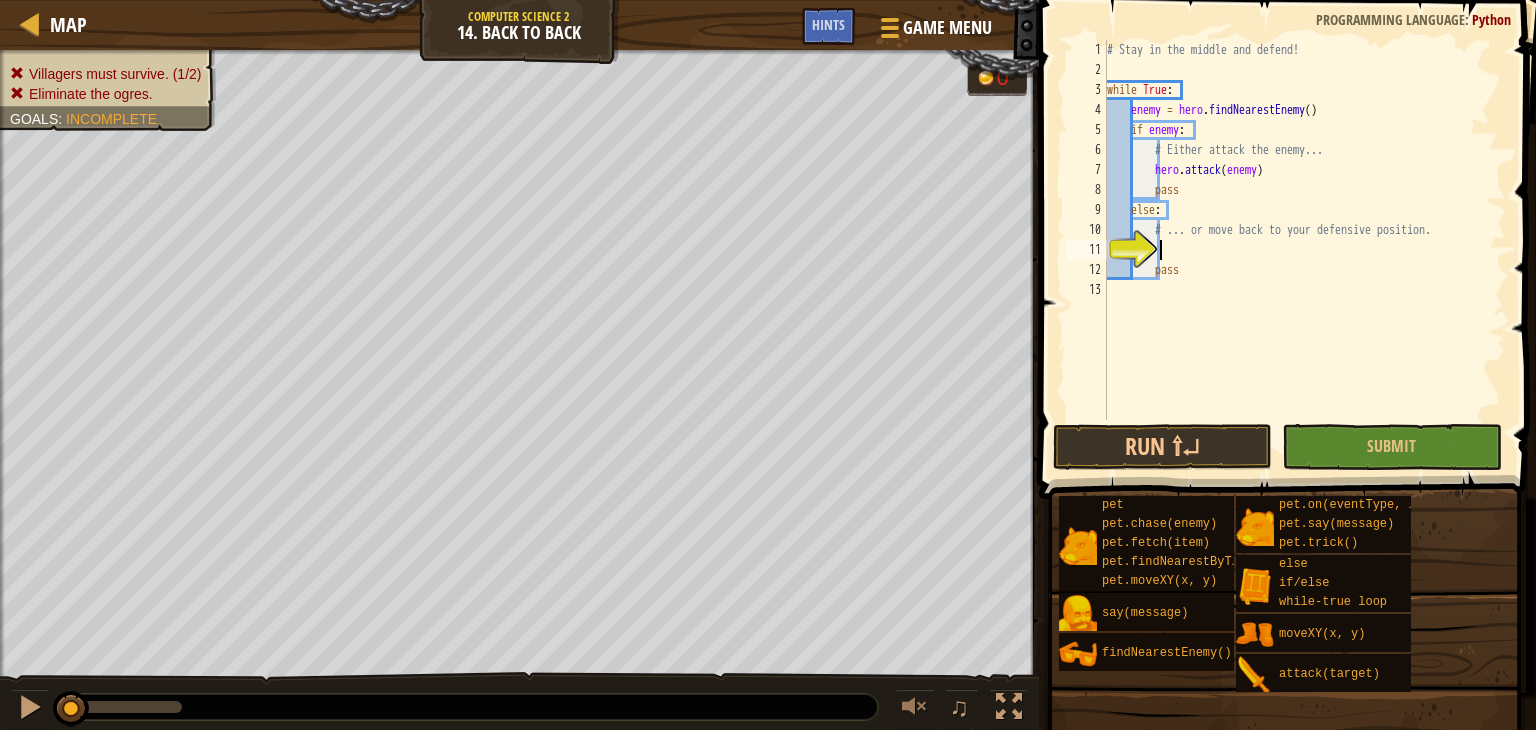 scroll, scrollTop: 9, scrollLeft: 3, axis: both 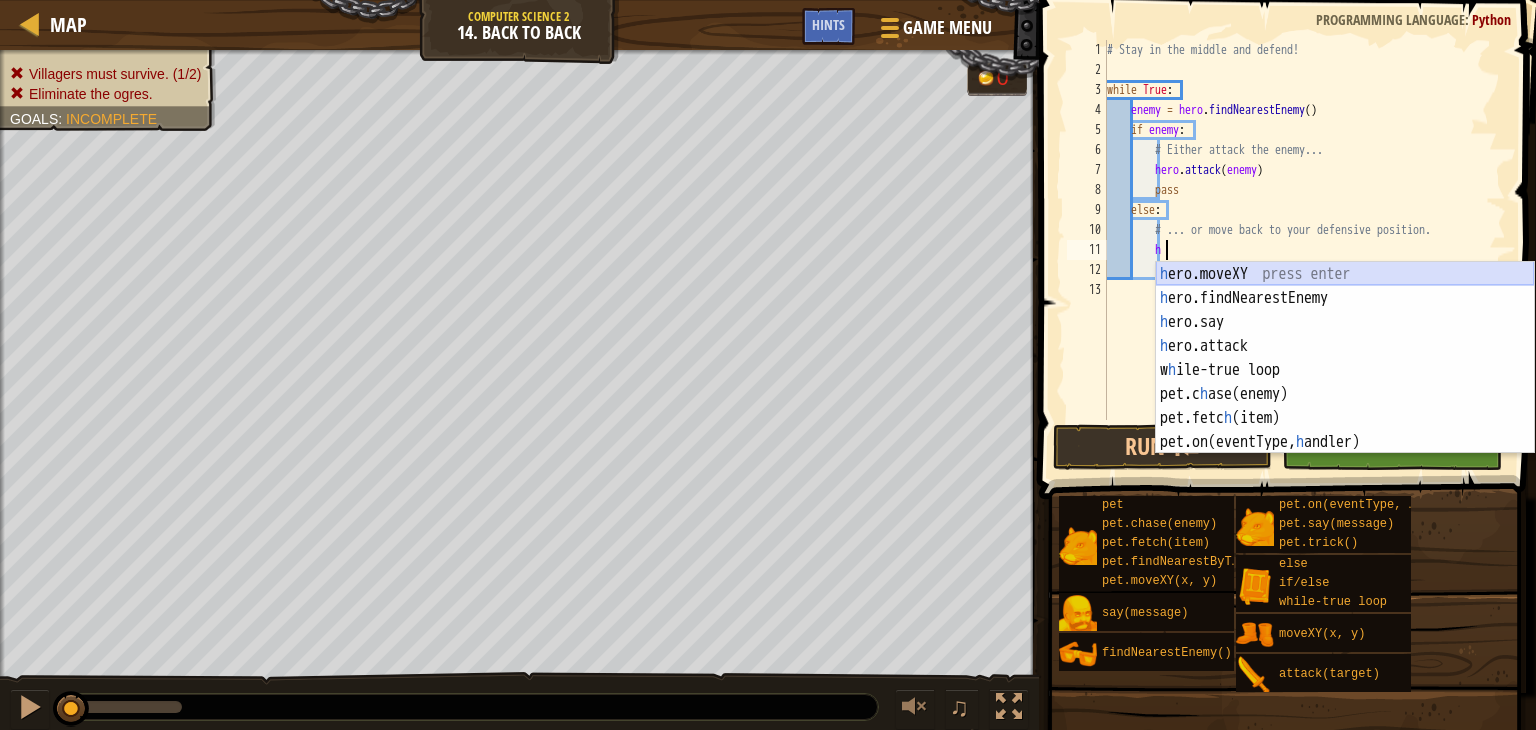 click on "h ero.moveXY press enter h ero.findNearestEnemy press enter h ero.say press enter h ero.attack press enter w h ile-true loop press enter pet.c h ase(enemy) press enter pet.fetc h (item) press enter pet.on(eventType,  h andler) press enter" at bounding box center (1345, 382) 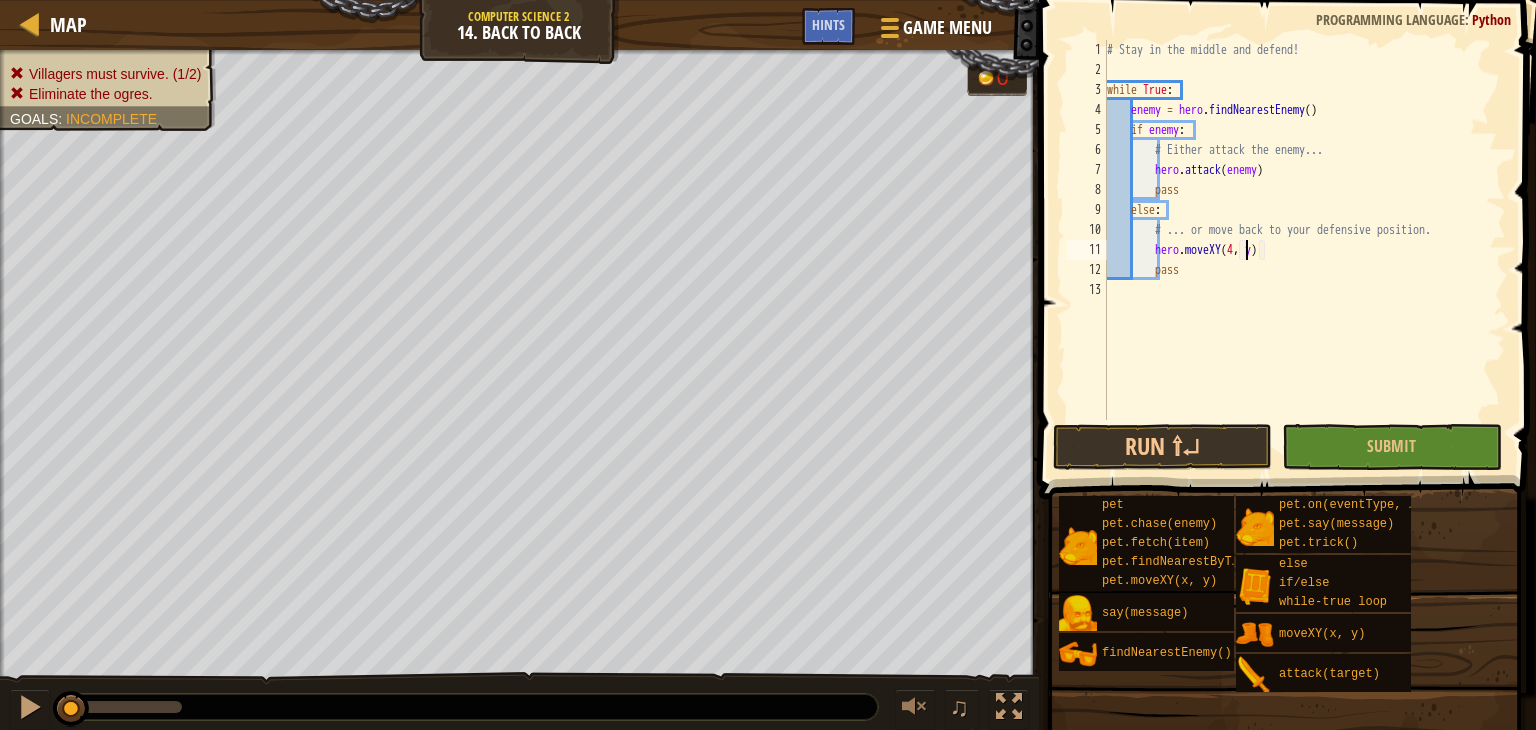 scroll, scrollTop: 9, scrollLeft: 12, axis: both 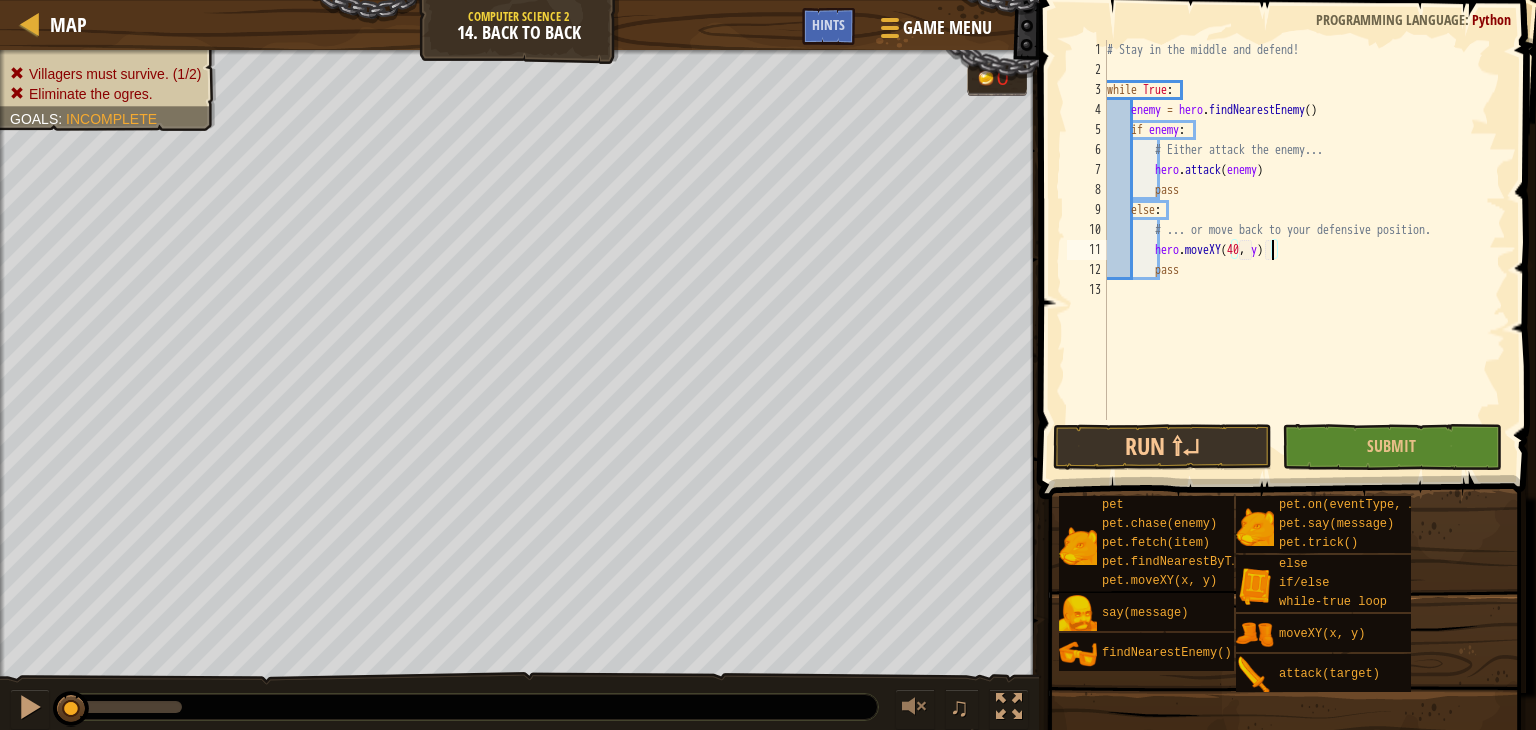 click on "# Stay in the middle and defend! while   True :      enemy   =   hero . findNearestEnemy ( )      if   enemy :          # Either attack the enemy...          hero . attack ( enemy )          pass      else :          # ... or move back to your defensive position.          hero . moveXY ( 40 ,   y )          pass" at bounding box center [1304, 250] 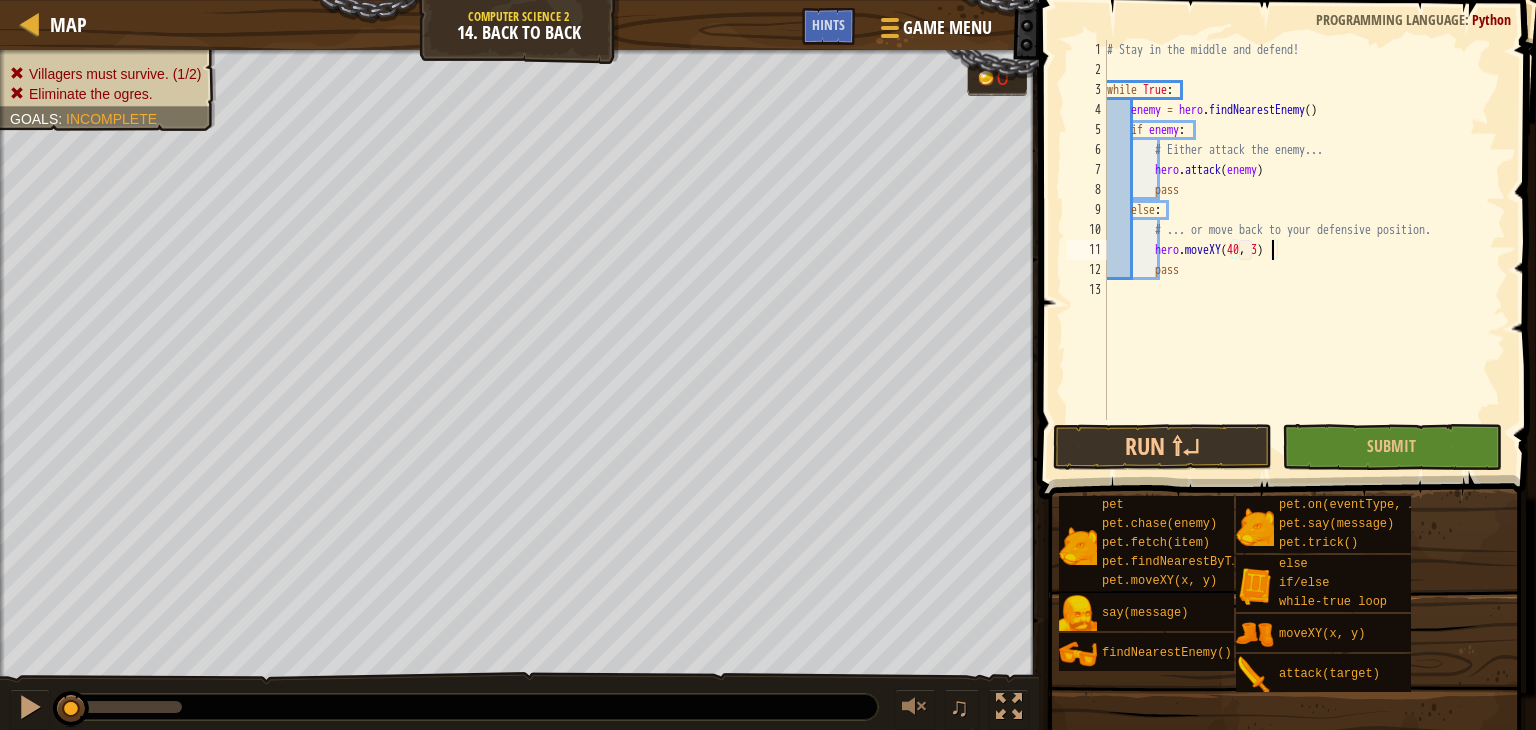 scroll, scrollTop: 9, scrollLeft: 13, axis: both 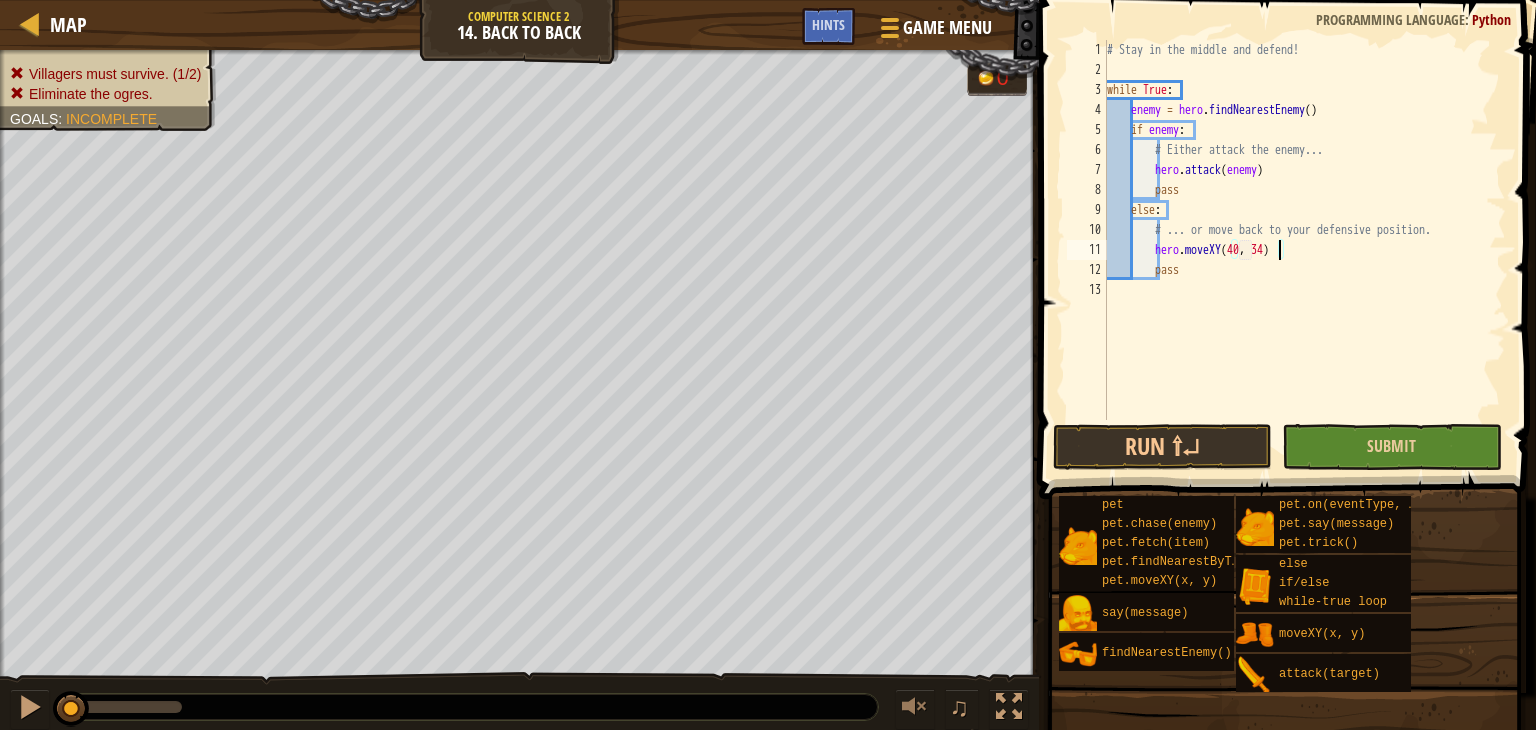 type on "hero.moveXY(40, 34)" 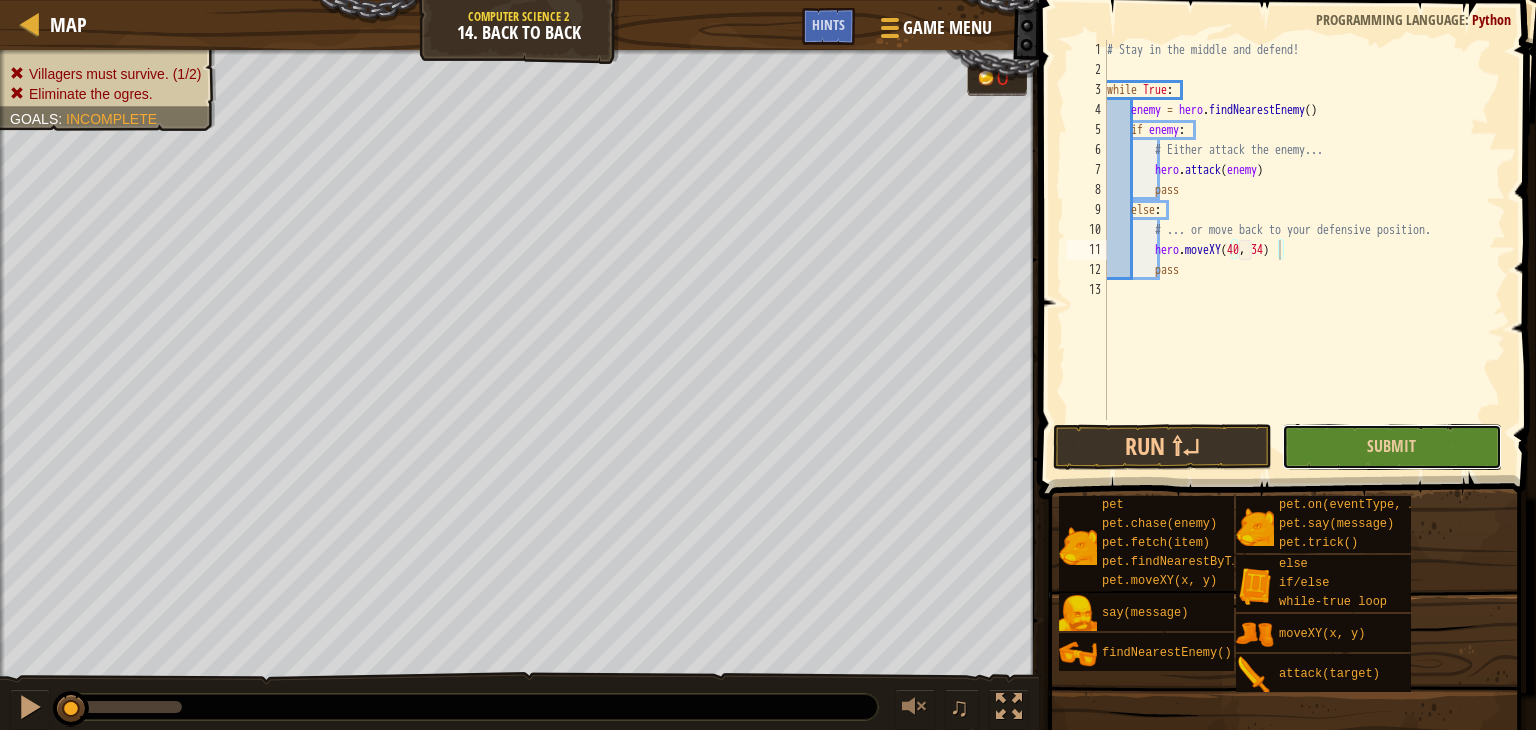 click on "Submit" at bounding box center [1391, 447] 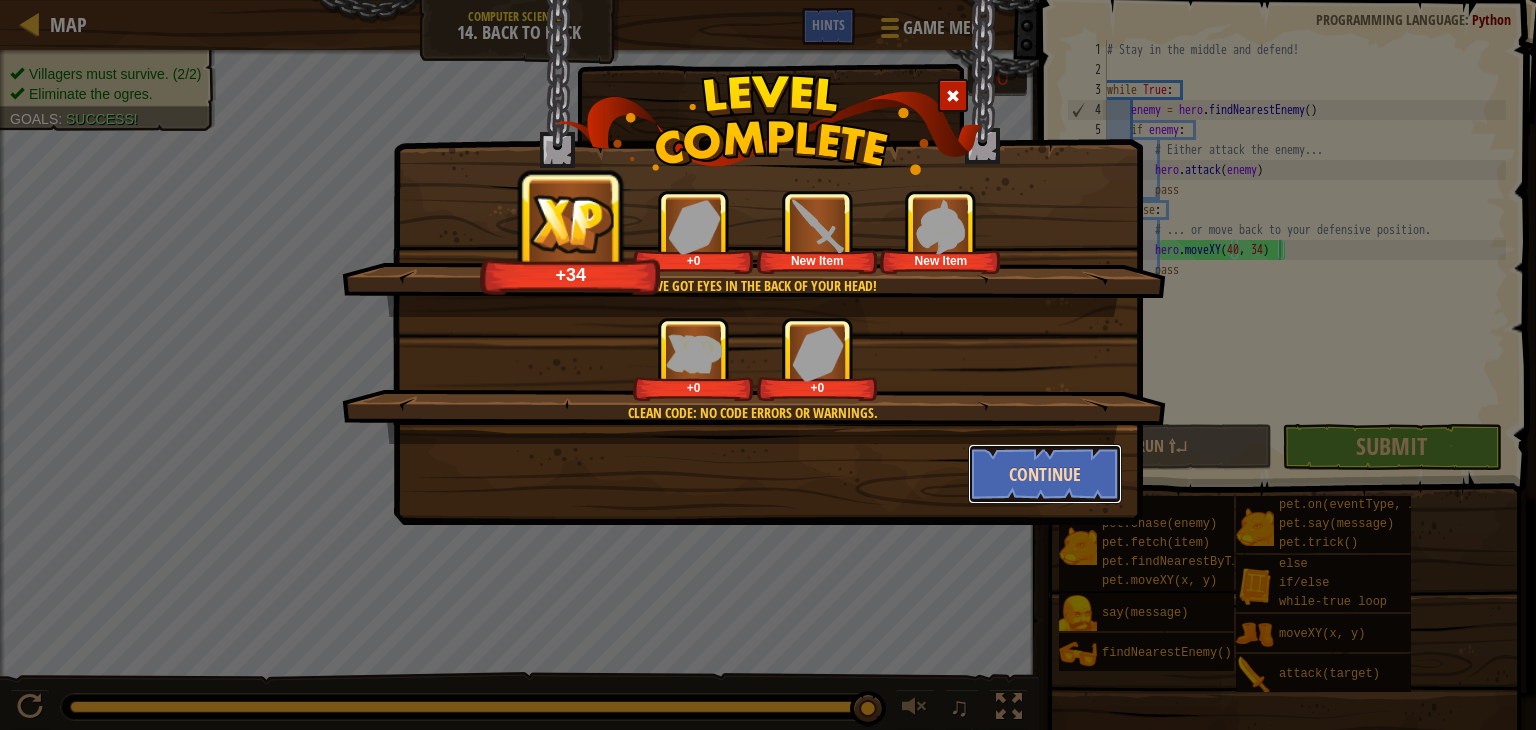 click on "Continue" at bounding box center (1045, 474) 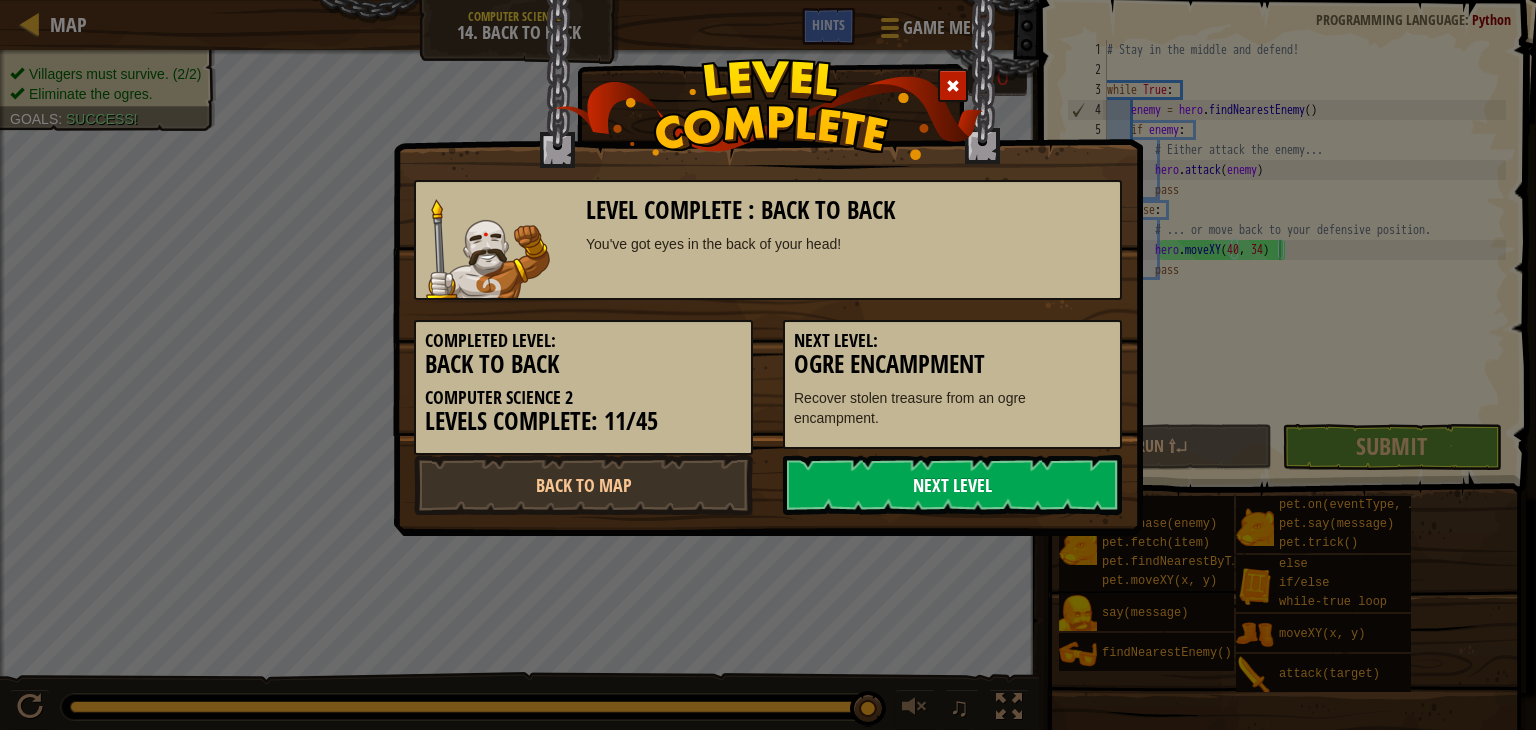 click on "Next Level" at bounding box center (952, 485) 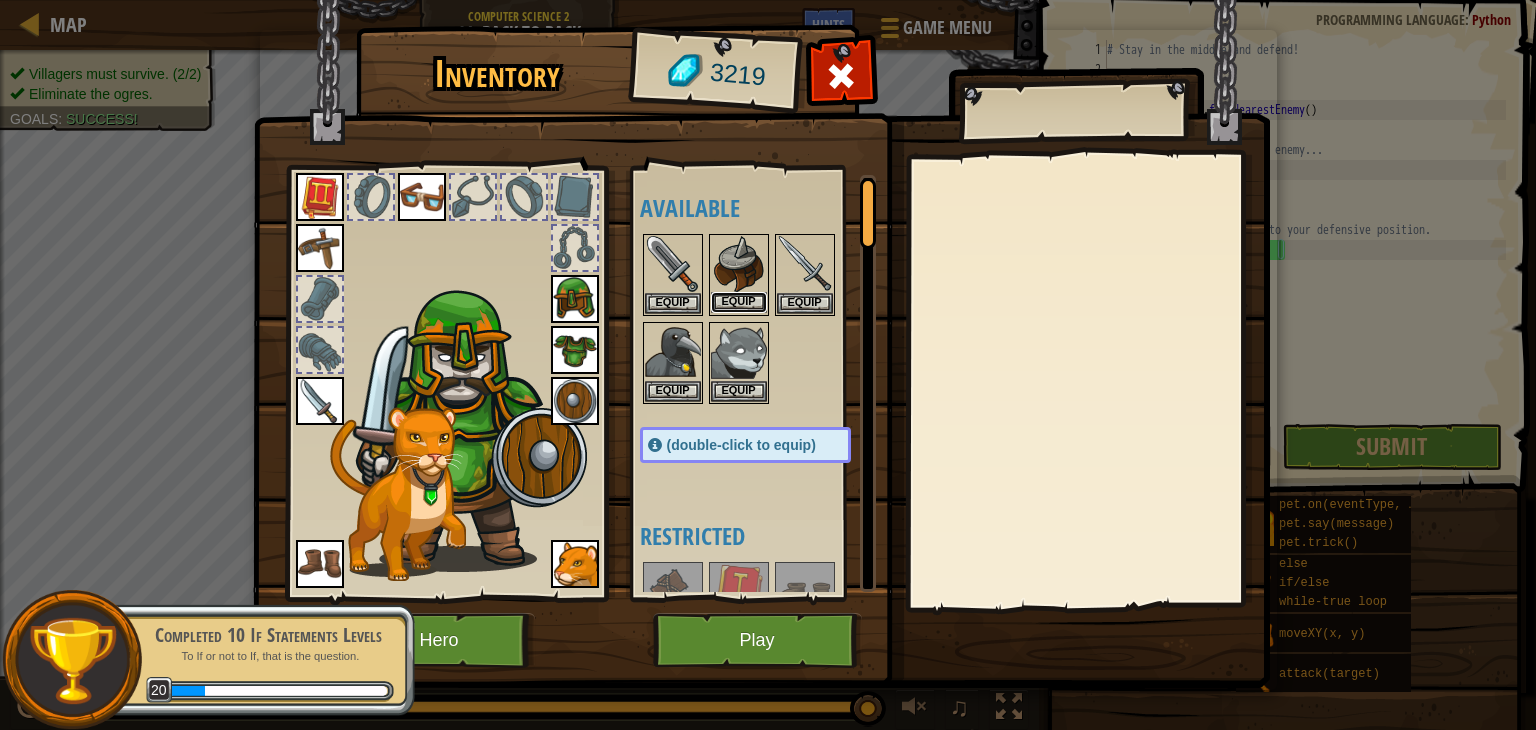 click on "Equip" at bounding box center [739, 302] 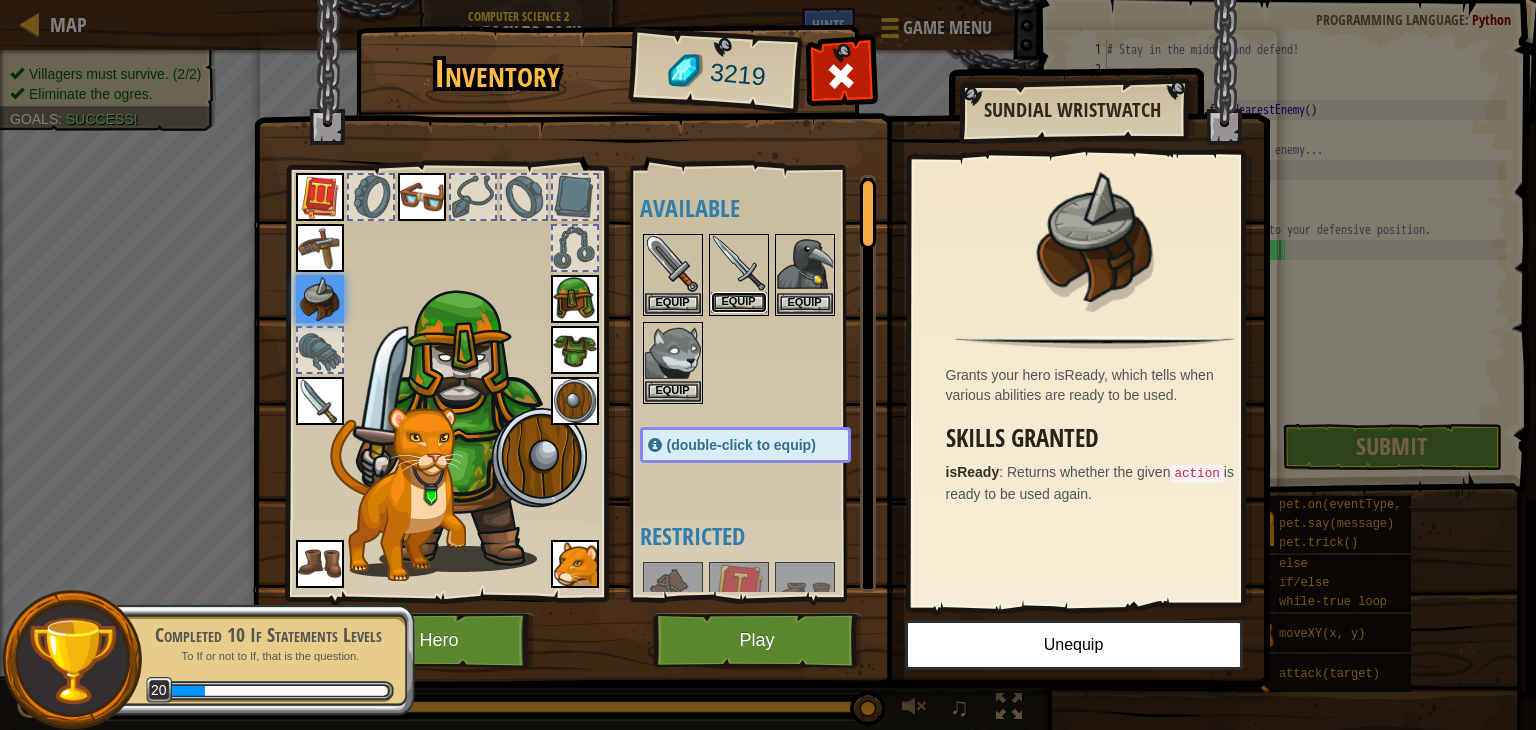 click on "Equip" at bounding box center [739, 302] 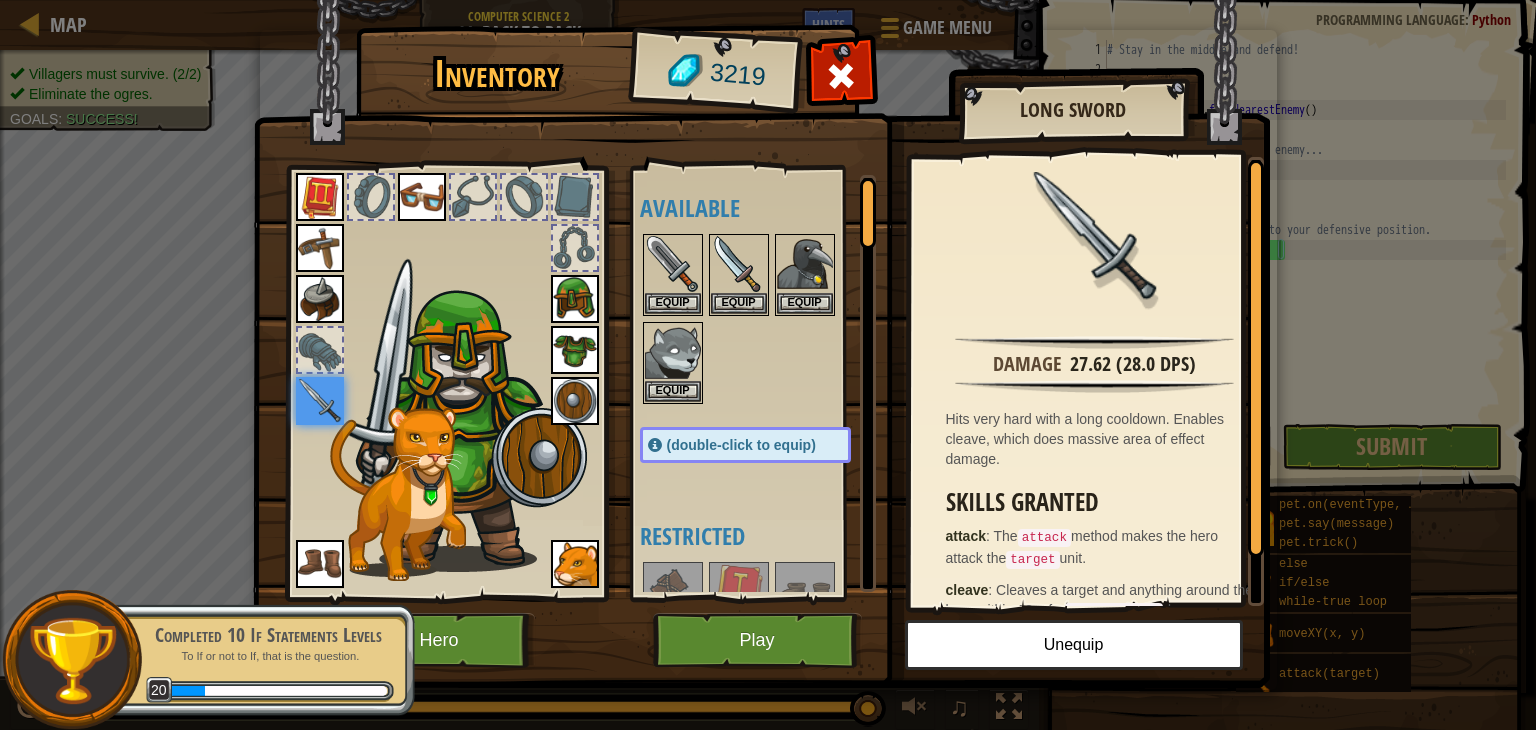 click at bounding box center [761, 325] 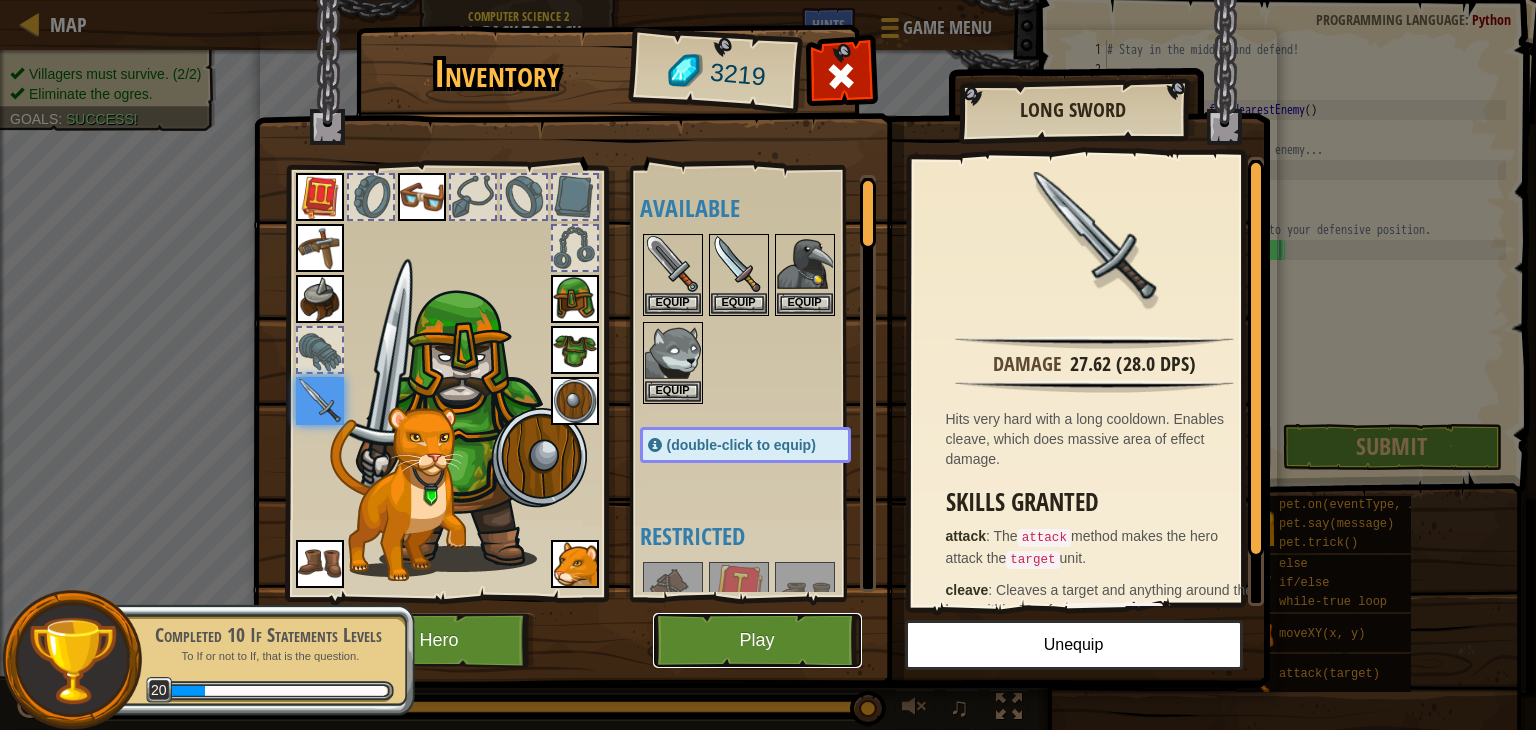 click on "Play" at bounding box center (757, 640) 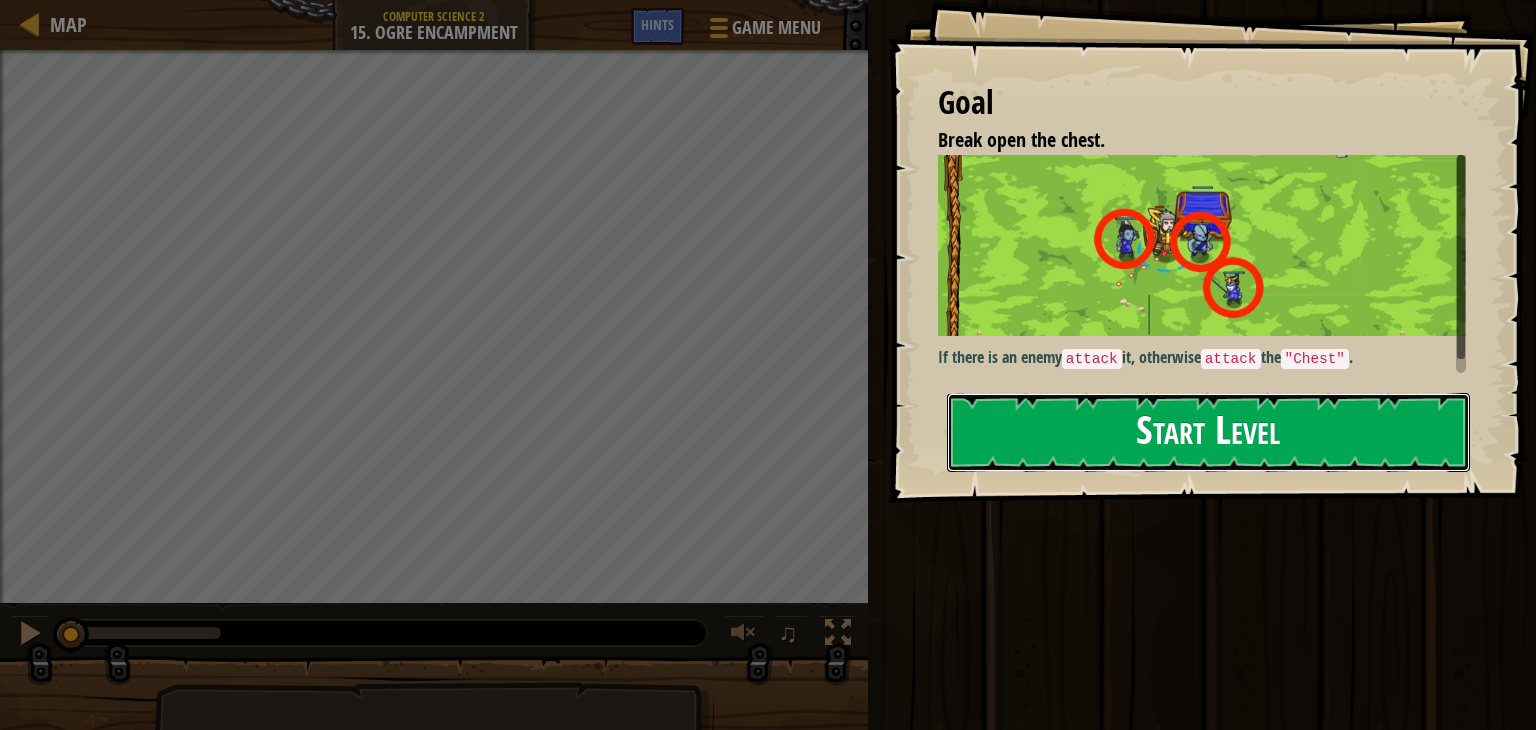 click on "Start Level" at bounding box center [1208, 432] 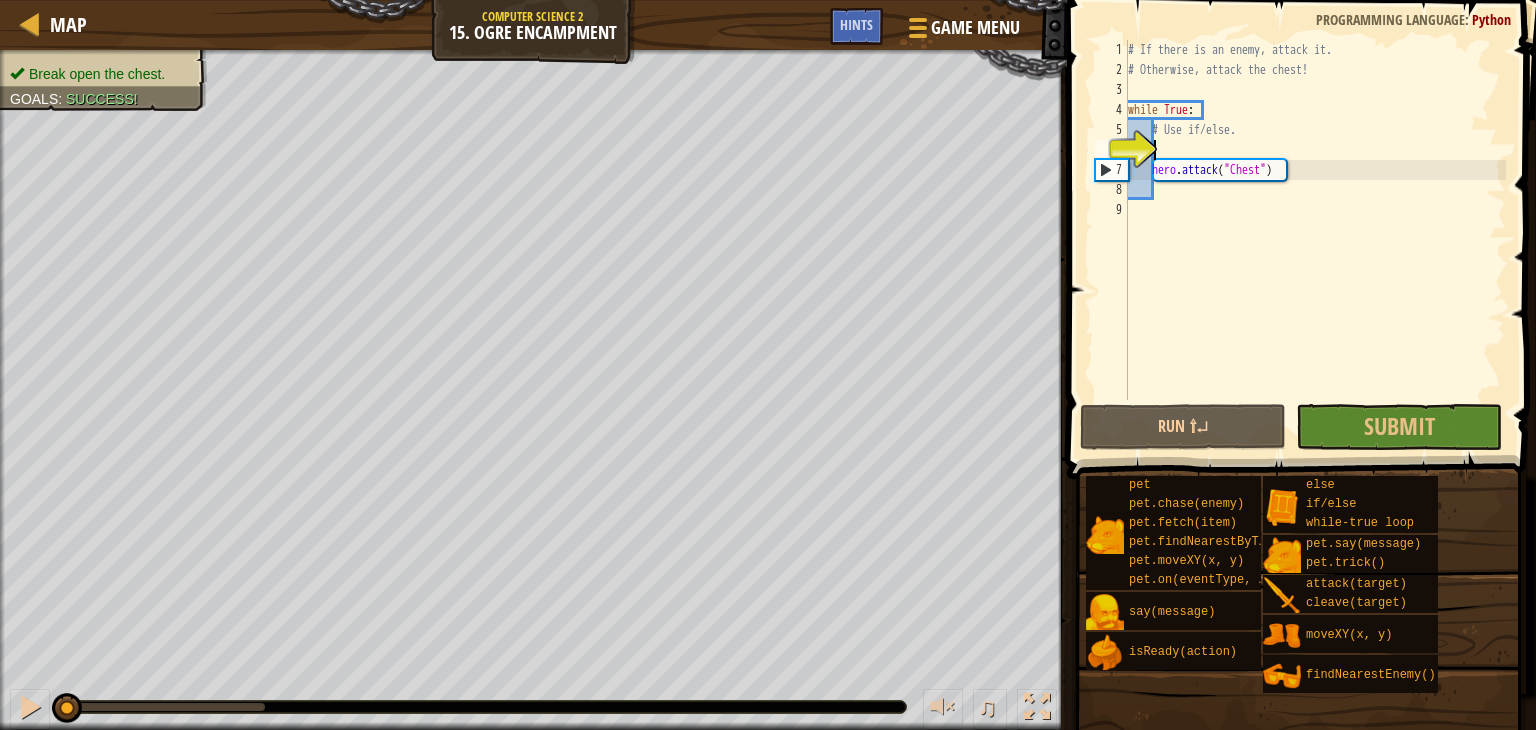 click on "# If there is an enemy, attack it. # Otherwise, attack the chest! while   True :      # Use if/else.           hero . attack ( "Chest" )" at bounding box center [1315, 240] 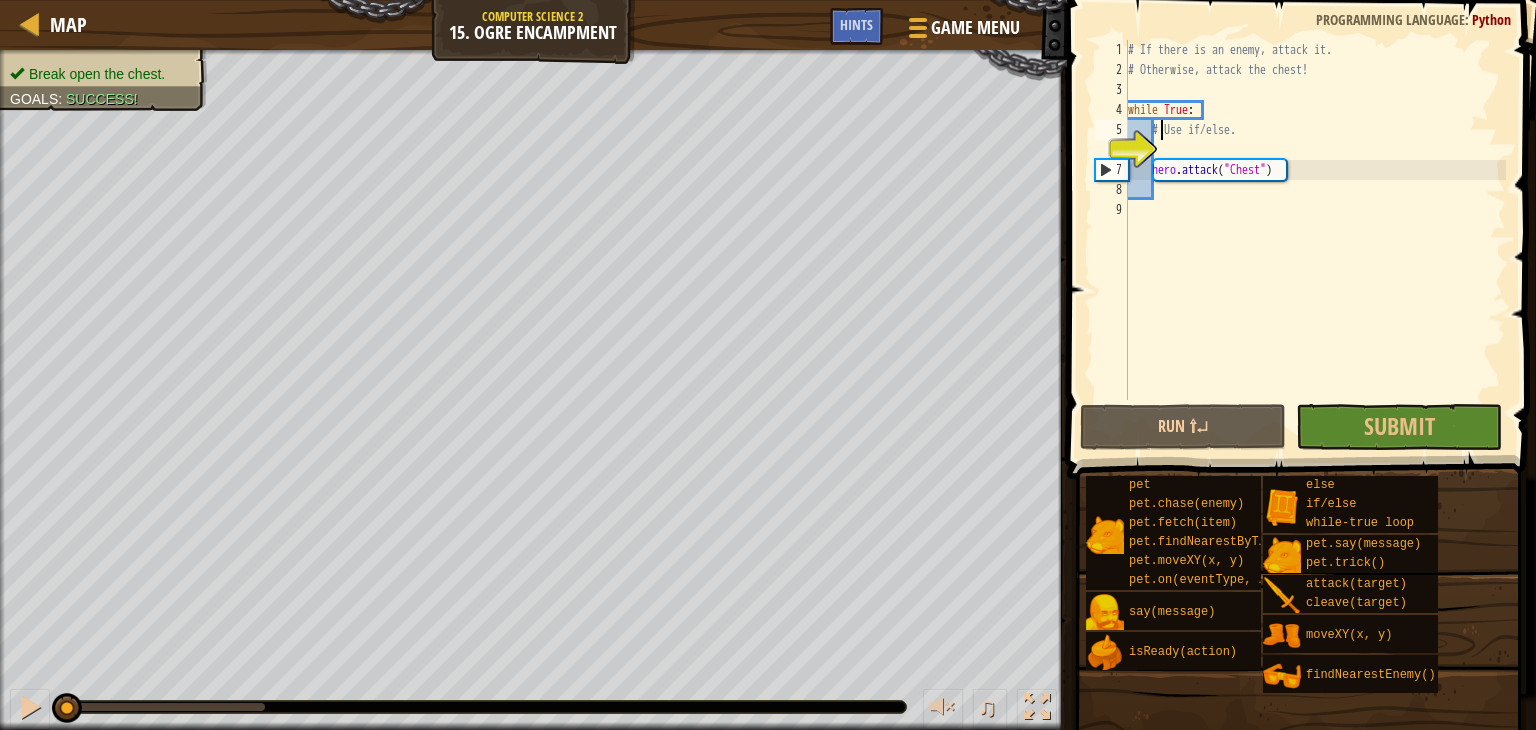 click on "# If there is an enemy, attack it. # Otherwise, attack the chest! while   True :      # Use if/else.           hero . attack ( "Chest" )" at bounding box center (1315, 240) 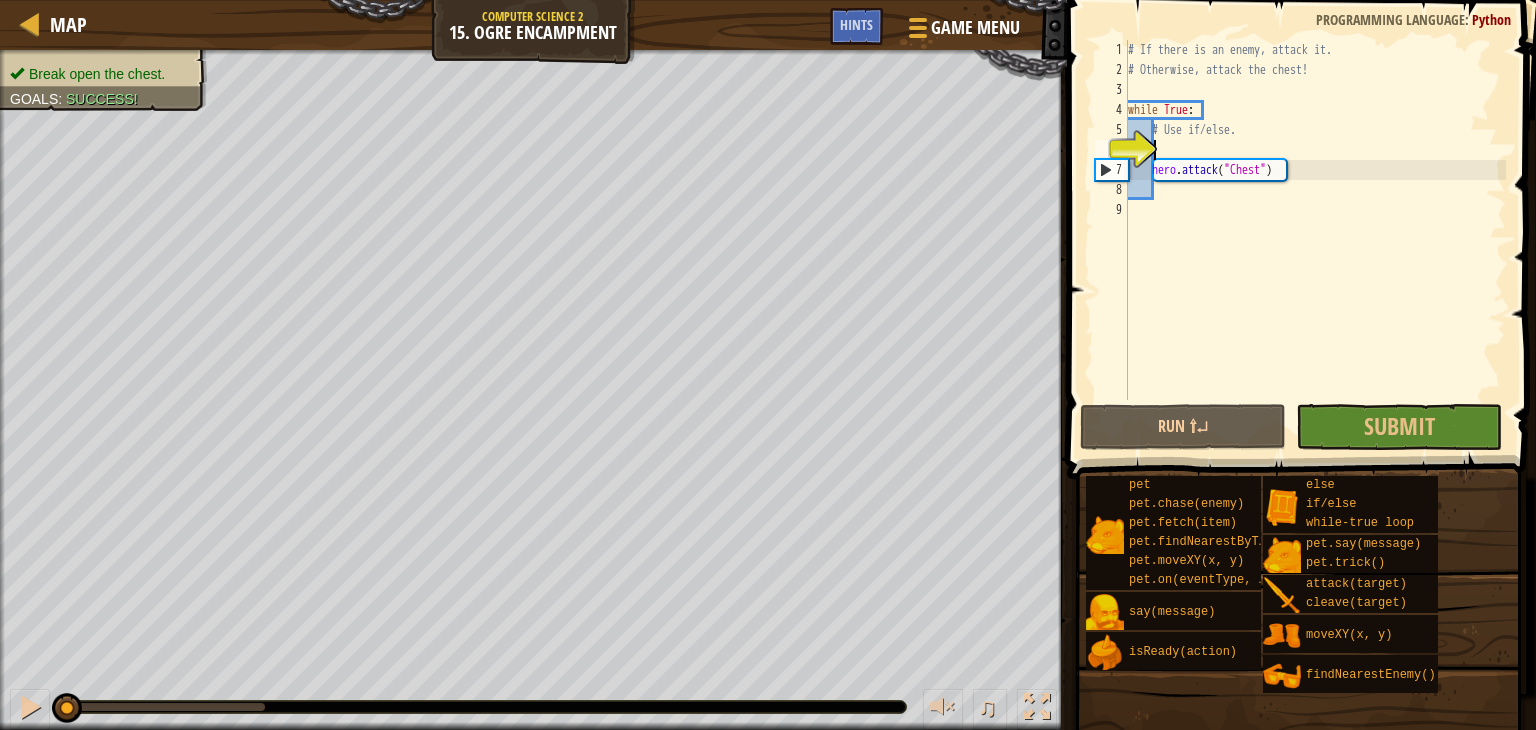 scroll, scrollTop: 9, scrollLeft: 1, axis: both 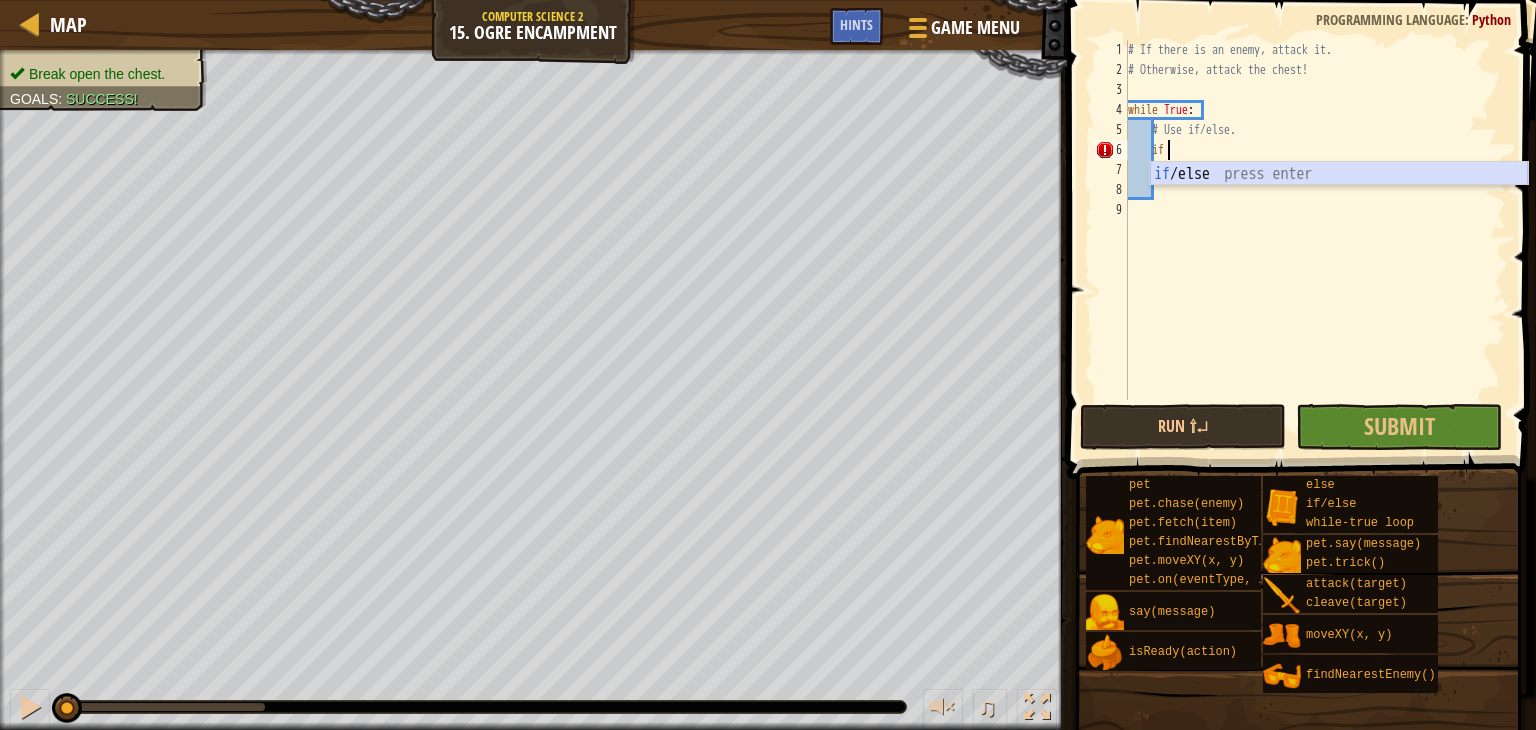 click on "if /else press enter" at bounding box center [1339, 198] 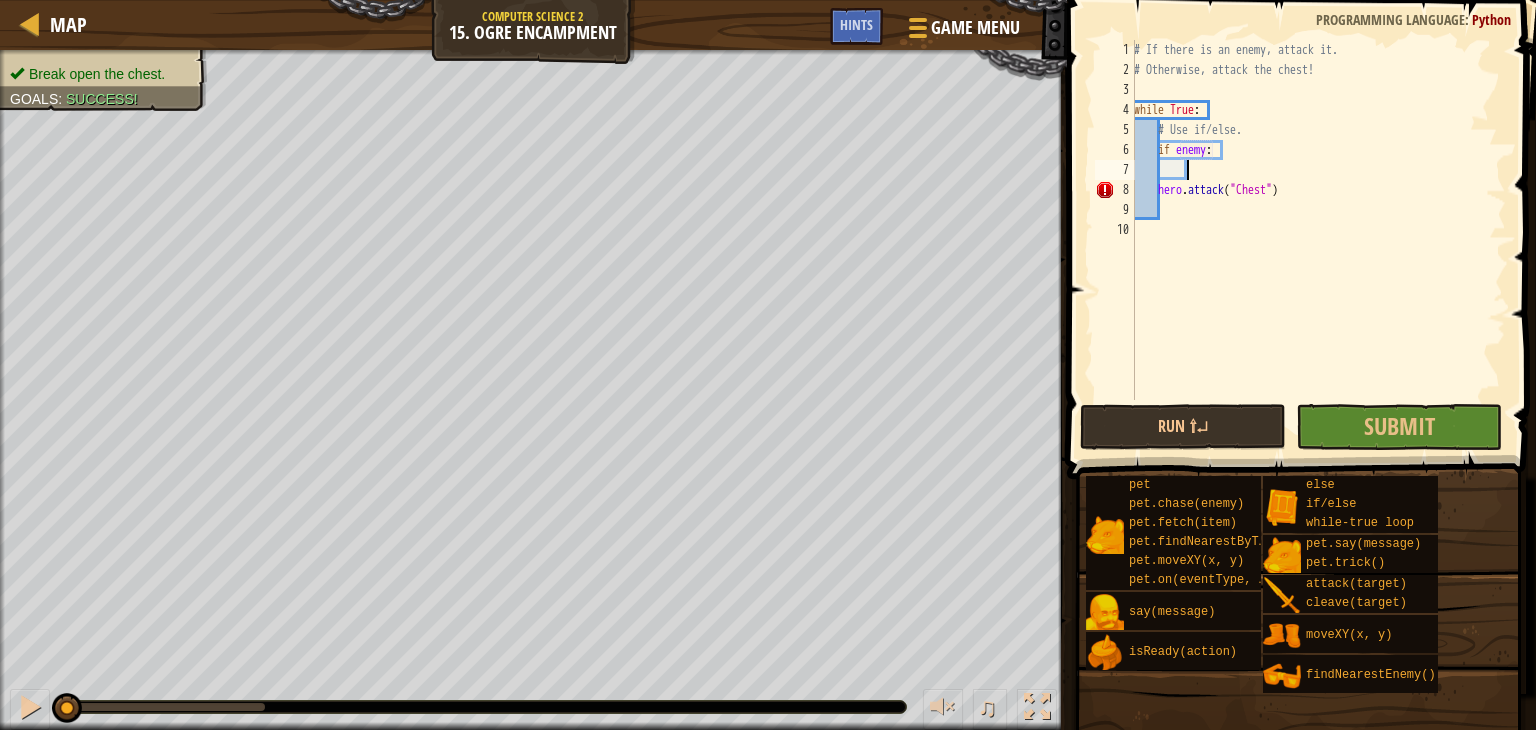 click on "# If there is an enemy, attack it. # Otherwise, attack the chest! while   True :      # Use if/else.      if   enemy :               hero . attack ( "Chest" )" at bounding box center [1318, 240] 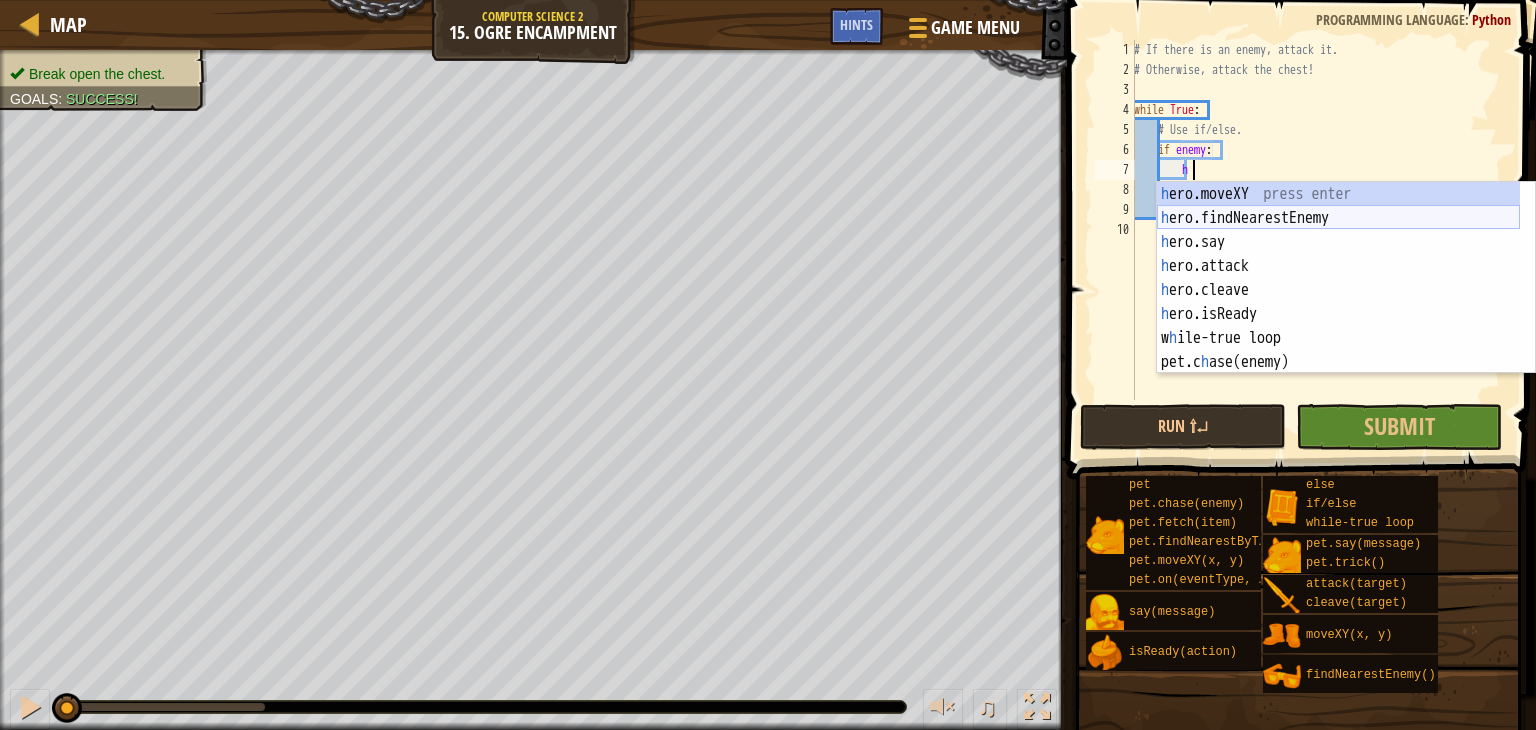 click on "h ero.moveXY press enter h ero.findNearestEnemy press enter h ero.say press enter h ero.attack press enter h ero.cleave press enter h ero.isReady press enter w h ile-true loop press enter pet.c h ase(enemy) press enter pet.fetc h (item) press enter" at bounding box center [1338, 302] 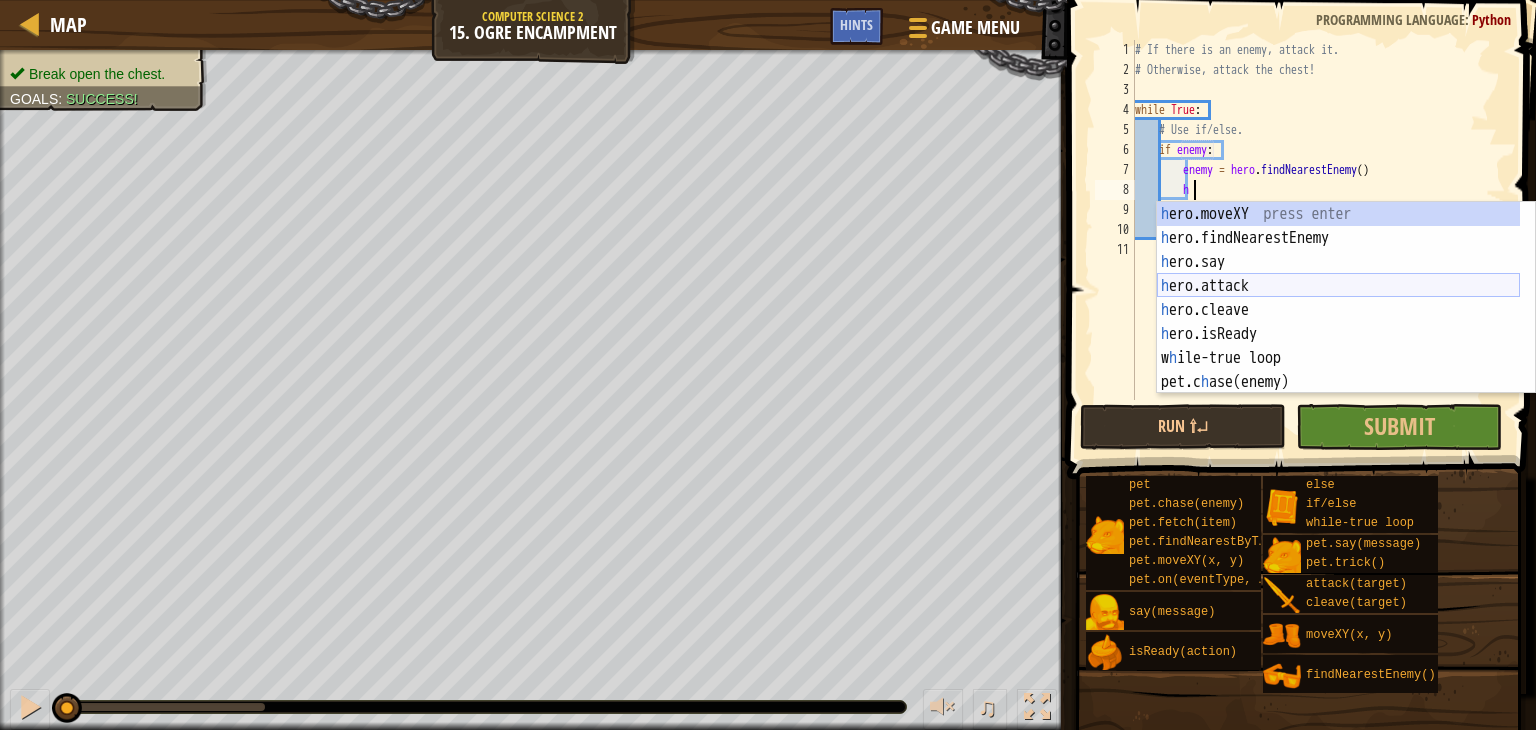 click on "h ero.moveXY press enter h ero.findNearestEnemy press enter h ero.say press enter h ero.attack press enter h ero.cleave press enter h ero.isReady press enter w h ile-true loop press enter pet.c h ase(enemy) press enter pet.fetc h (item) press enter" at bounding box center [1338, 322] 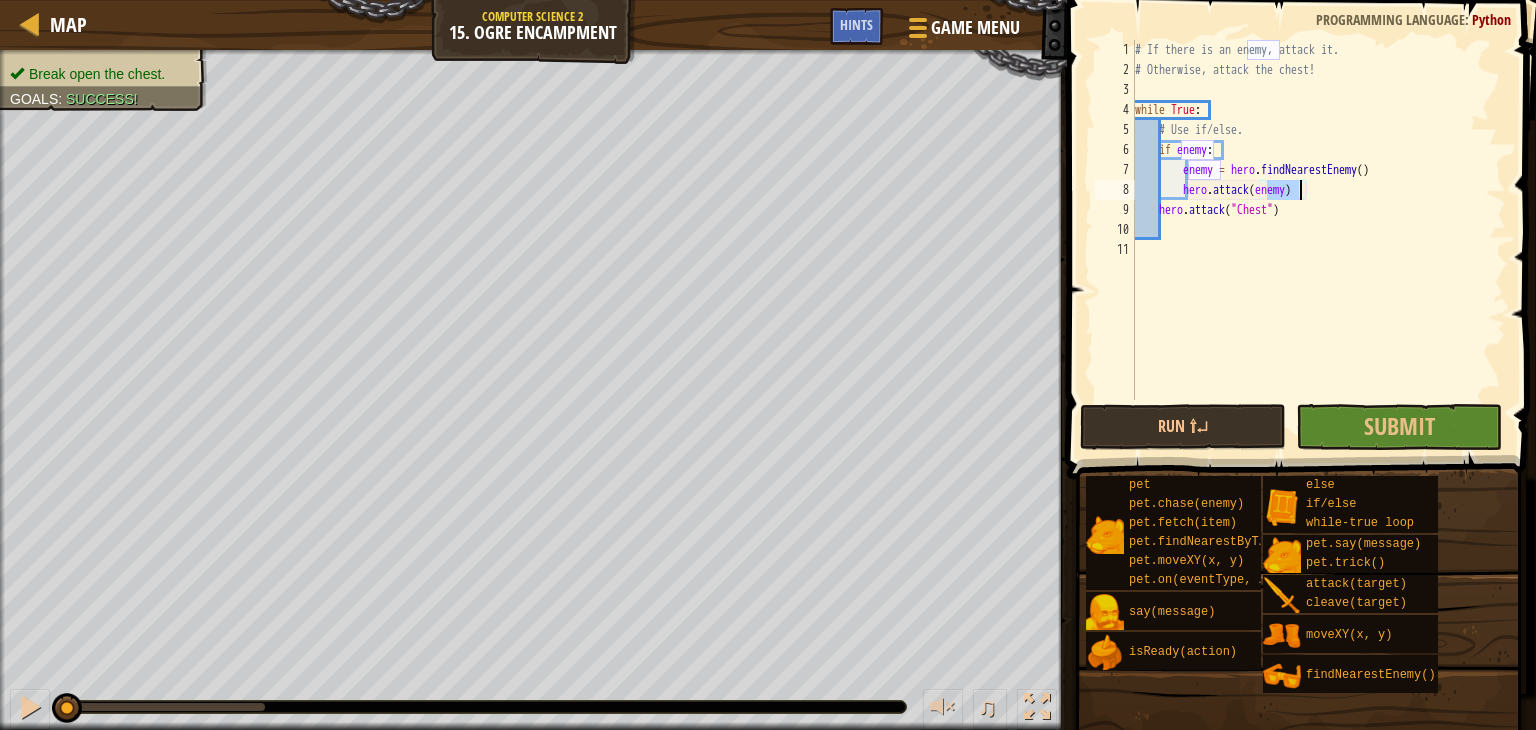 click on "# If there is an enemy, attack it. # Otherwise, attack the chest! while   True :      # Use if/else.      if   enemy :          enemy   =   hero . findNearestEnemy ( )          hero . attack ( enemy )      hero . attack ( "Chest" )" at bounding box center (1318, 240) 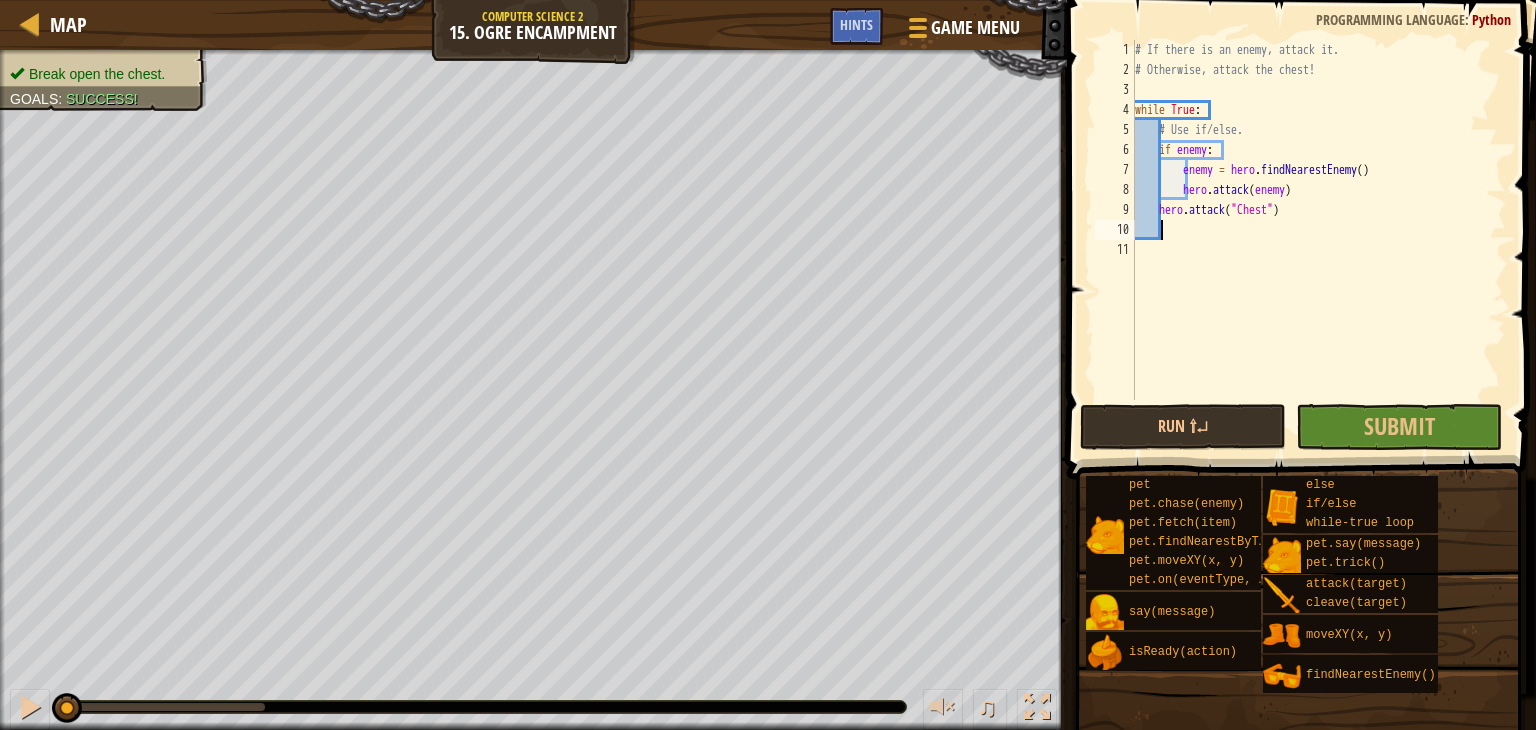 scroll, scrollTop: 9, scrollLeft: 0, axis: vertical 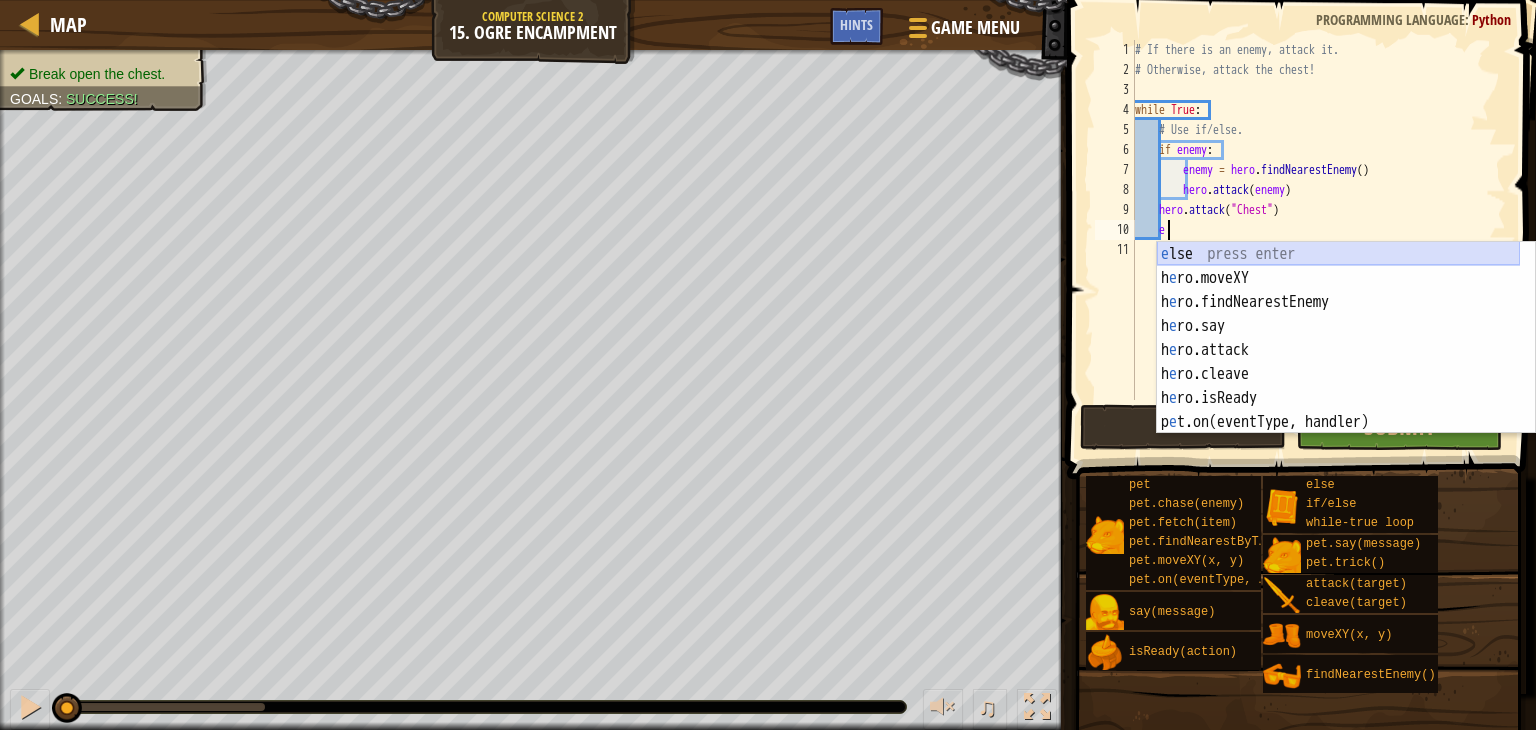 click on "e lse press enter h e ro.moveXY press enter h e ro.findNearestEnemy press enter h e ro.say press enter h e ro.attack press enter h e ro.cleave press enter h e ro.isReady press enter p e t.on(eventType, handler) press enter p e t.trick() press enter" at bounding box center (1338, 362) 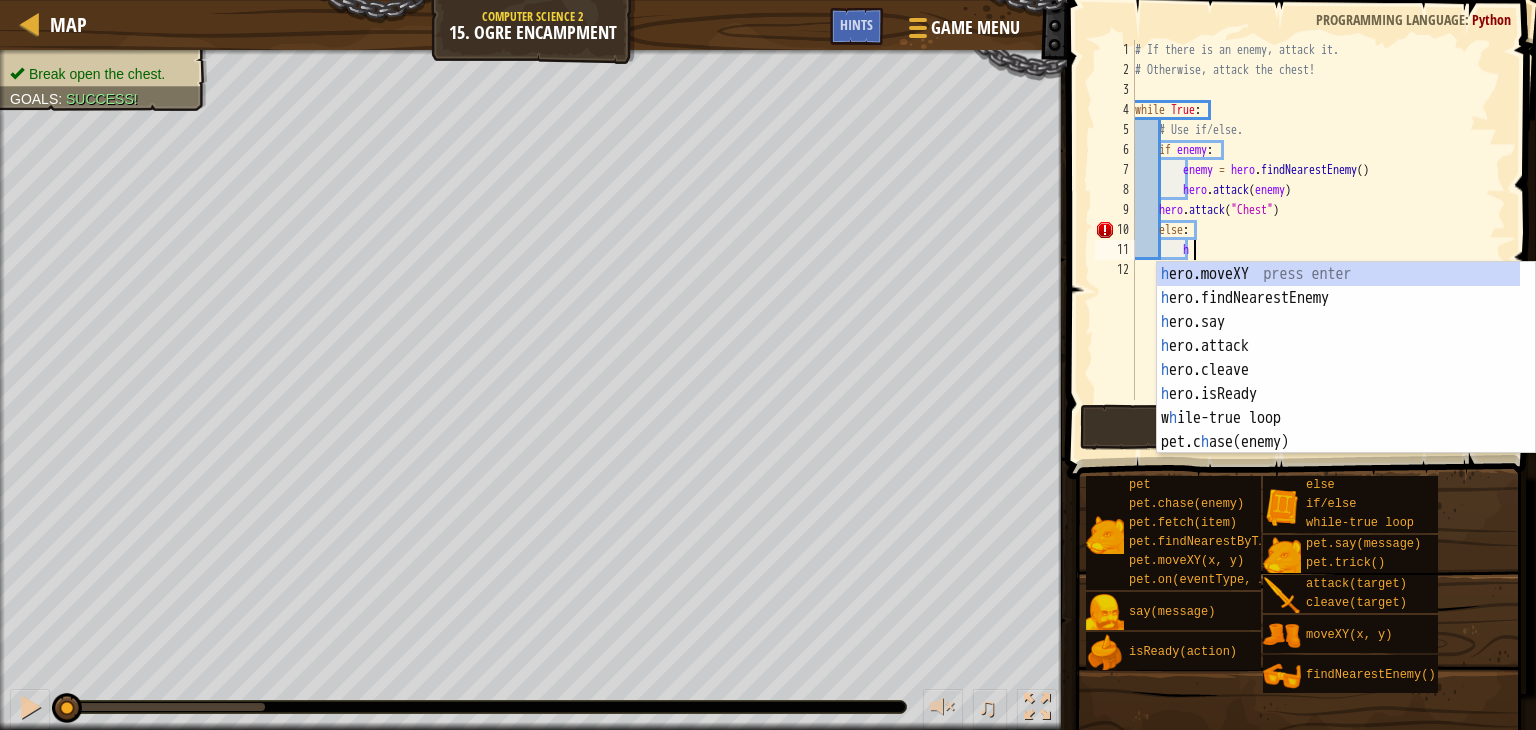 scroll, scrollTop: 9, scrollLeft: 3, axis: both 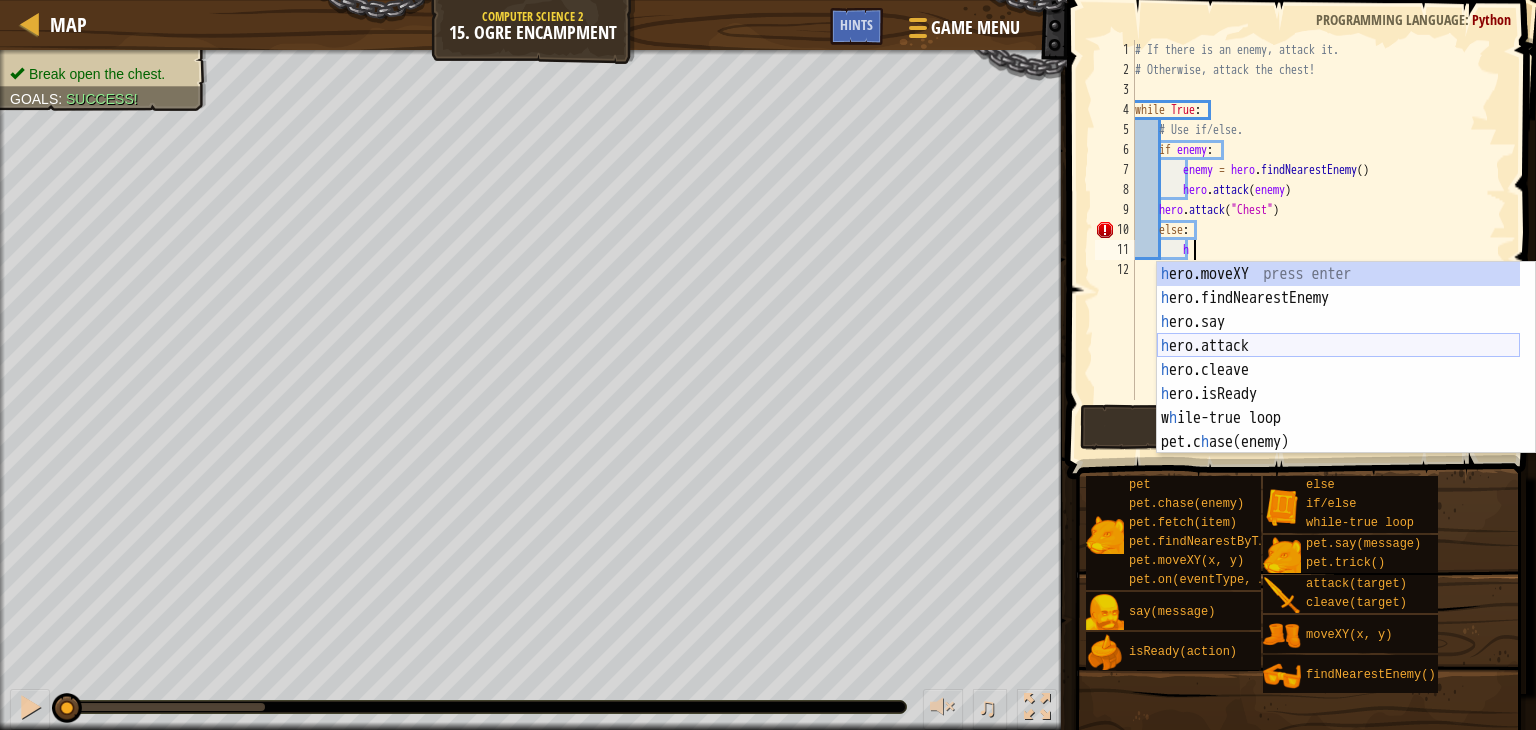 click on "h ero.moveXY press enter h ero.findNearestEnemy press enter h ero.say press enter h ero.attack press enter h ero.cleave press enter h ero.isReady press enter w h ile-true loop press enter pet.c h ase(enemy) press enter pet.fetc h (item) press enter" at bounding box center (1338, 382) 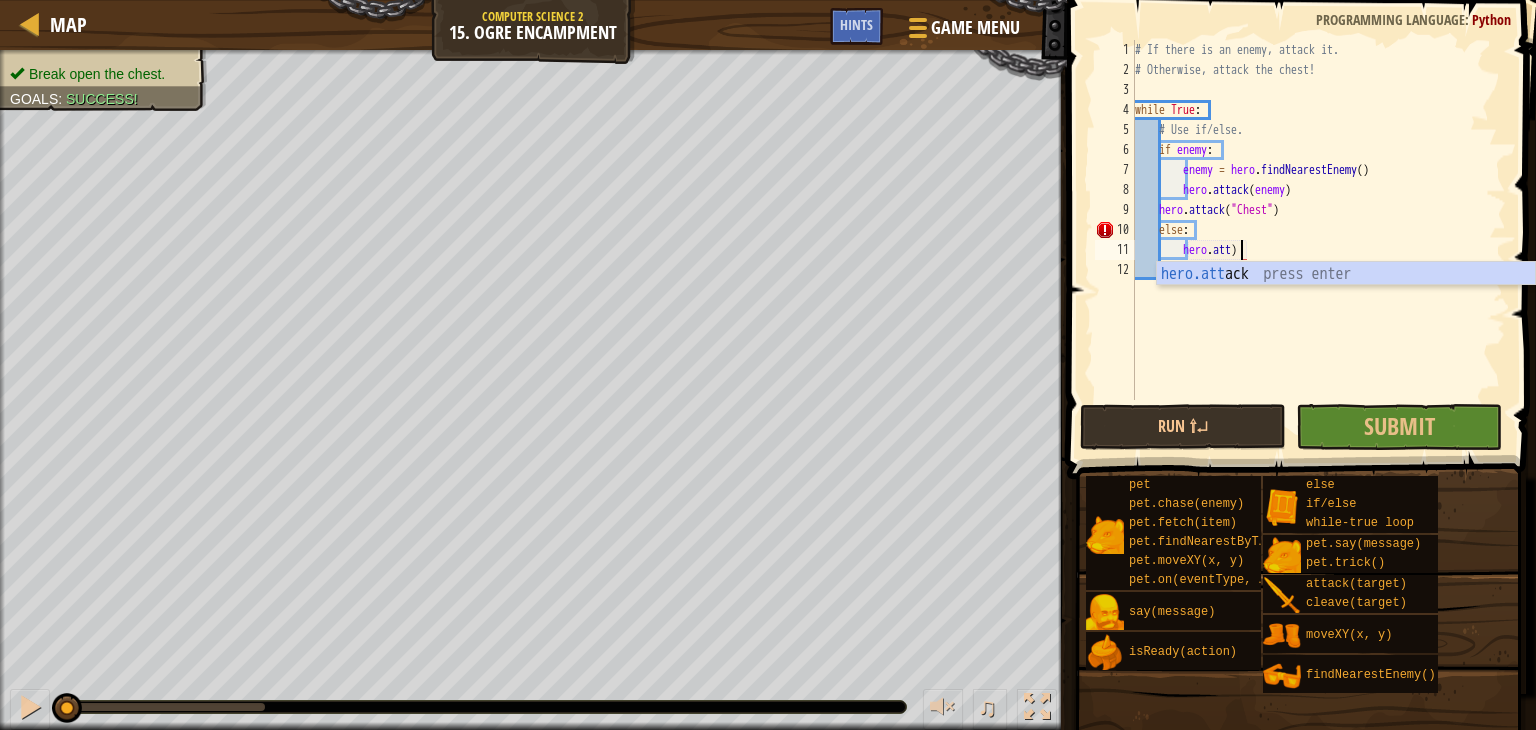 type on "hero.at)" 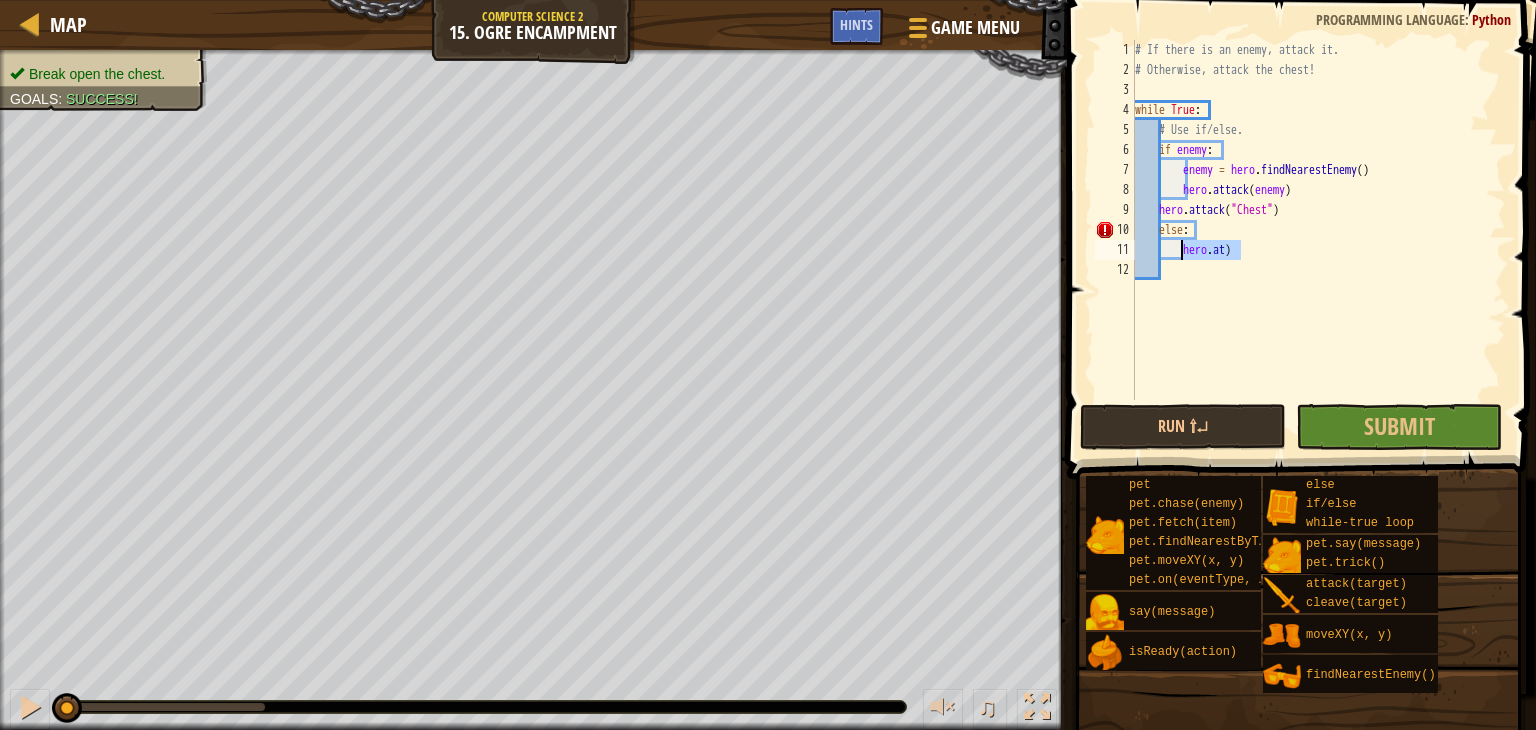 drag, startPoint x: 1245, startPoint y: 257, endPoint x: 1181, endPoint y: 249, distance: 64.49806 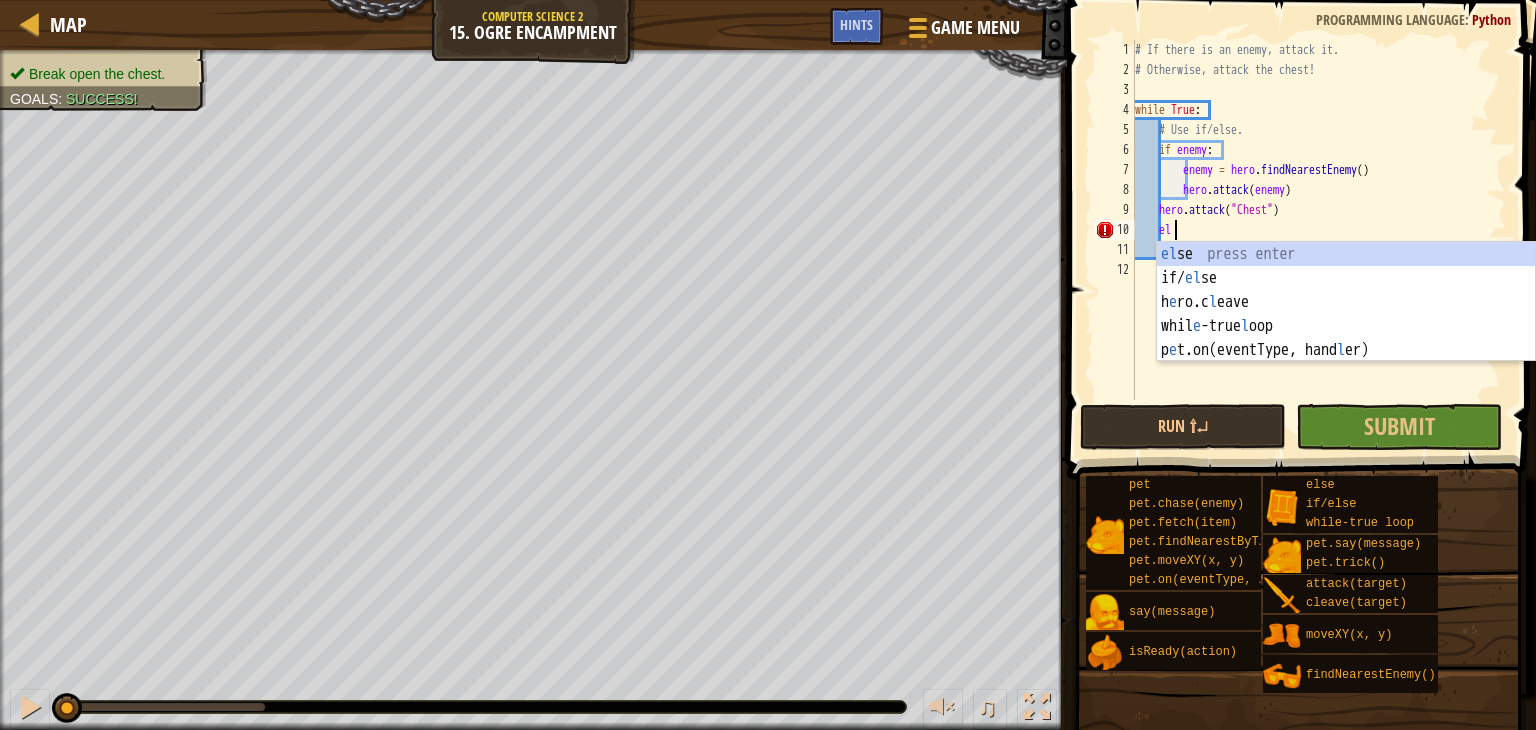 scroll, scrollTop: 9, scrollLeft: 1, axis: both 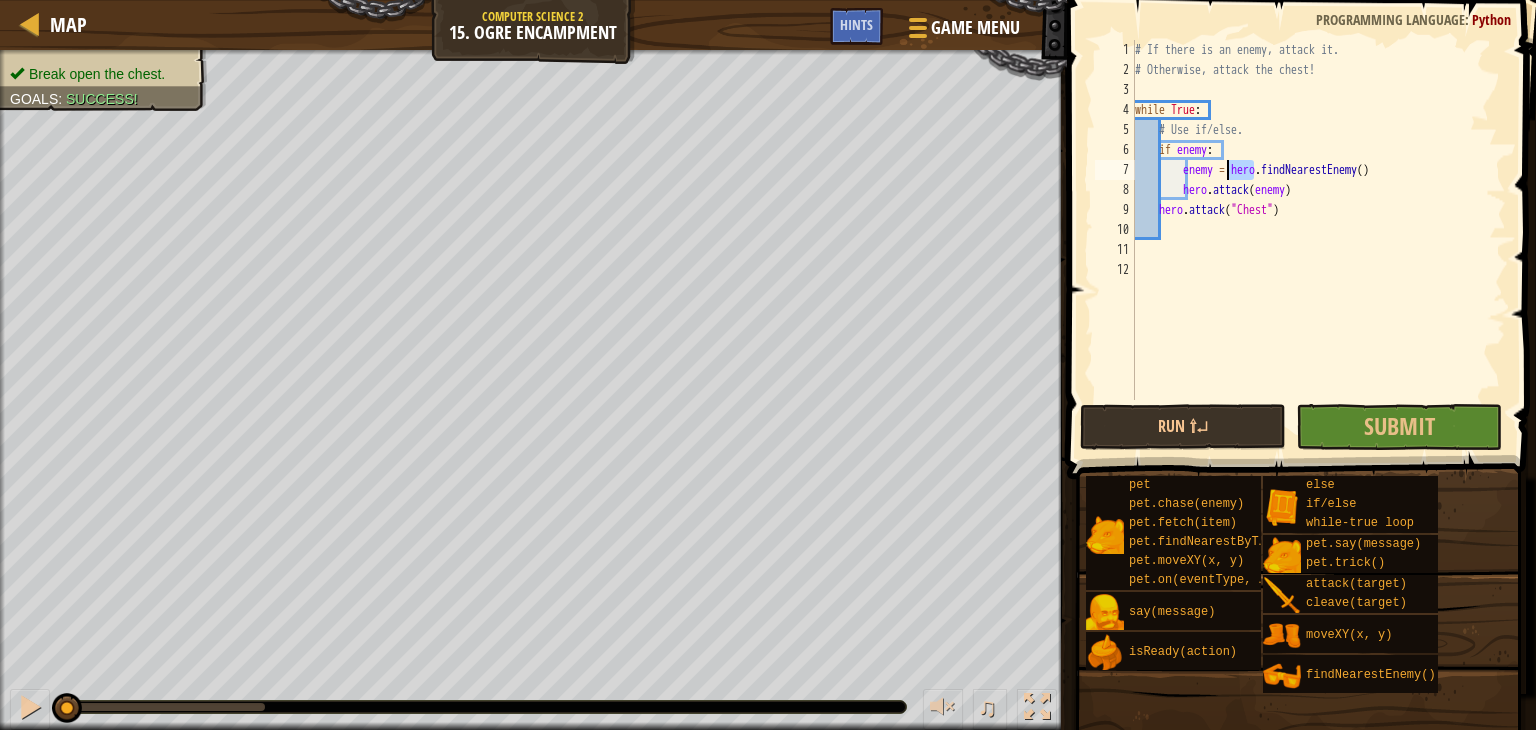 drag, startPoint x: 1244, startPoint y: 165, endPoint x: 1208, endPoint y: 161, distance: 36.221542 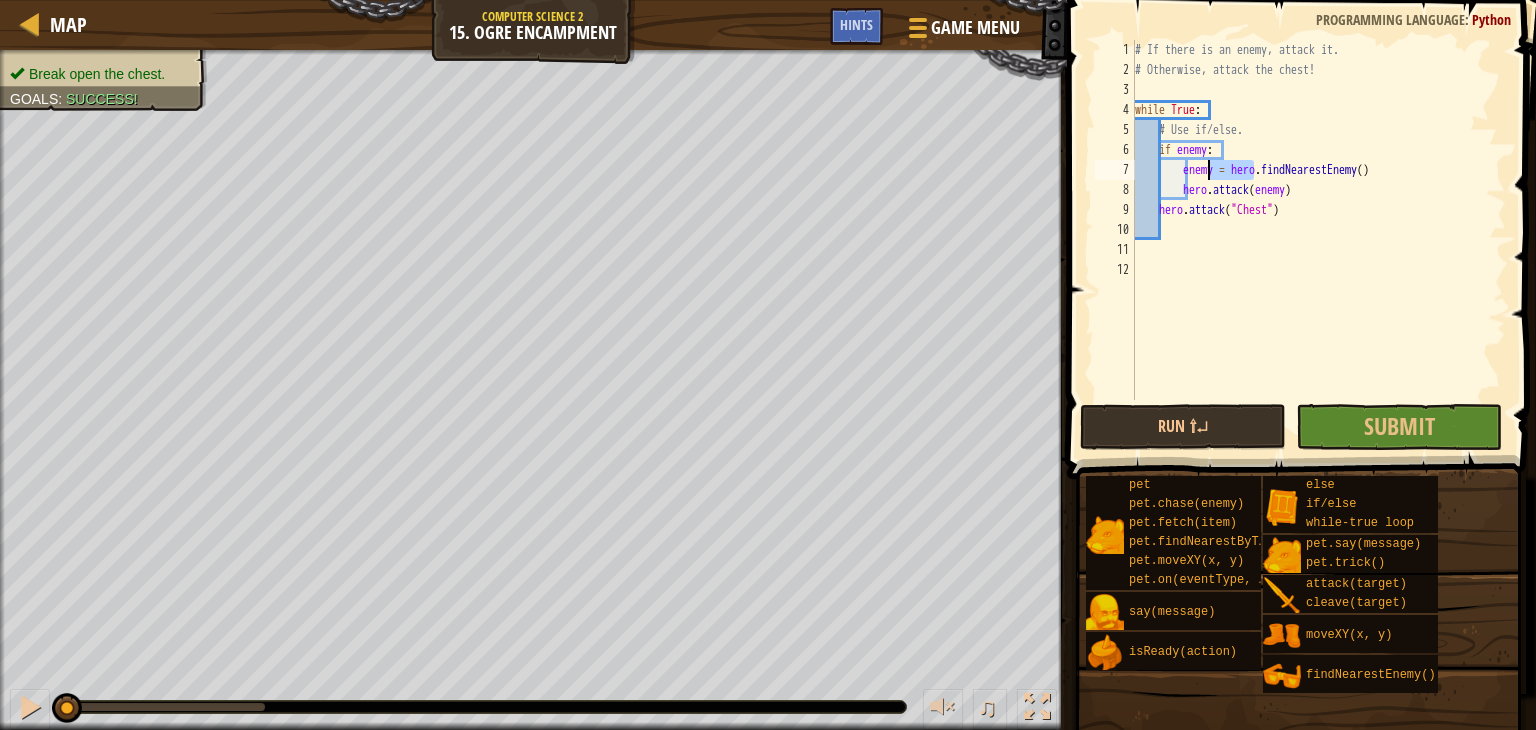 click on "# If there is an enemy, attack it. # Otherwise, attack the chest! while   True :      # Use if/else.      if   enemy :          enemy   =   hero . findNearestEnemy ( )          hero . attack ( enemy )      hero . attack ( "Chest" )" at bounding box center (1318, 240) 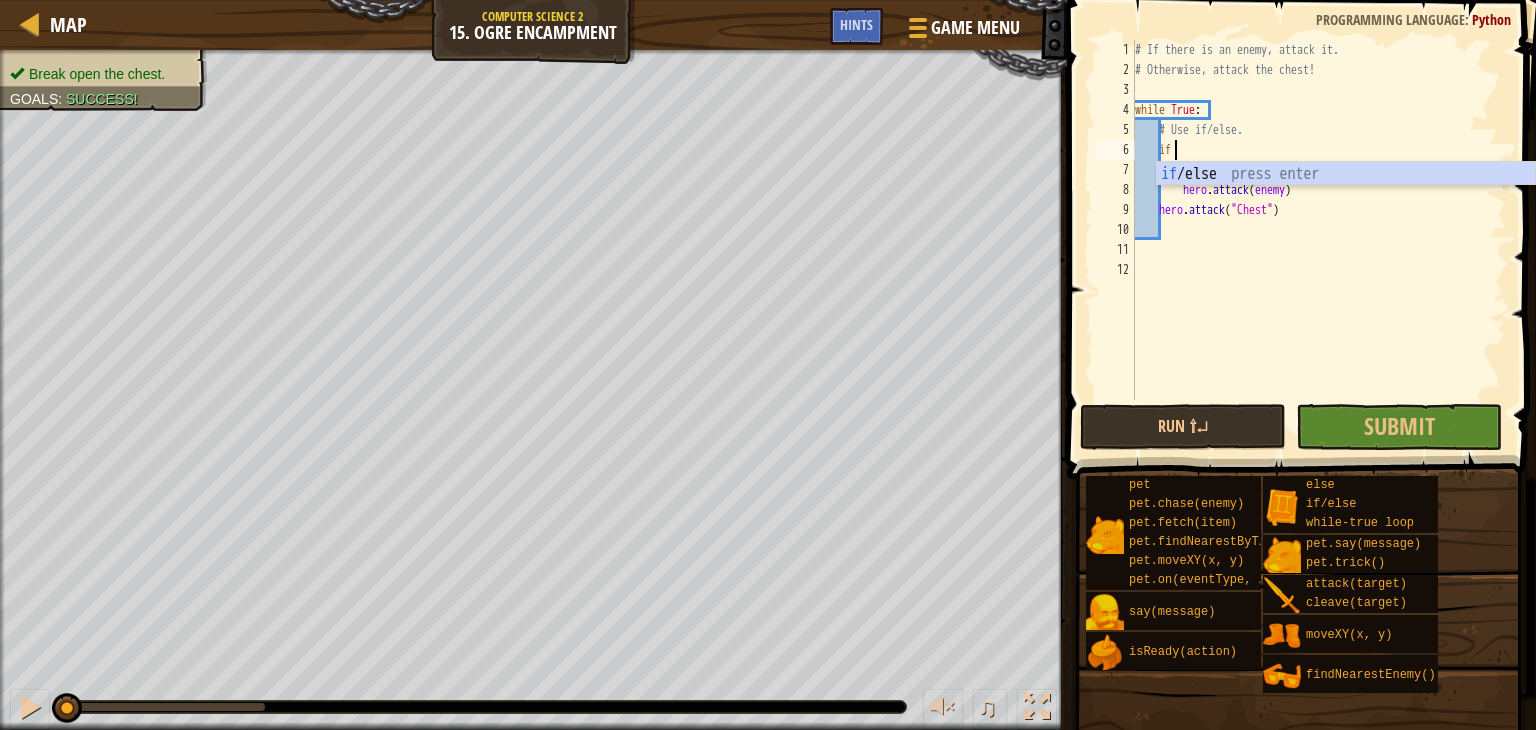 type on "i" 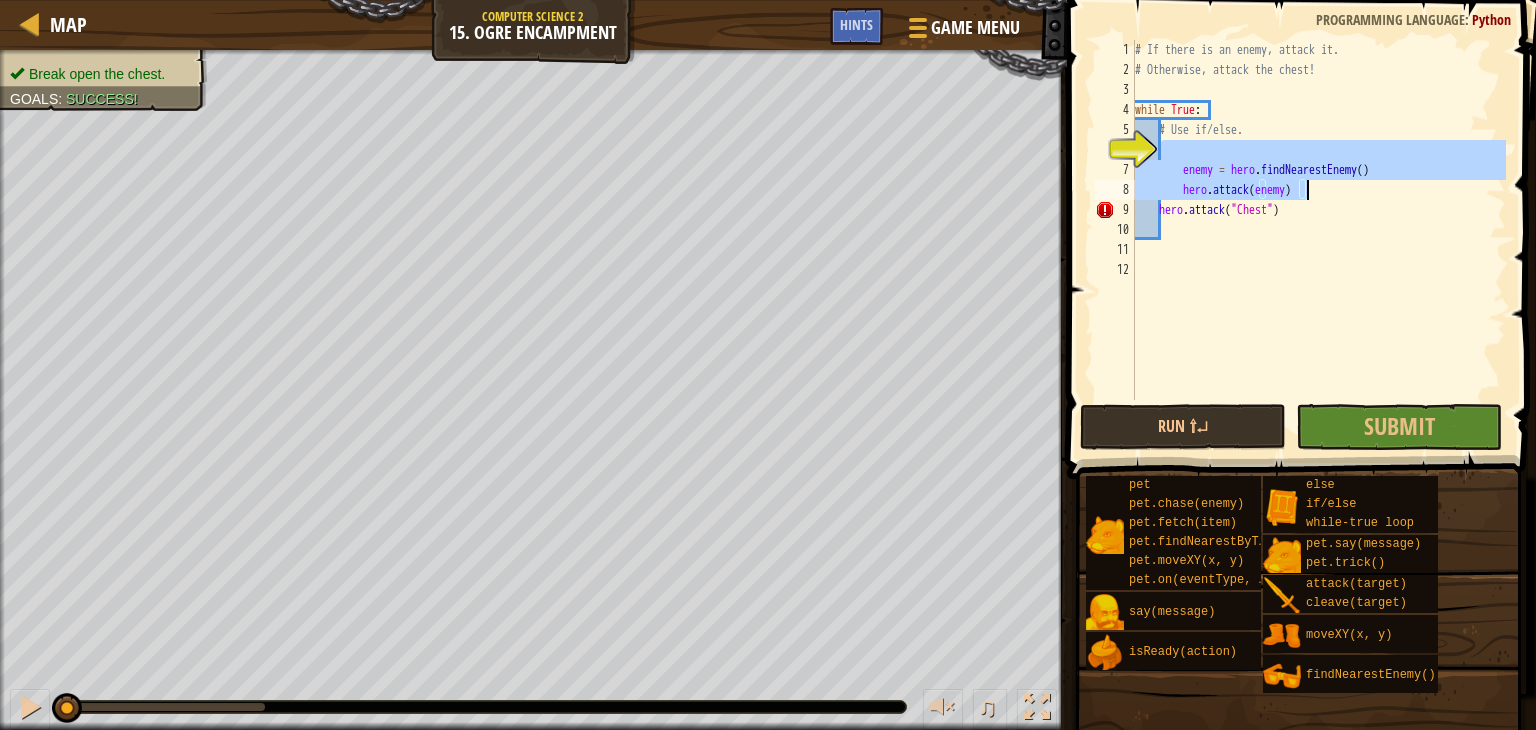 drag, startPoint x: 1450, startPoint y: 160, endPoint x: 1388, endPoint y: 190, distance: 68.8767 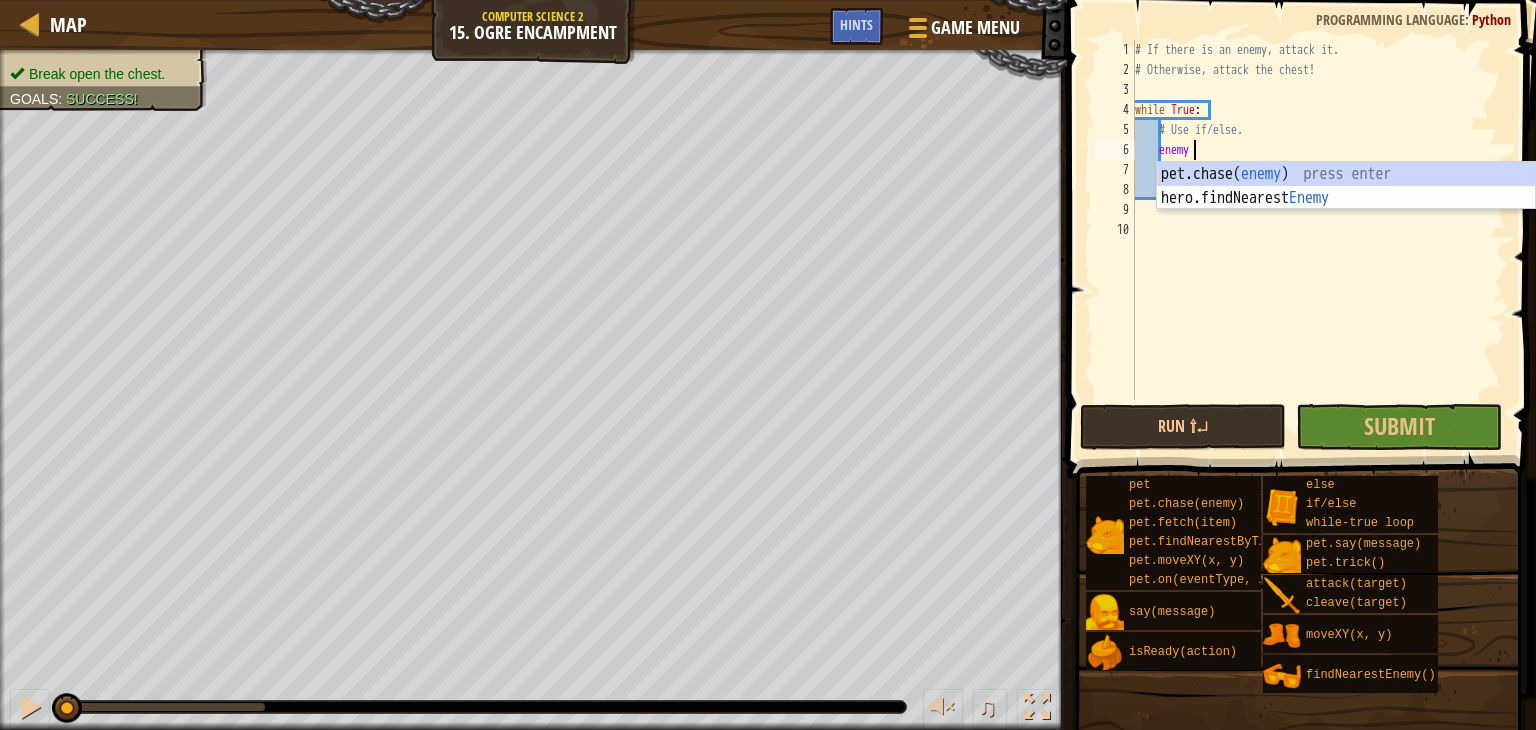scroll, scrollTop: 9, scrollLeft: 4, axis: both 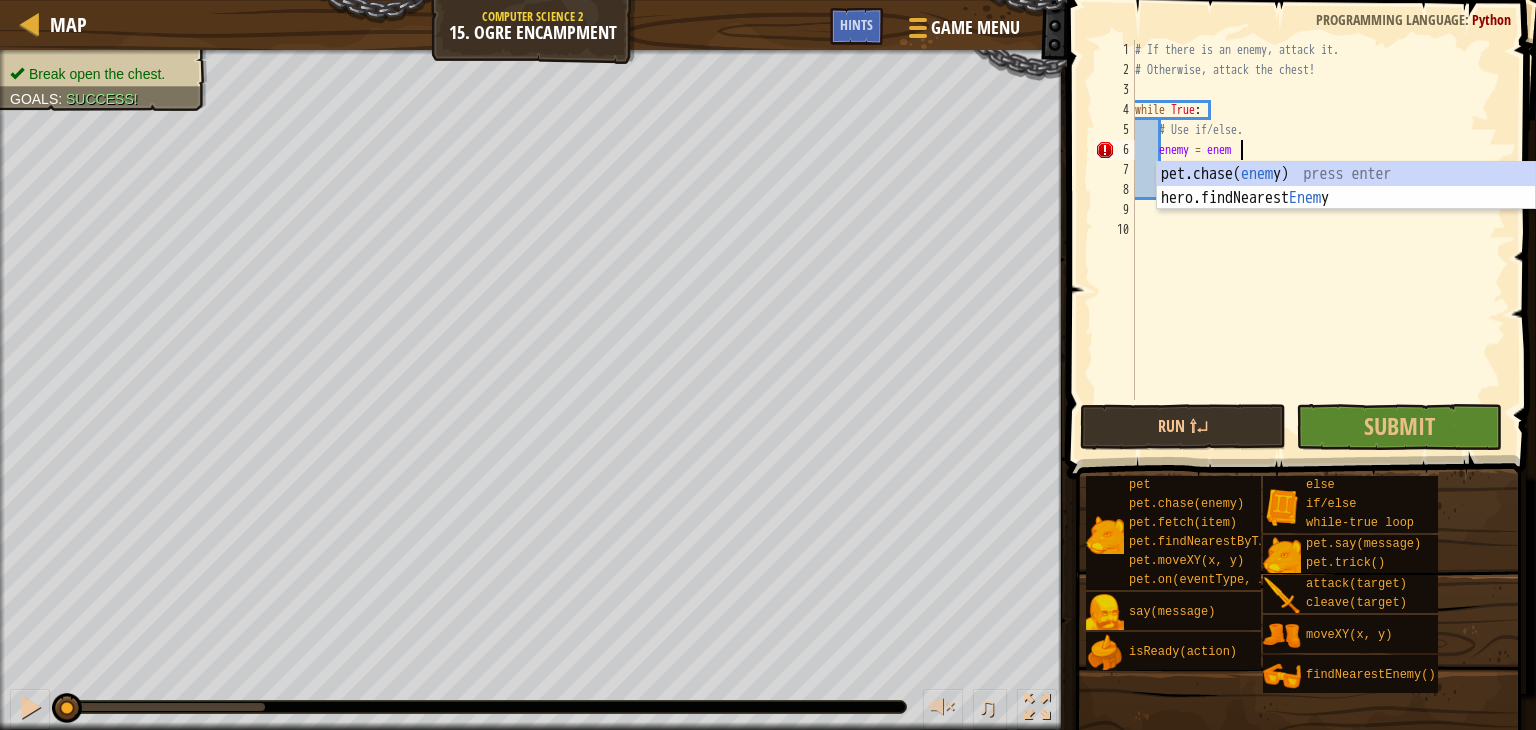 type on "enemy = enemy" 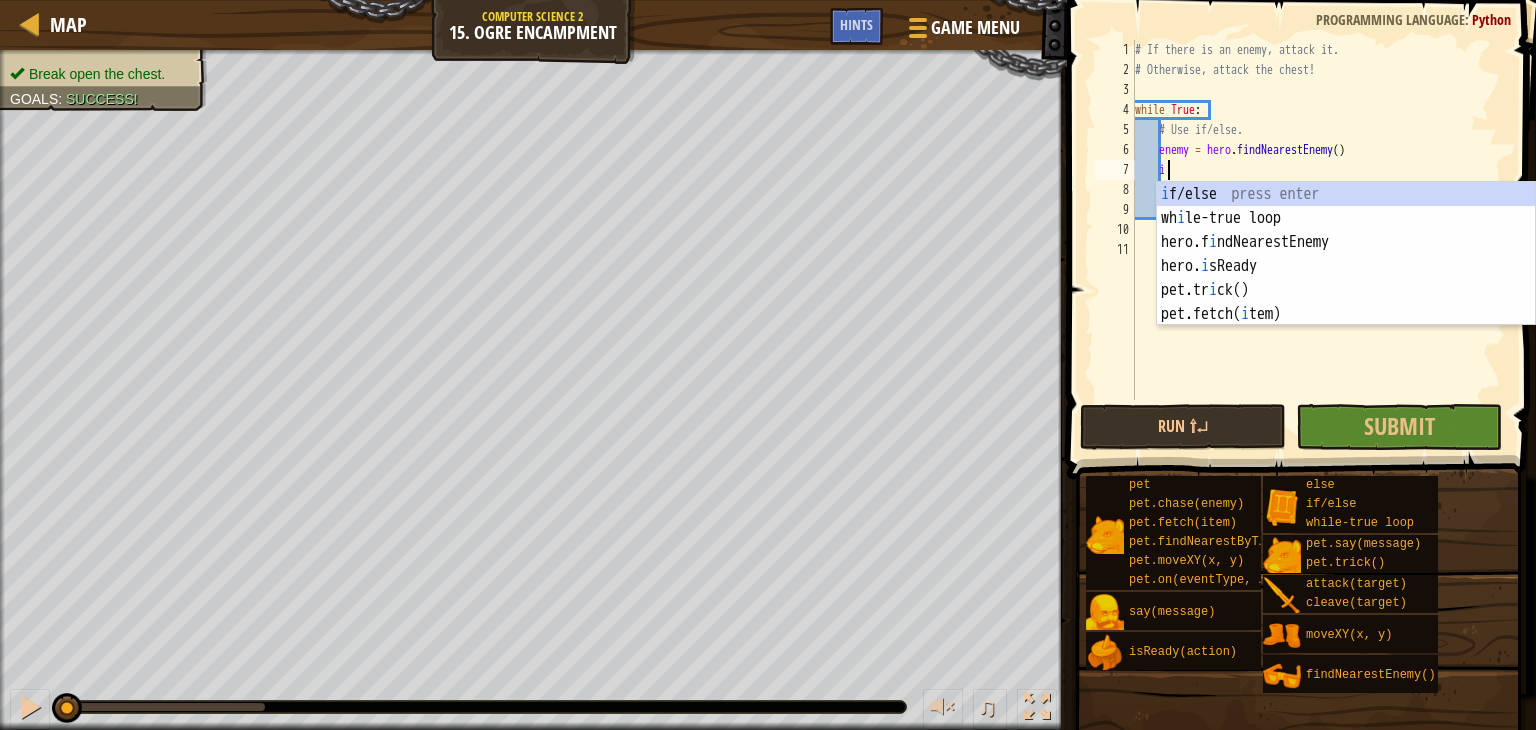 scroll, scrollTop: 9, scrollLeft: 1, axis: both 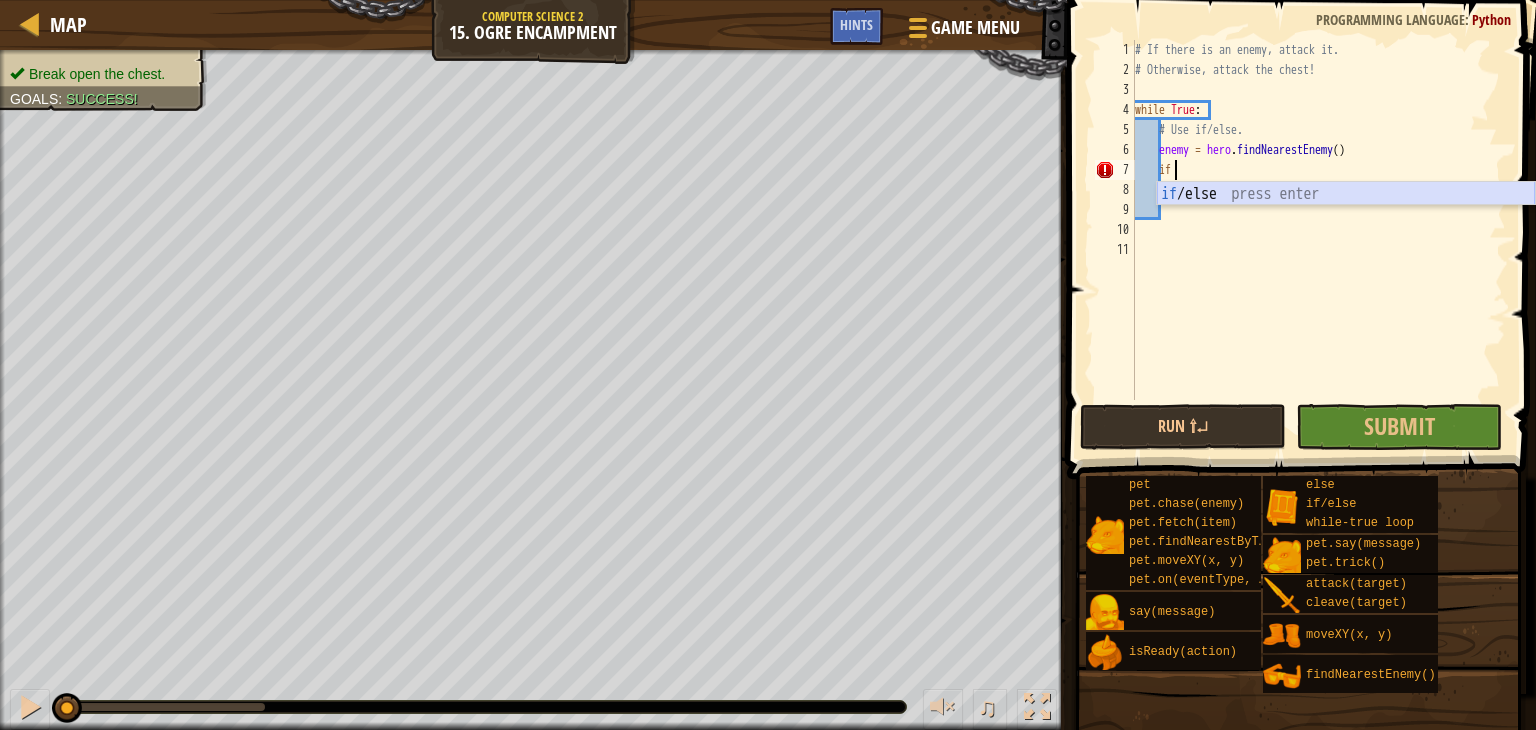 click on "if /else press enter" at bounding box center (1346, 218) 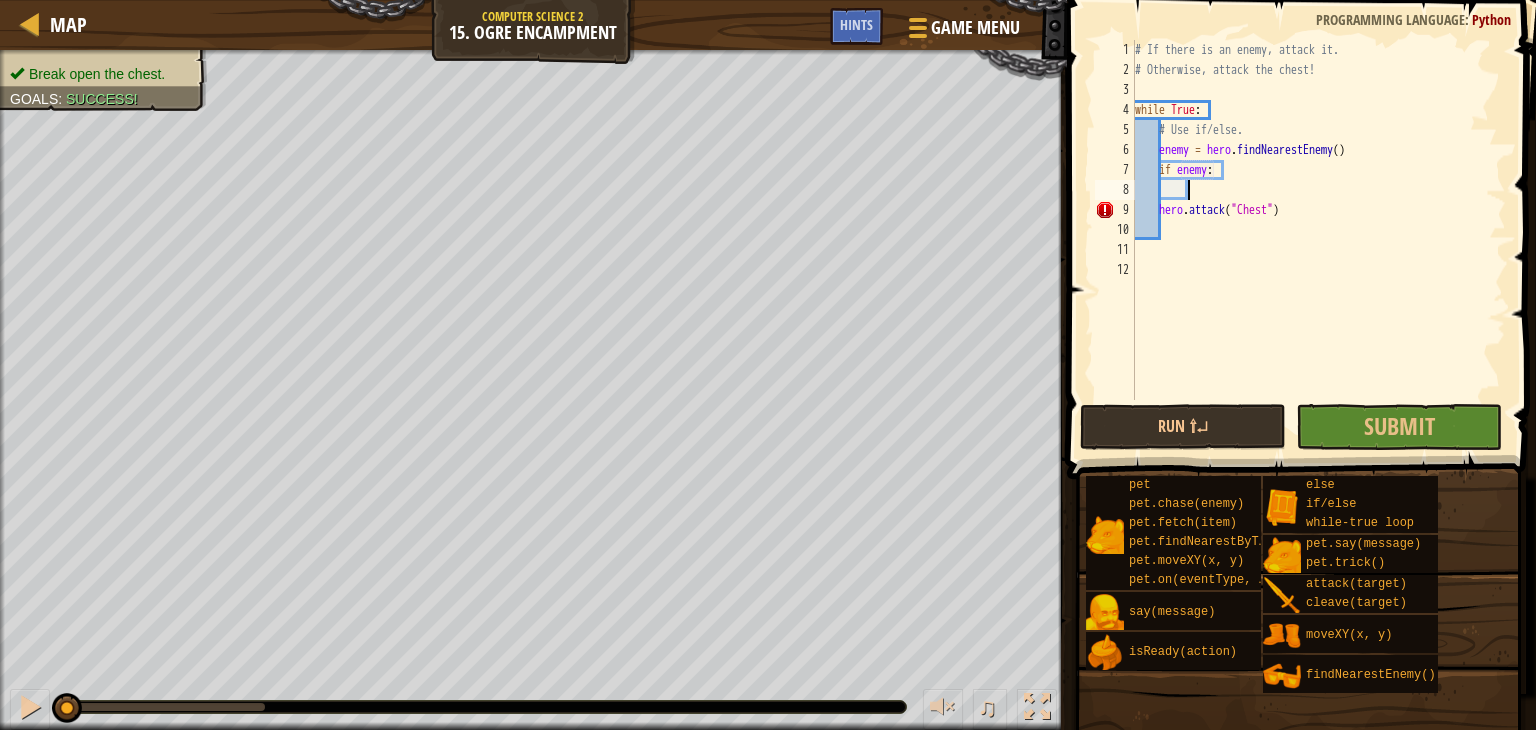 click on "# If there is an enemy, attack it. # Otherwise, attack the chest! while   True :      # Use if/else.      enemy   =   hero . findNearestEnemy ( )      if   enemy :               hero . attack ( "Chest" )" at bounding box center [1318, 240] 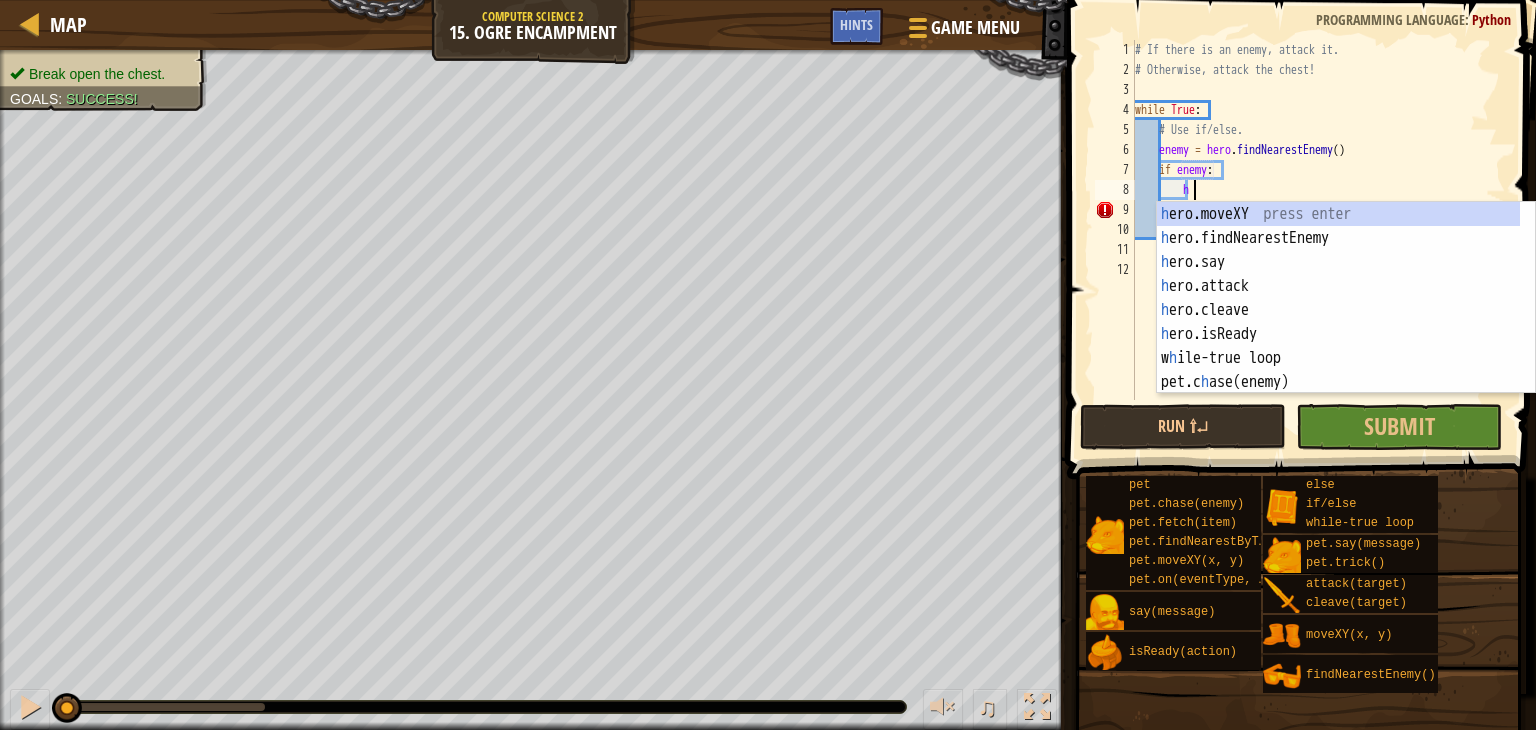 scroll, scrollTop: 9, scrollLeft: 4, axis: both 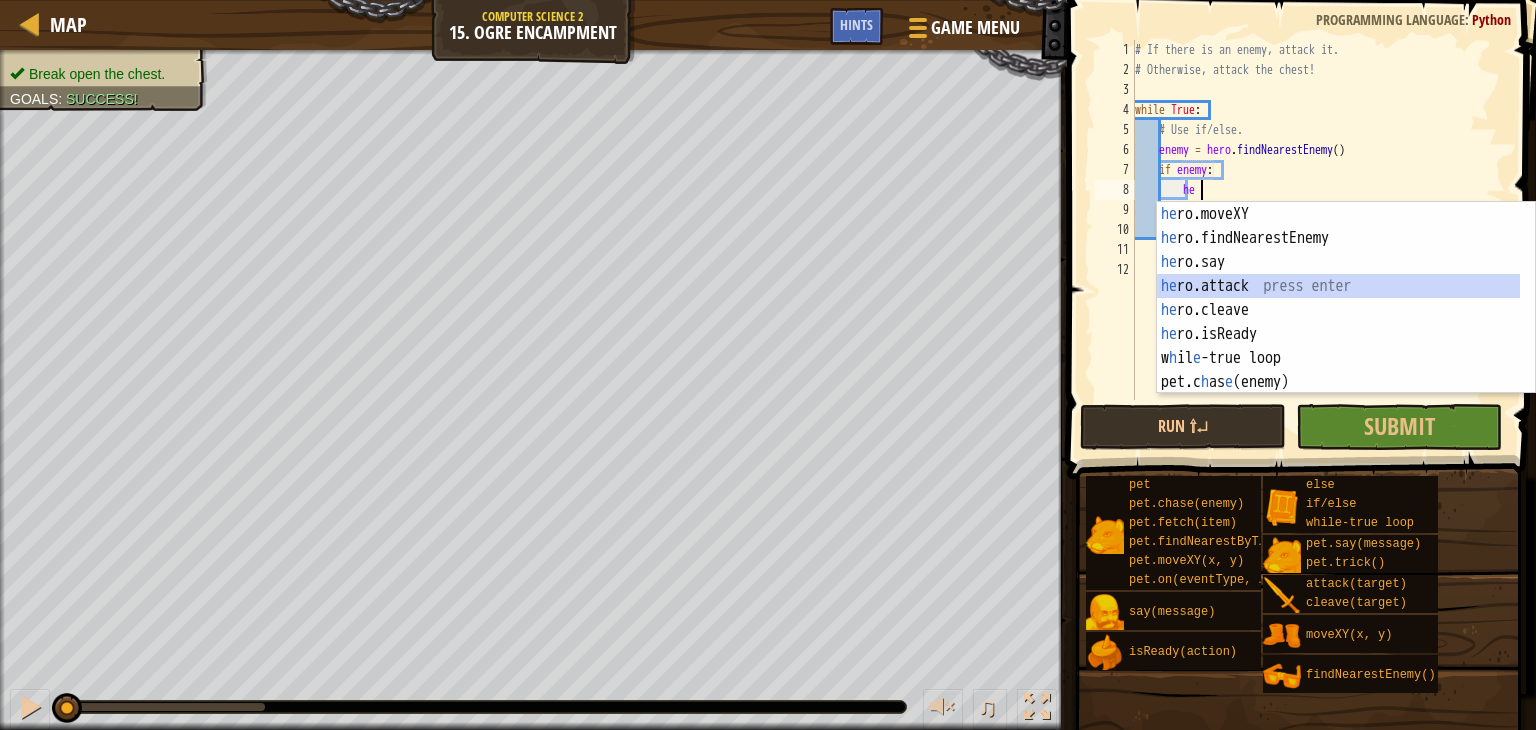 click on "he ro.moveXY press enter he ro.findNearestEnemy press enter he ro.say press enter he ro.attack press enter he ro.cleave press enter he ro.isReady press enter w h il e -true loop press enter pet.c h as e (enemy) press enter pet.fetc h (it e m) press enter" at bounding box center [1338, 322] 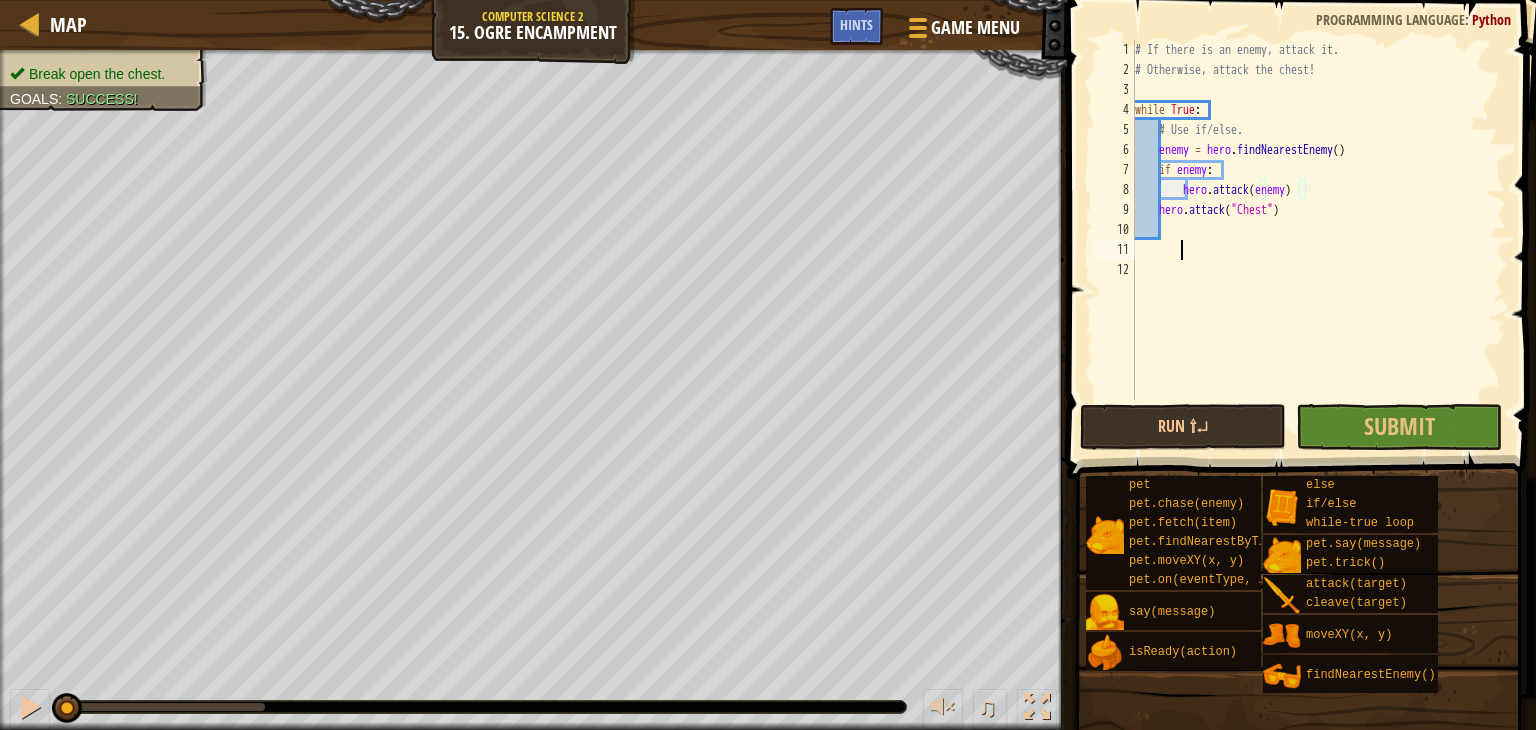 click on "# If there is an enemy, attack it. # Otherwise, attack the chest! while   True :      # Use if/else.      enemy   =   hero . findNearestEnemy ( )      if   enemy :          hero . attack ( enemy )      hero . attack ( "Chest" )" at bounding box center [1318, 240] 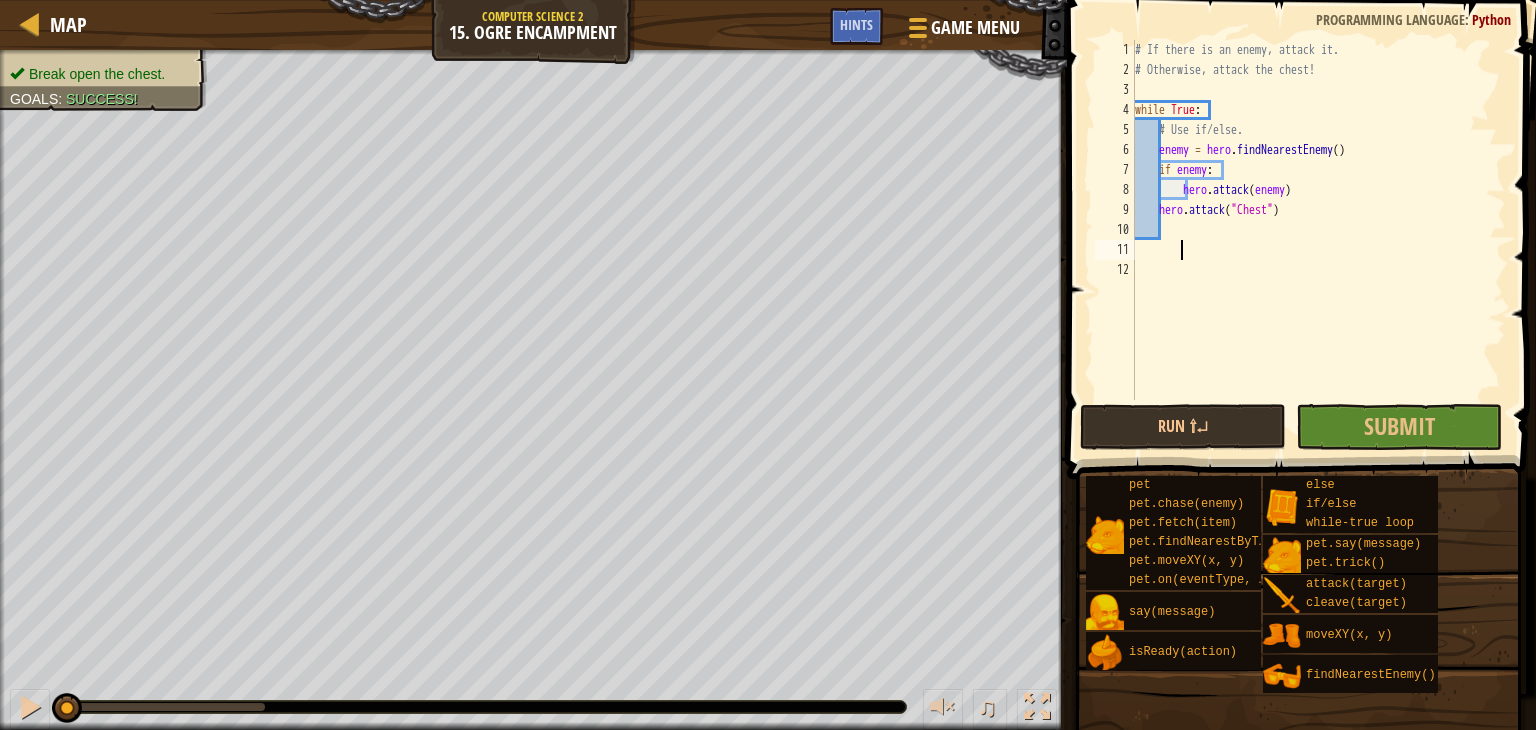 click on "# If there is an enemy, attack it. # Otherwise, attack the chest! while   True :      # Use if/else.      enemy   =   hero . findNearestEnemy ( )      if   enemy :          hero . attack ( enemy )      hero . attack ( "Chest" )" at bounding box center [1318, 240] 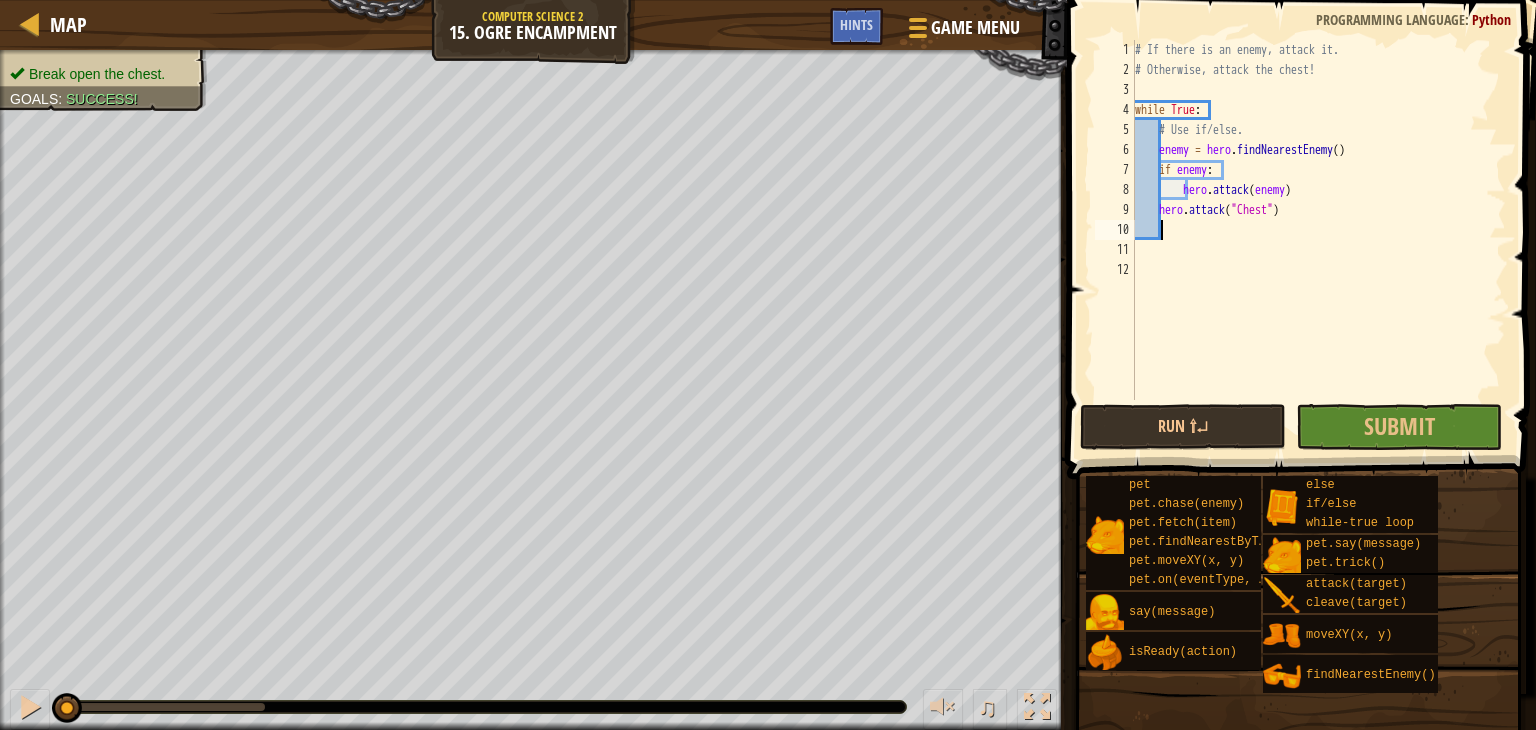 click on "# If there is an enemy, attack it. # Otherwise, attack the chest! while   True :      # Use if/else.      enemy   =   hero . findNearestEnemy ( )      if   enemy :          hero . attack ( enemy )      hero . attack ( "Chest" )" at bounding box center (1318, 240) 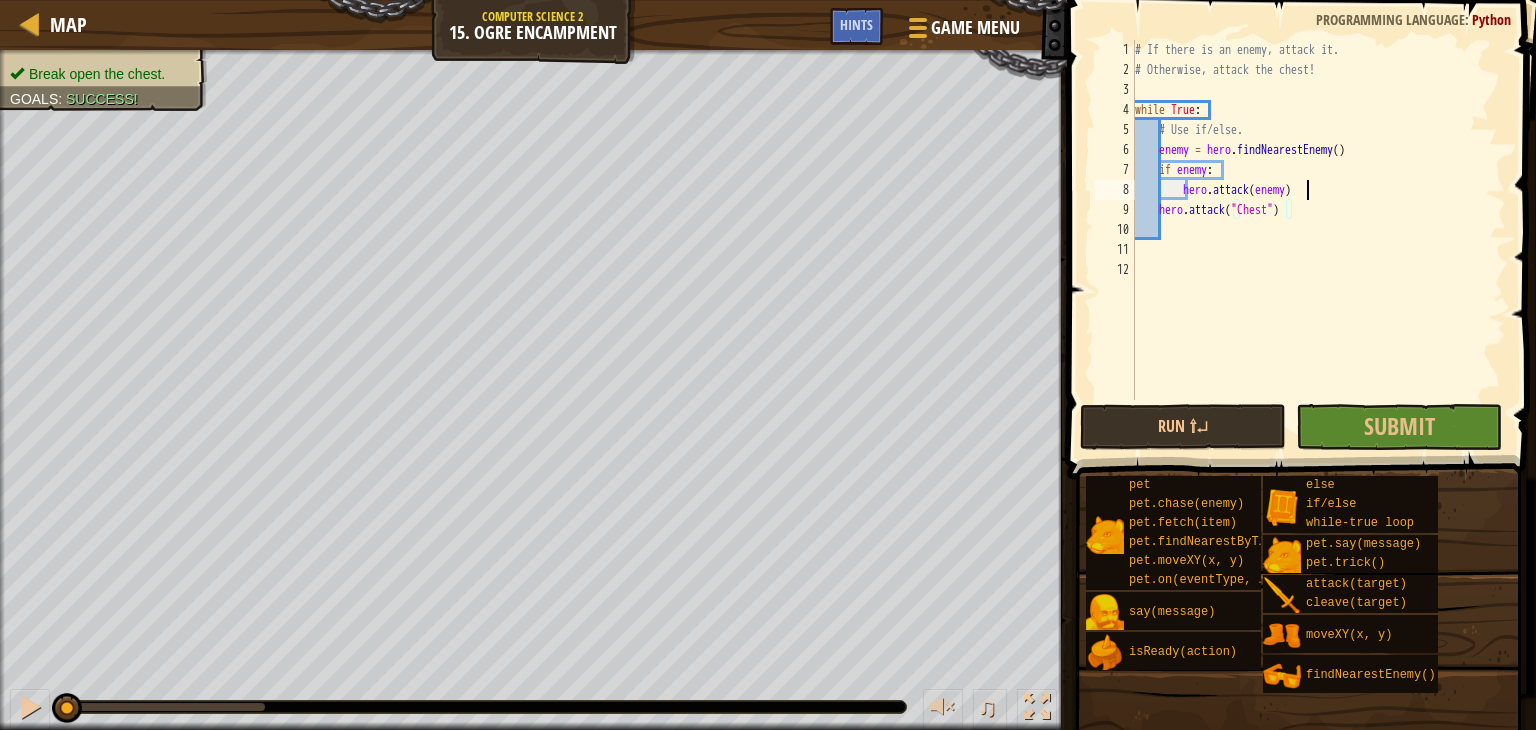 click on "# If there is an enemy, attack it. # Otherwise, attack the chest! while   True :      # Use if/else.      enemy   =   hero . findNearestEnemy ( )      if   enemy :          hero . attack ( enemy )      hero . attack ( "Chest" )" at bounding box center [1318, 240] 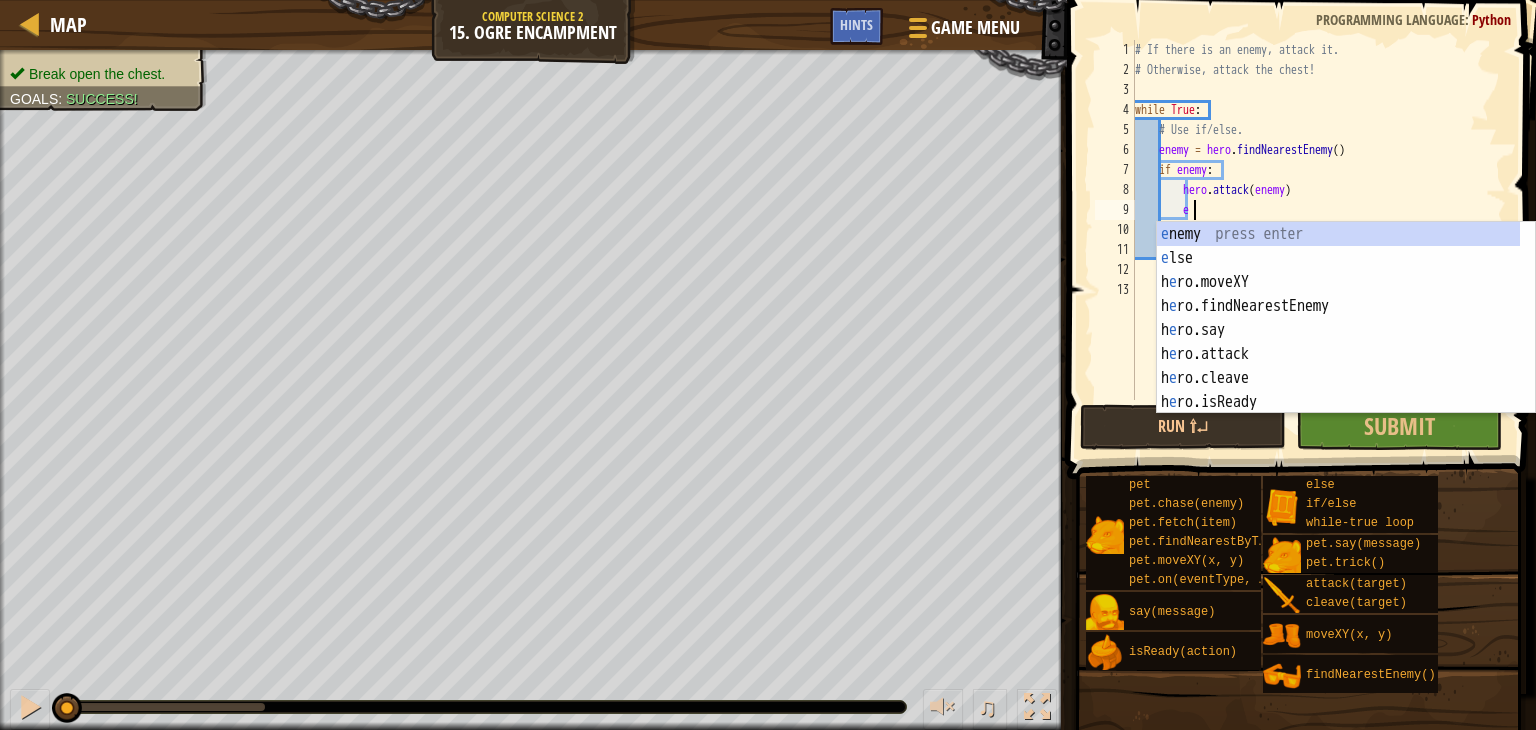 type on "el" 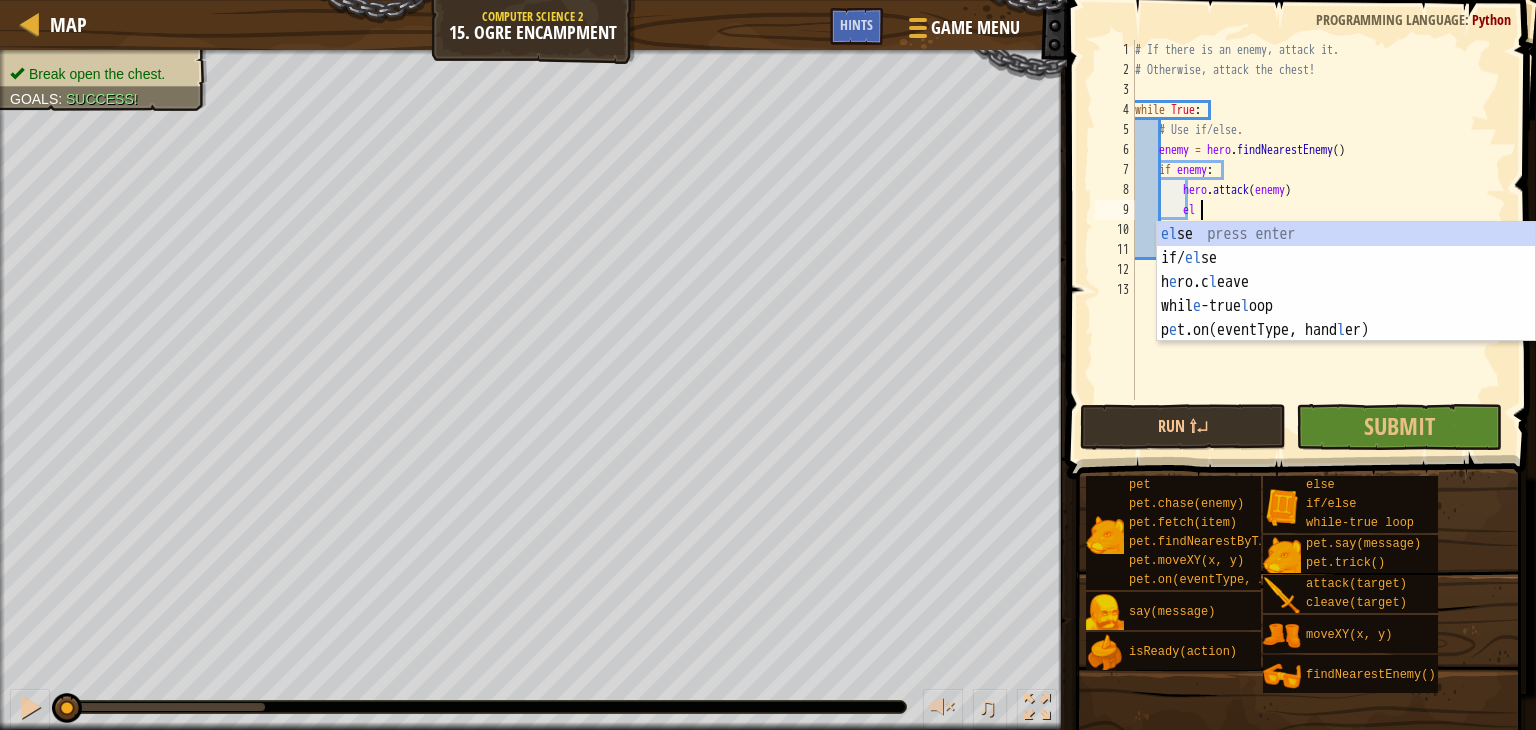 click on "el se press enter if/ el se press enter h e ro.c l eave press enter whil e -true  l oop press enter p e t.on(eventType, hand l er) press enter" at bounding box center (1346, 306) 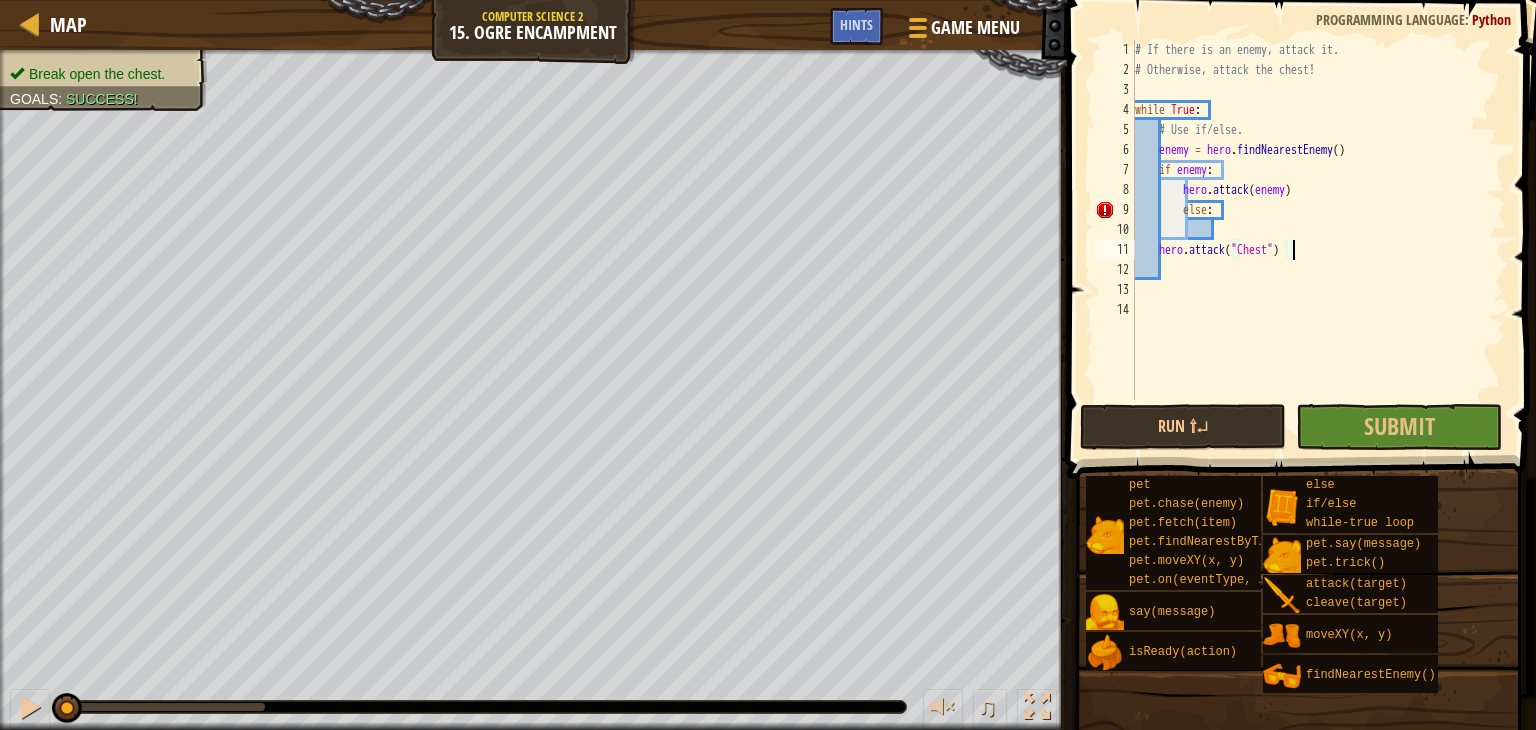 drag, startPoint x: 1305, startPoint y: 249, endPoint x: 1295, endPoint y: 248, distance: 10.049875 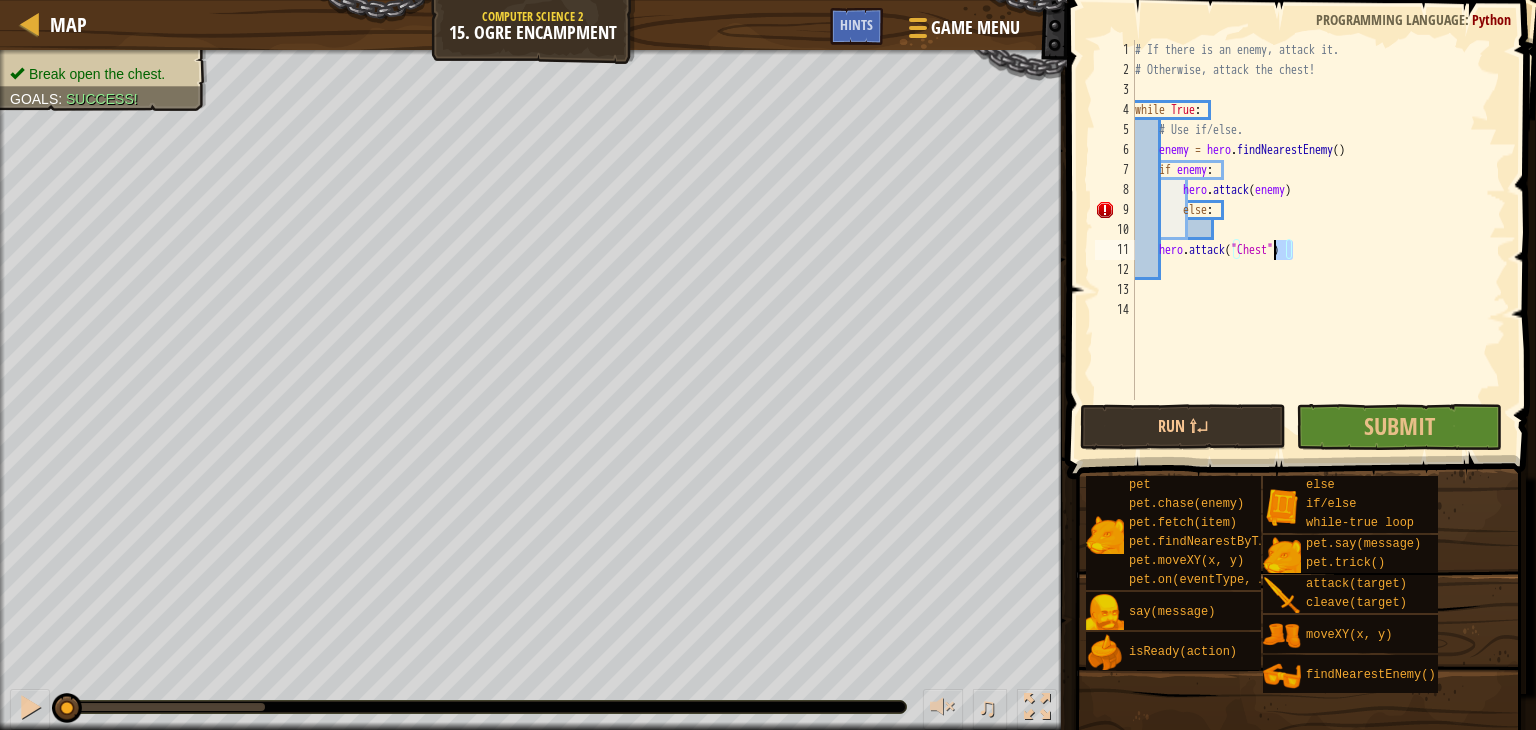 drag, startPoint x: 1297, startPoint y: 250, endPoint x: 1272, endPoint y: 253, distance: 25.179358 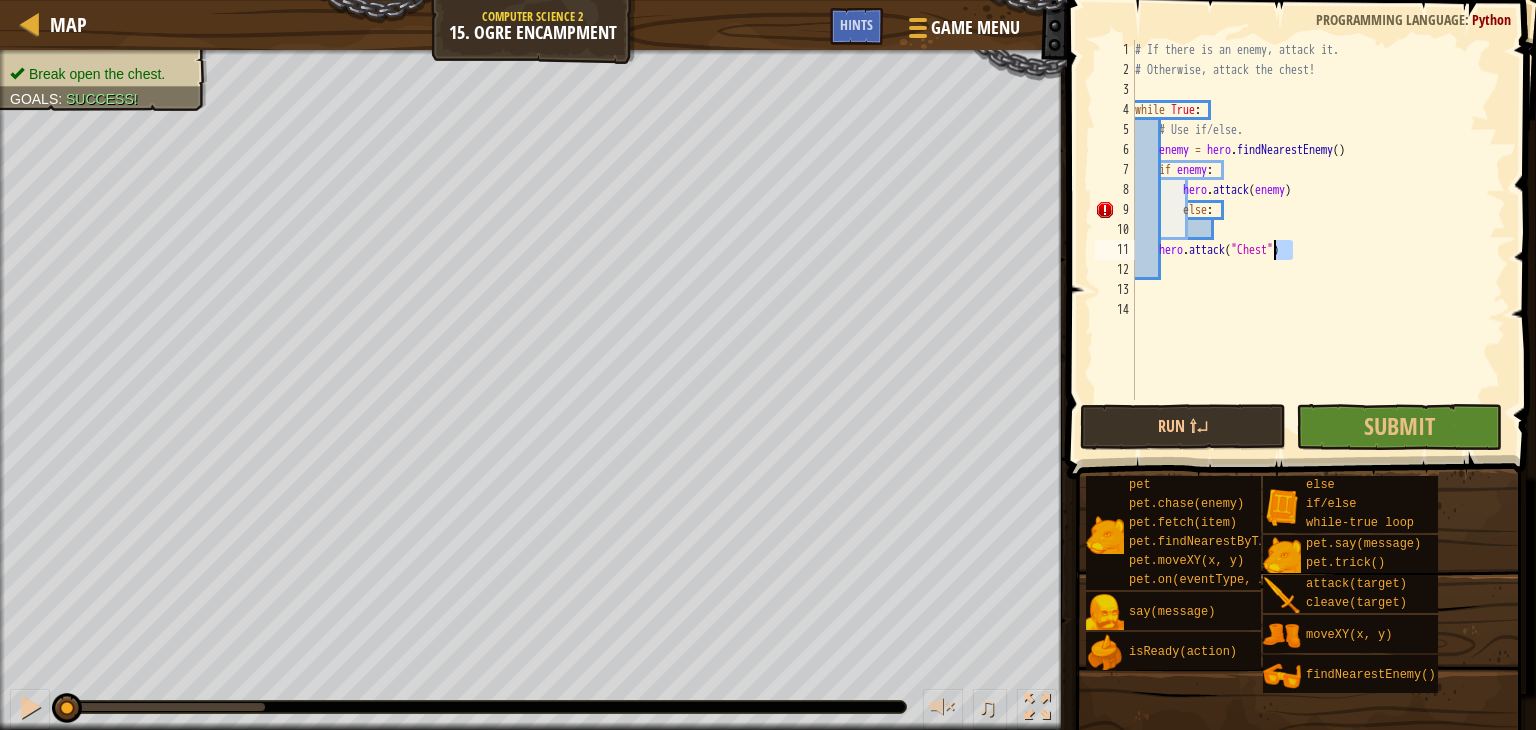 click on "# If there is an enemy, attack it. # Otherwise, attack the chest! while   True :      # Use if/else.      enemy   =   hero . findNearestEnemy ( )      if   enemy :          hero . attack ( enemy )          else :                   hero . attack ( "Chest" )" at bounding box center [1318, 240] 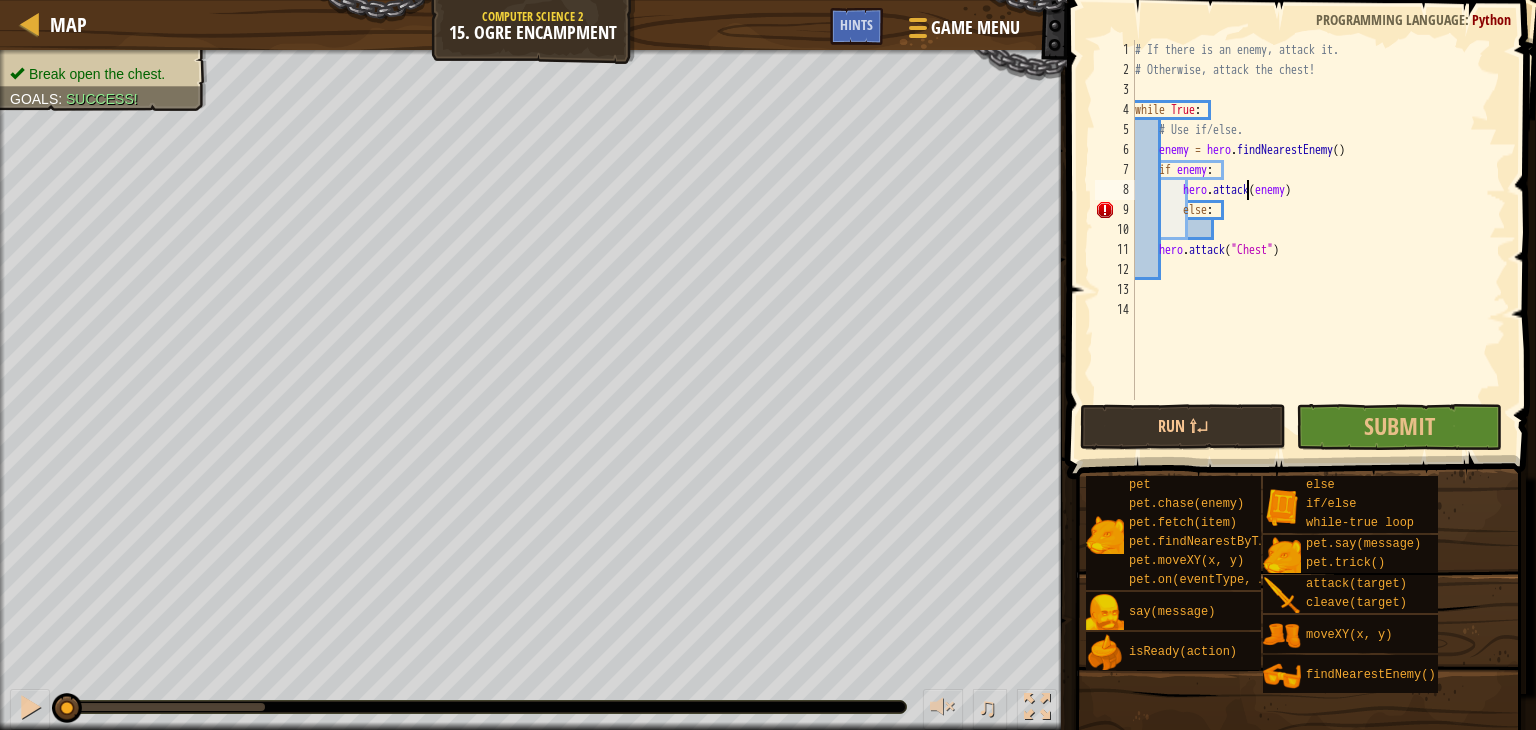 click on "# If there is an enemy, attack it. # Otherwise, attack the chest! while   True :      # Use if/else.      enemy   =   hero . findNearestEnemy ( )      if   enemy :          hero . attack ( enemy )          else :                   hero . attack ( "Chest" )" at bounding box center (1318, 240) 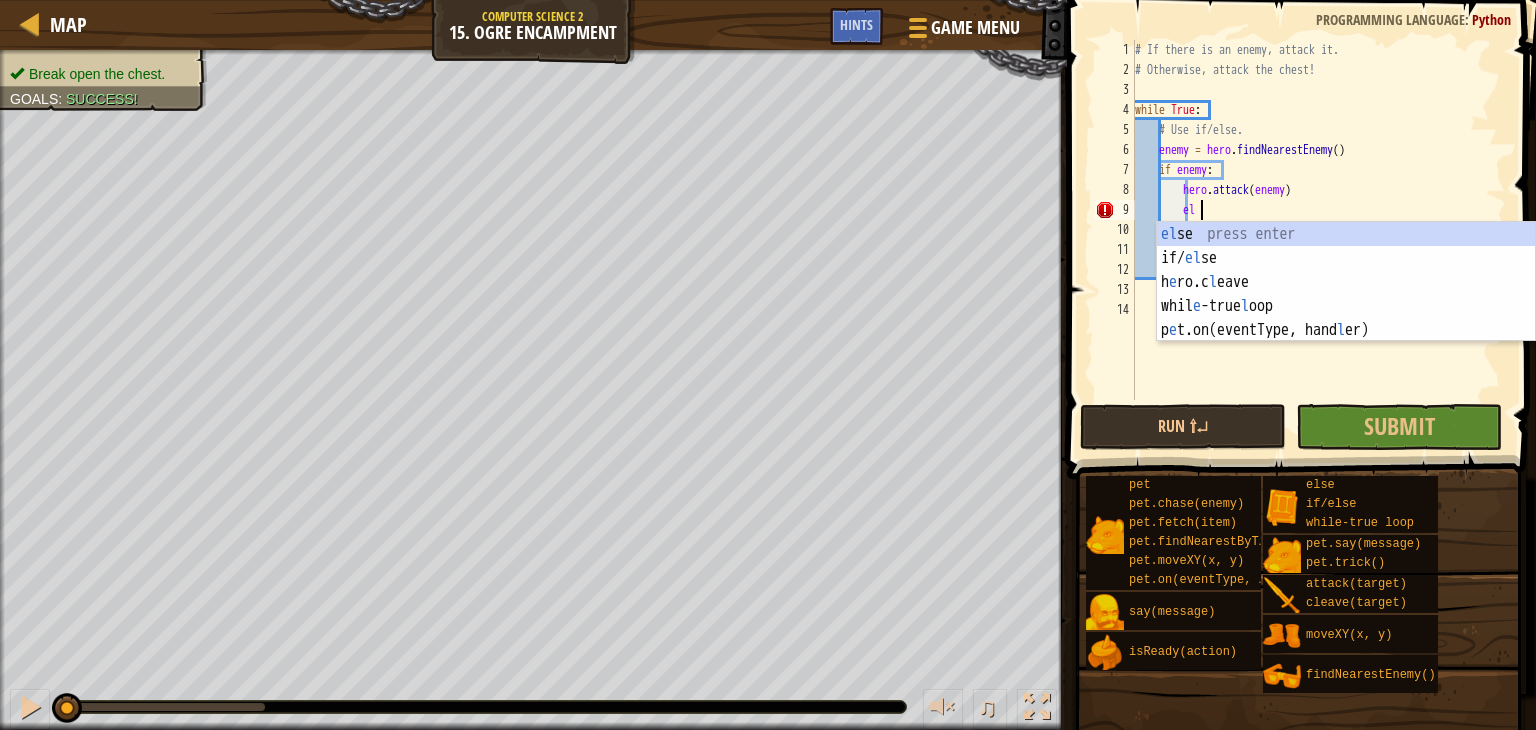 type on "e" 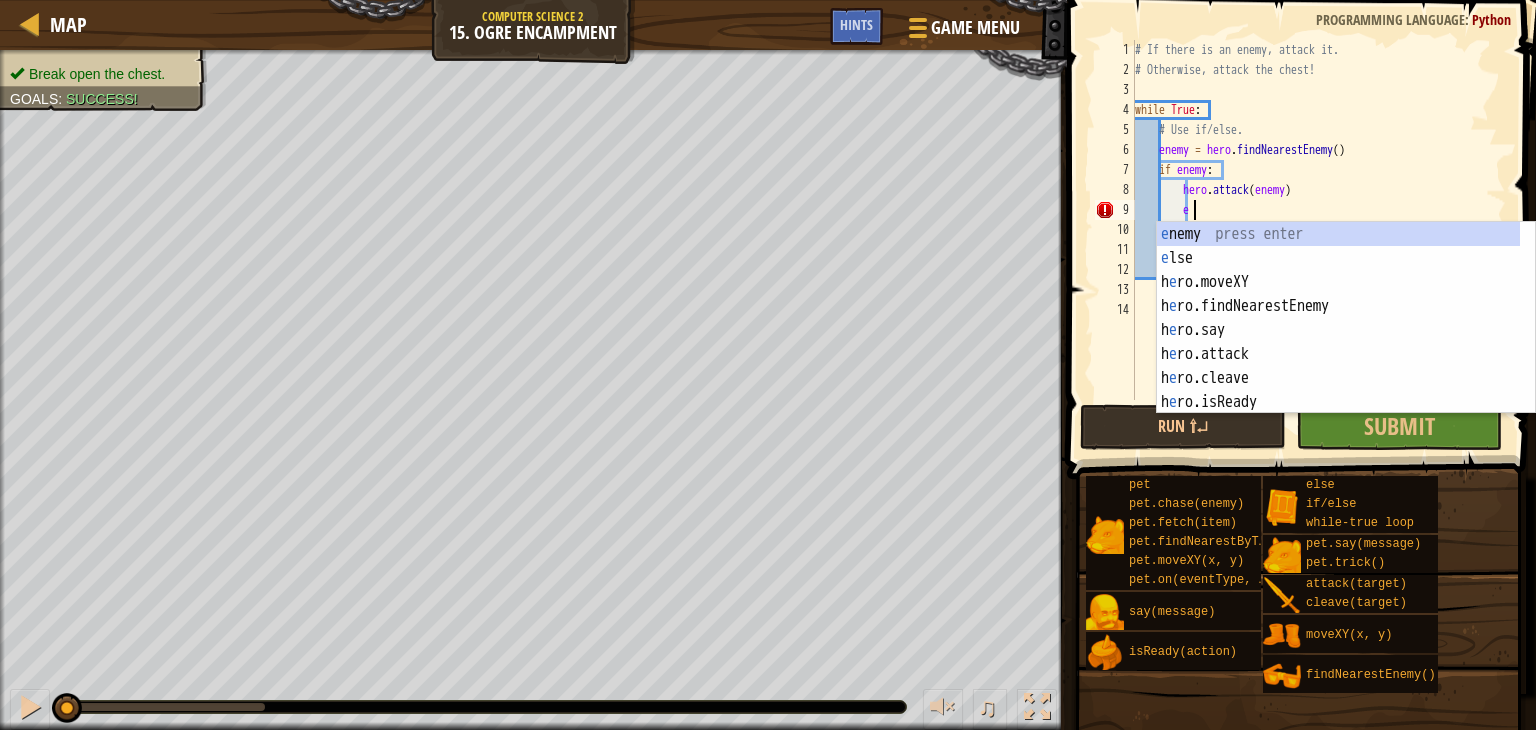 scroll, scrollTop: 9, scrollLeft: 3, axis: both 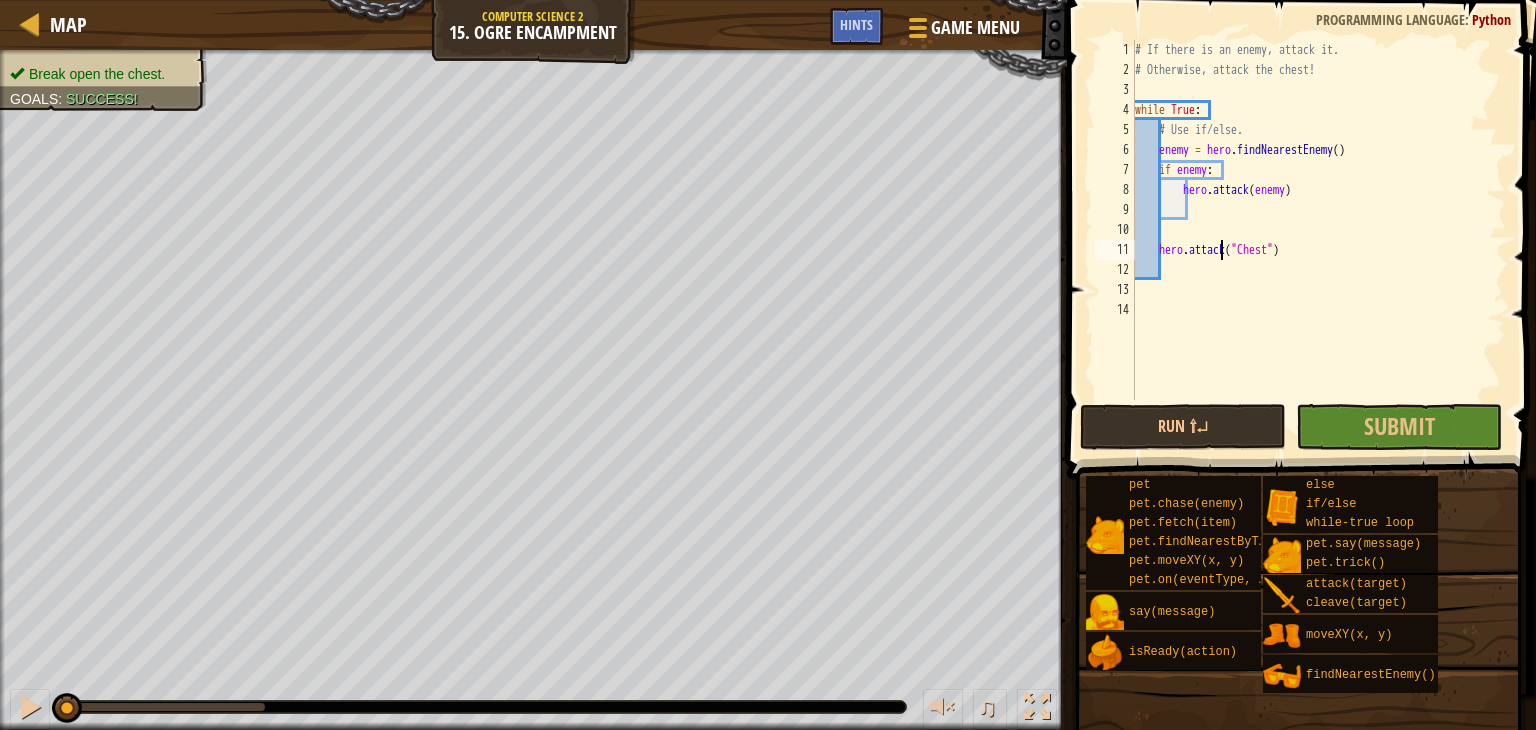 click on "# If there is an enemy, attack it. # Otherwise, attack the chest! while   True :      # Use if/else.      enemy   =   hero . findNearestEnemy ( )      if   enemy :          hero . attack ( enemy )                            hero . attack ( "Chest" )" at bounding box center [1318, 240] 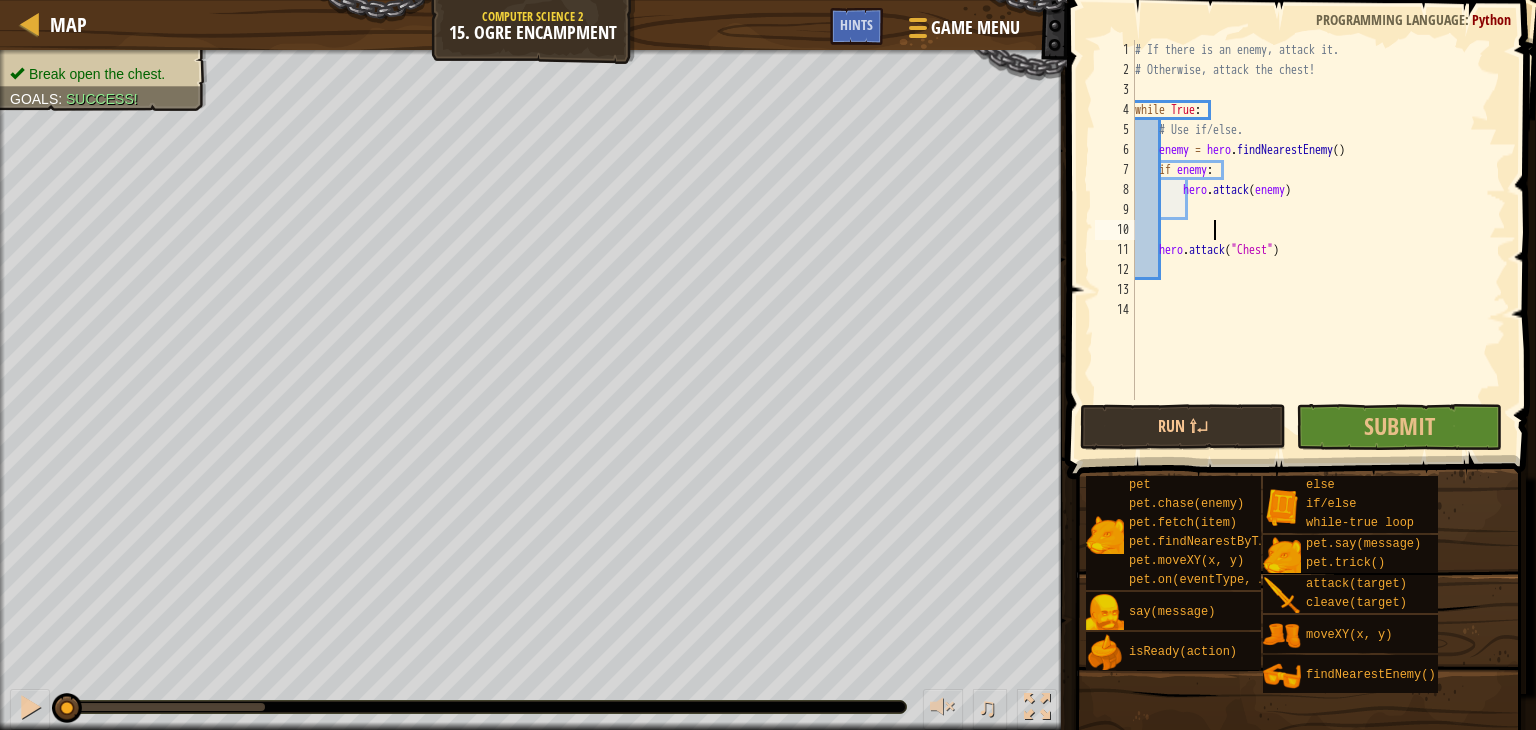 click on "# If there is an enemy, attack it. # Otherwise, attack the chest! while   True :      # Use if/else.      enemy   =   hero . findNearestEnemy ( )      if   enemy :          hero . attack ( enemy )                            hero . attack ( "Chest" )" at bounding box center [1318, 240] 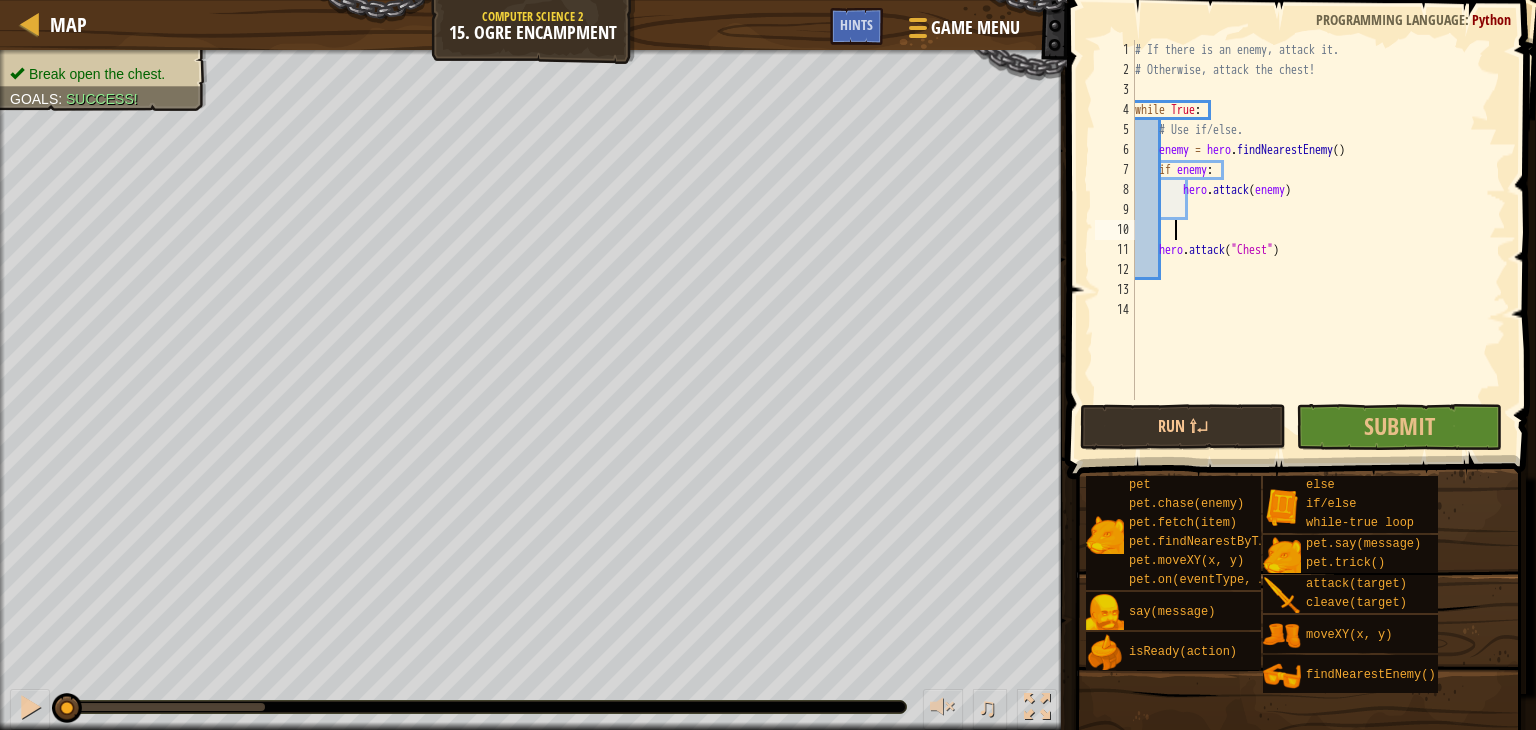 click on "# If there is an enemy, attack it. # Otherwise, attack the chest! while   True :      # Use if/else.      enemy   =   hero . findNearestEnemy ( )      if   enemy :          hero . attack ( enemy )                            hero . attack ( "Chest" )" at bounding box center (1318, 240) 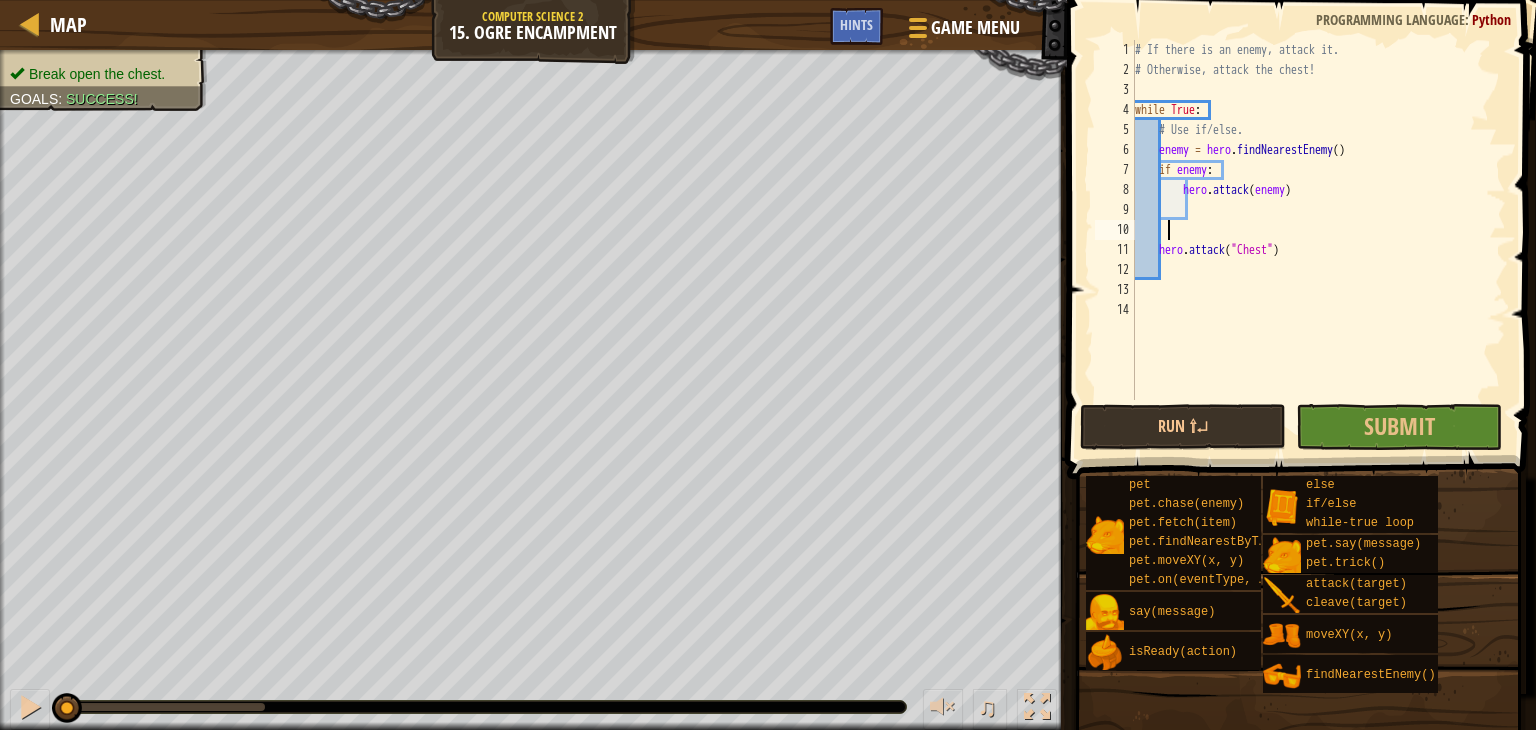 click on "# If there is an enemy, attack it. # Otherwise, attack the chest! while   True :      # Use if/else.      enemy   =   hero . findNearestEnemy ( )      if   enemy :          hero . attack ( enemy )                            hero . attack ( "Chest" )" at bounding box center (1318, 240) 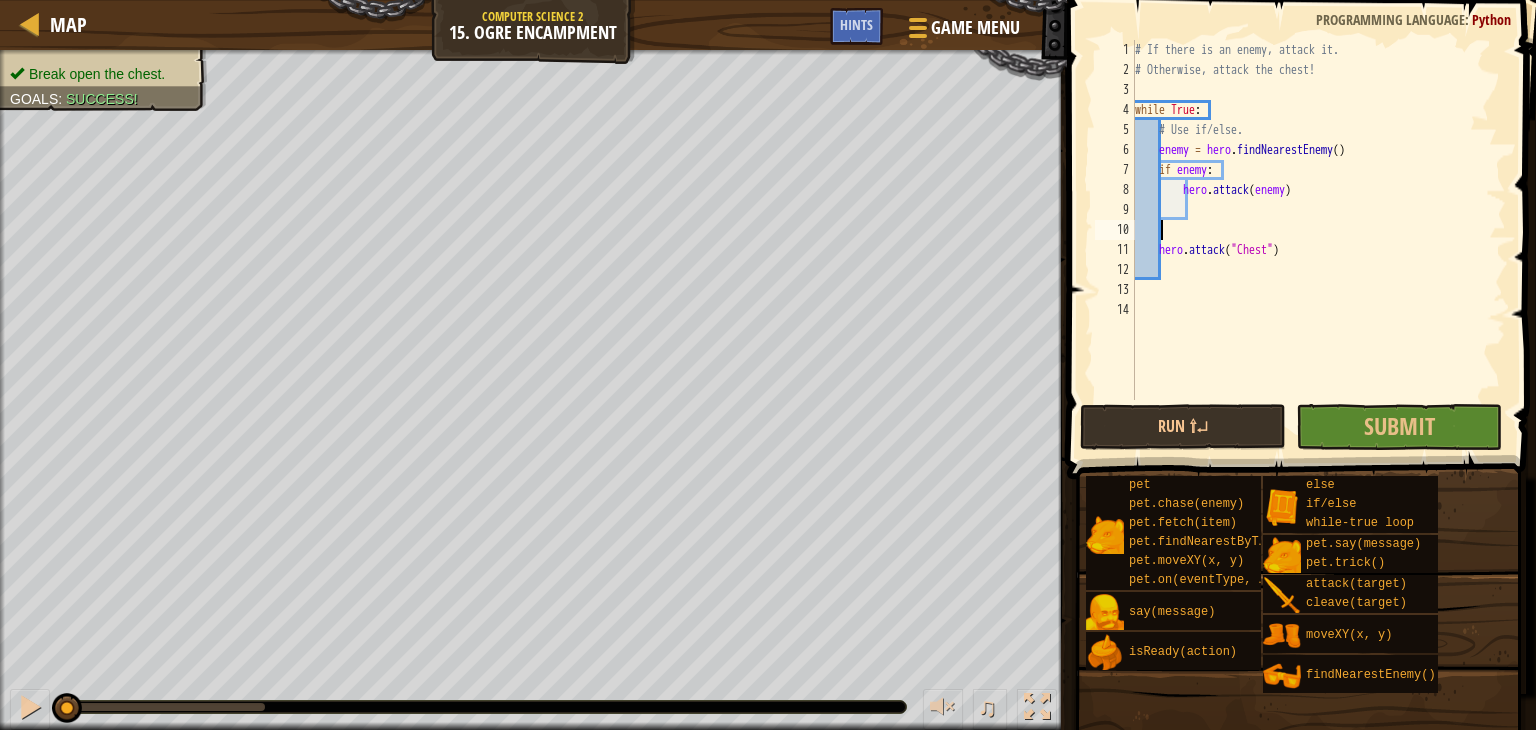 type on "e" 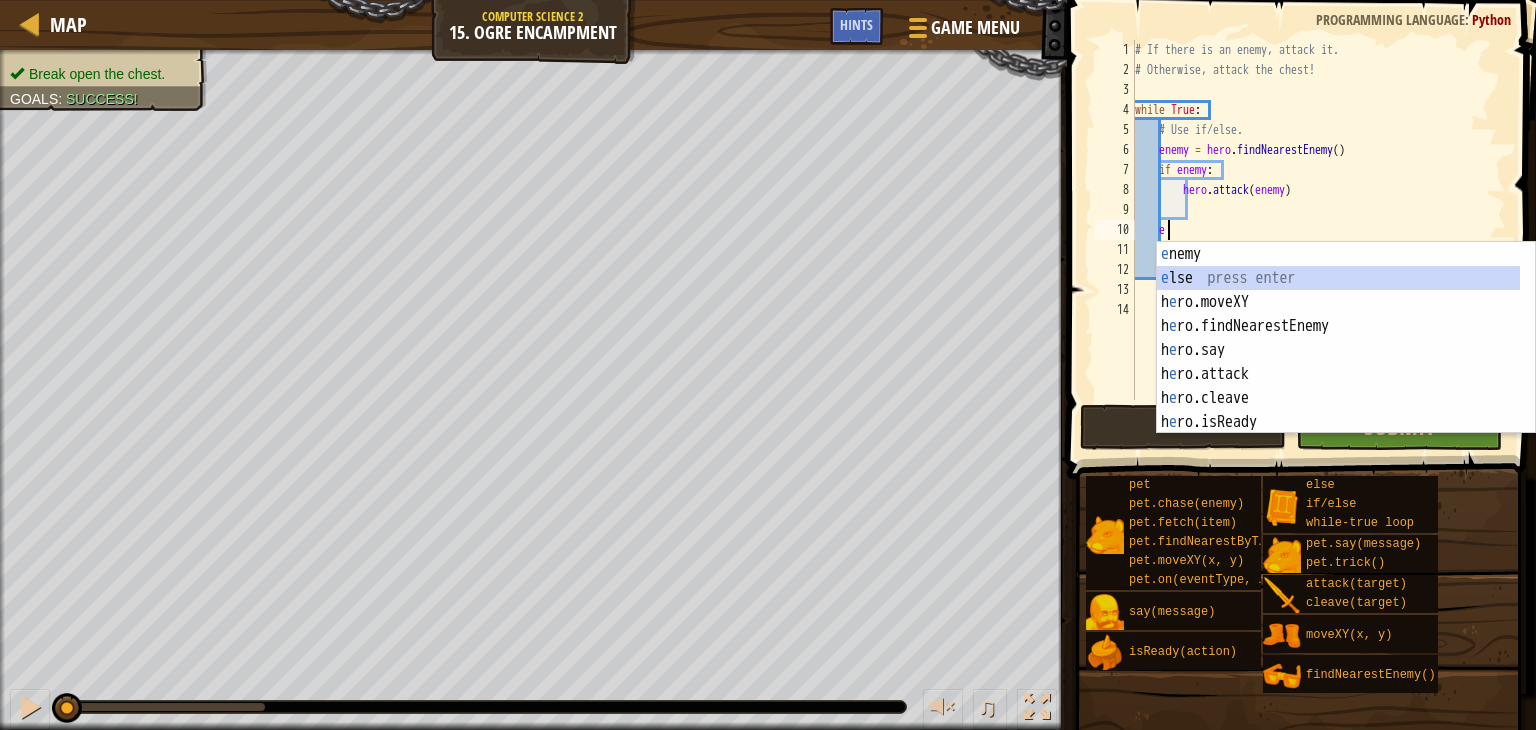 click on "e nemy press enter e lse press enter h e ro.moveXY press enter h e ro.findNearestEnemy press enter h e ro.say press enter h e ro.attack press enter h e ro.cleave press enter h e ro.isReady press enter p e t.on(eventType, handler) press enter" at bounding box center [1338, 362] 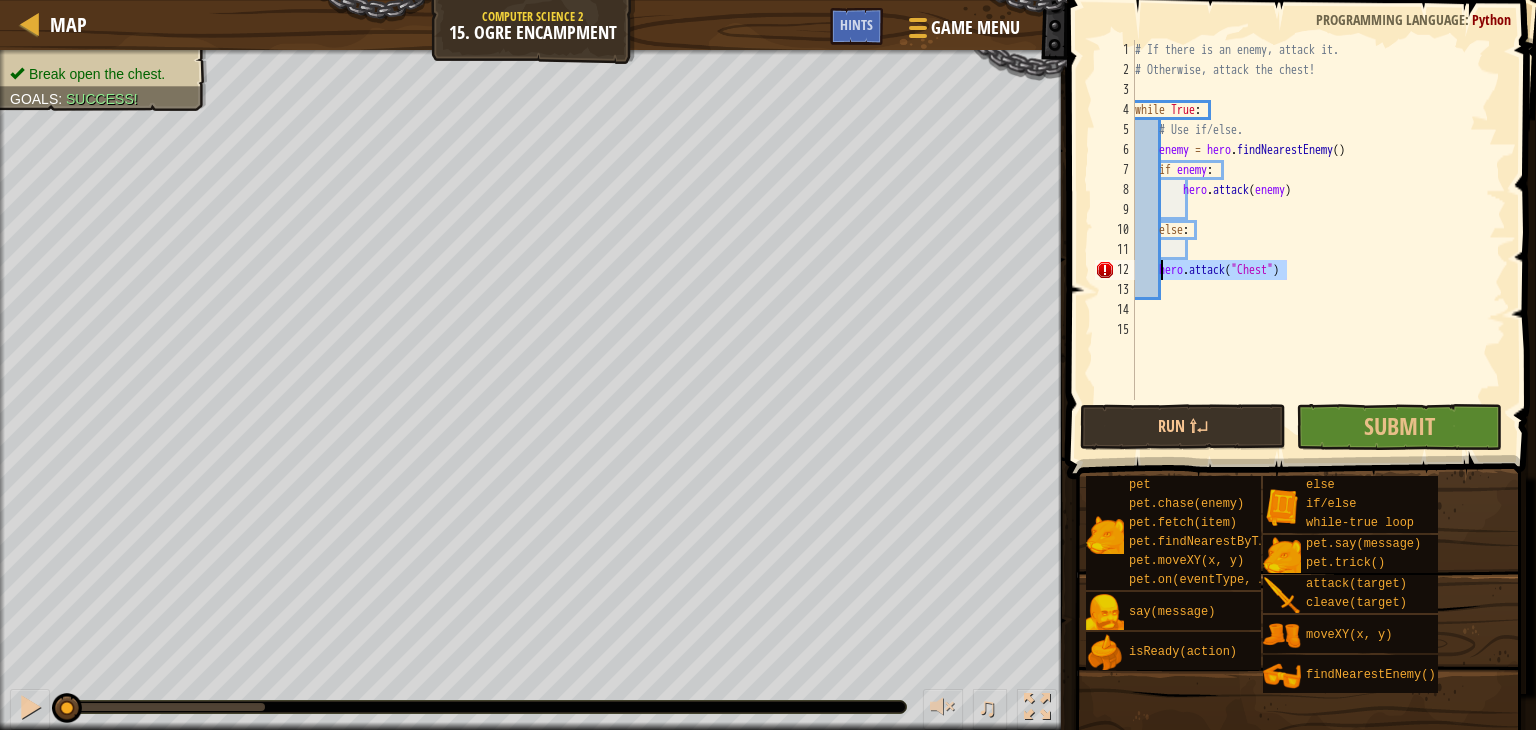 drag, startPoint x: 1286, startPoint y: 270, endPoint x: 1158, endPoint y: 277, distance: 128.19127 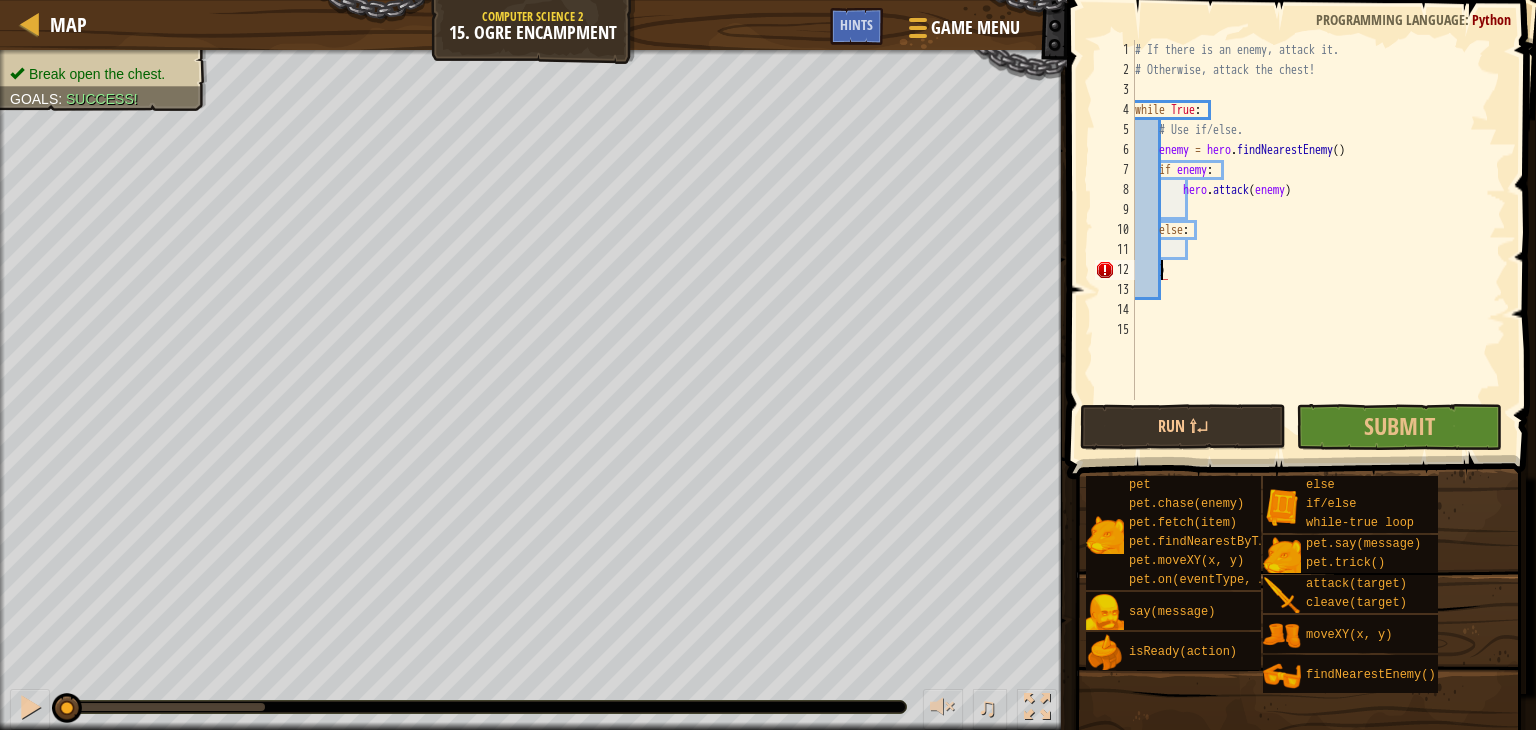 click on "# If there is an enemy, attack it. # Otherwise, attack the chest! while   True :      # Use if/else.      enemy   =   hero . findNearestEnemy ( )      if   enemy :          hero . attack ( enemy )               else :                       )" at bounding box center (1318, 240) 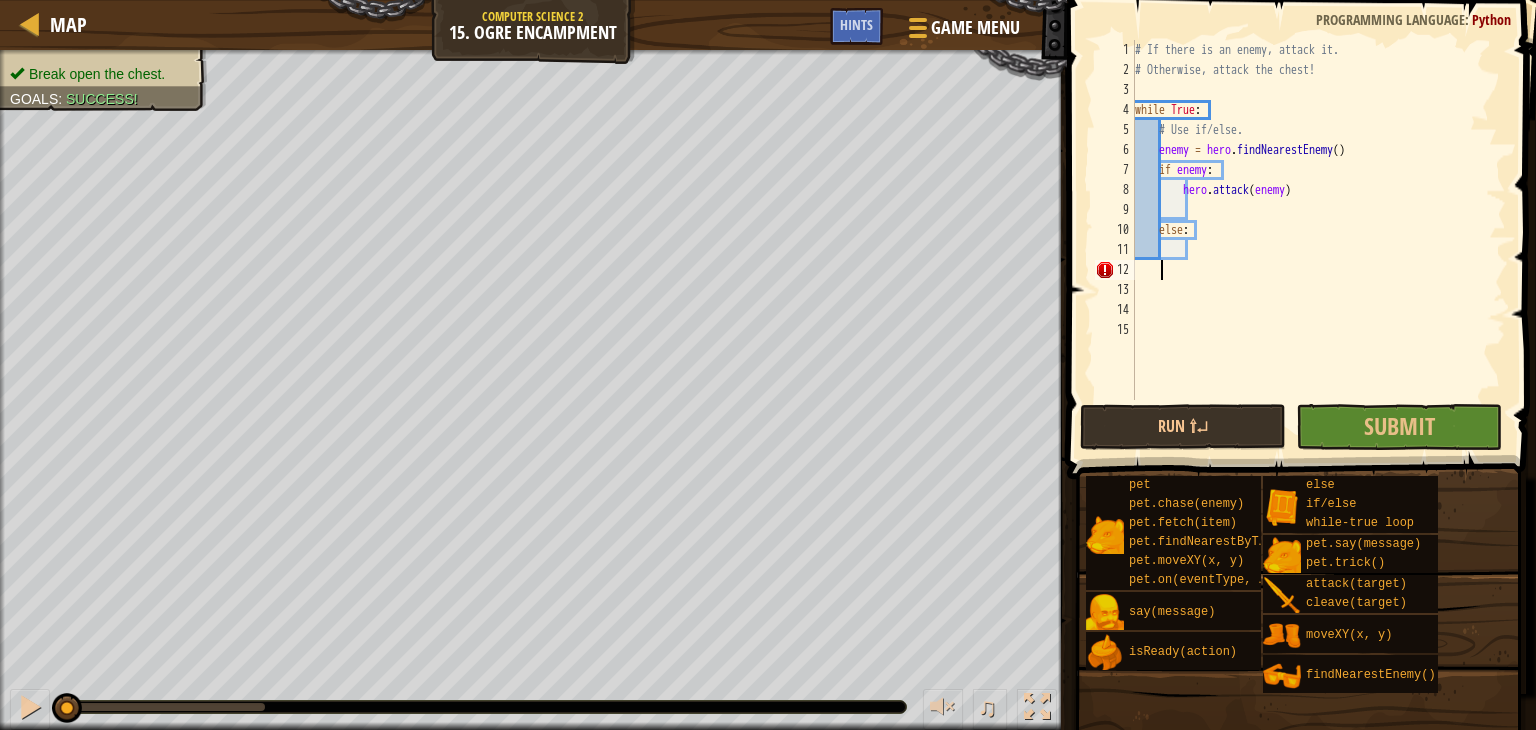 scroll, scrollTop: 9, scrollLeft: 0, axis: vertical 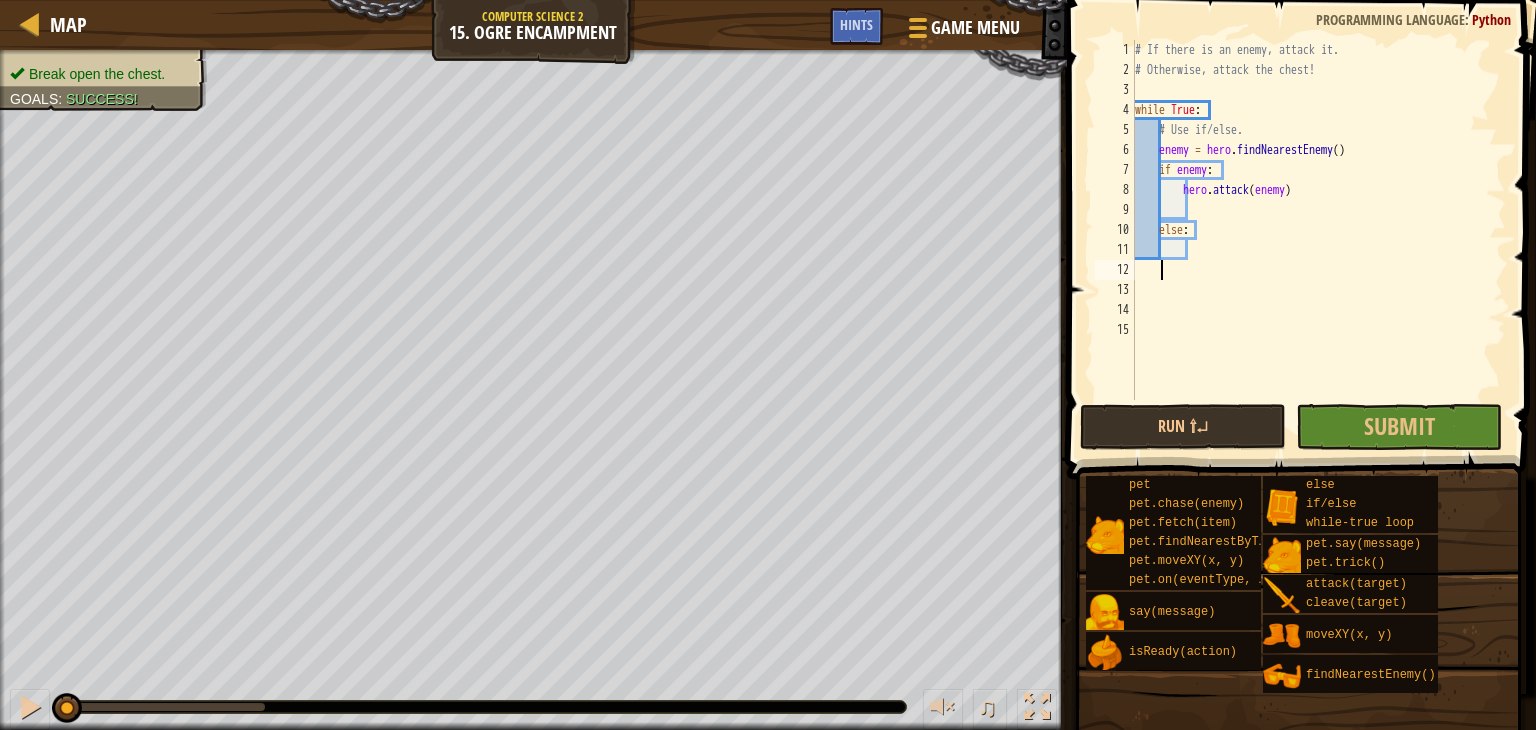 click on "# If there is an enemy, attack it. # Otherwise, attack the chest! while   True :      # Use if/else.      enemy   =   hero . findNearestEnemy ( )      if   enemy :          hero . attack ( enemy )               else :" at bounding box center (1318, 240) 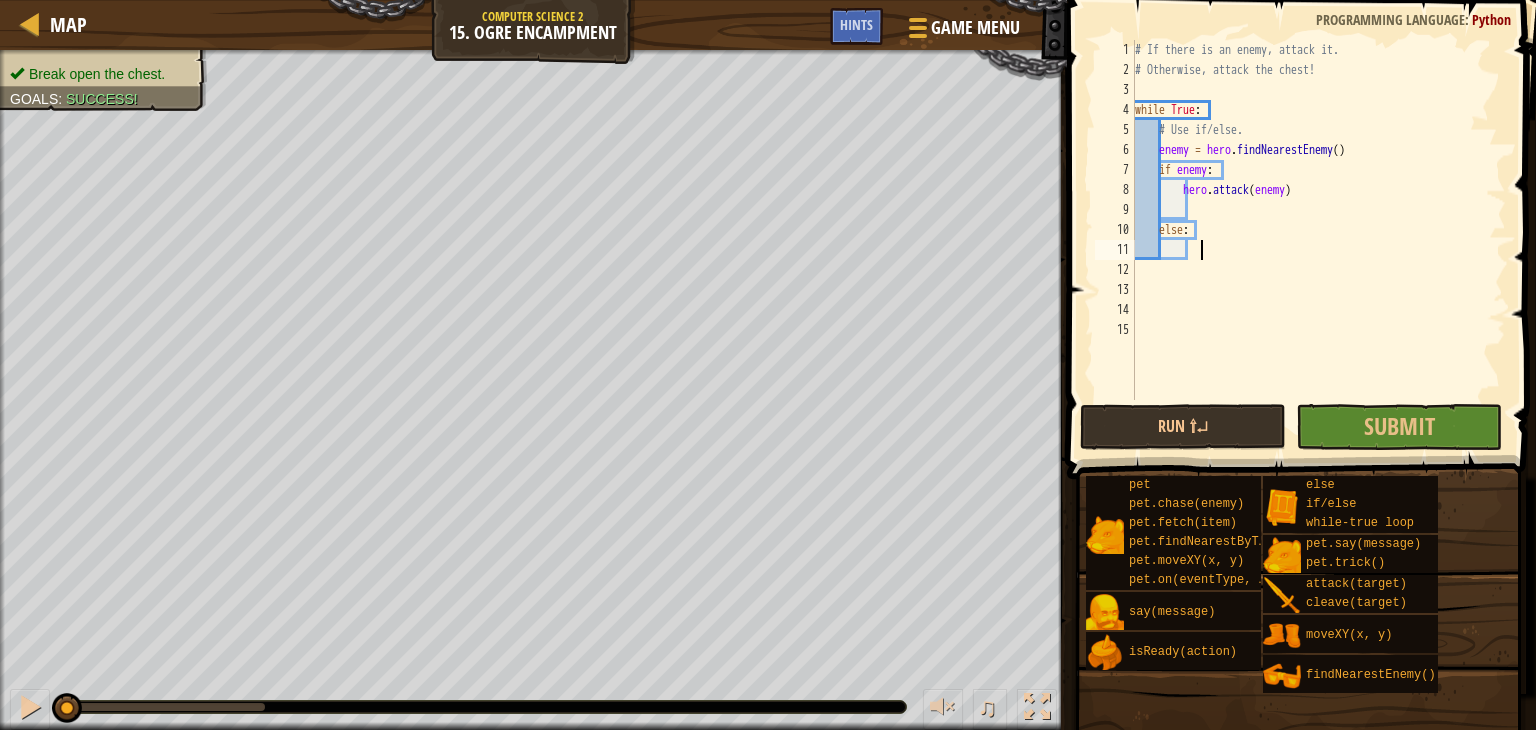 click on "# If there is an enemy, attack it. # Otherwise, attack the chest! while   True :      # Use if/else.      enemy   =   hero . findNearestEnemy ( )      if   enemy :          hero . attack ( enemy )               else :" at bounding box center (1318, 240) 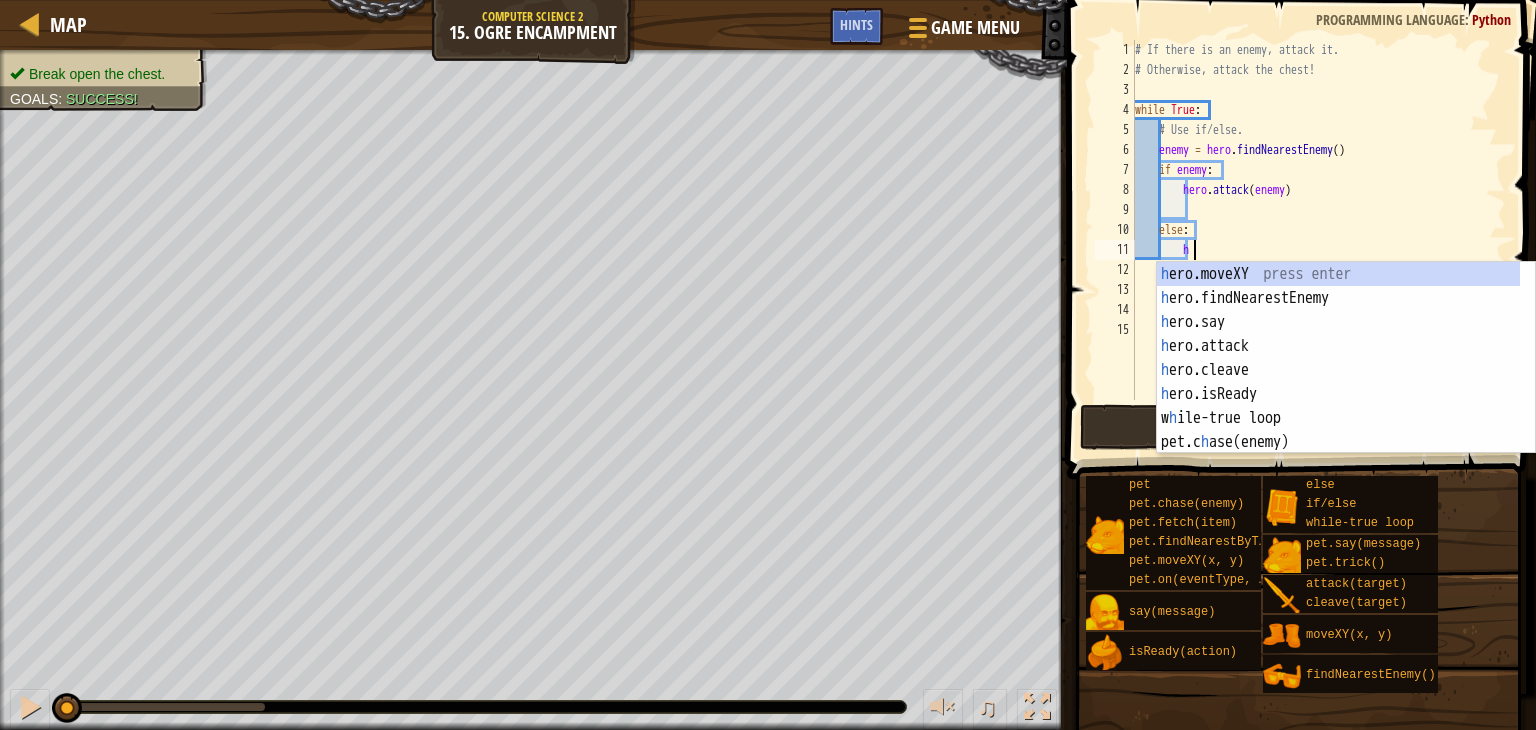 scroll, scrollTop: 9, scrollLeft: 4, axis: both 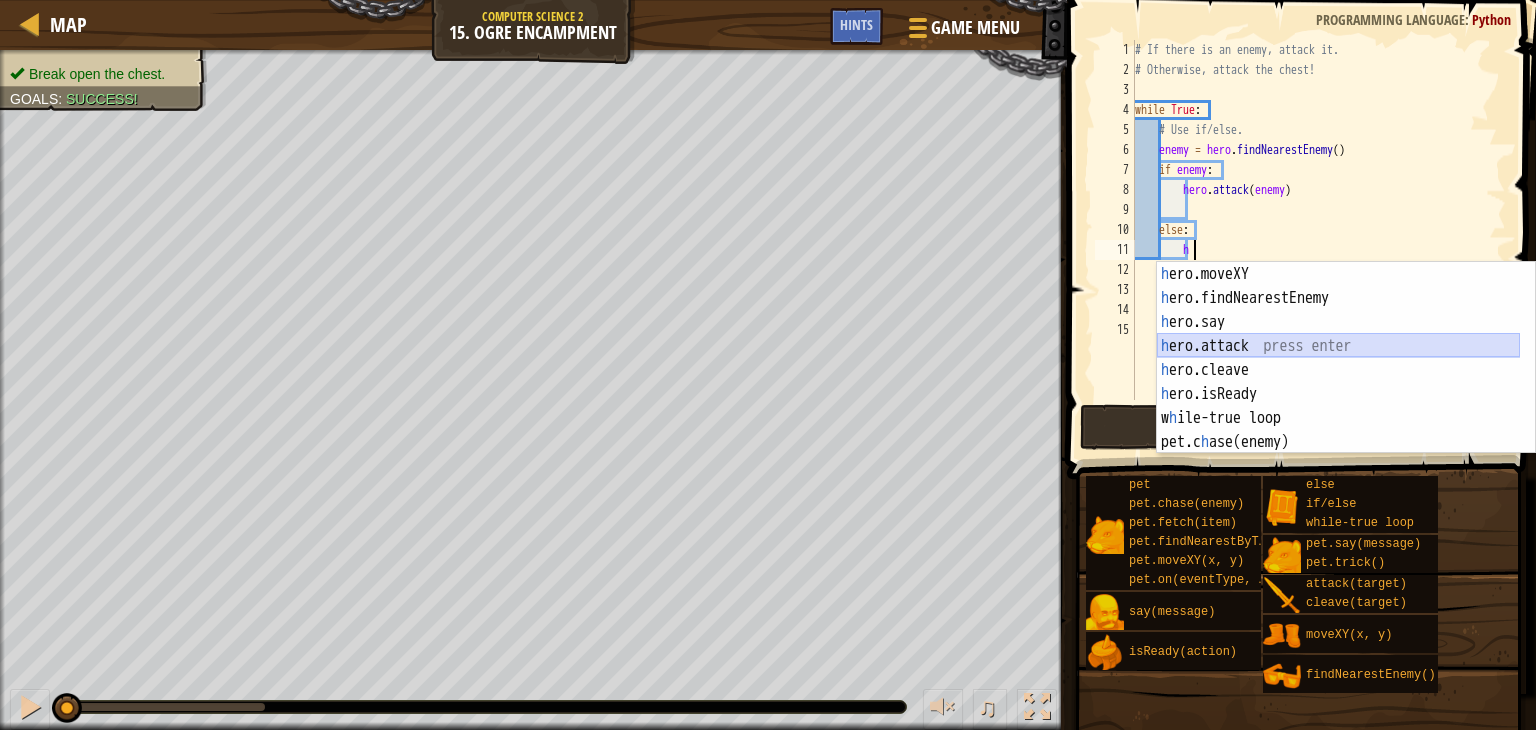 click on "h ero.moveXY press enter h ero.findNearestEnemy press enter h ero.say press enter h ero.attack press enter h ero.cleave press enter h ero.isReady press enter w h ile-true loop press enter pet.c h ase(enemy) press enter pet.fetc h (item) press enter" at bounding box center [1338, 382] 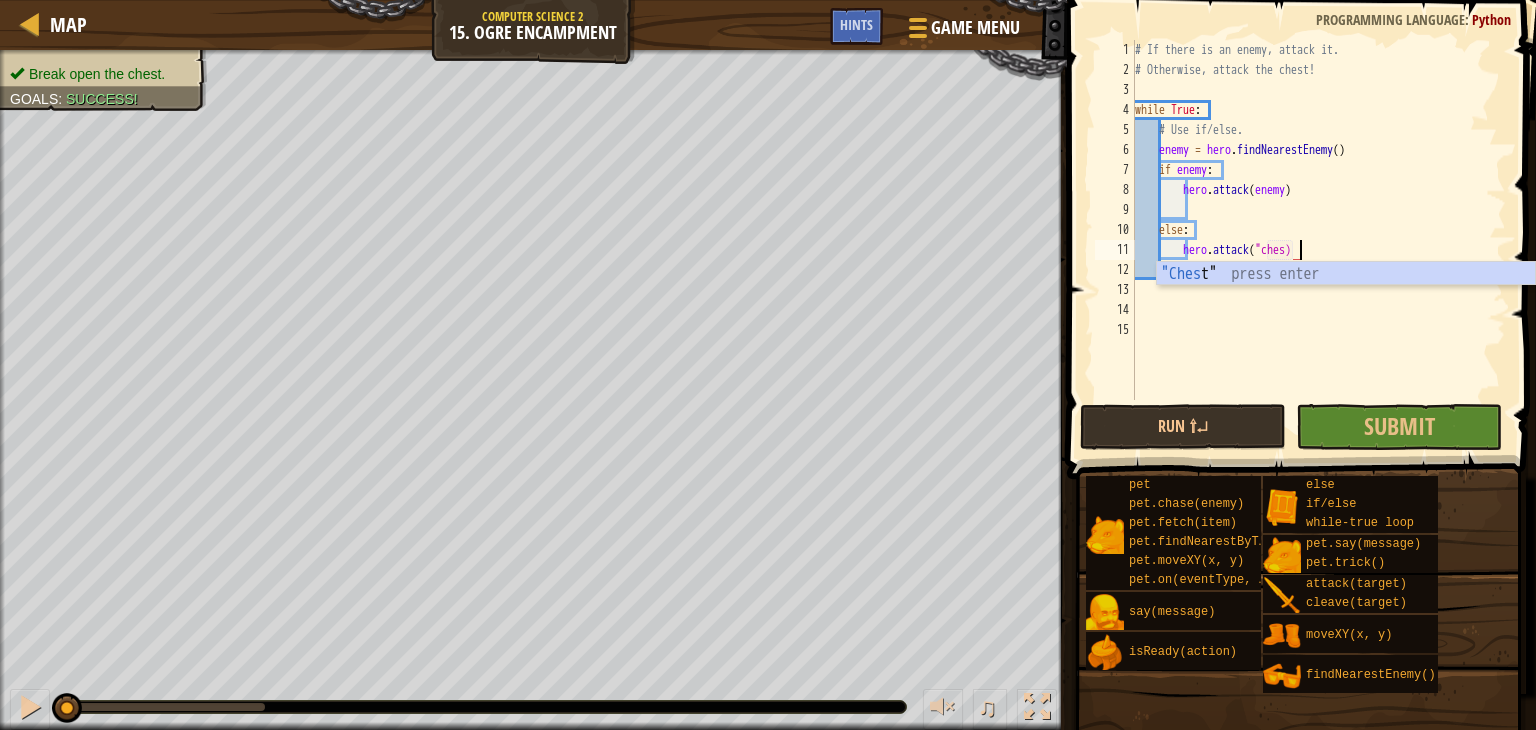 scroll, scrollTop: 9, scrollLeft: 13, axis: both 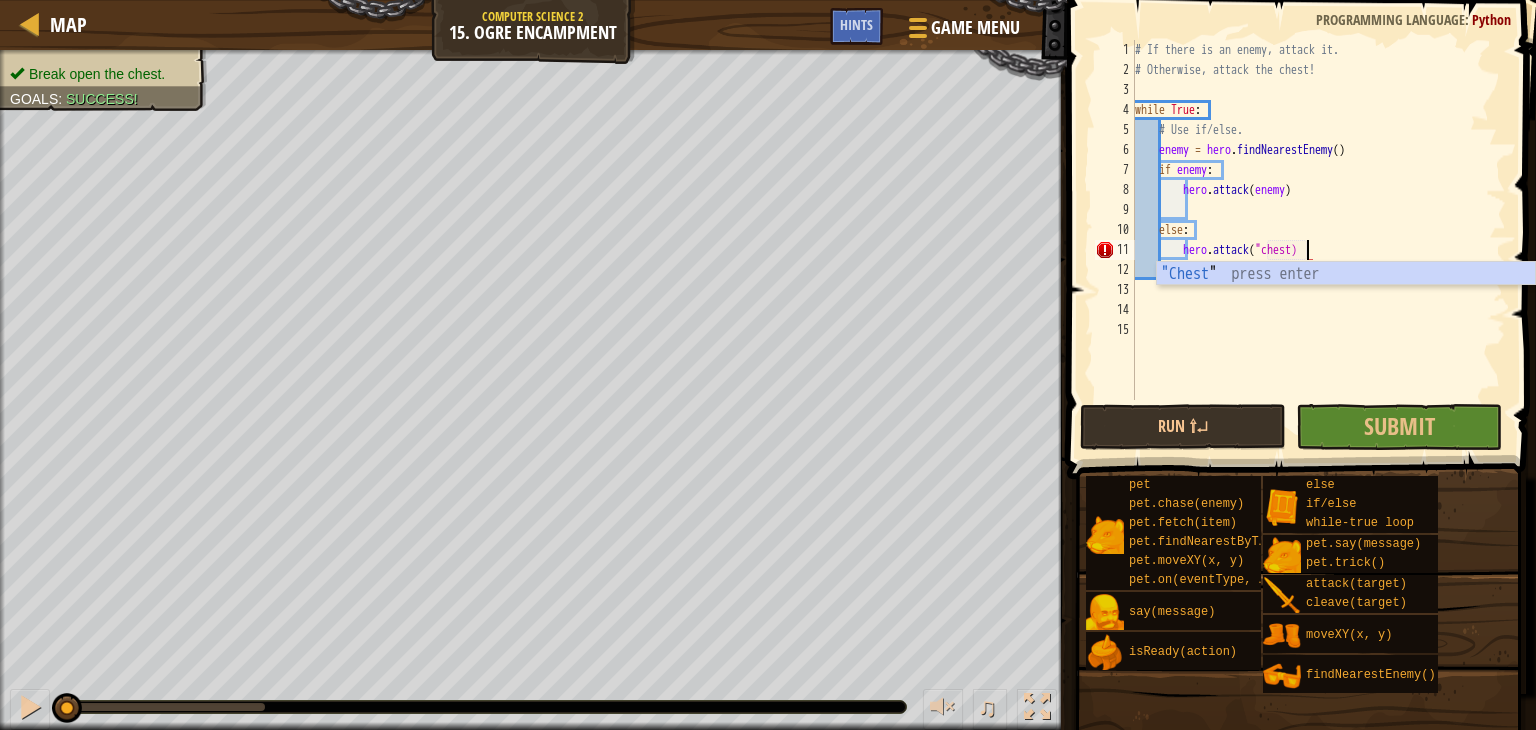 type on "hero.attack("chest")" 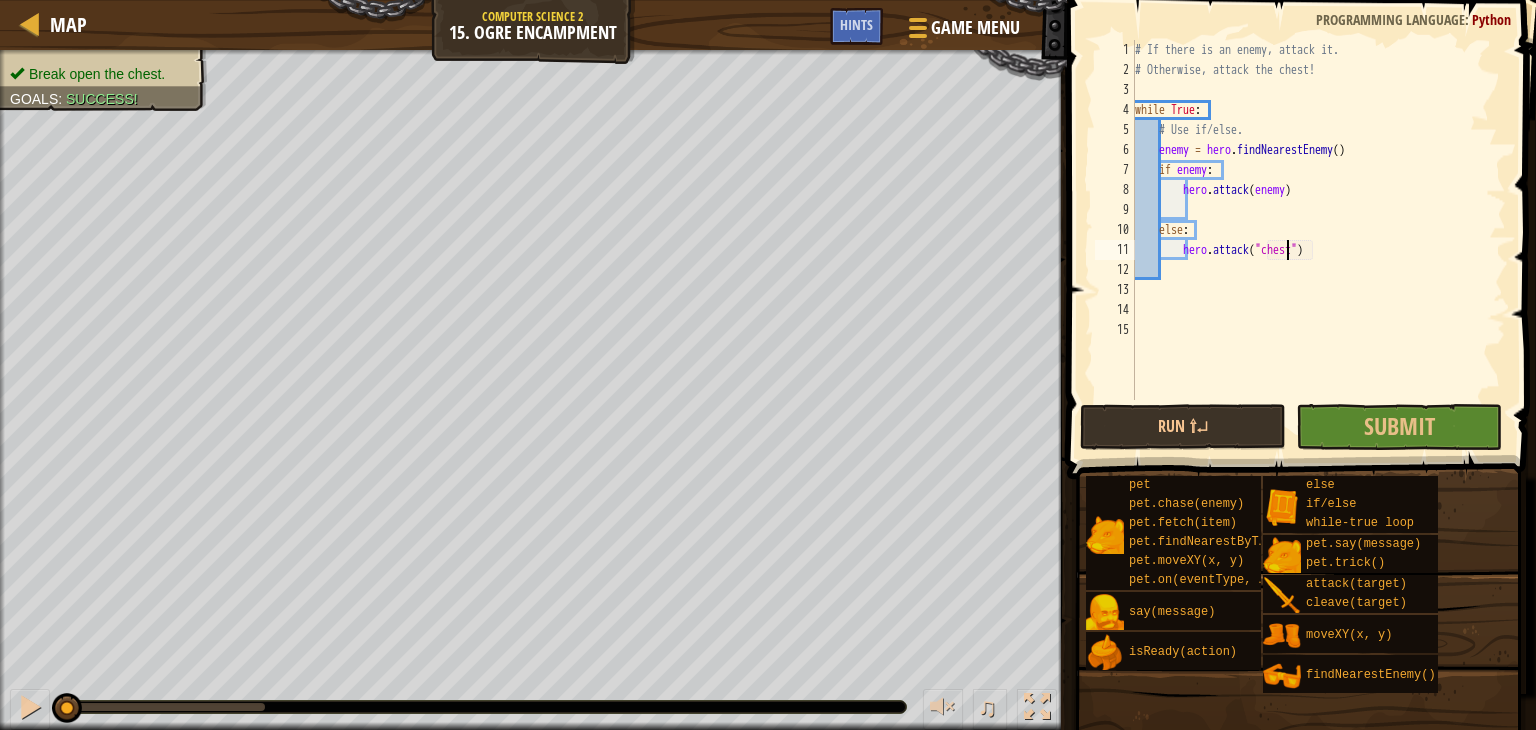 click on "# If there is an enemy, attack it. # Otherwise, attack the chest! while   True :      # Use if/else.      enemy   =   hero . findNearestEnemy ( )      if   enemy :          hero . attack ( enemy )               else :          hero . attack ( "chest" )" at bounding box center (1318, 240) 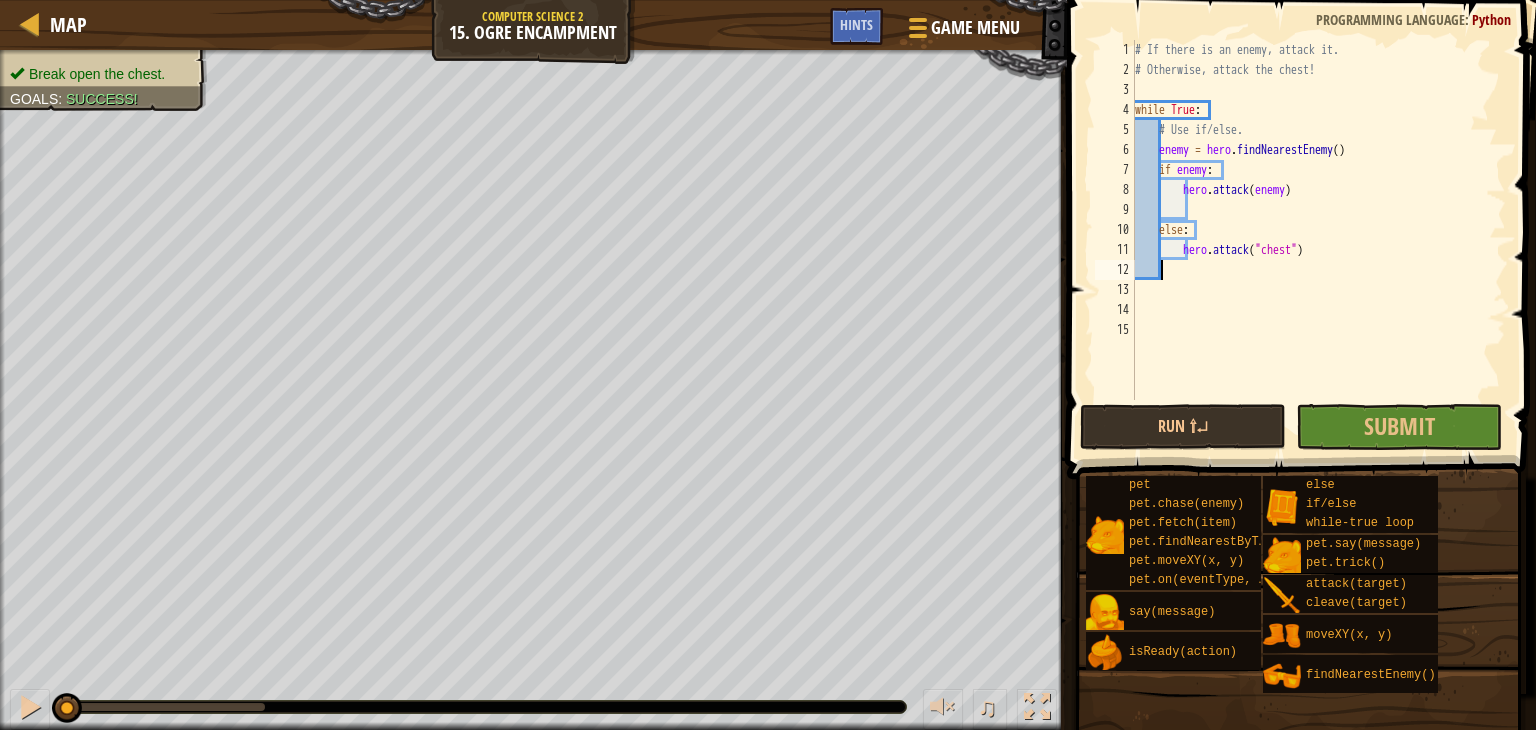 scroll, scrollTop: 9, scrollLeft: 0, axis: vertical 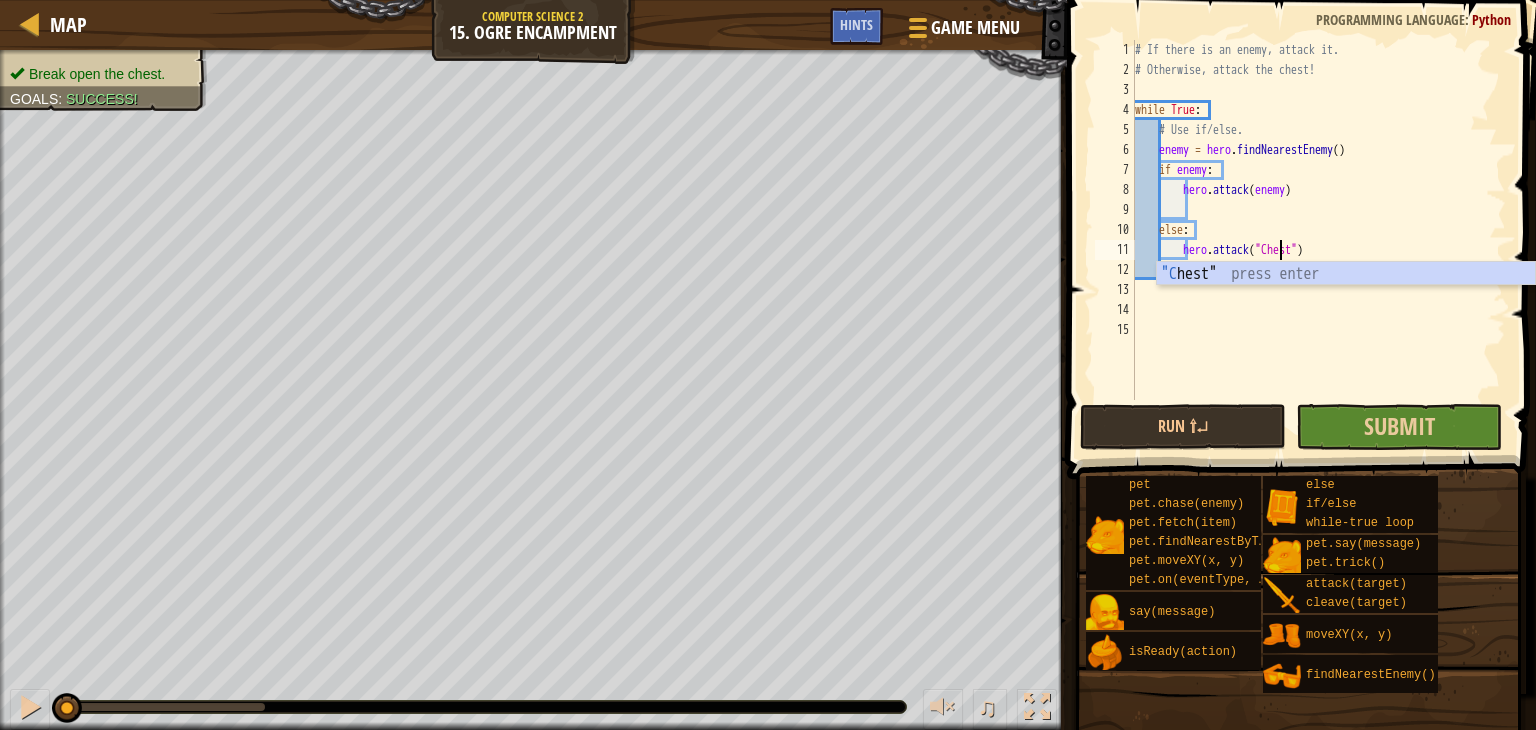 type on "hero.attack("Chest")" 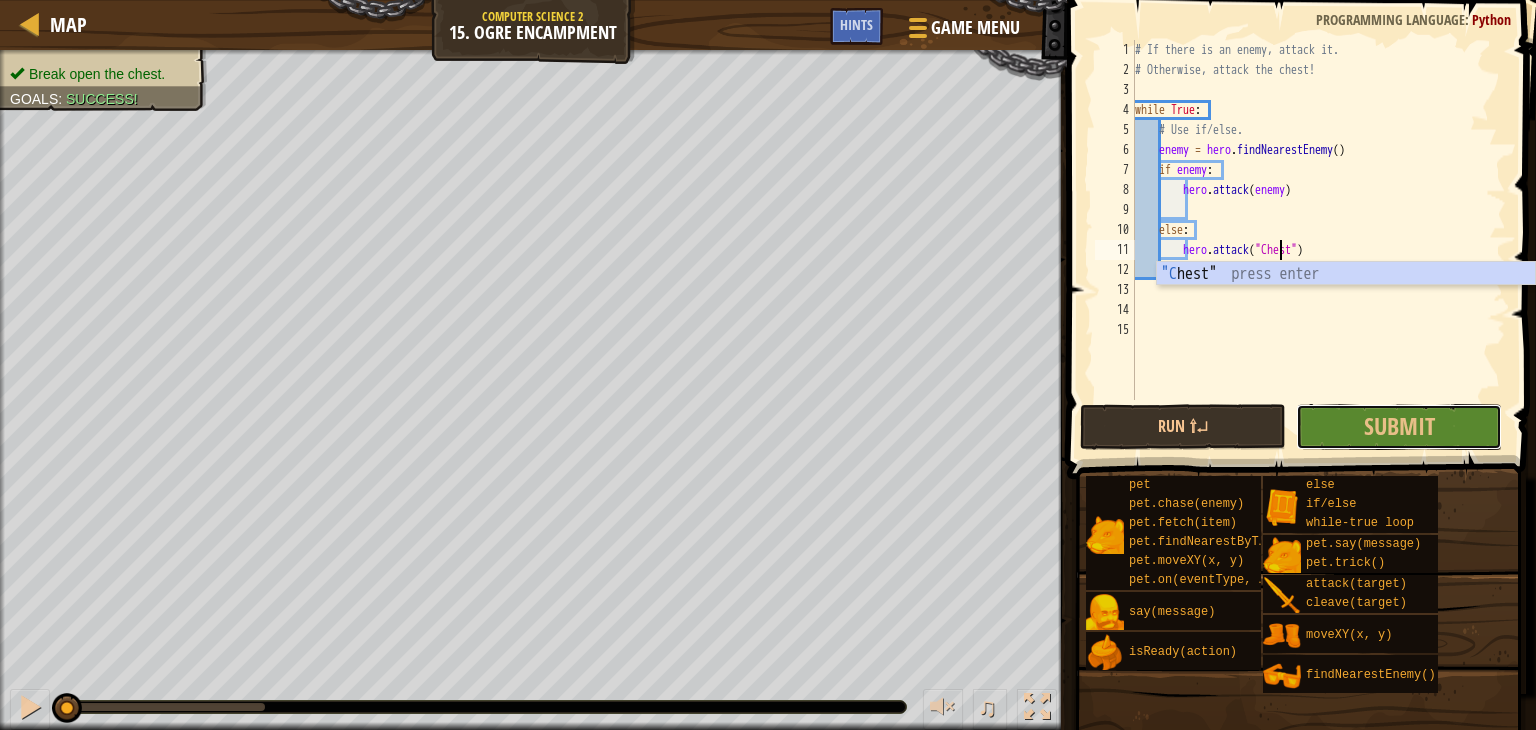 click on "Submit" at bounding box center (1399, 427) 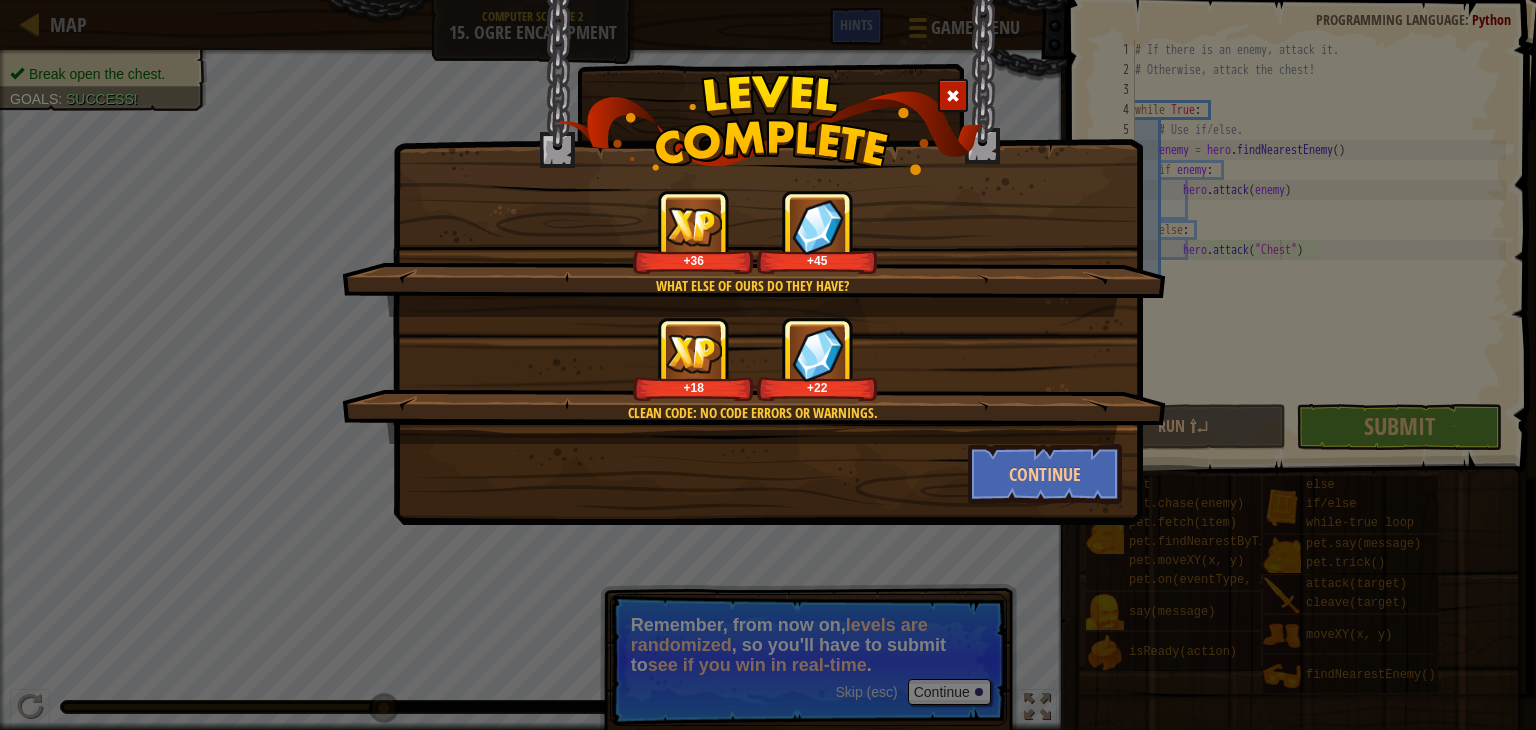 click on "What else of ours do they have? +36 +45 Clean code: no code errors or warnings. +18 +22 Continue" at bounding box center (768, 262) 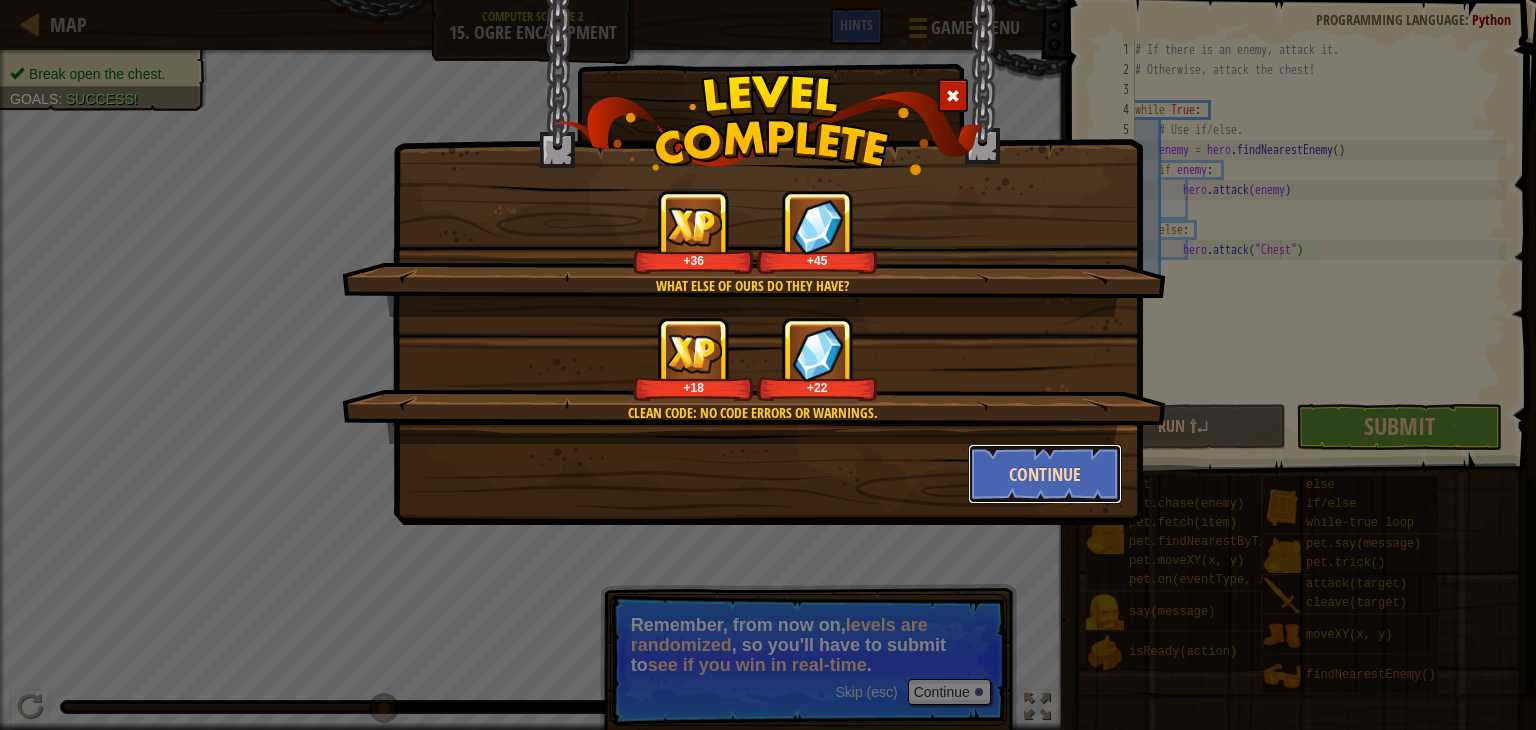 click on "Continue" at bounding box center (1045, 474) 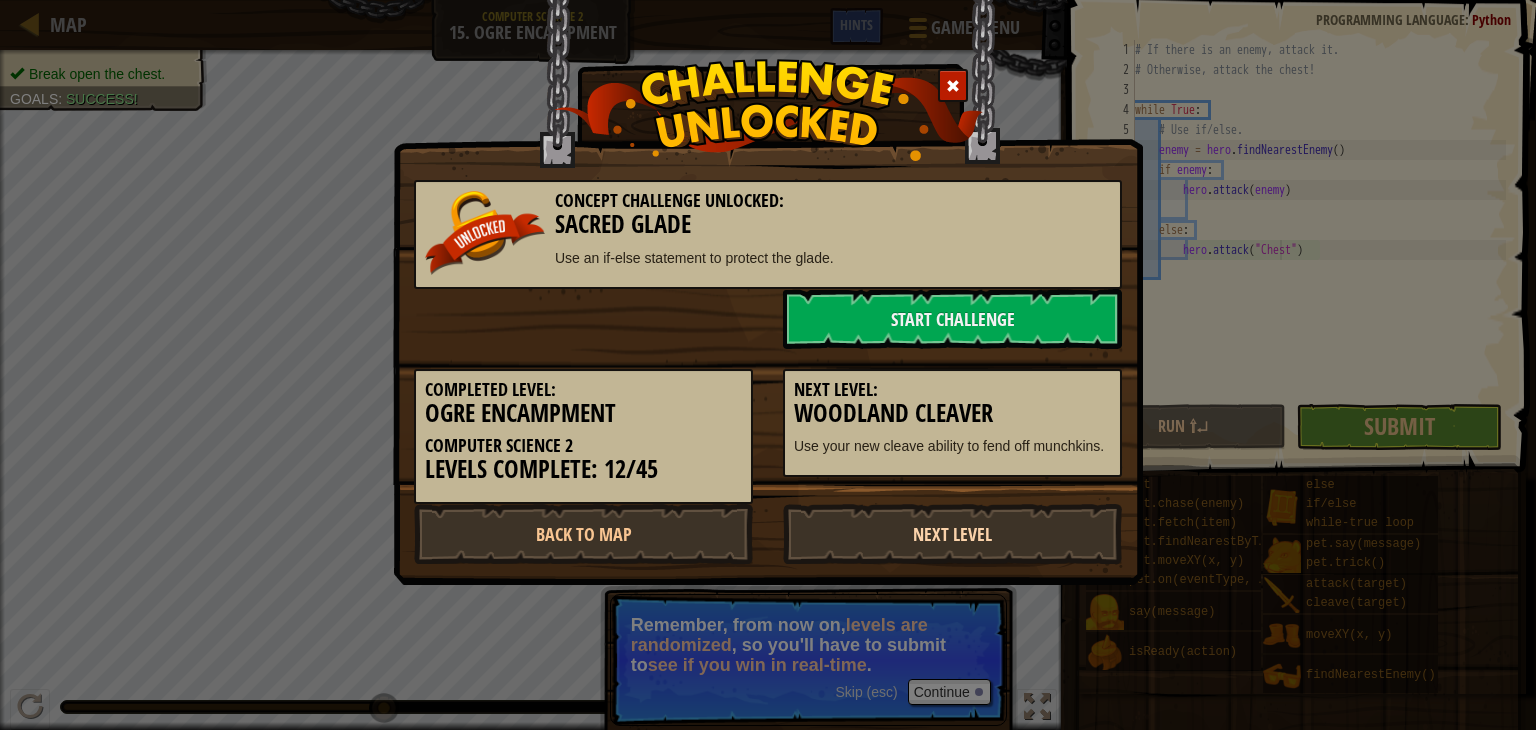 click on "Next Level" at bounding box center (952, 534) 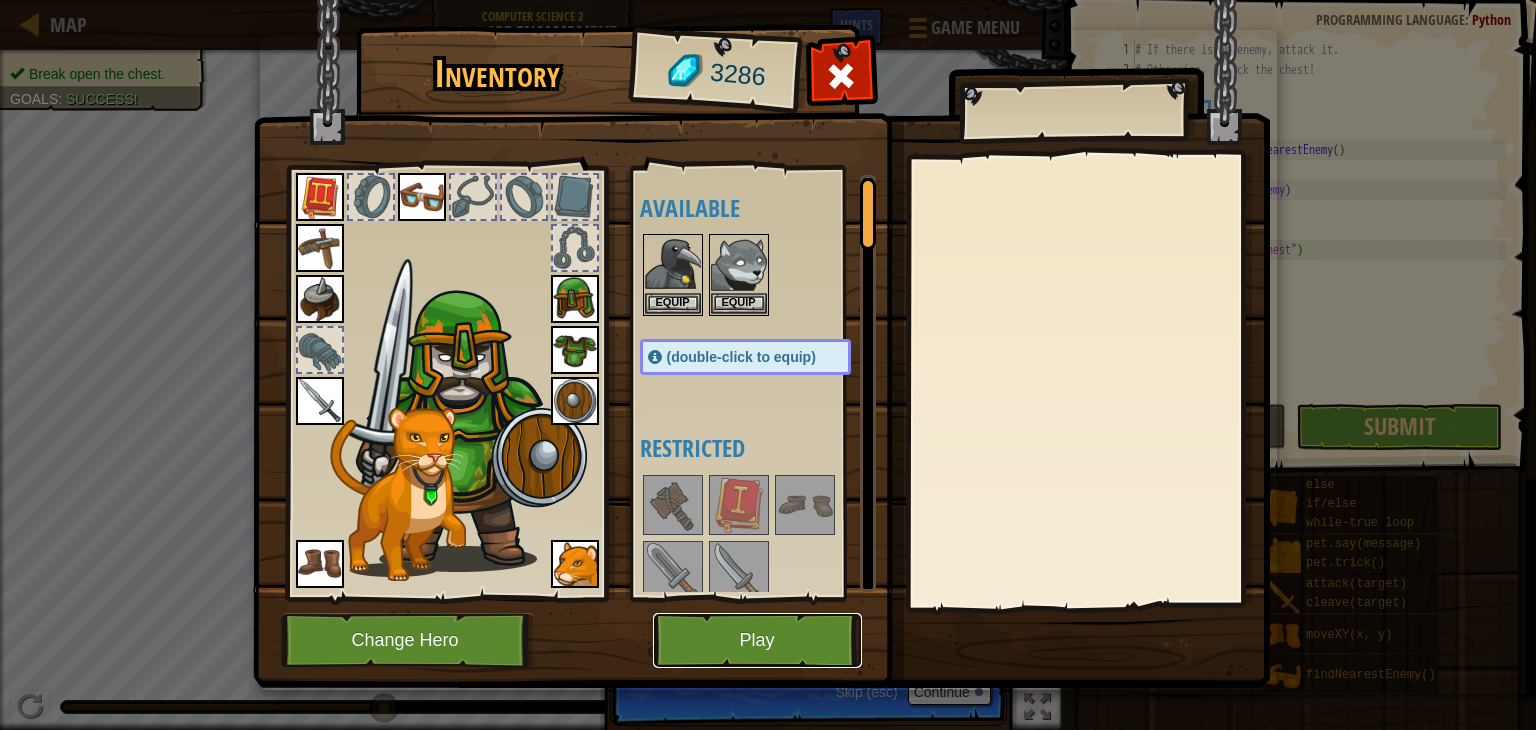click on "Play" at bounding box center [757, 640] 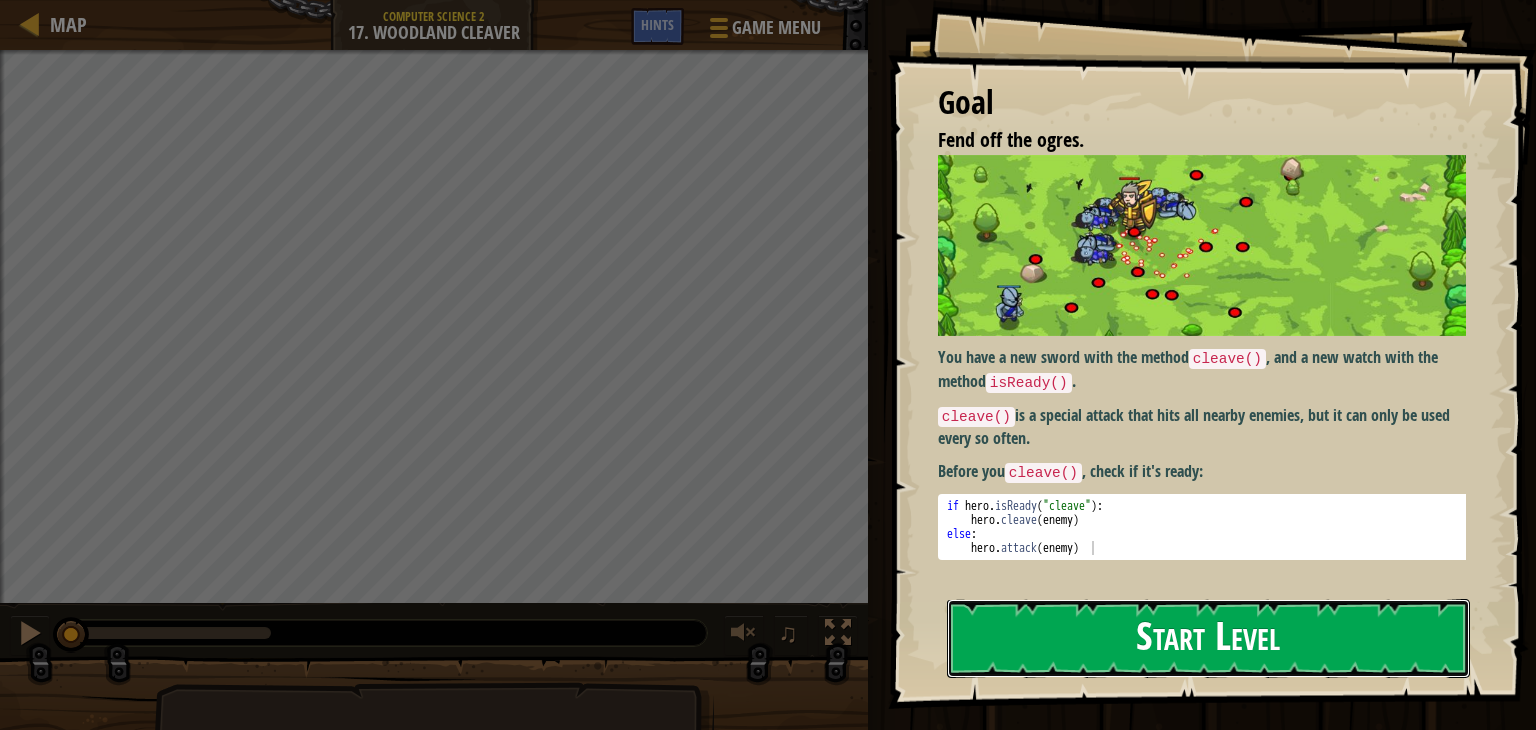 click on "Start Level" at bounding box center (1208, 638) 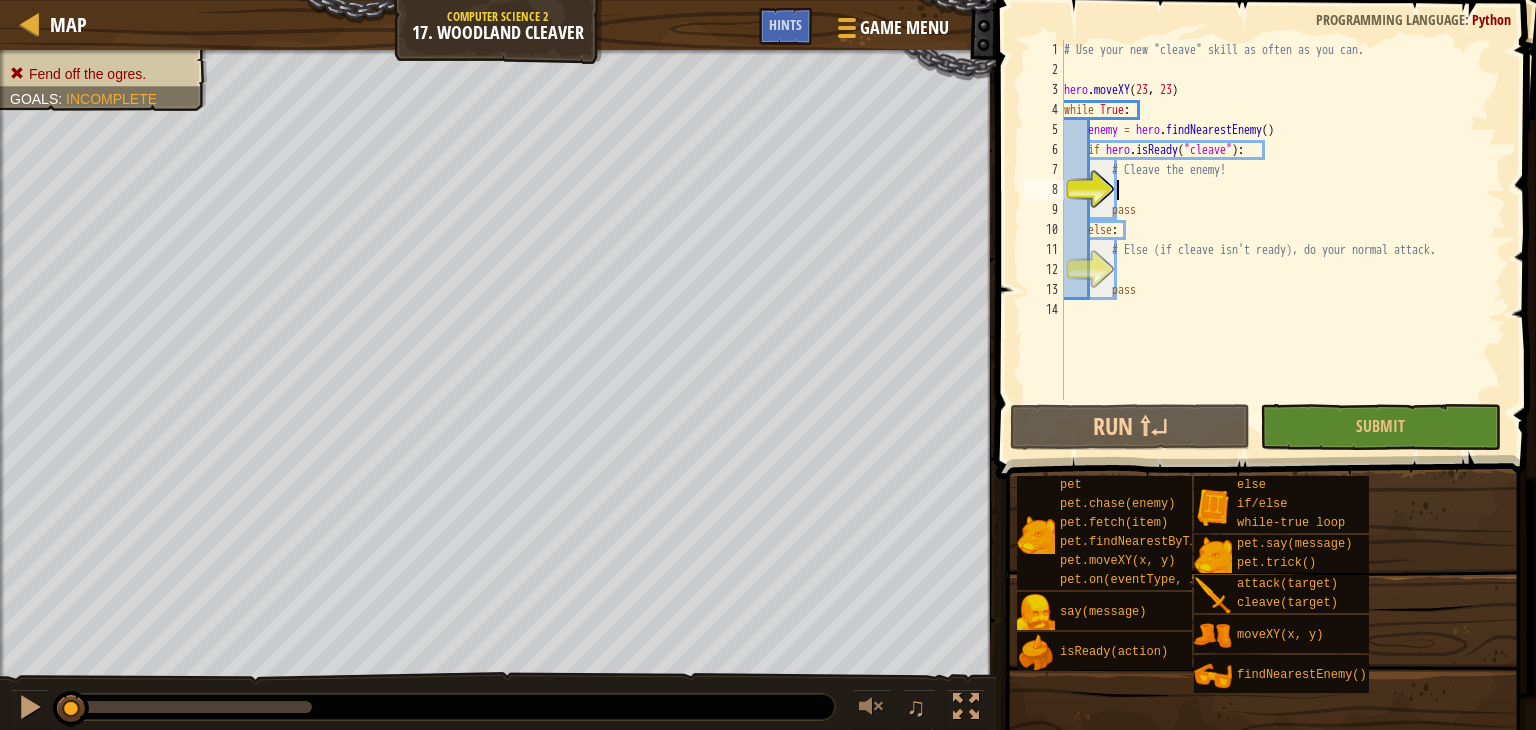 click on "# Use your new "cleave" skill as often as you can. hero . moveXY ( 23 ,   23 ) while   True :      enemy   =   hero . findNearestEnemy ( )      if   hero . isReady ( "cleave" ) :          # Cleave the enemy!                   pass      else :          # Else (if cleave isn't ready), do your normal attack.                   pass" at bounding box center (1283, 240) 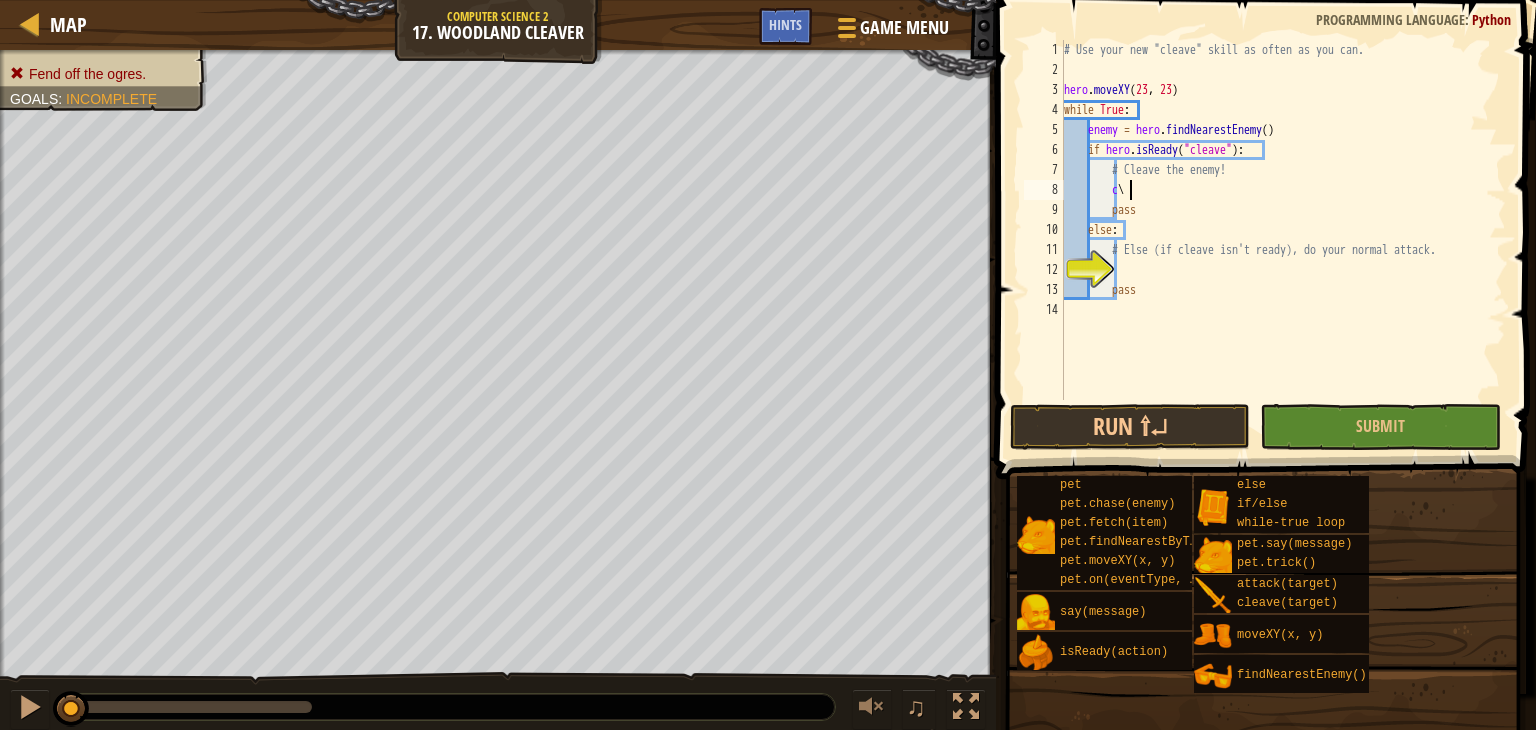 type on "c" 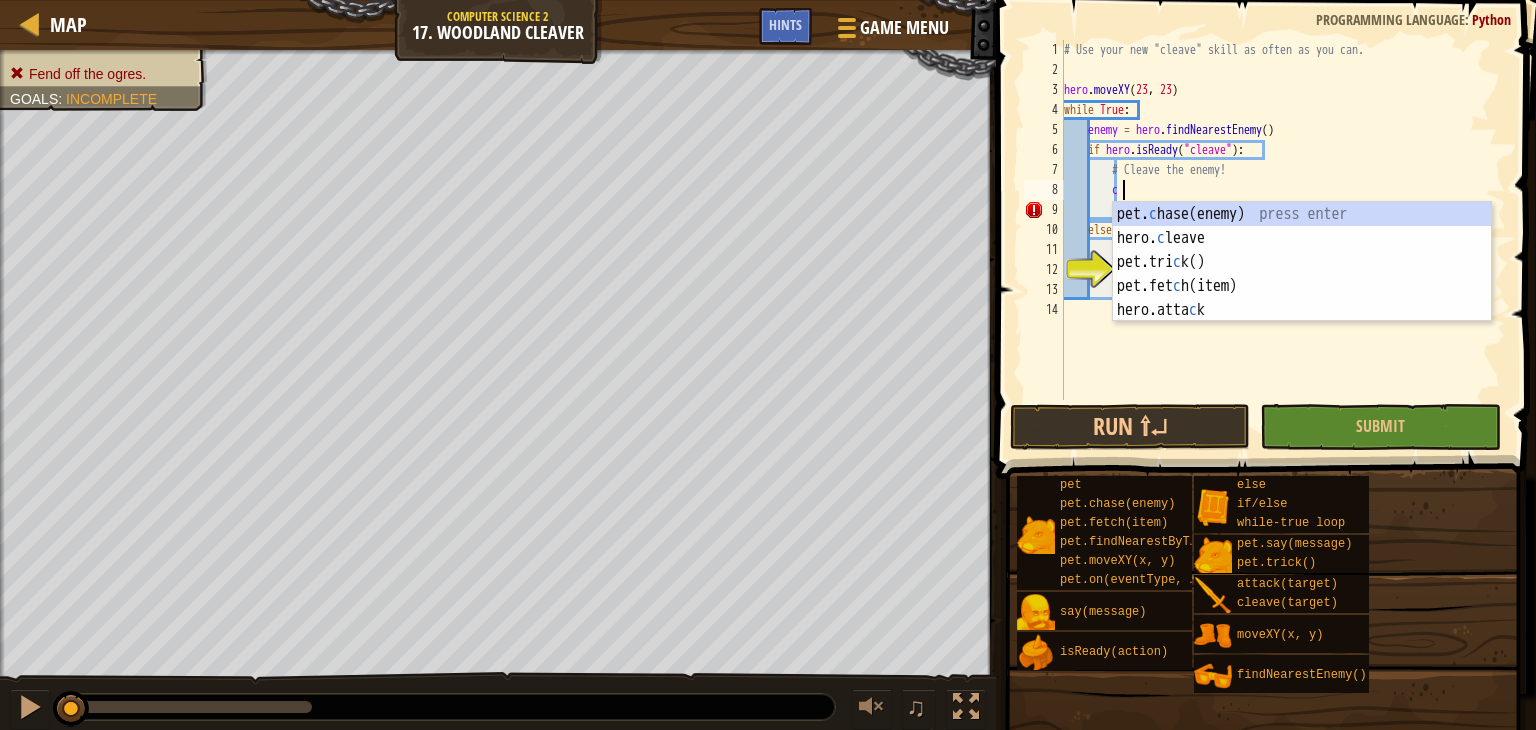 scroll, scrollTop: 9, scrollLeft: 3, axis: both 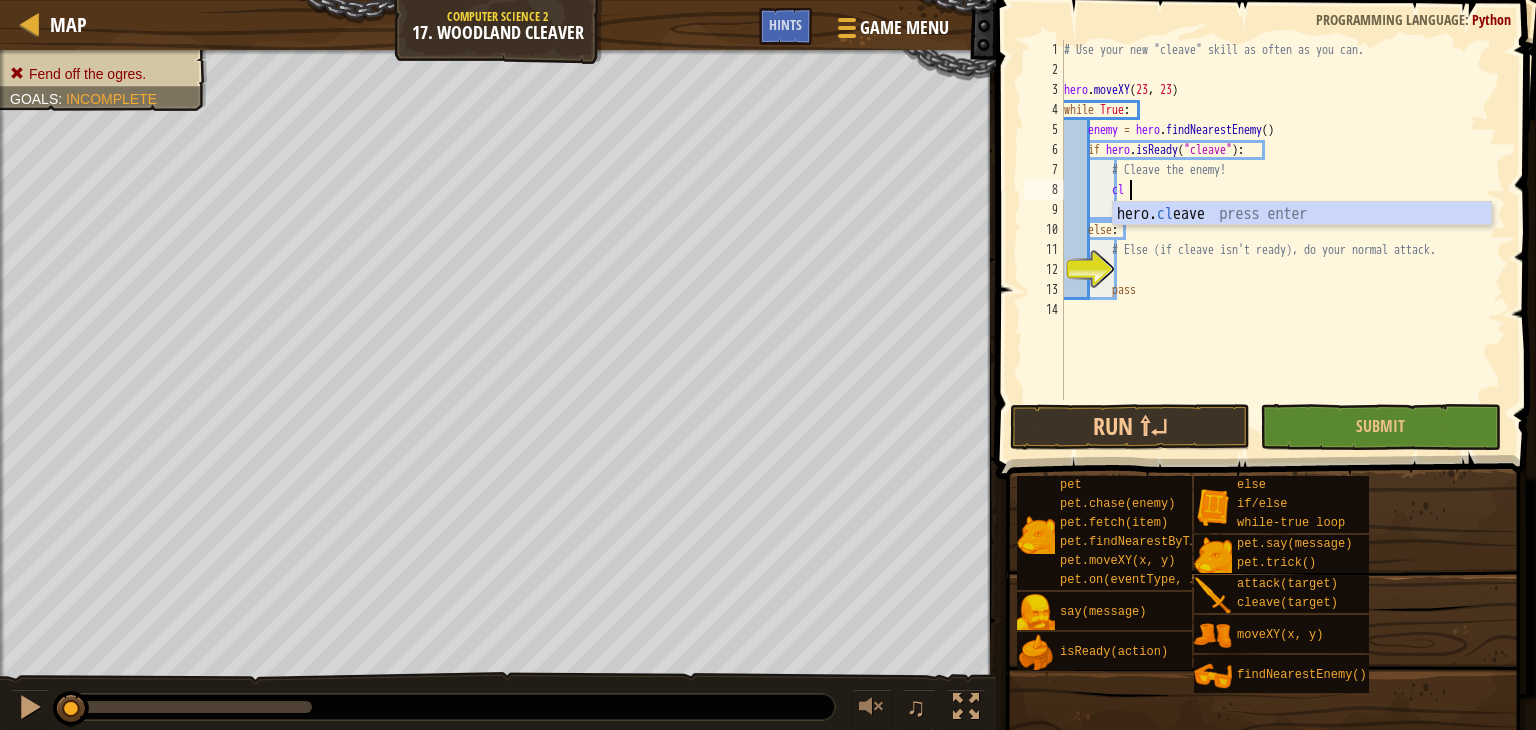 type on "c" 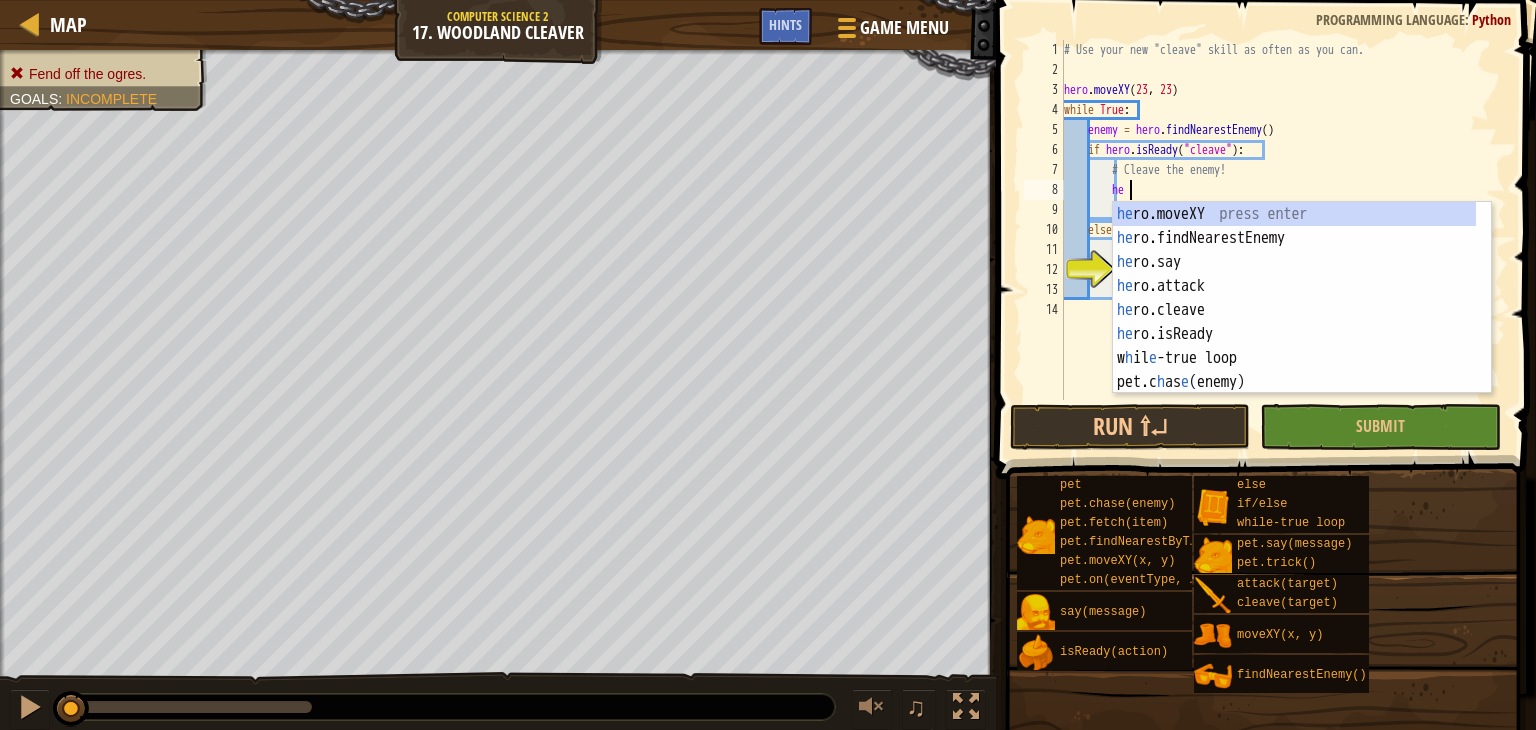scroll, scrollTop: 9, scrollLeft: 4, axis: both 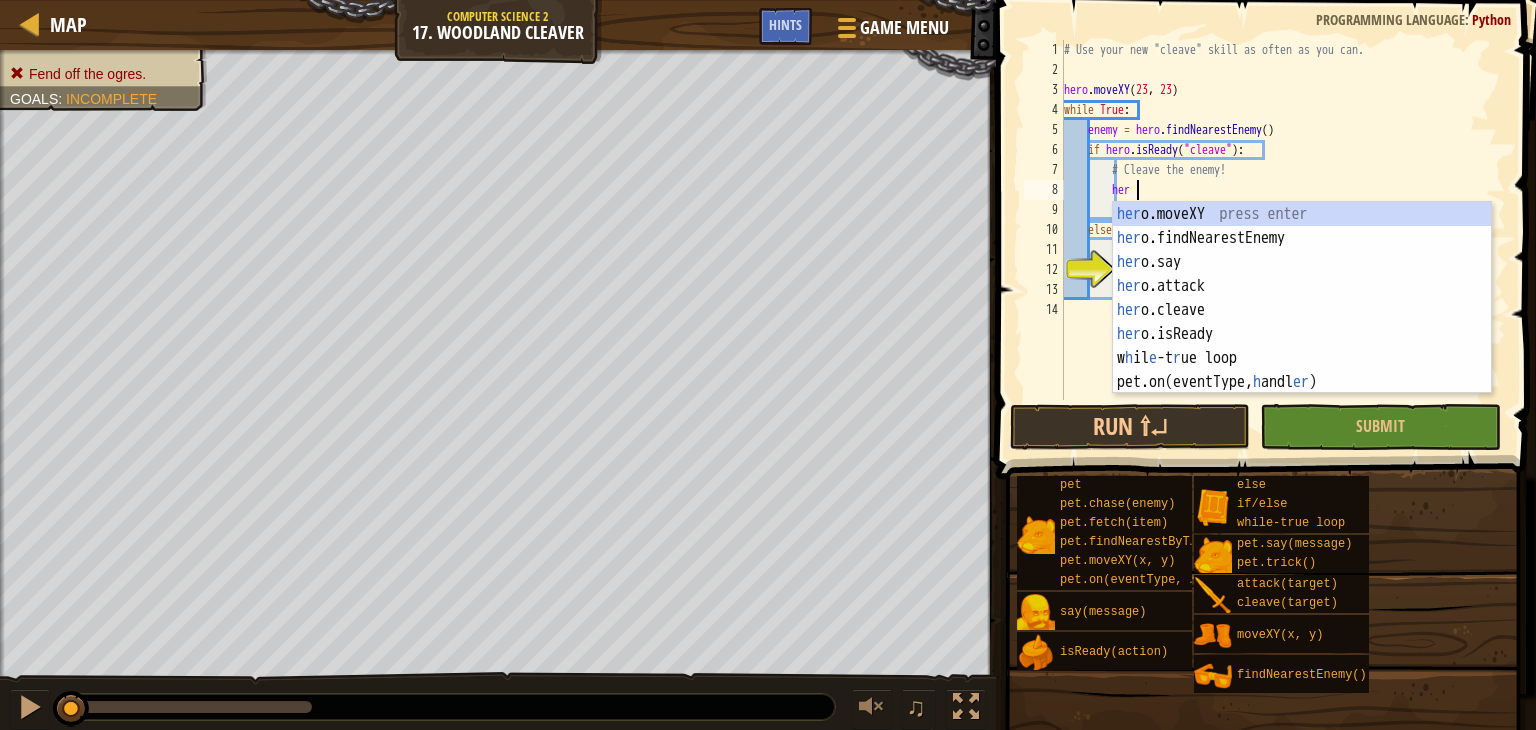click on "her o.moveXY press enter her o.findNearestEnemy press enter her o.say press enter her o.attack press enter her o.cleave press enter her o.isReady press enter w h il e -t r ue loop press enter pet.on(eventType,  h andl er ) press enter" at bounding box center (1302, 322) 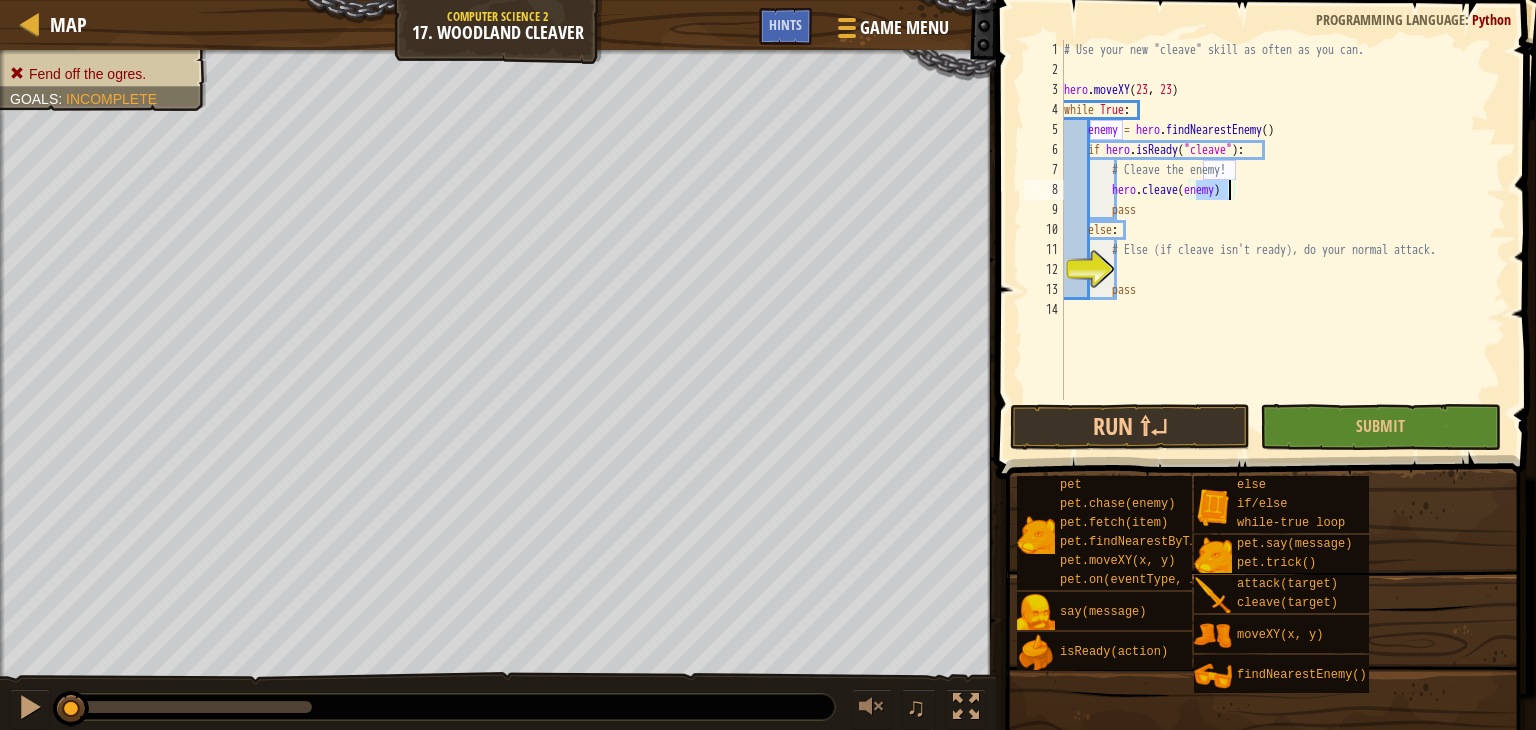 click on "# Use your new "cleave" skill as often as you can. hero . moveXY ( 23 ,   23 ) while   True :      enemy   =   hero . findNearestEnemy ( )      if   hero . isReady ( "cleave" ) :          # Cleave the enemy!          hero . cleave ( enemy )          pass      else :          # Else (if cleave isn't ready), do your normal attack.                   pass" at bounding box center [1283, 240] 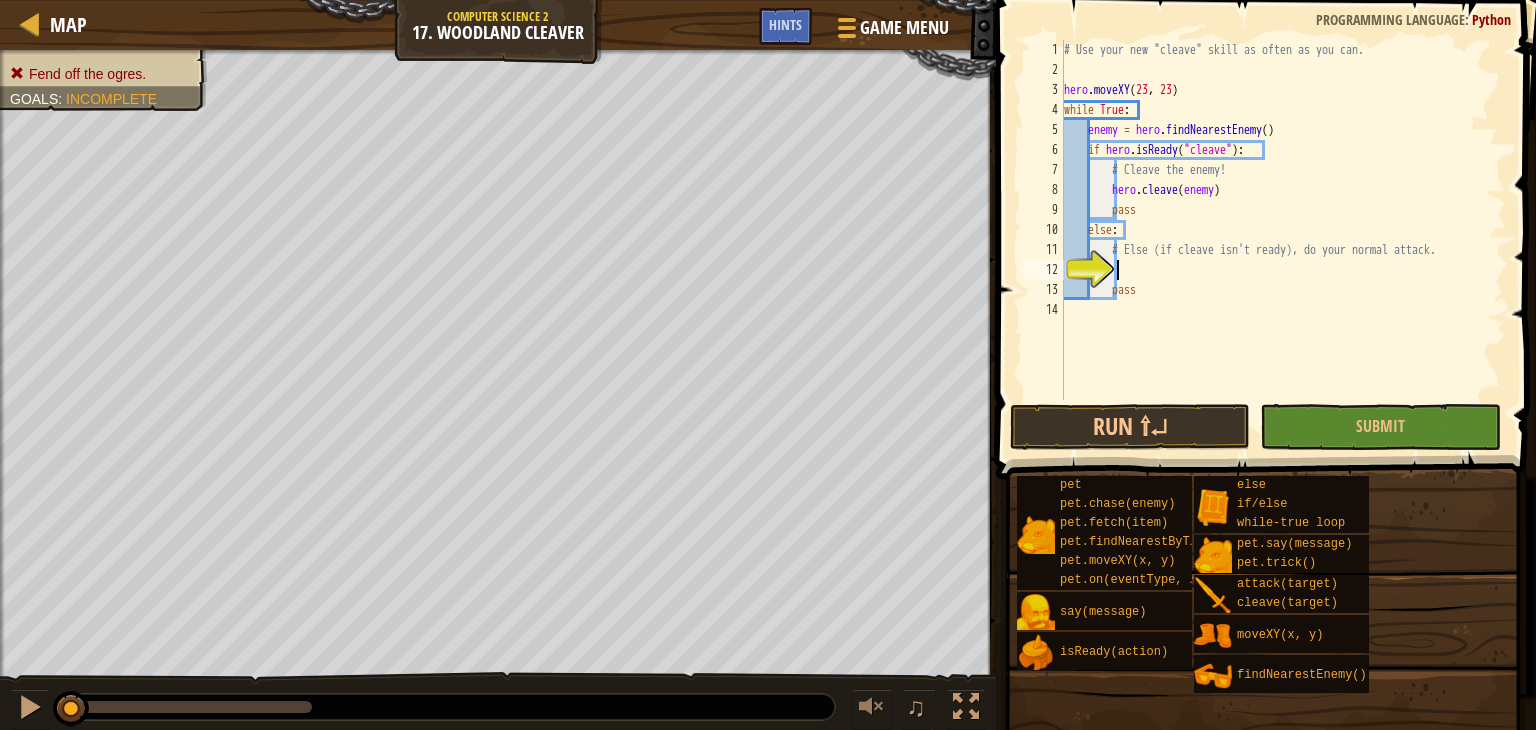 scroll, scrollTop: 9, scrollLeft: 3, axis: both 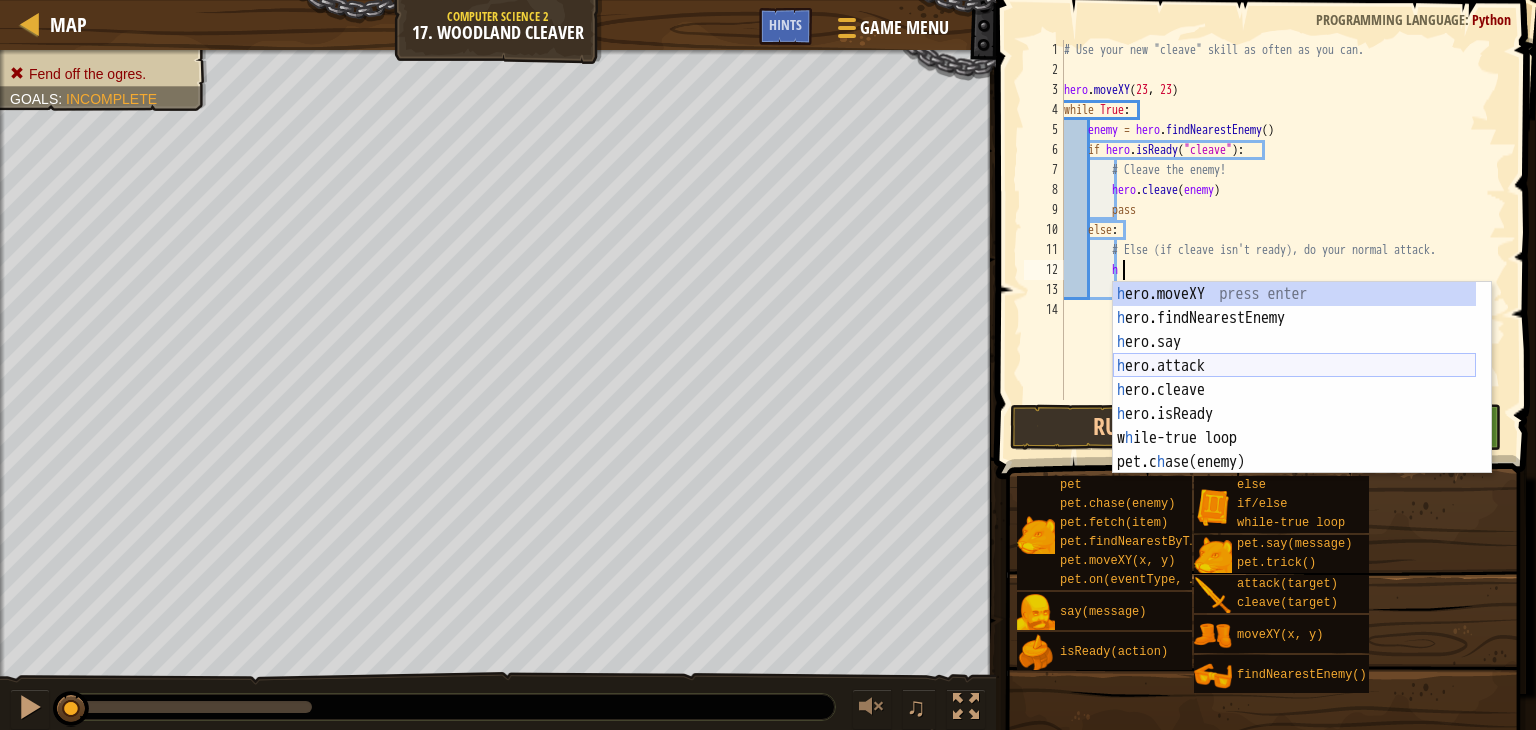 click on "h ero.moveXY press enter h ero.findNearestEnemy press enter h ero.say press enter h ero.attack press enter h ero.cleave press enter h ero.isReady press enter w h ile-true loop press enter pet.c h ase(enemy) press enter pet.fetc h (item) press enter" at bounding box center [1294, 402] 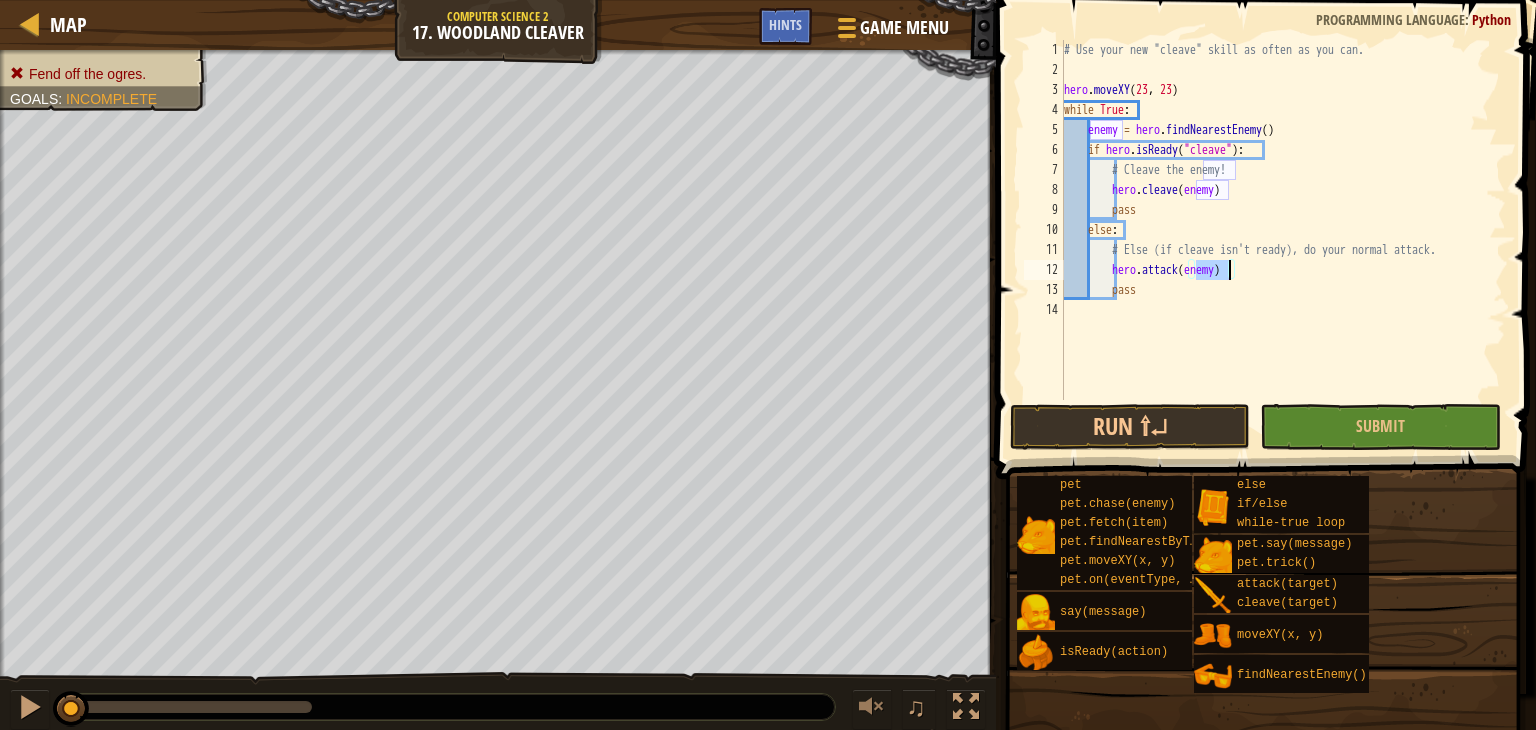 click on "# Use your new "cleave" skill as often as you can. hero . moveXY ( 23 ,   23 ) while   True :      enemy   =   hero . findNearestEnemy ( )      if   hero . isReady ( "cleave" ) :          # Cleave the enemy!          hero . cleave ( enemy )          pass      else :          # Else (if cleave isn't ready), do your normal attack.          hero . attack ( enemy )          pass" at bounding box center [1283, 240] 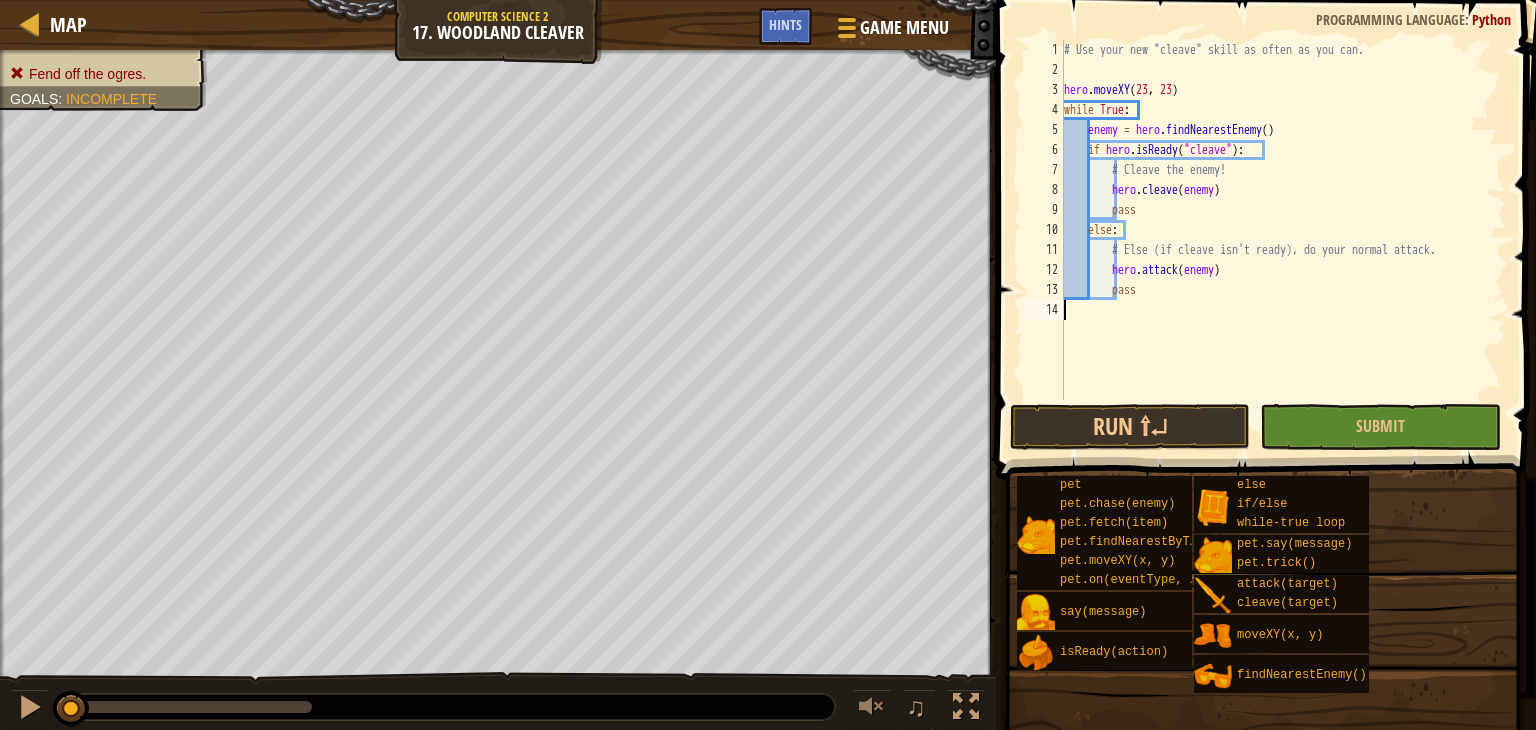 scroll, scrollTop: 9, scrollLeft: 0, axis: vertical 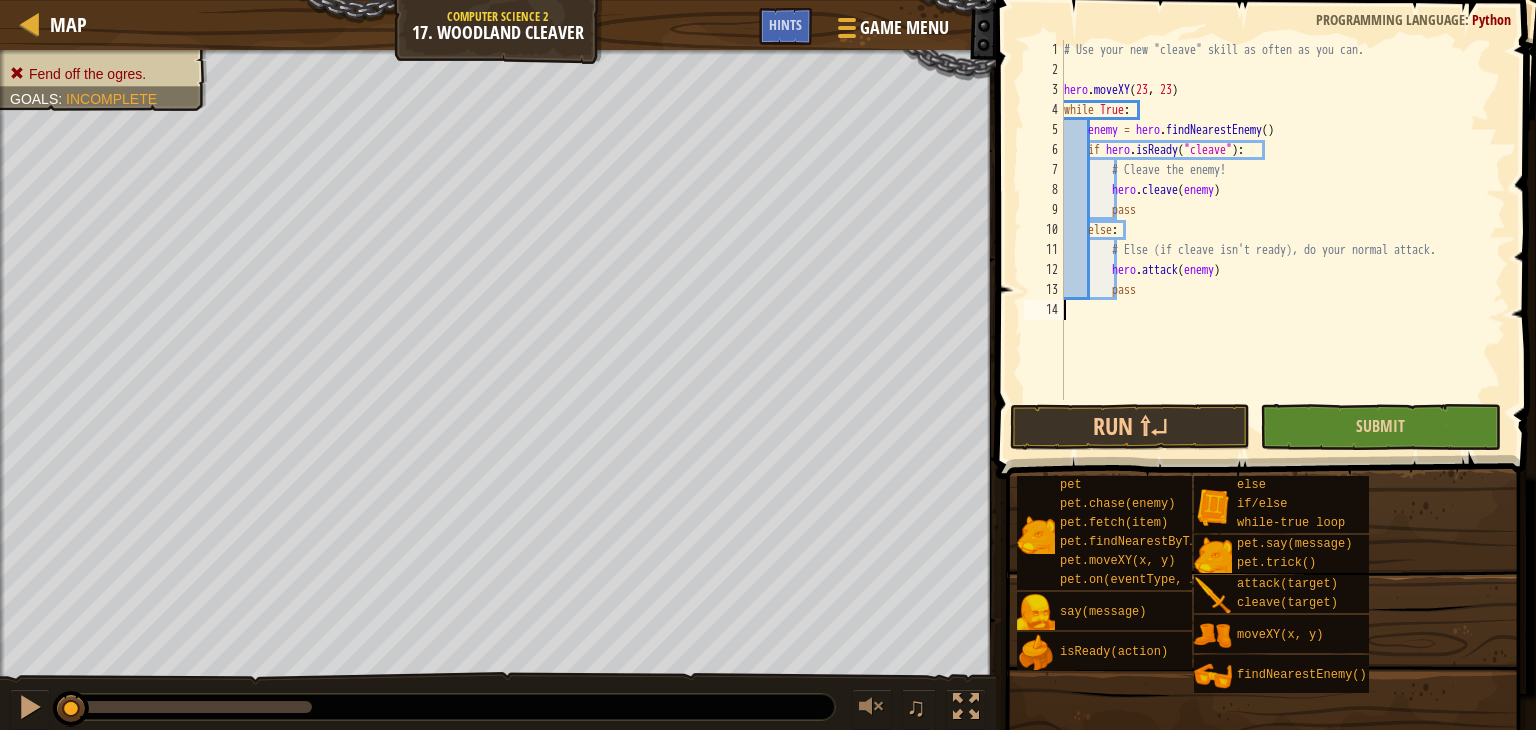 type 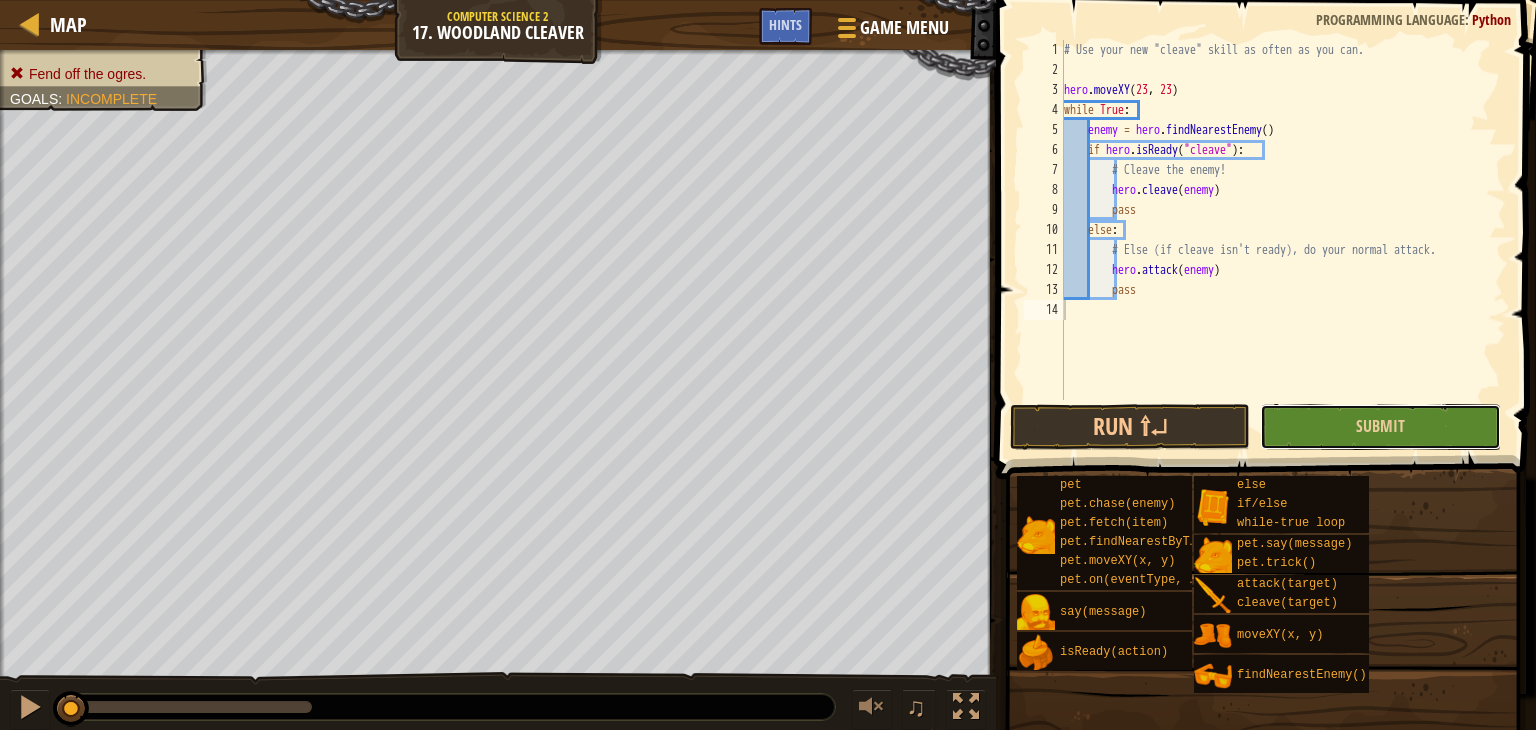 click on "Submit" at bounding box center [1380, 427] 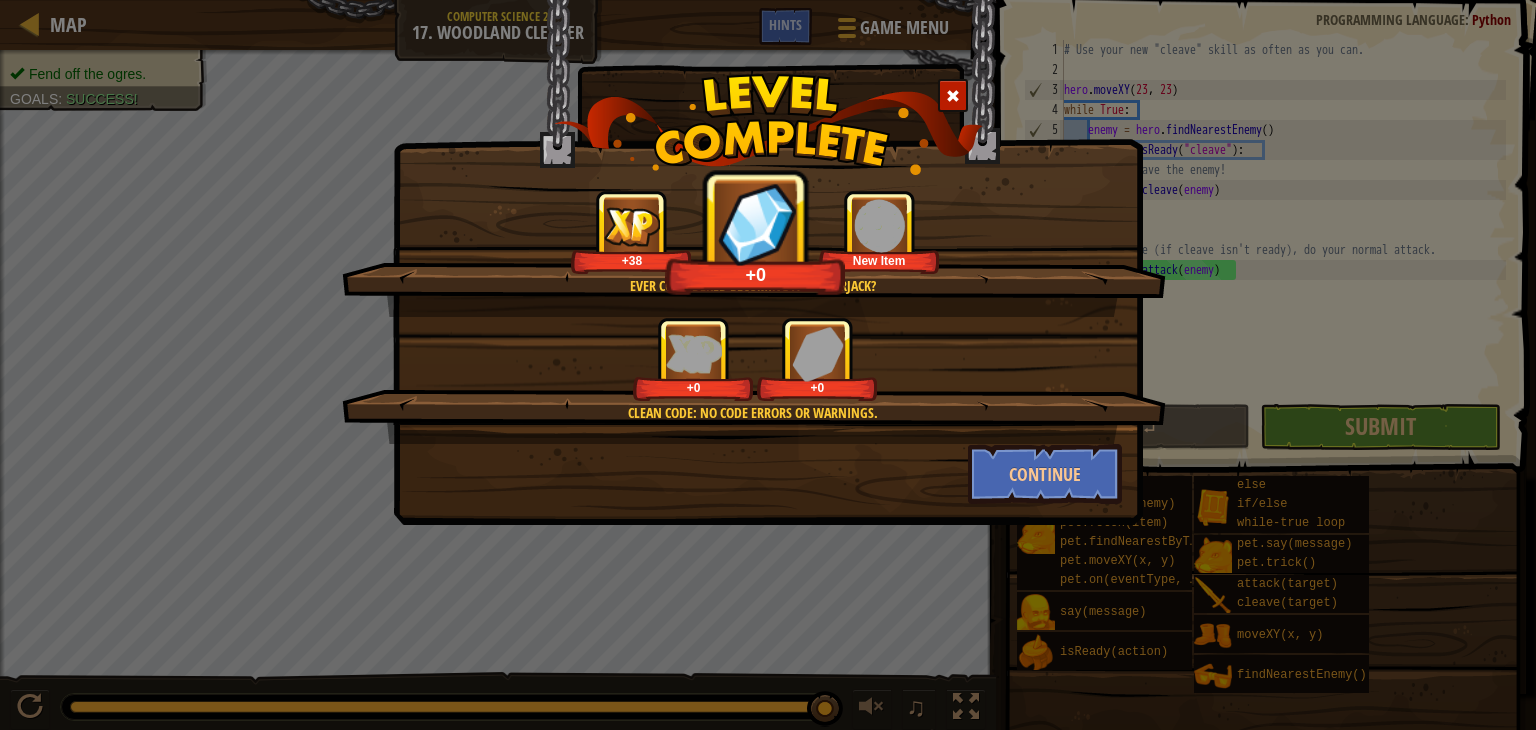 click on "Ever considered becoming a lumberjack? +38 +0 New Item Clean code: no code errors or warnings. +0 +0 Continue" at bounding box center [768, 262] 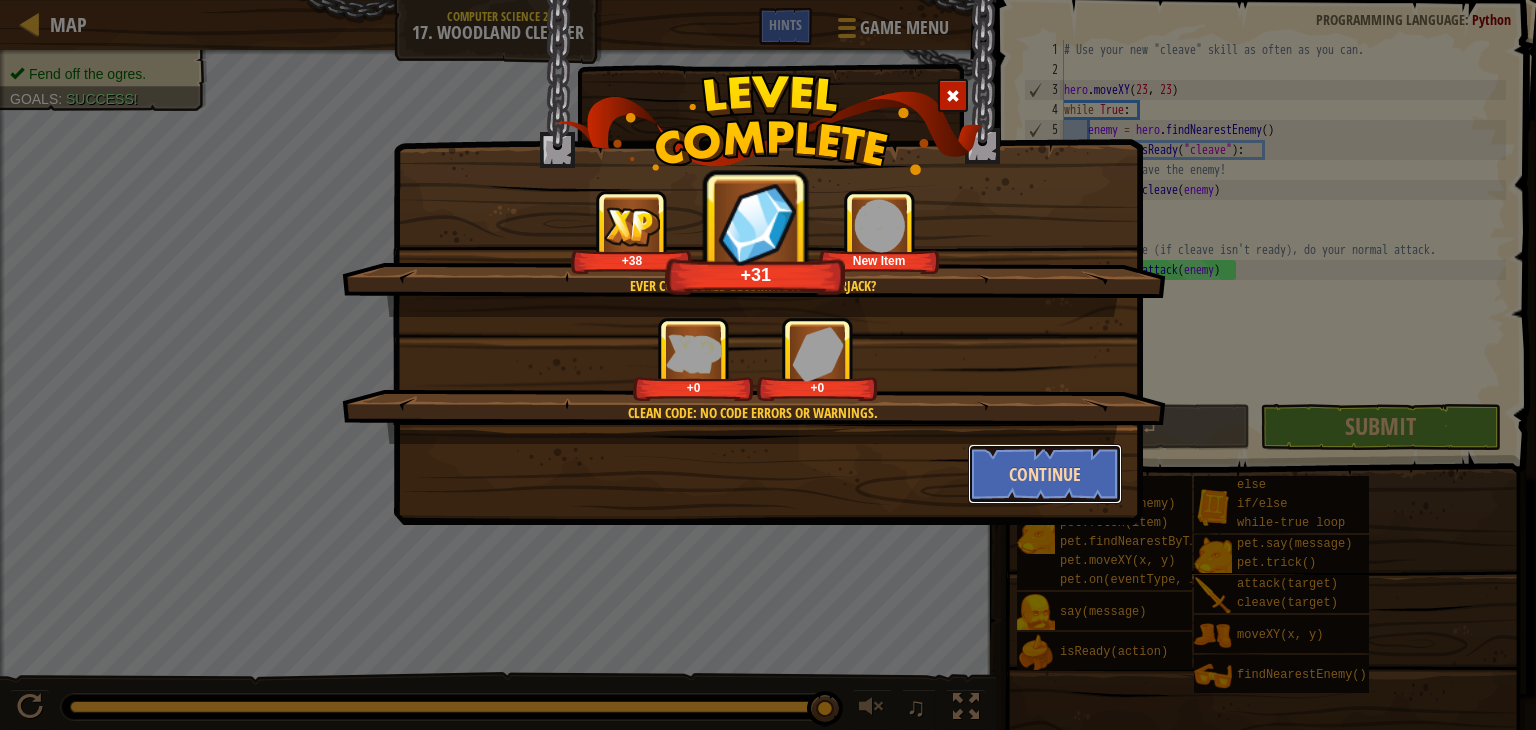 click on "Continue" at bounding box center [1045, 474] 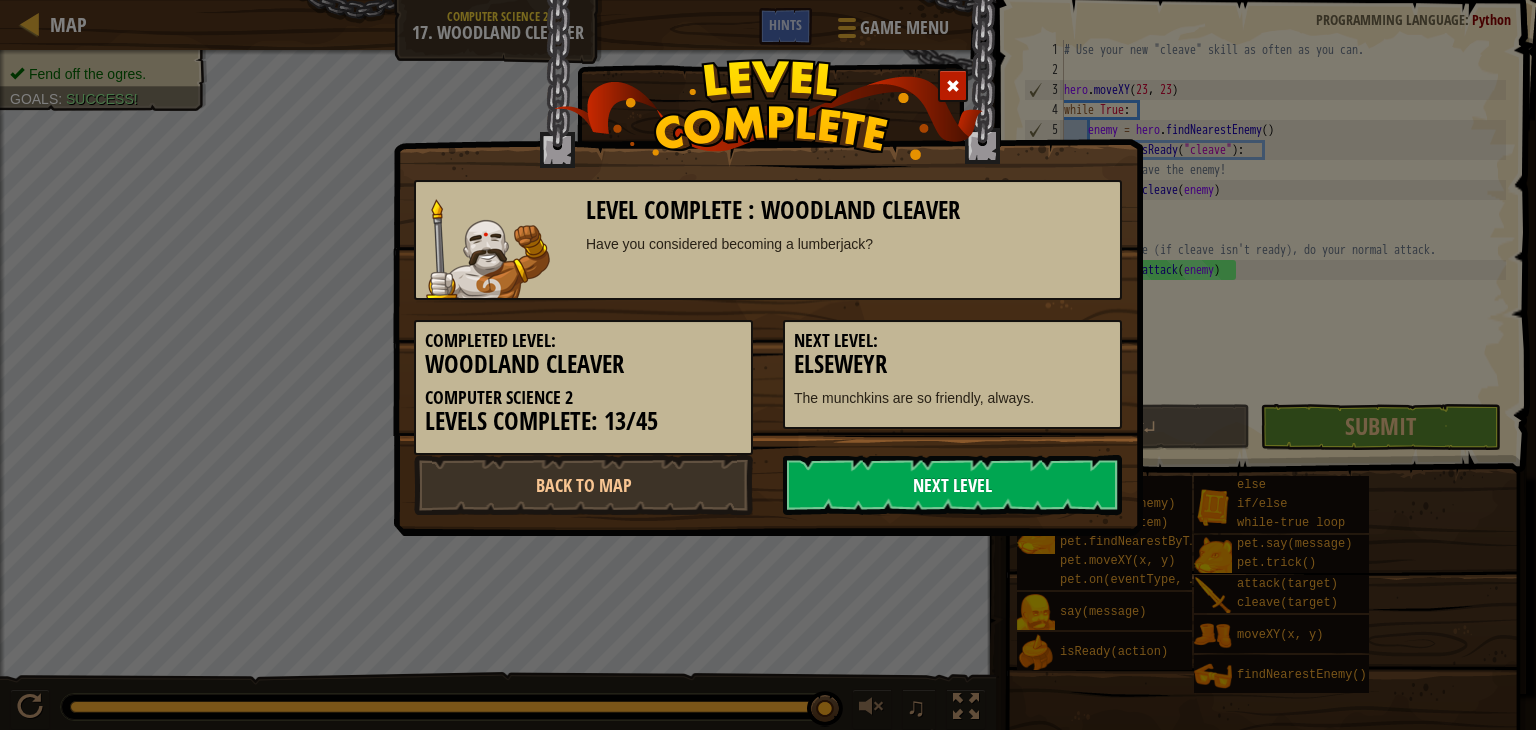 click on "Next Level" at bounding box center (952, 485) 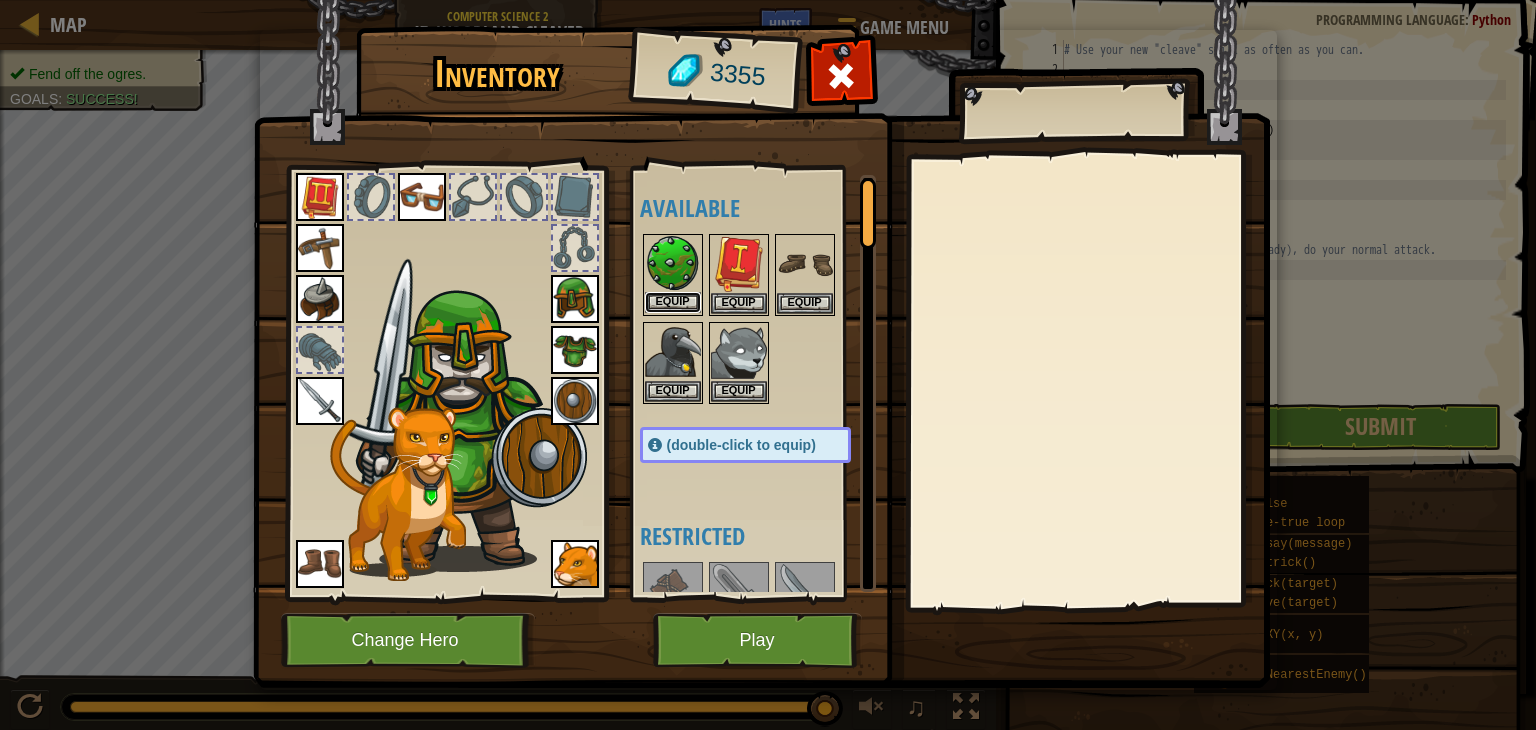 click on "Equip" at bounding box center [673, 302] 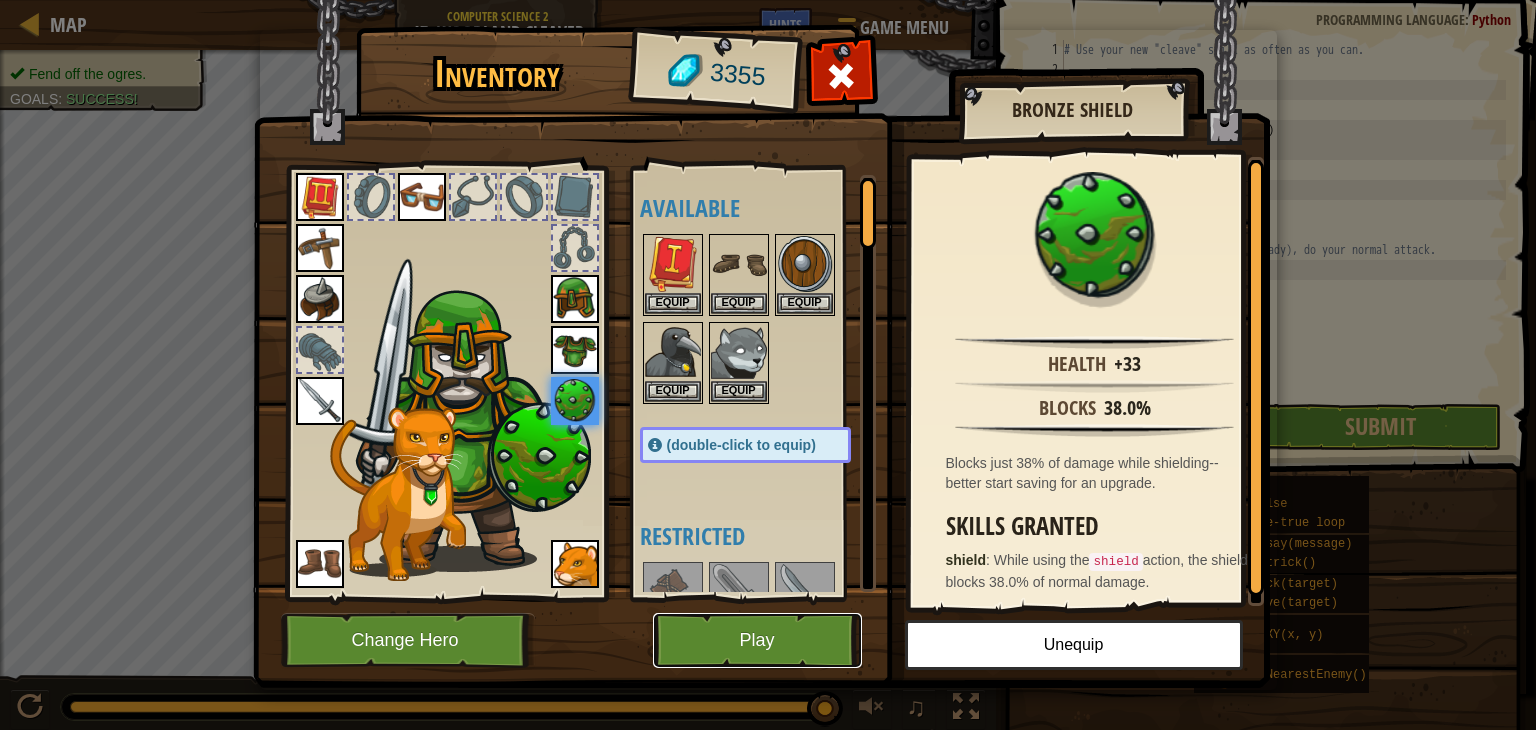 drag, startPoint x: 742, startPoint y: 623, endPoint x: 739, endPoint y: 613, distance: 10.440307 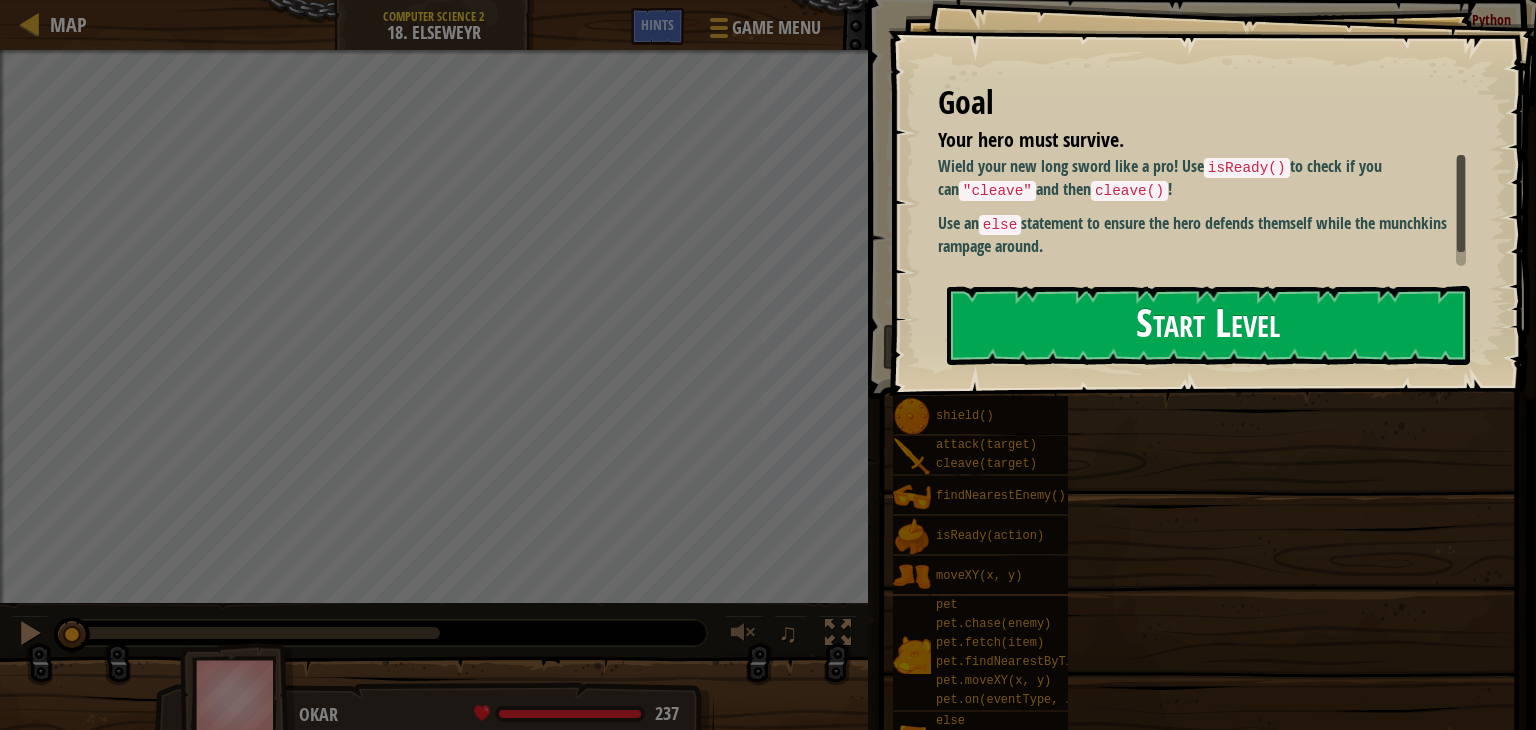 click on "Start Level" at bounding box center [1208, 325] 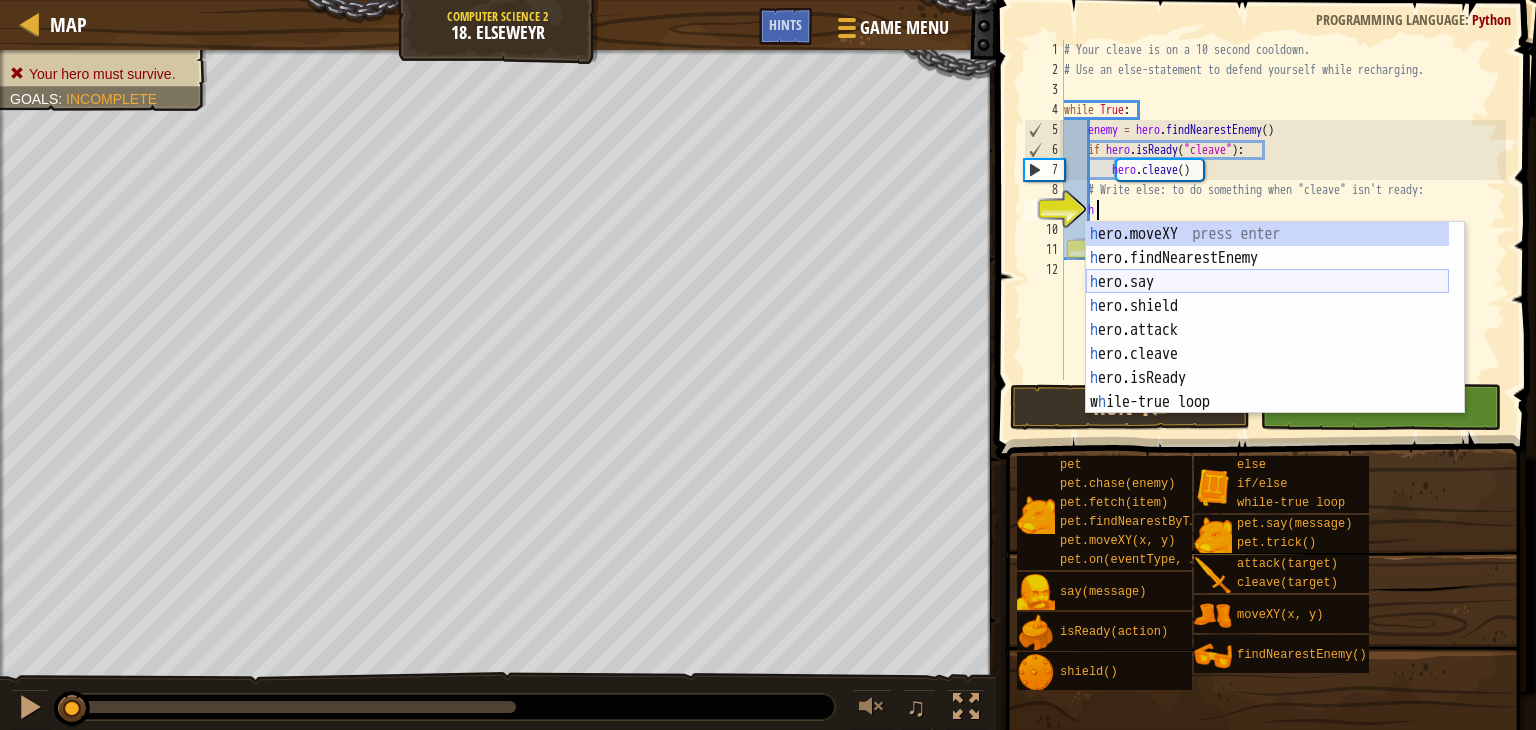 scroll, scrollTop: 9, scrollLeft: 1, axis: both 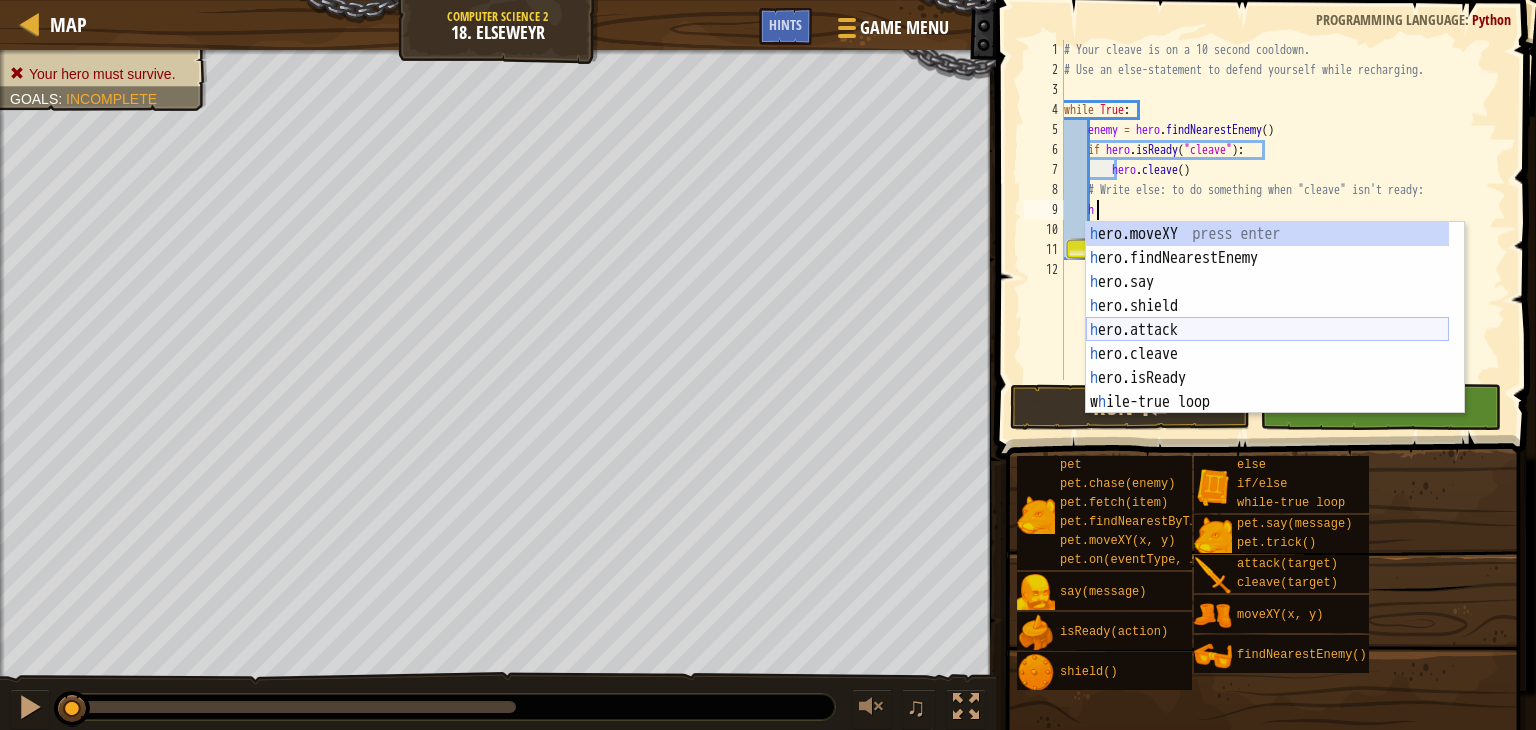 click on "h ero.moveXY press enter h ero.findNearestEnemy press enter h ero.say press enter h ero.shield press enter h ero.attack press enter h ero.cleave press enter h ero.isReady press enter w h ile-true loop press enter pet.c h ase(enemy) press enter" at bounding box center (1267, 342) 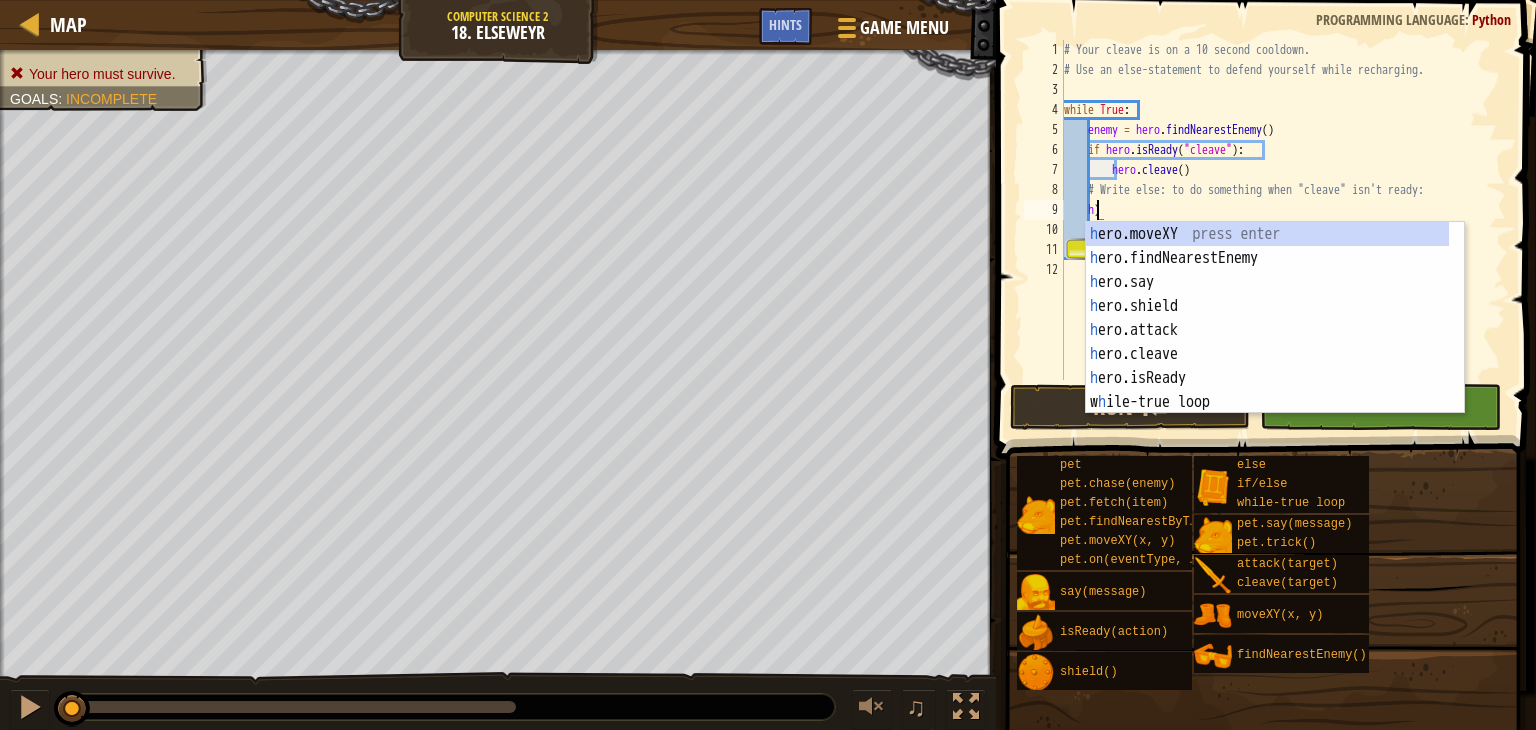 type on ")" 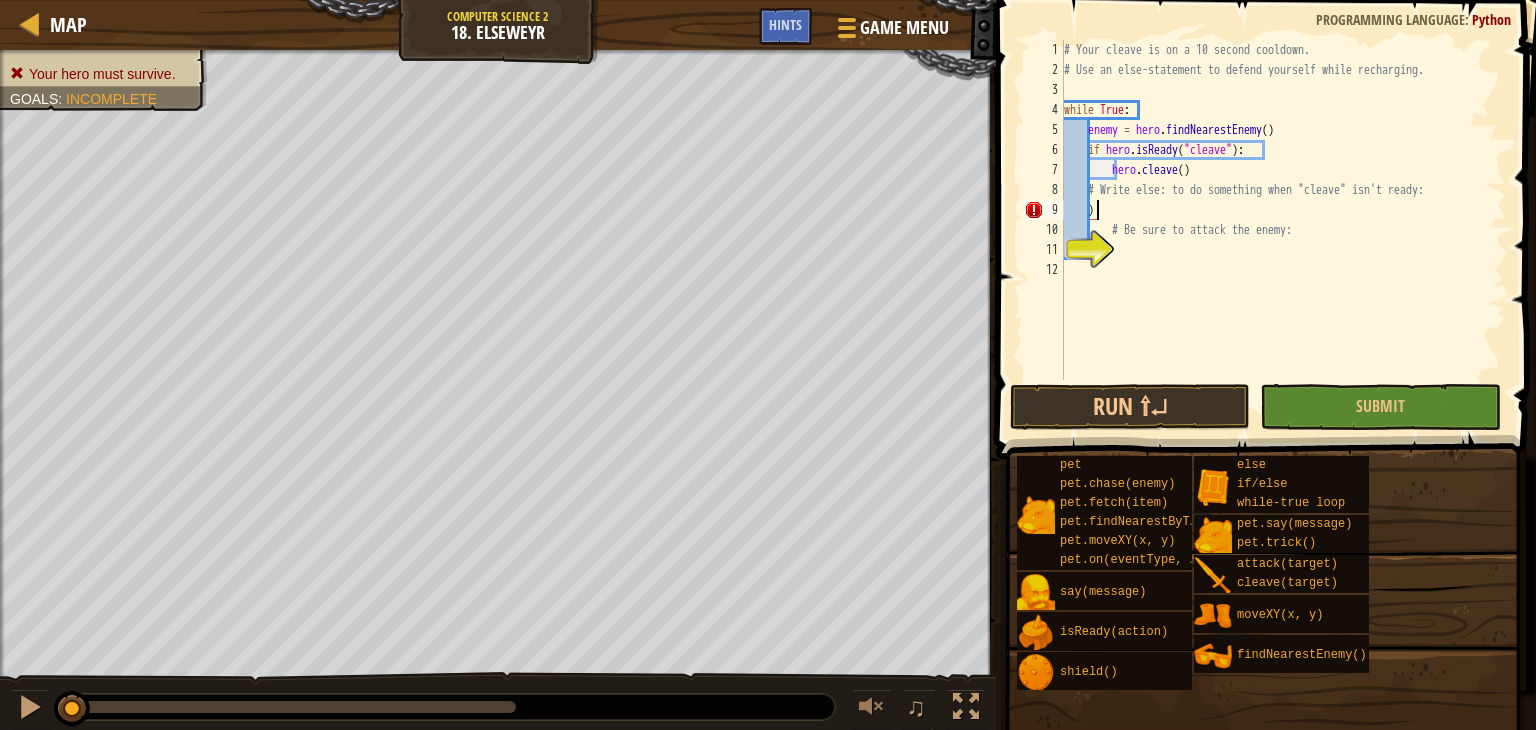 click on "# Your cleave is on a 10 second cooldown. # Use an else-statement to defend yourself while recharging. while   True :      enemy   =   hero . findNearestEnemy ( )      if   hero . isReady ( "cleave" ) :          hero . cleave ( )      # Write else: to do something when "cleave" isn't ready:      )          # Be sure to attack the enemy:" at bounding box center [1283, 230] 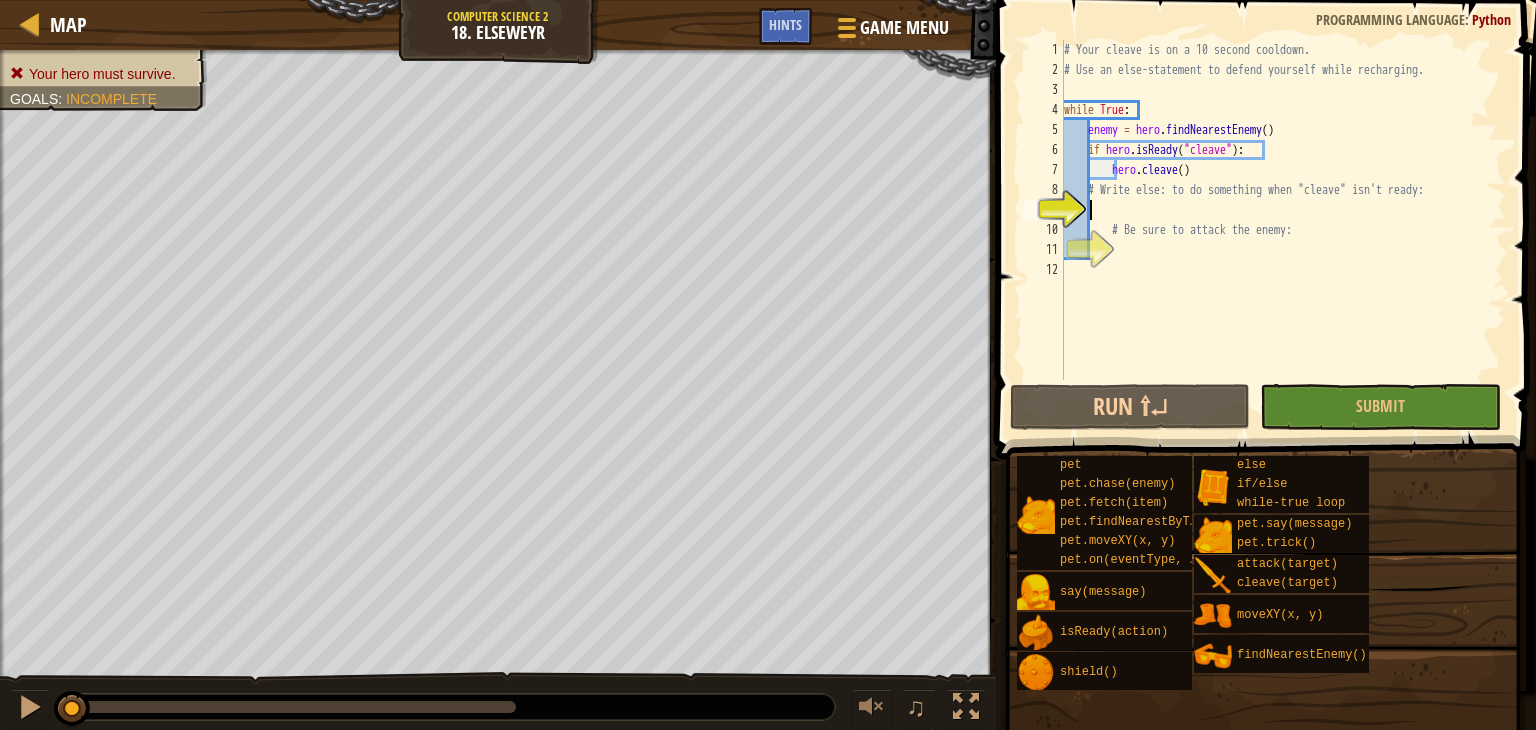 scroll, scrollTop: 9, scrollLeft: 1, axis: both 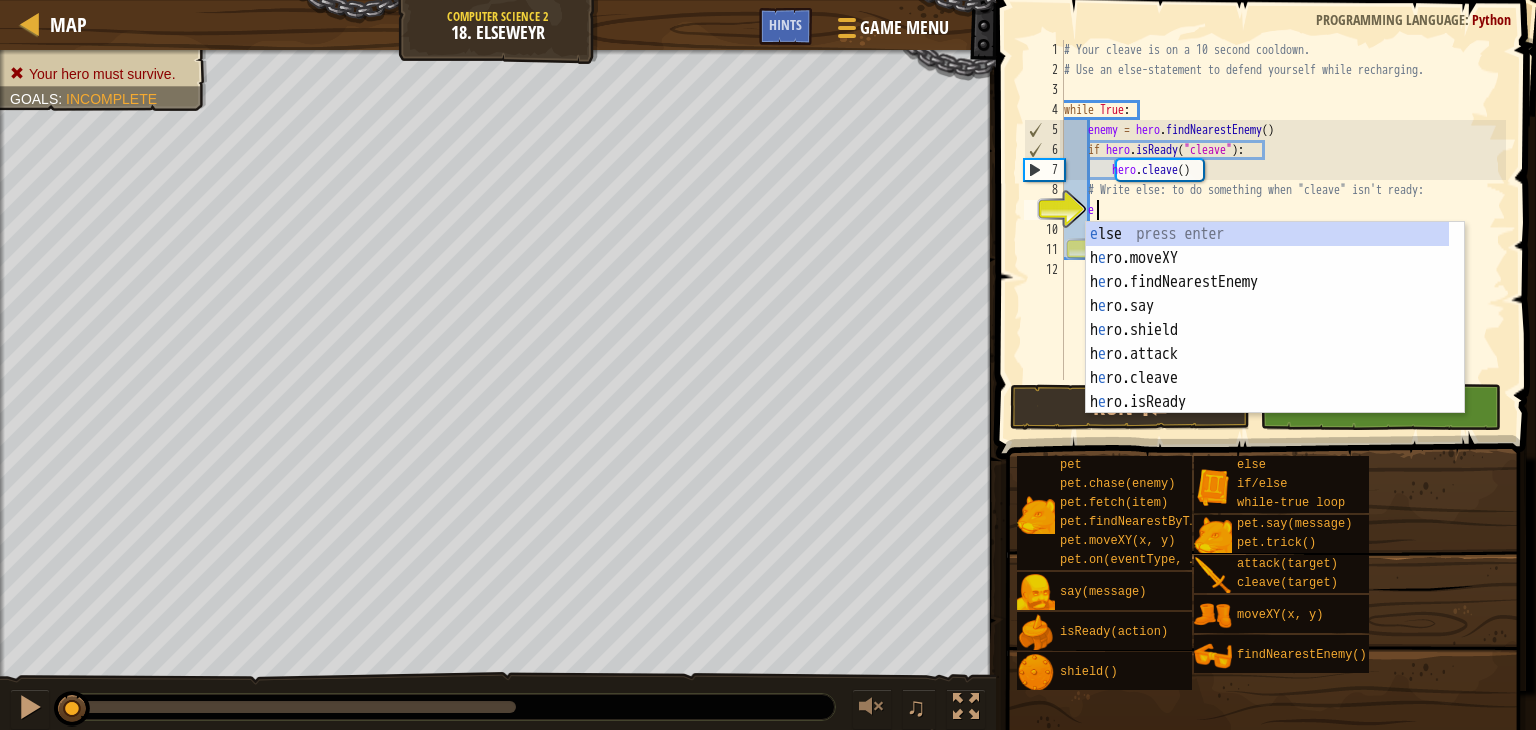 type on "el" 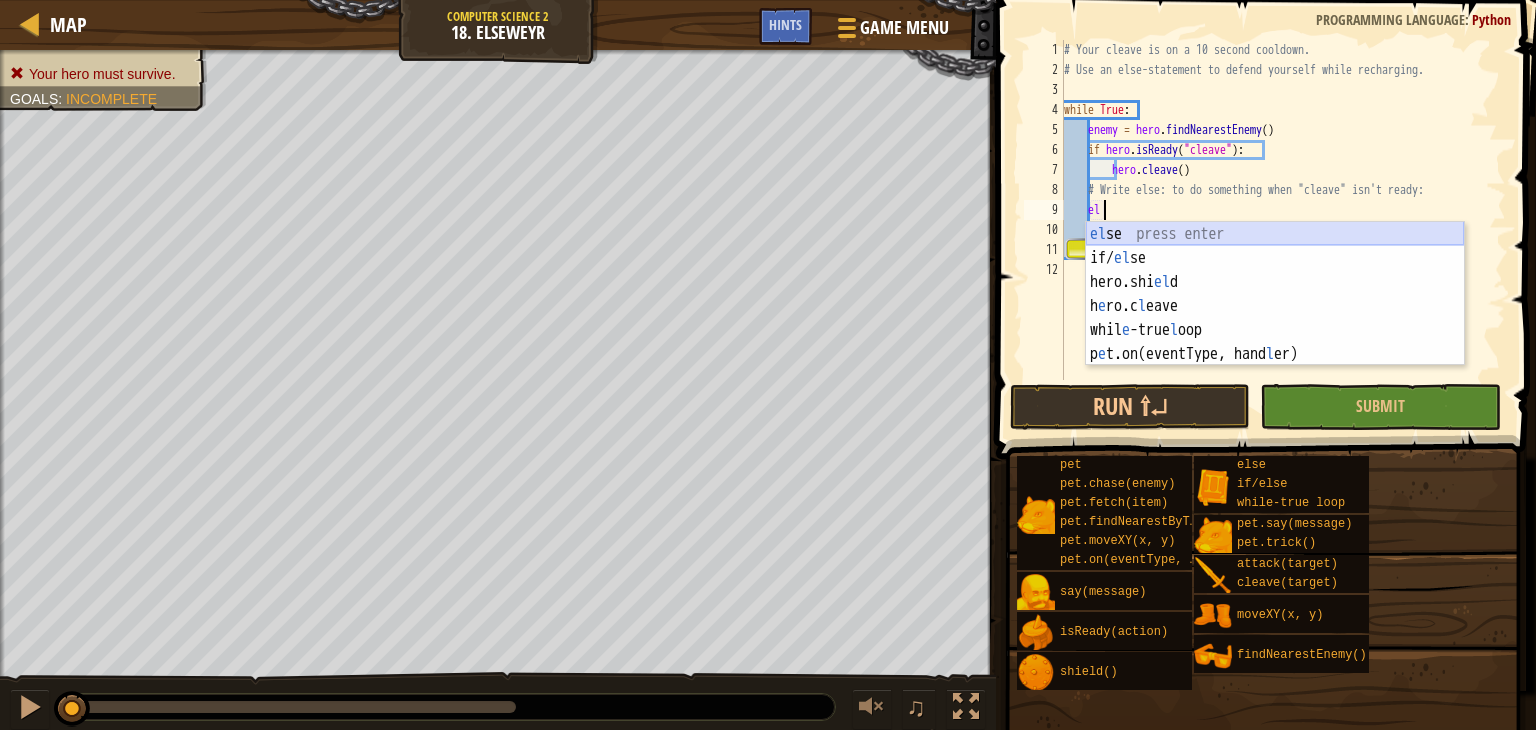 click on "el se press enter if/ el se press enter hero.shi el d press enter h e ro.c l eave press enter whil e -true  l oop press enter p e t.on(eventType, hand l er) press enter" at bounding box center [1275, 318] 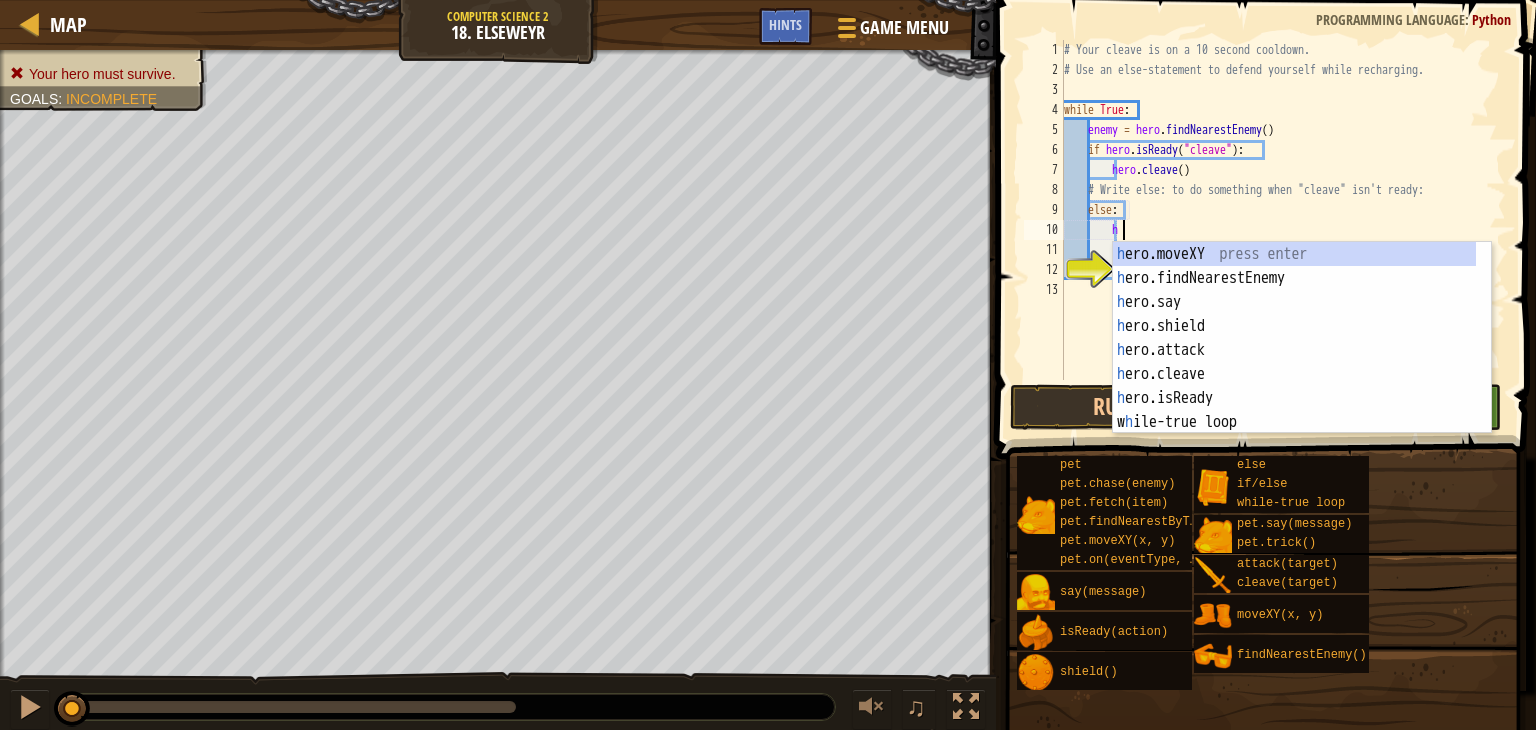 scroll, scrollTop: 9, scrollLeft: 3, axis: both 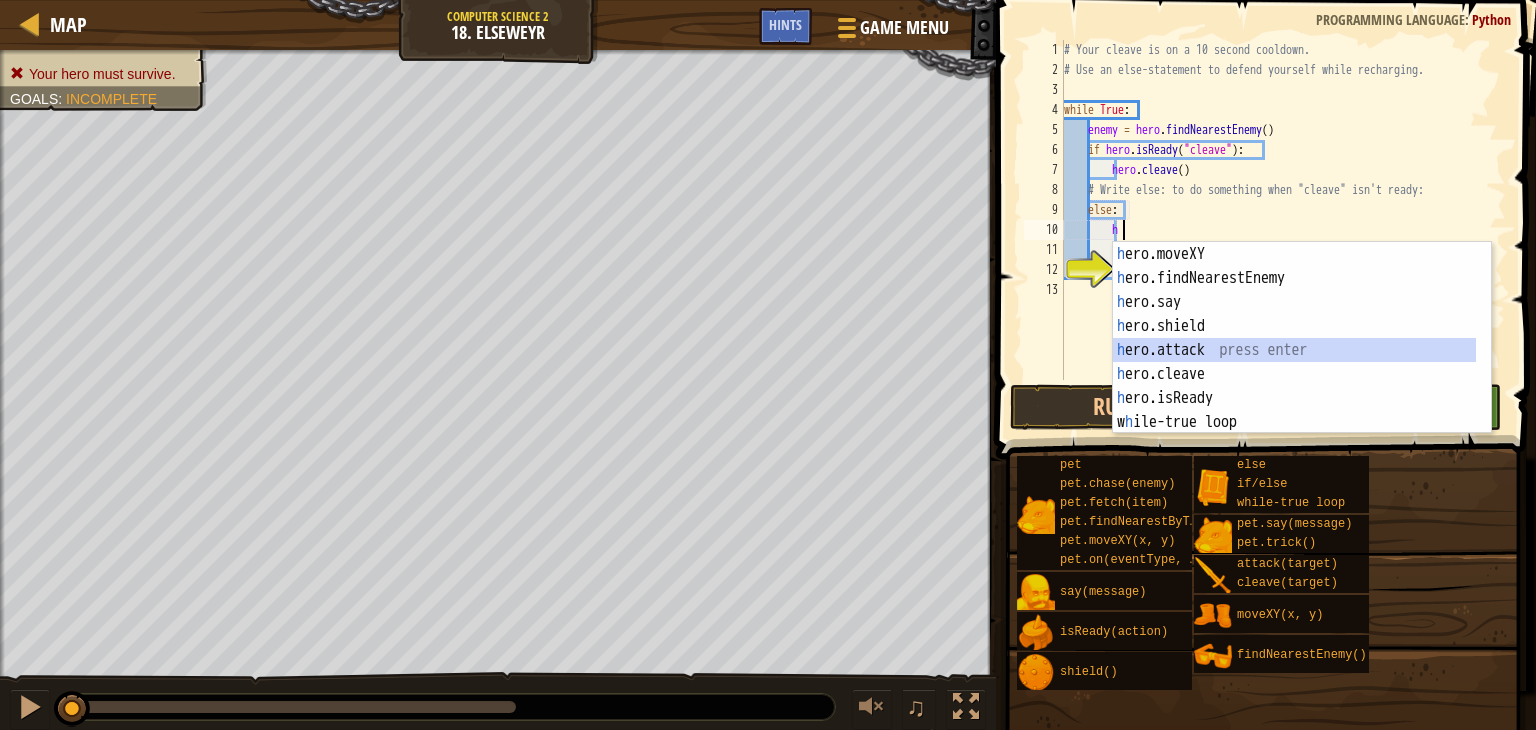 click on "h ero.moveXY press enter h ero.findNearestEnemy press enter h ero.say press enter h ero.shield press enter h ero.attack press enter h ero.cleave press enter h ero.isReady press enter w h ile-true loop press enter pet.c h ase(enemy) press enter" at bounding box center (1294, 362) 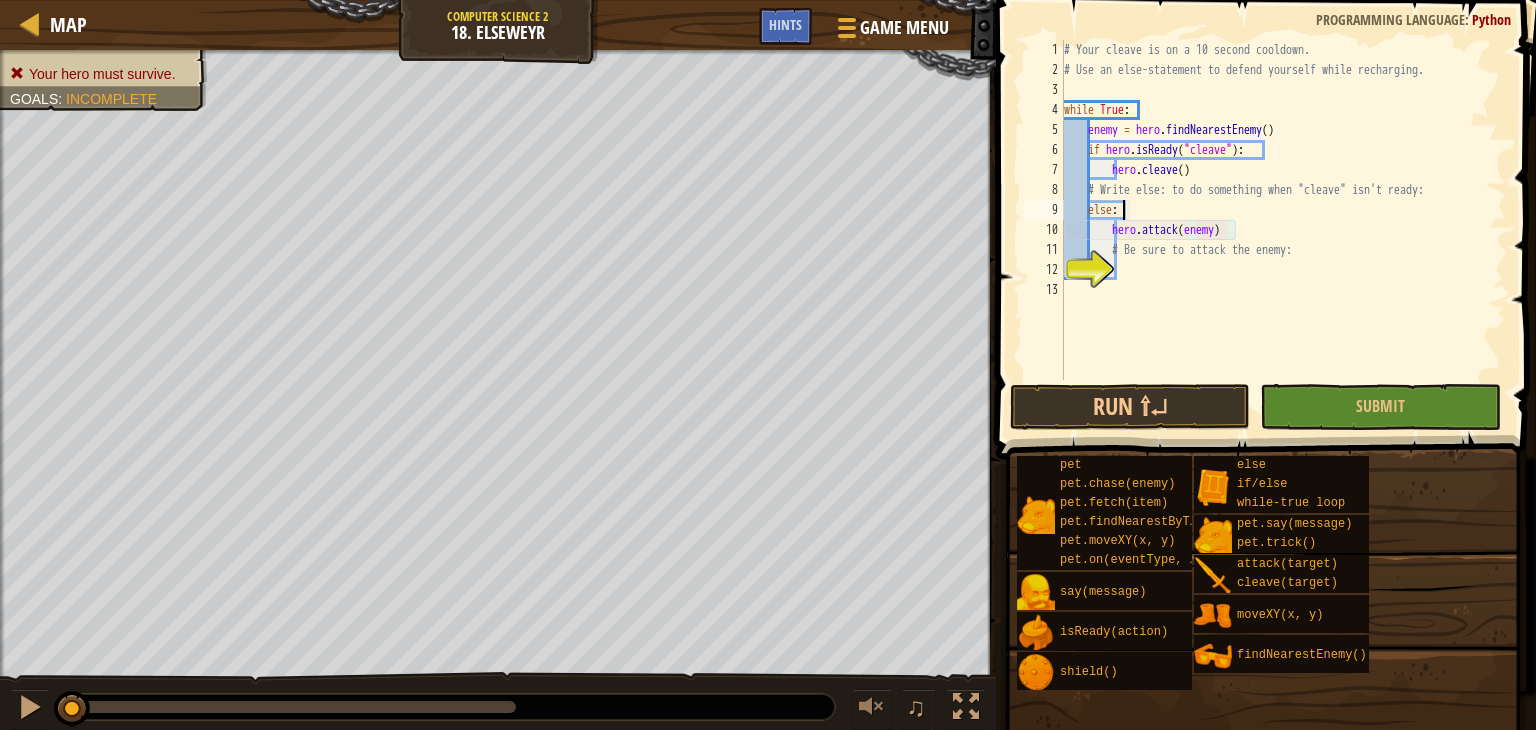 click on "# Your cleave is on a 10 second cooldown. # Use an else-statement to defend yourself while recharging. while   True :      enemy   =   hero . findNearestEnemy ( )      if   hero . isReady ( "cleave" ) :          hero . cleave ( )      # Write else: to do something when "cleave" isn't ready:      else :          hero . attack ( enemy )          # Be sure to attack the enemy:" at bounding box center [1283, 230] 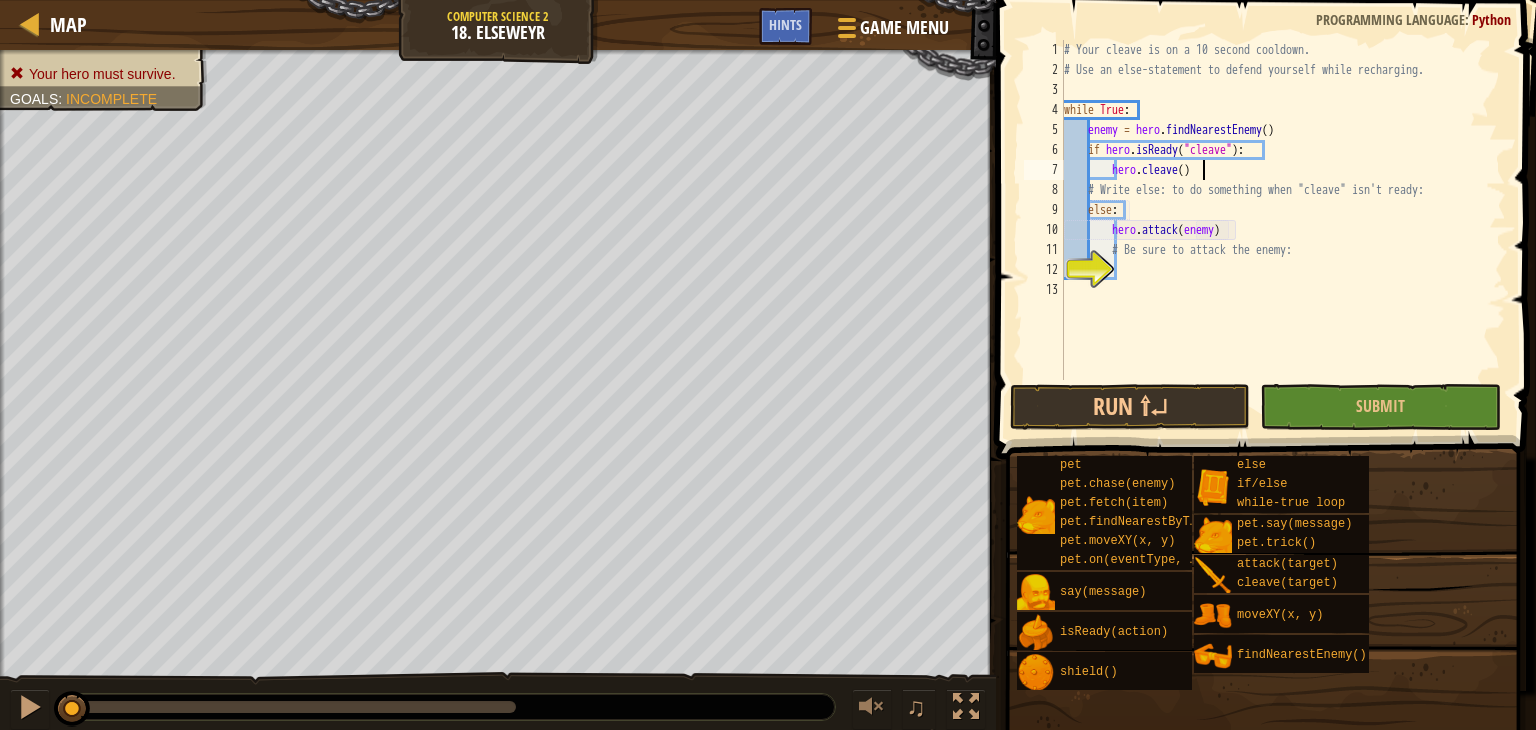 click on "# Your cleave is on a 10 second cooldown. # Use an else-statement to defend yourself while recharging. while   True :      enemy   =   hero . findNearestEnemy ( )      if   hero . isReady ( "cleave" ) :          hero . cleave ( )      # Write else: to do something when "cleave" isn't ready:      else :          hero . attack ( enemy )          # Be sure to attack the enemy:" at bounding box center [1283, 230] 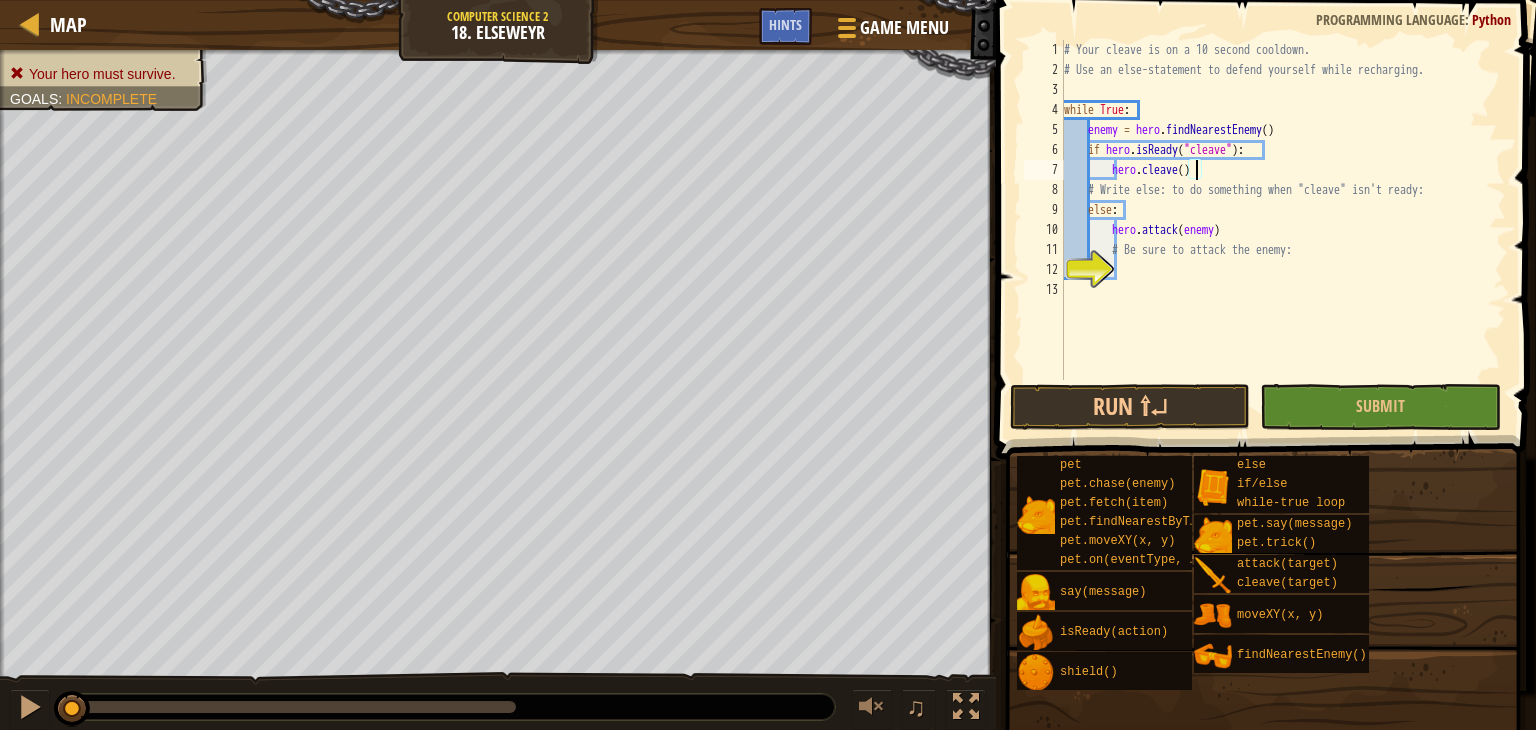 click on "# Your cleave is on a 10 second cooldown. # Use an else-statement to defend yourself while recharging. while   True :      enemy   =   hero . findNearestEnemy ( )      if   hero . isReady ( "cleave" ) :          hero . cleave ( )      # Write else: to do something when "cleave" isn't ready:      else :          hero . attack ( enemy )          # Be sure to attack the enemy:" at bounding box center (1283, 230) 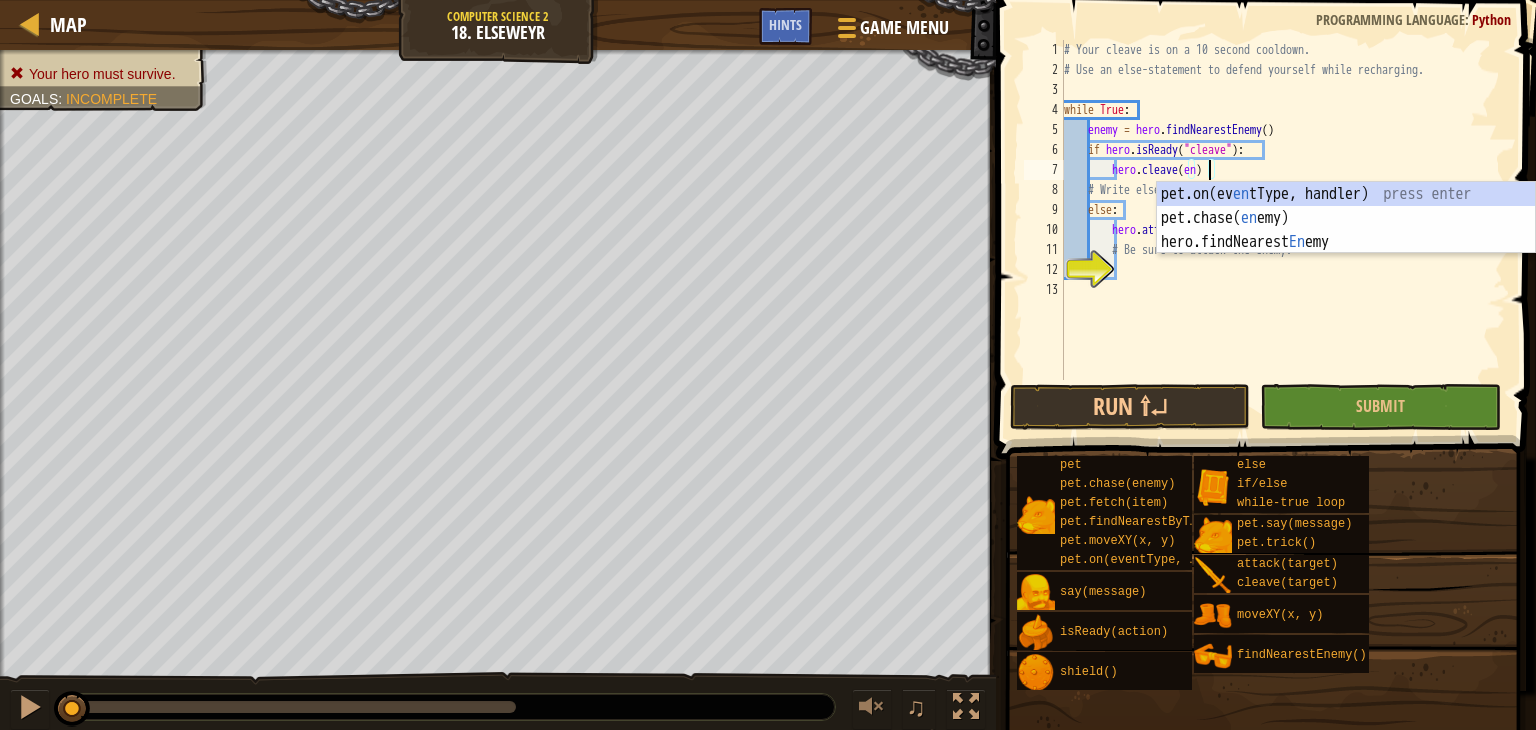 scroll, scrollTop: 9, scrollLeft: 12, axis: both 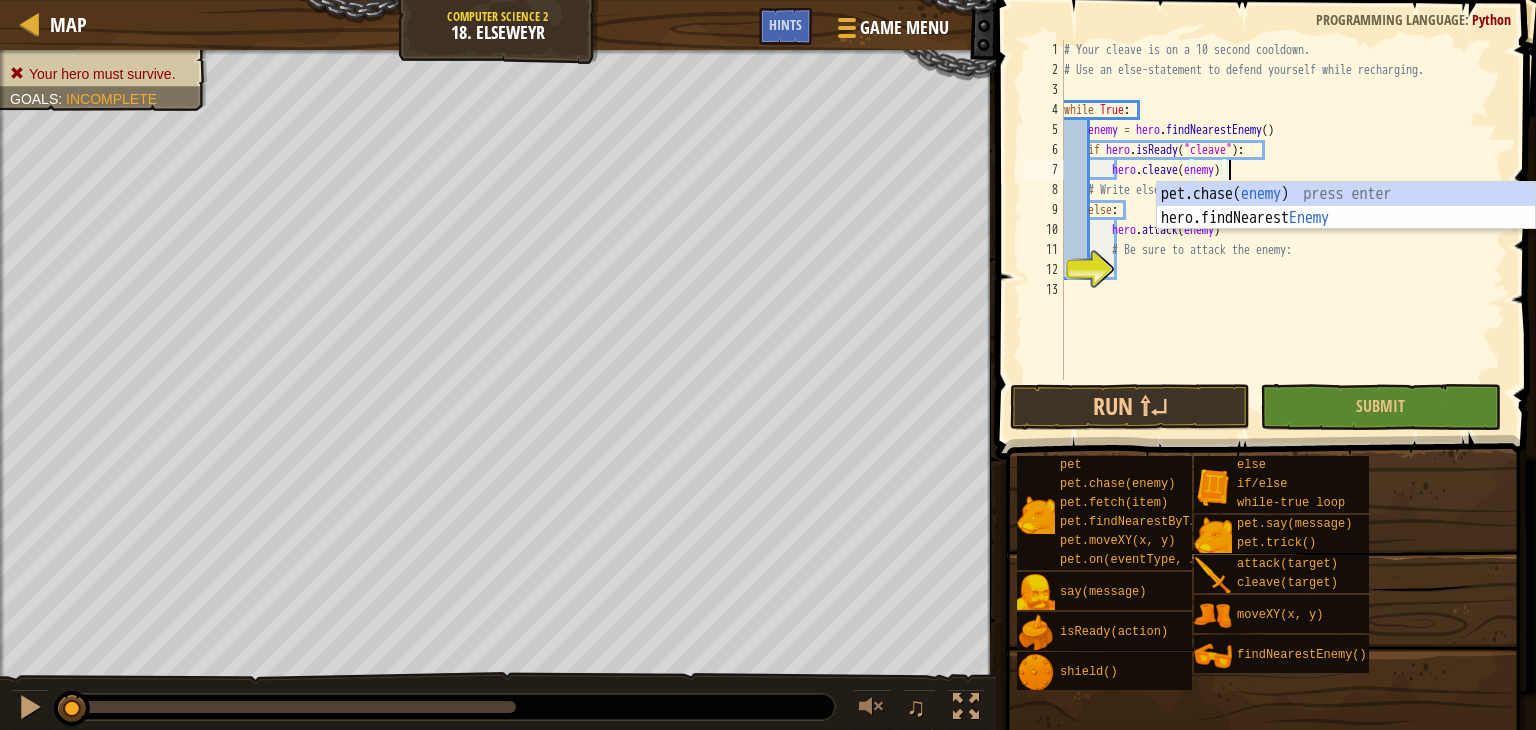 type on "hero.cleave(enemy)" 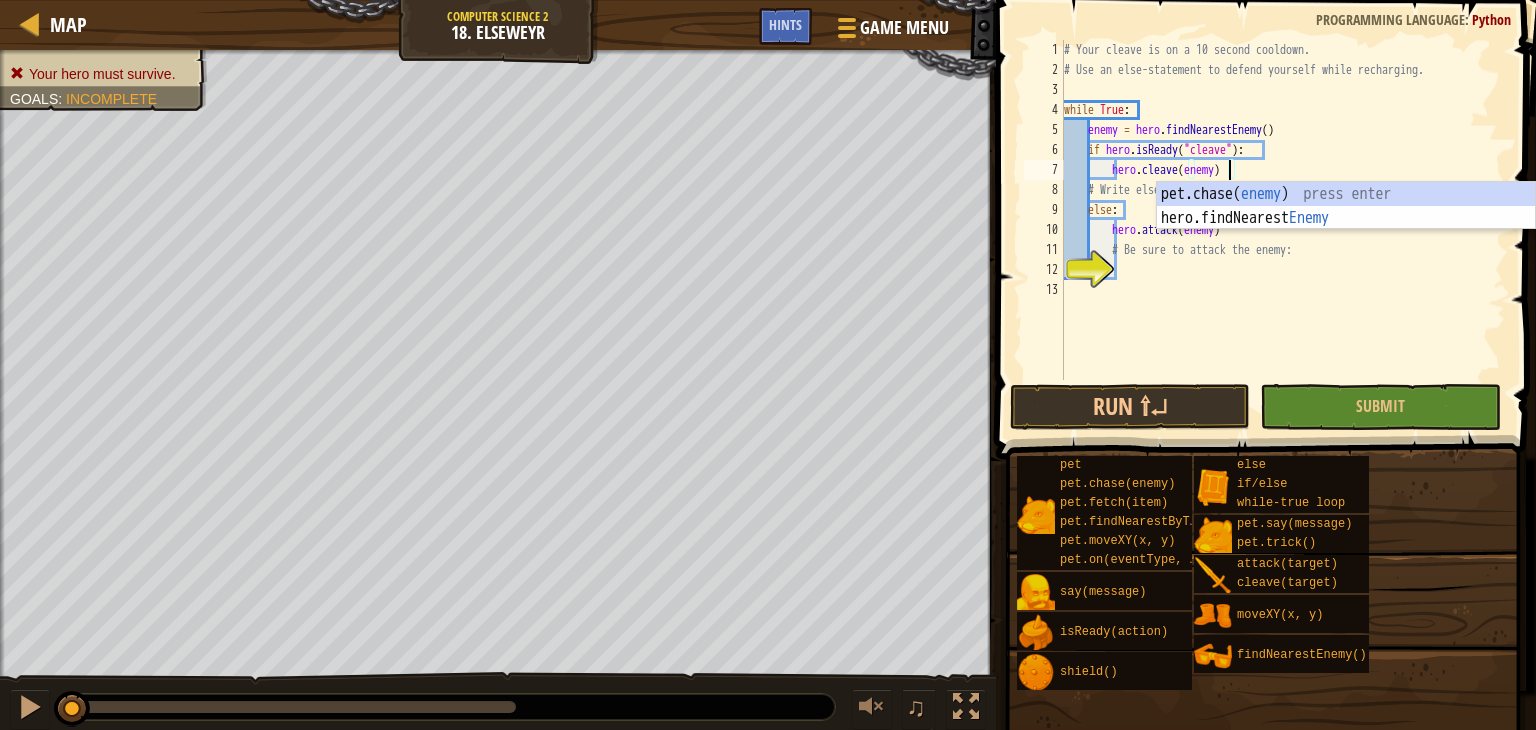 click on "# Your cleave is on a 10 second cooldown. # Use an else-statement to defend yourself while recharging. while   True :      enemy   =   hero . findNearestEnemy ( )      if   hero . isReady ( "cleave" ) :          hero . cleave ( enemy )      # Write else: to do something when "cleave" isn't ready:      else :          hero . attack ( enemy )          # Be sure to attack the enemy:" at bounding box center [1283, 230] 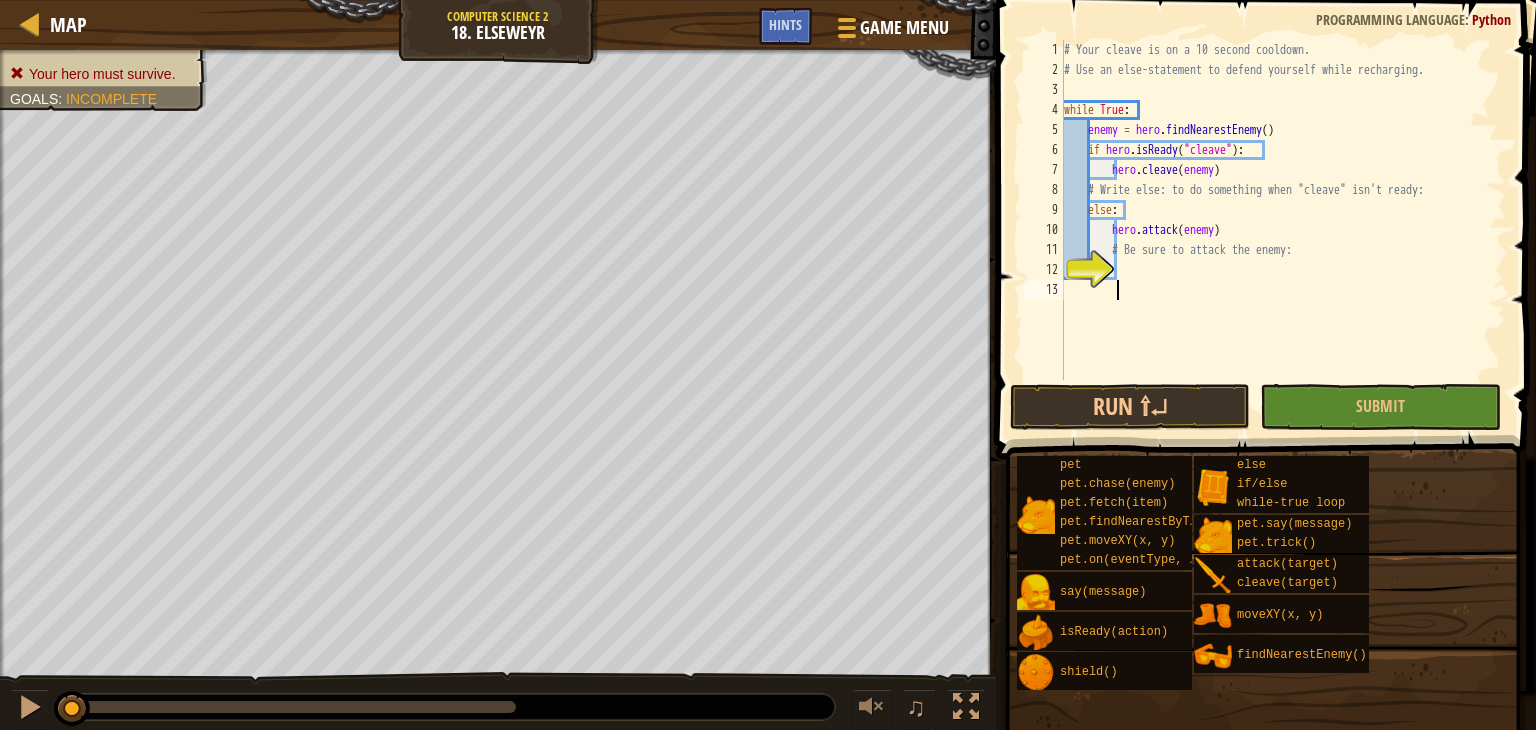 scroll, scrollTop: 9, scrollLeft: 3, axis: both 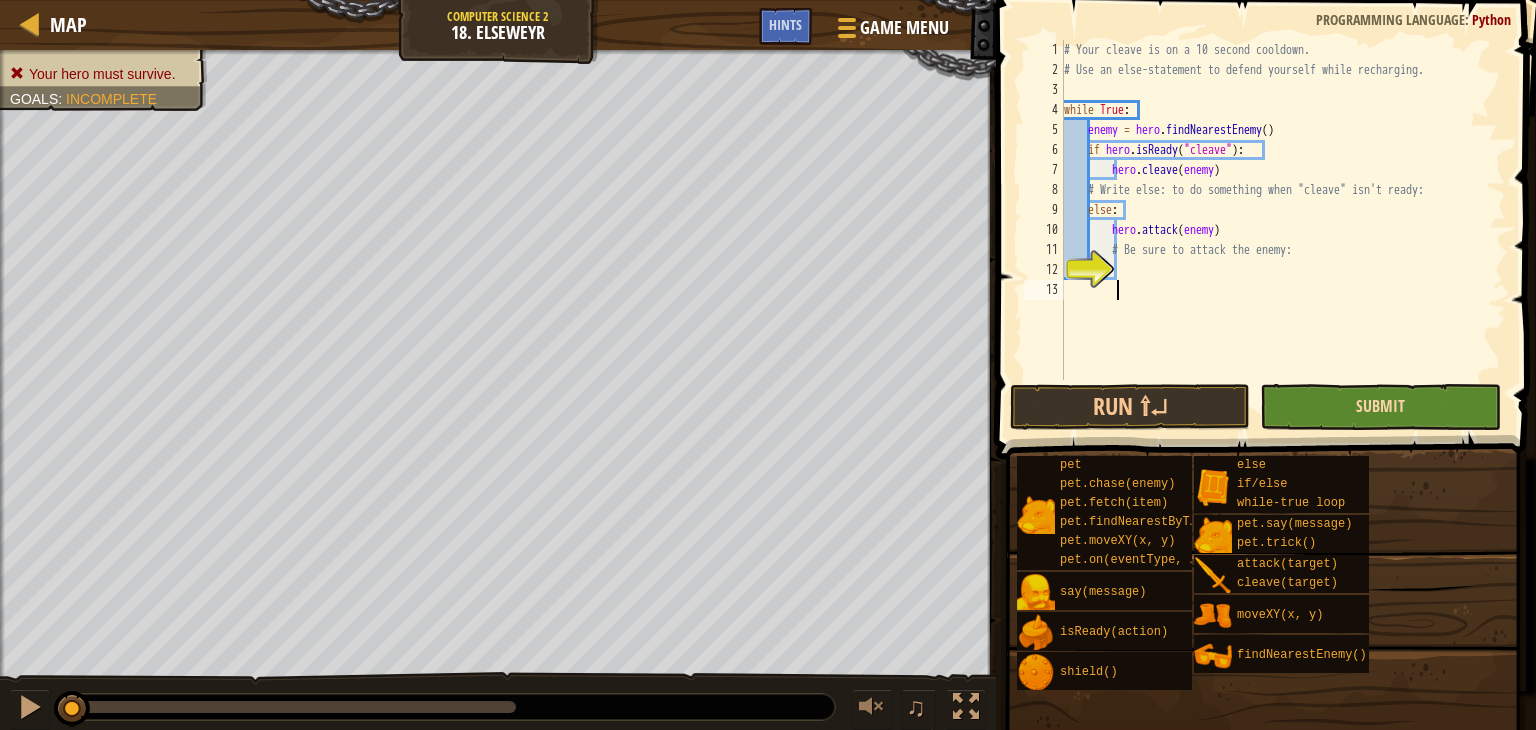 type 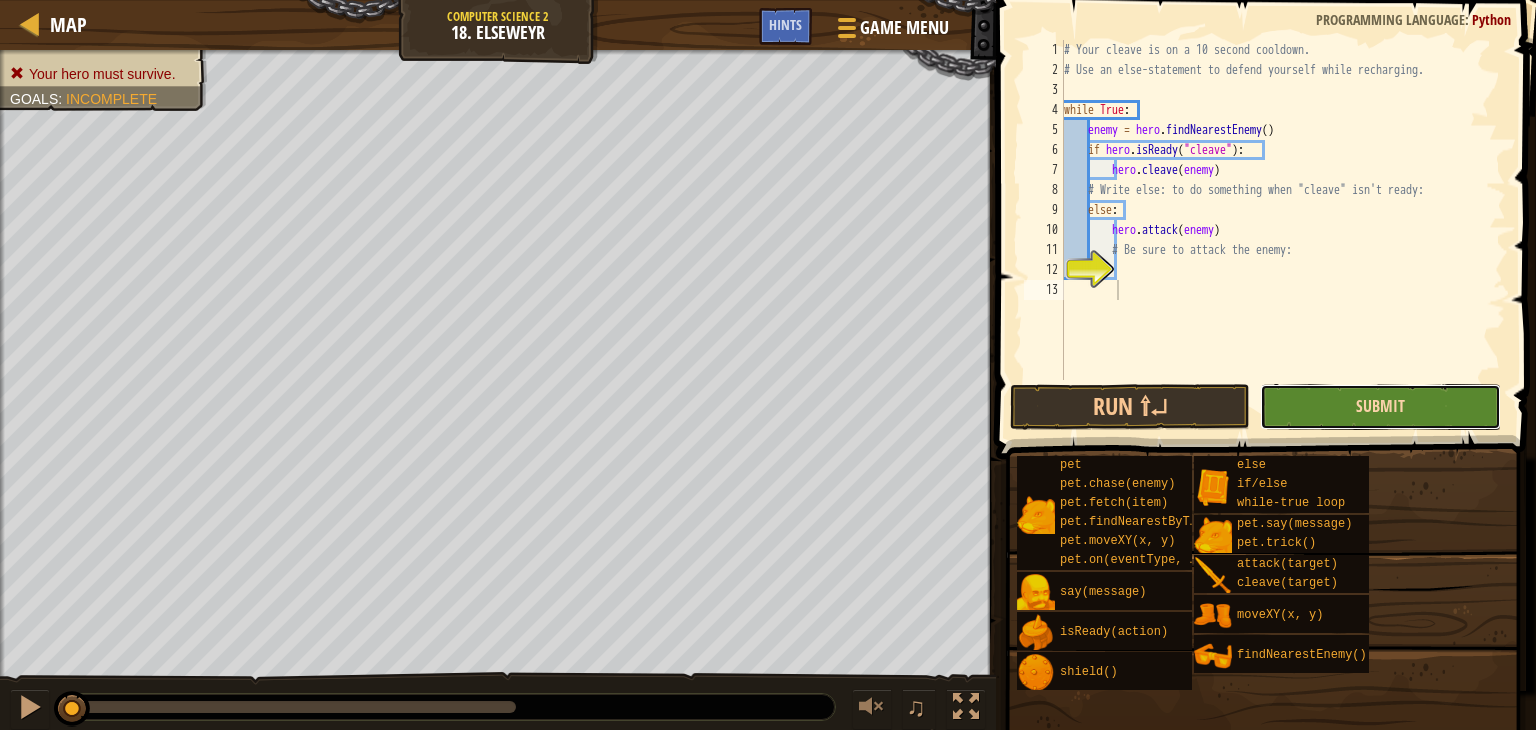 click on "Submit" at bounding box center (1380, 406) 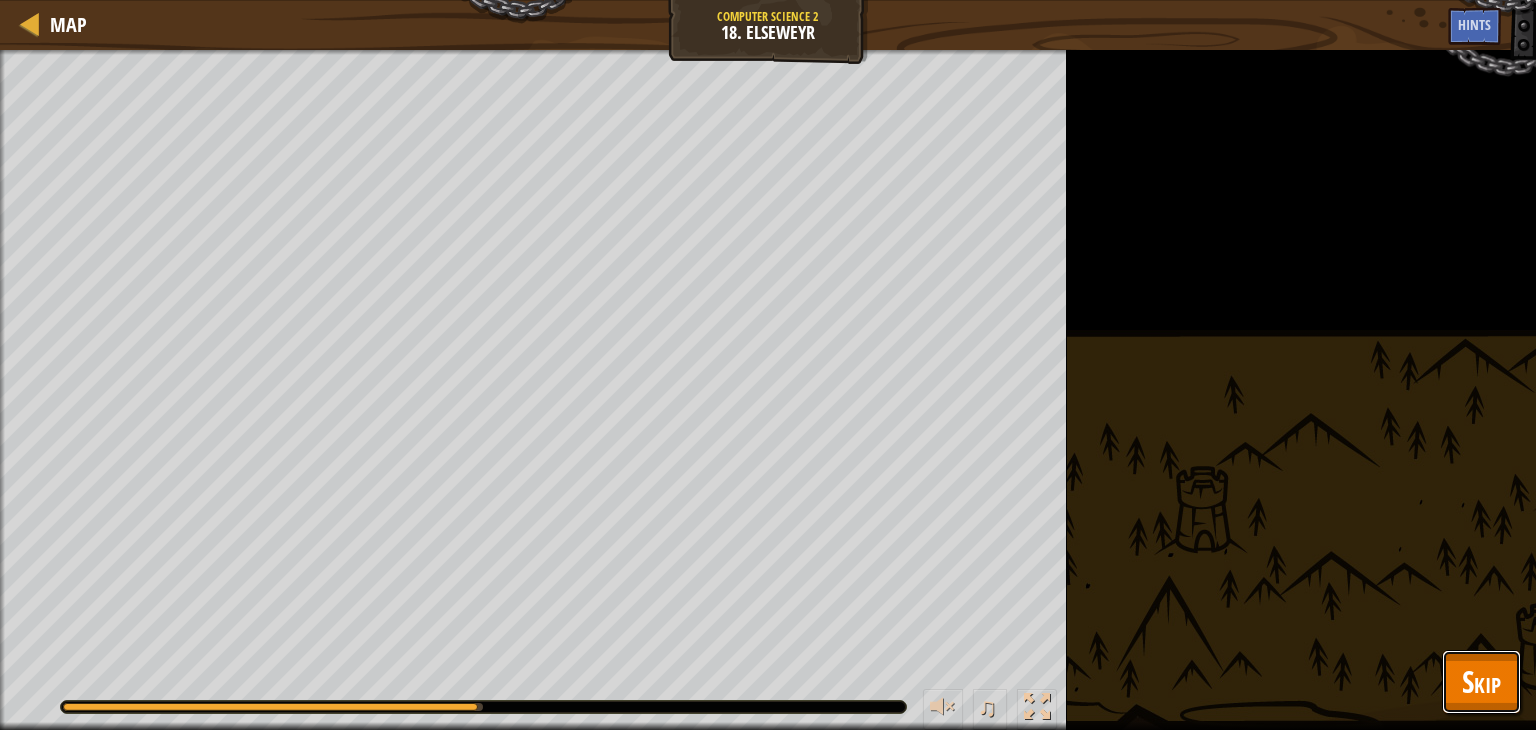 click on "Skip" at bounding box center [1481, 682] 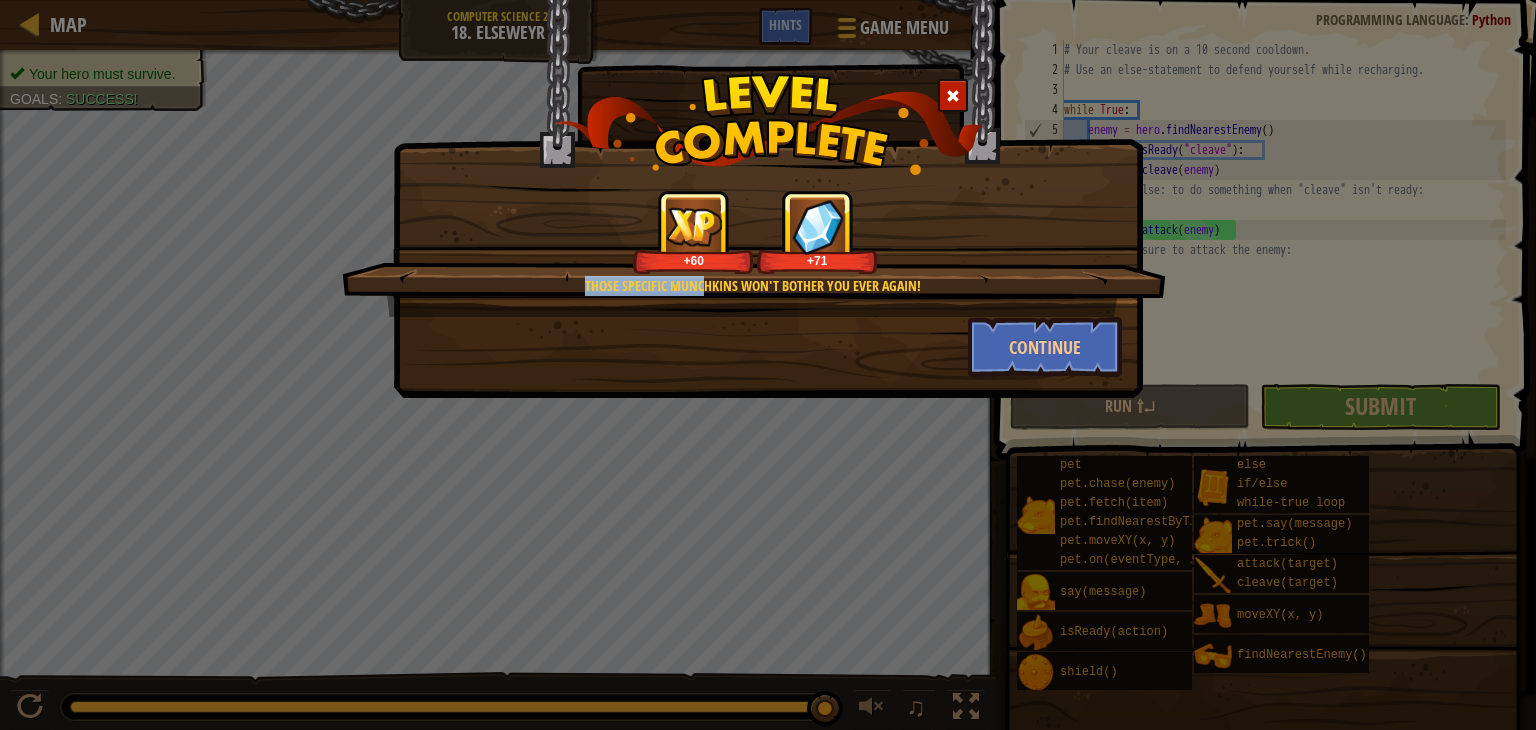 drag, startPoint x: 702, startPoint y: 290, endPoint x: 759, endPoint y: 301, distance: 58.0517 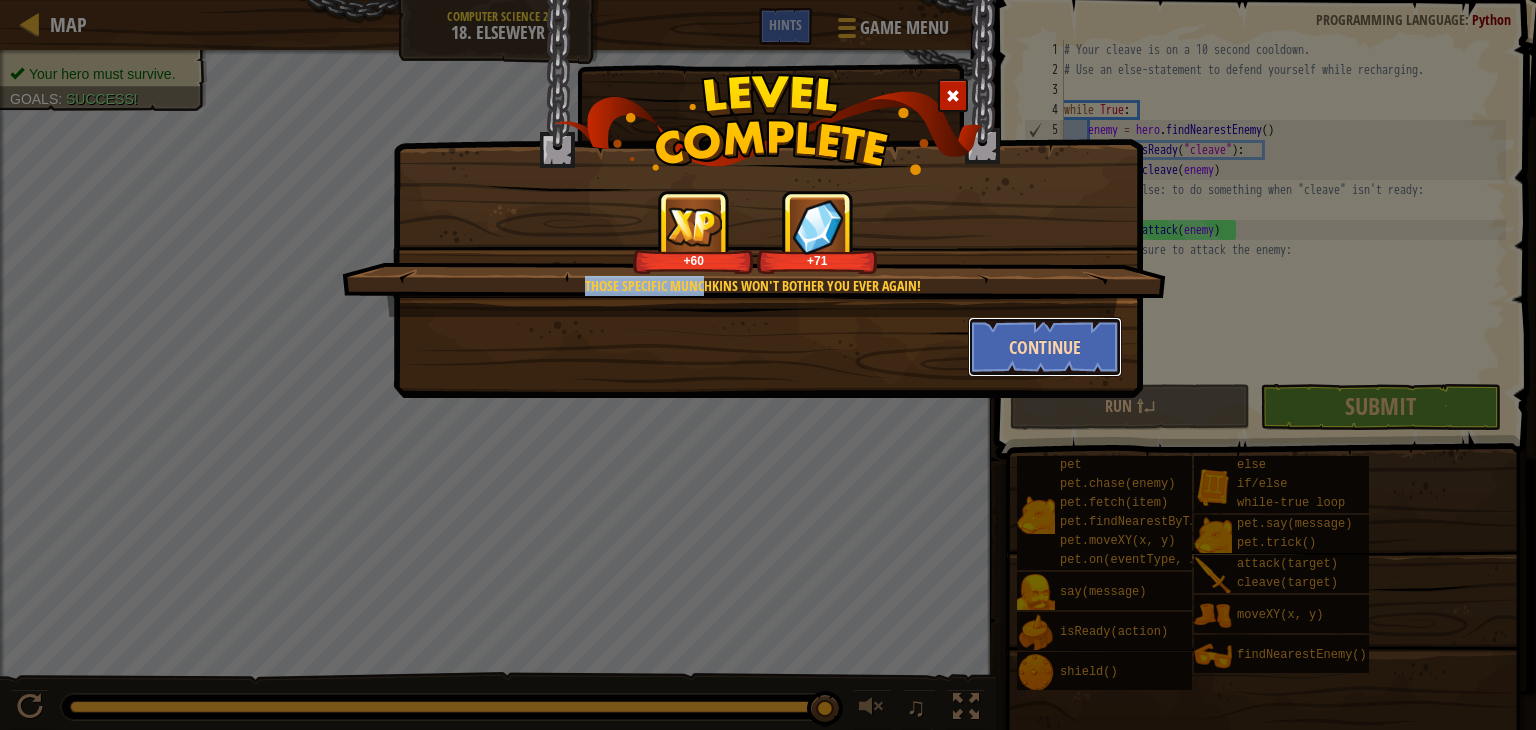 click on "Continue" at bounding box center (1045, 347) 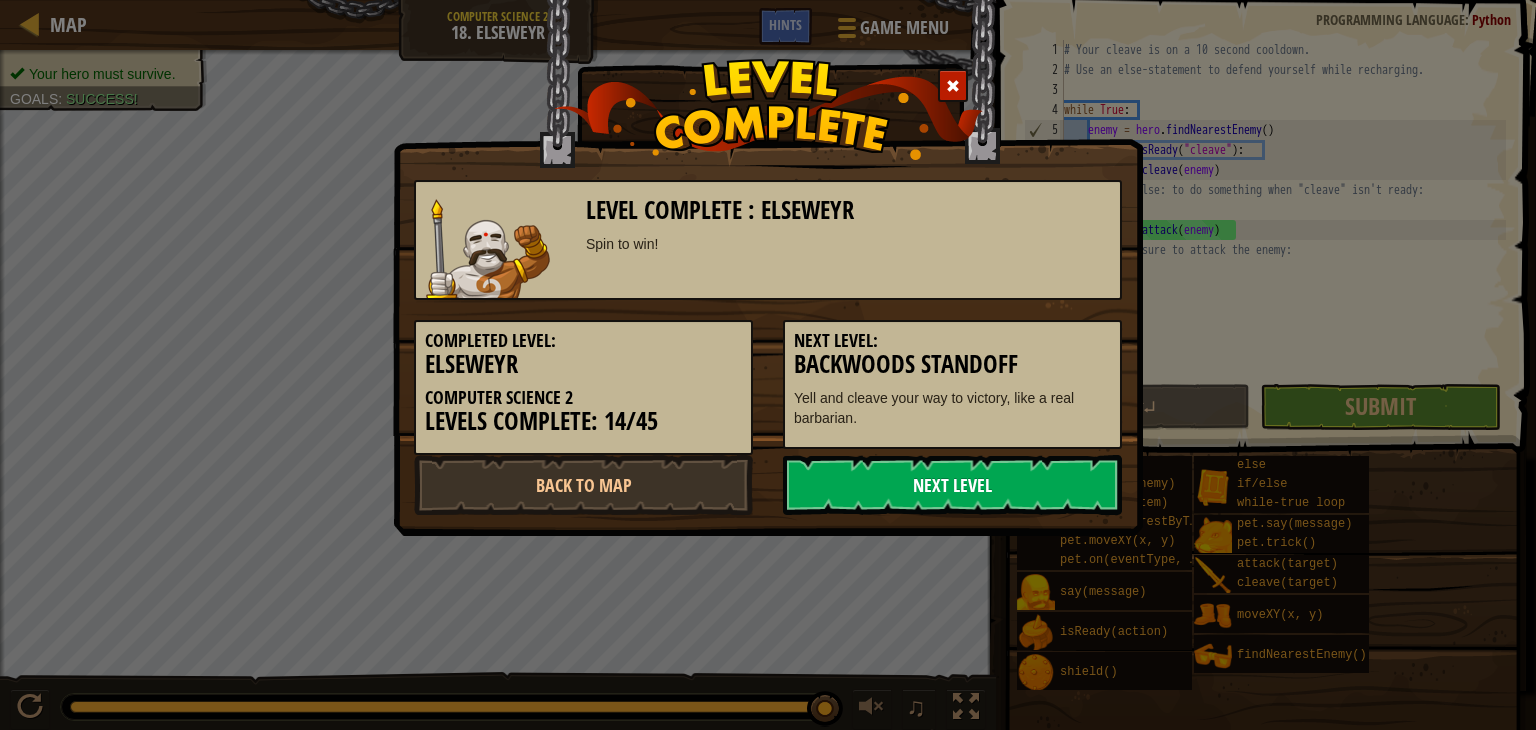 click on "Next Level" at bounding box center [952, 485] 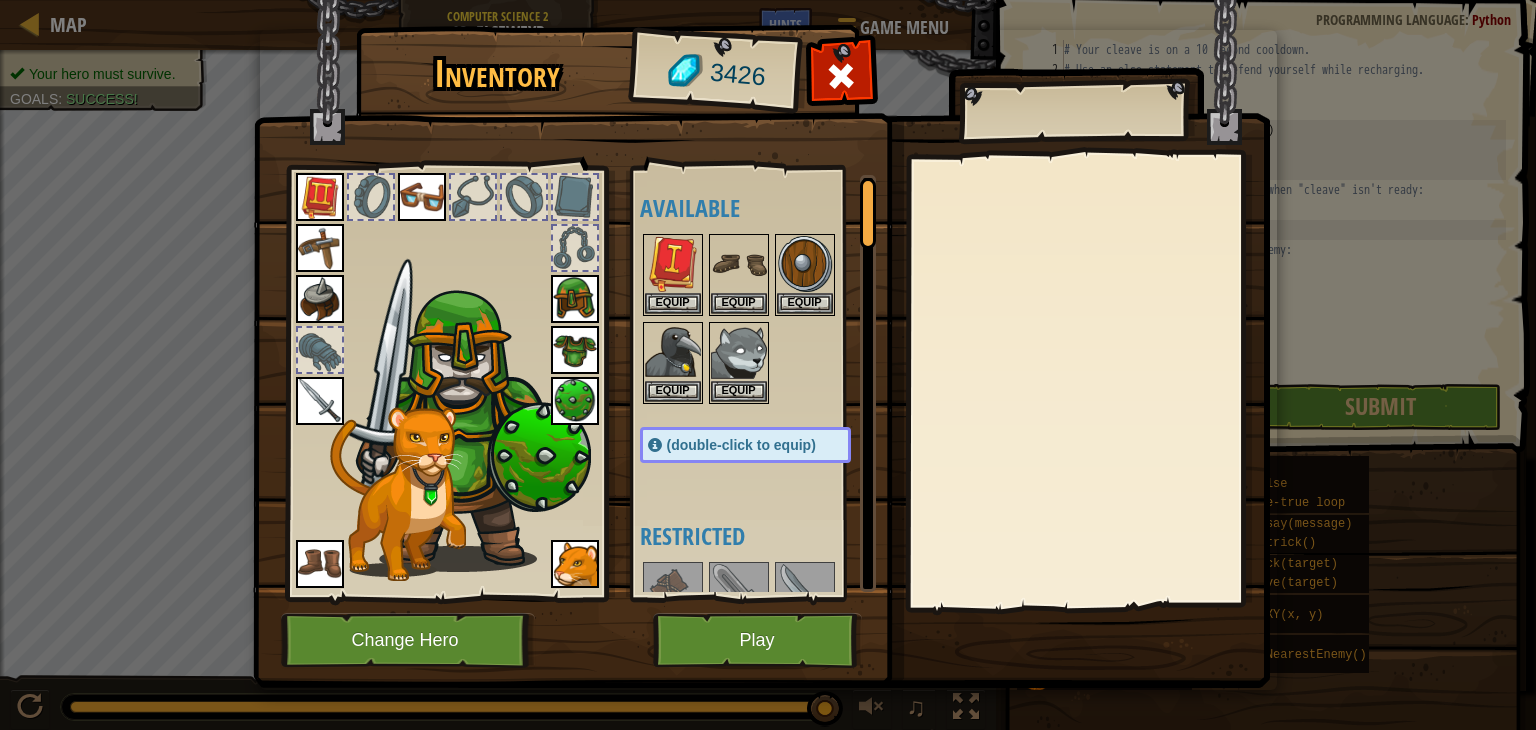 click at bounding box center (761, 325) 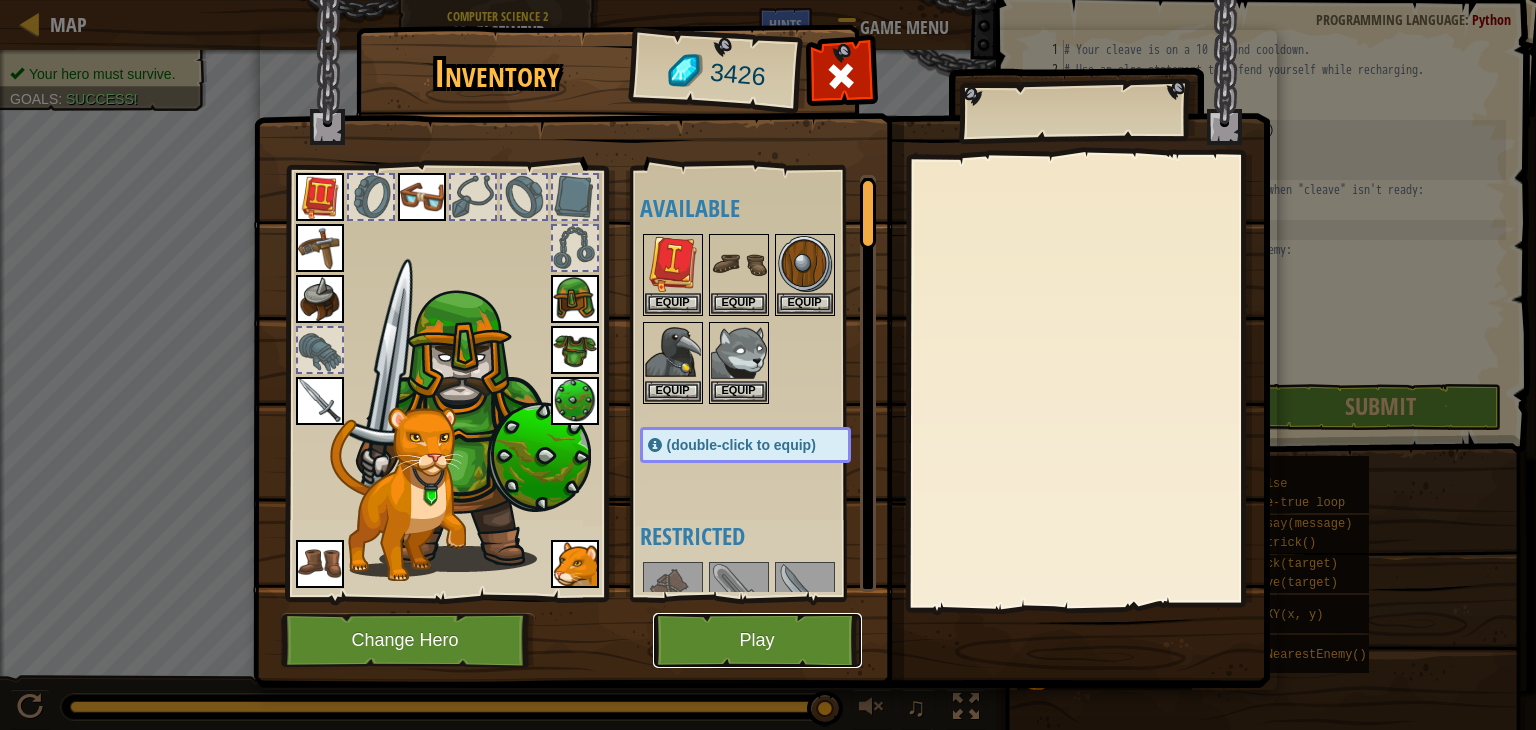 click on "Play" at bounding box center (757, 640) 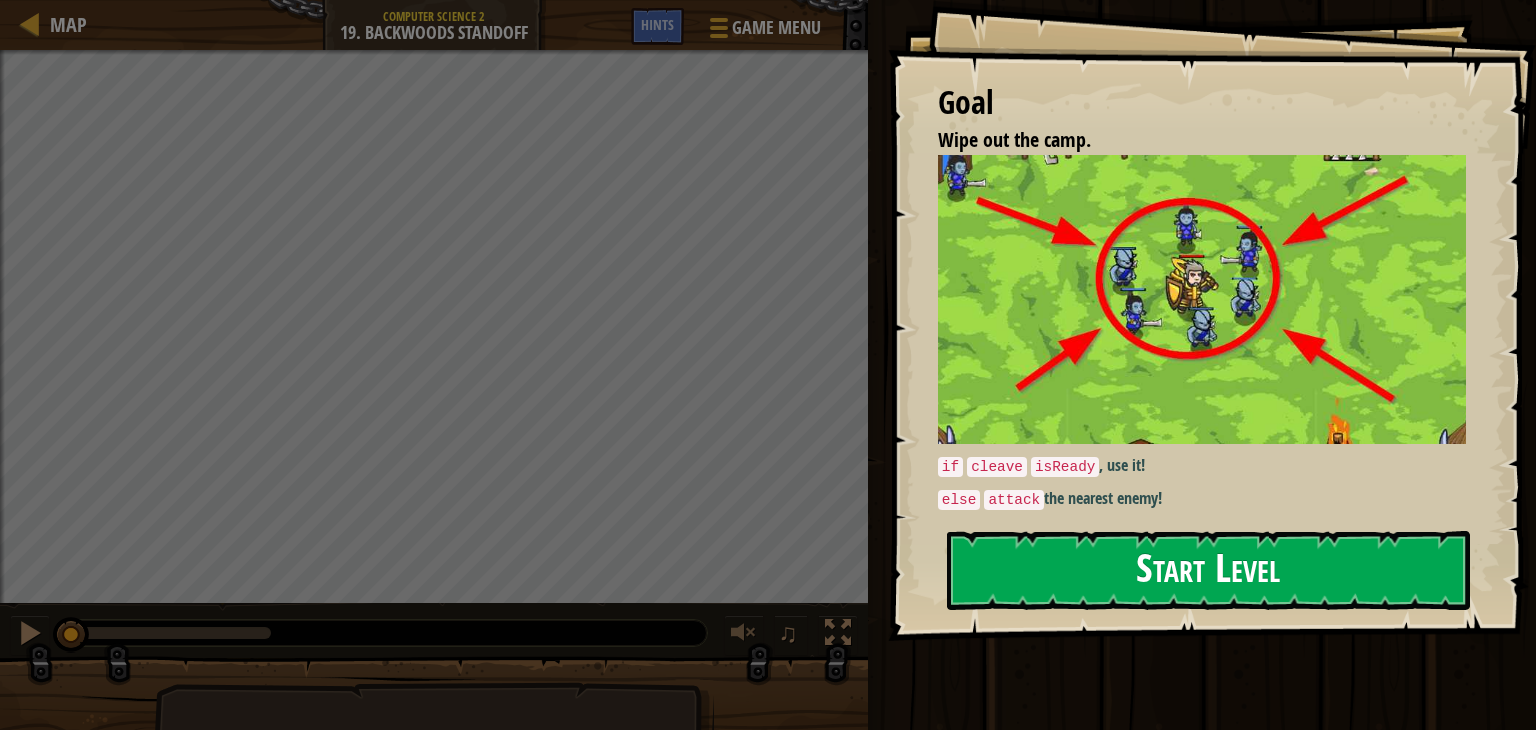 click on "Start Level" at bounding box center [1208, 570] 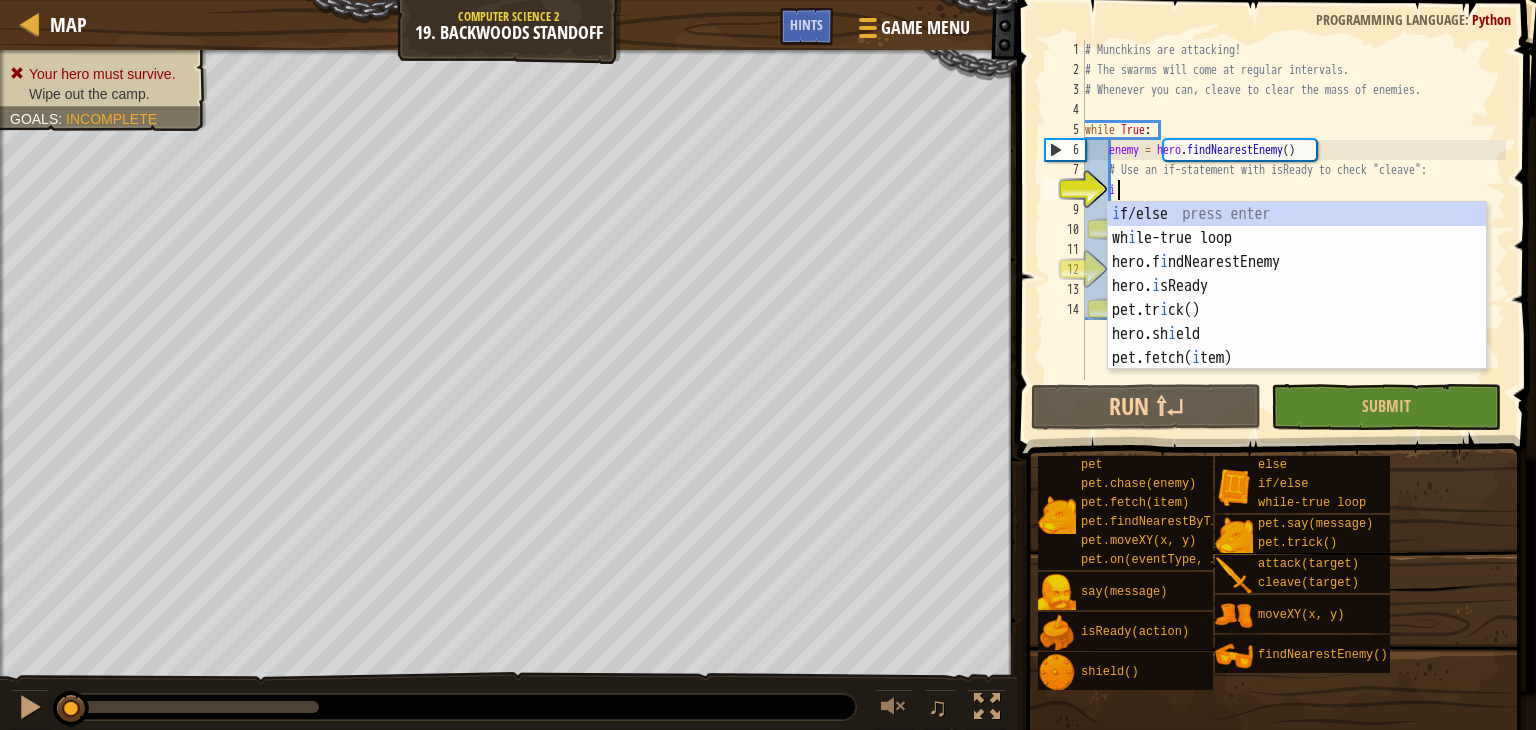 scroll, scrollTop: 9, scrollLeft: 1, axis: both 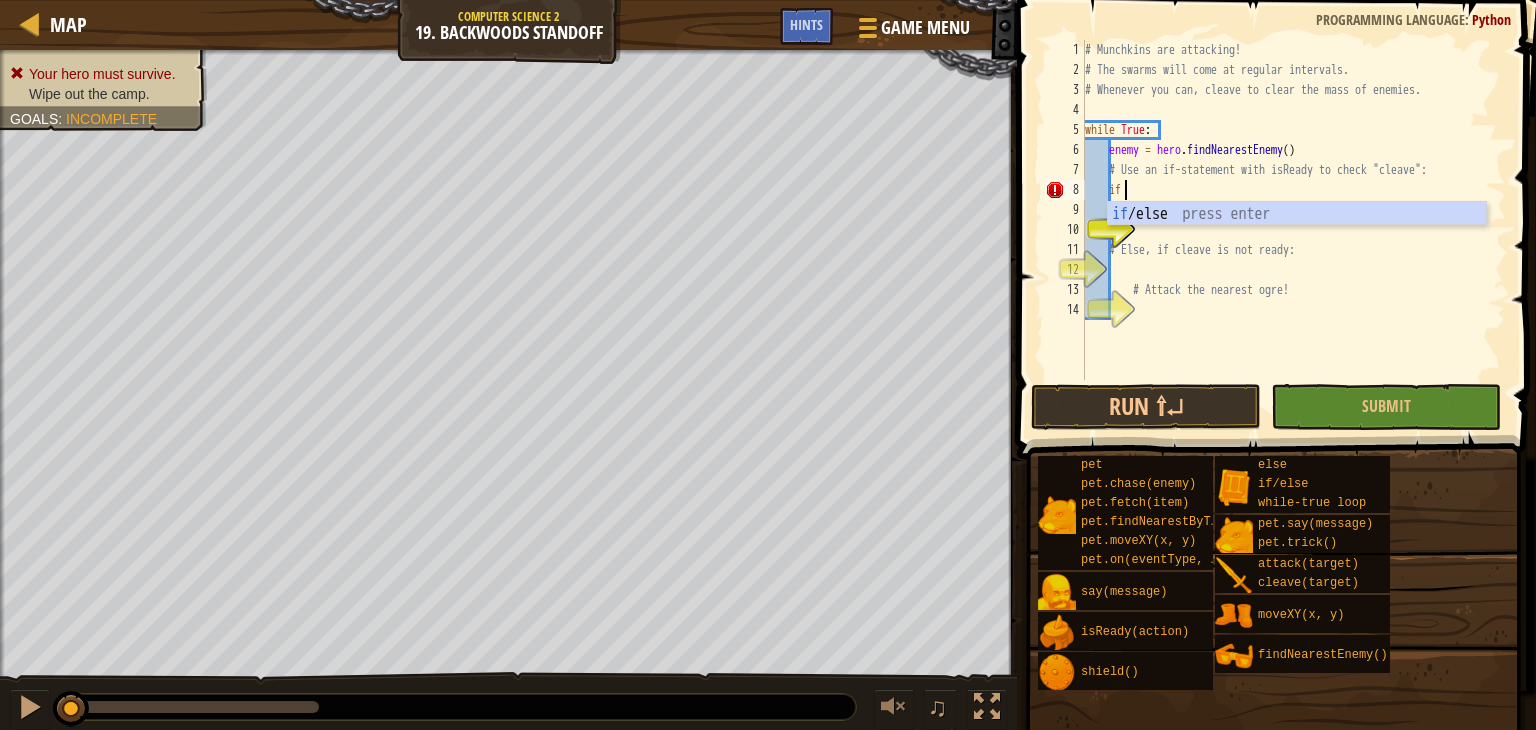 click on "10" at bounding box center [1065, 230] 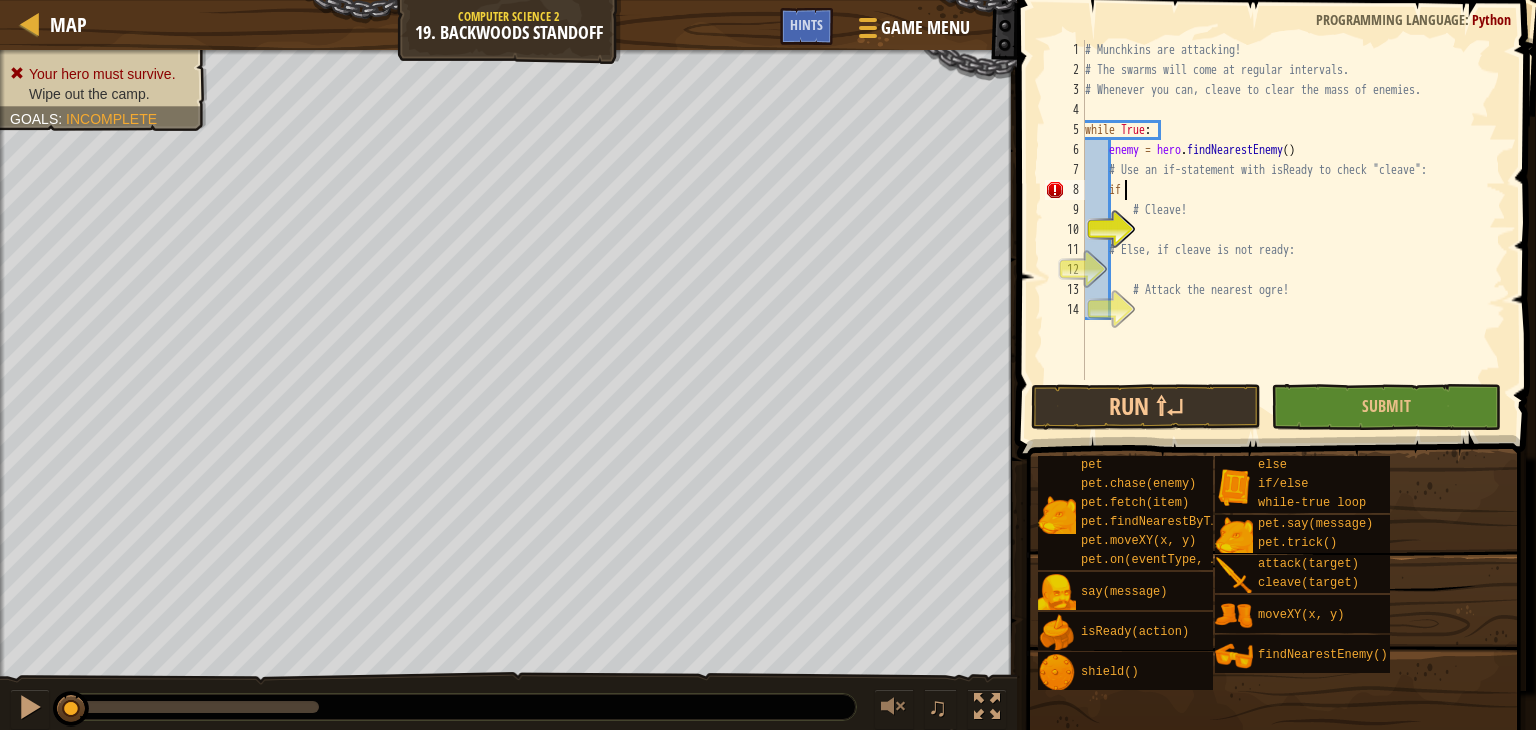click on "# Munchkins are attacking! # The swarms will come at regular intervals. # Whenever you can, cleave to clear the mass of enemies. while   True :      enemy   =   hero . findNearestEnemy ( )      # Use an if-statement with isReady to check "cleave":      if          # Cleave!               # Else, if cleave is not ready:               # Attack the nearest ogre!" at bounding box center (1293, 230) 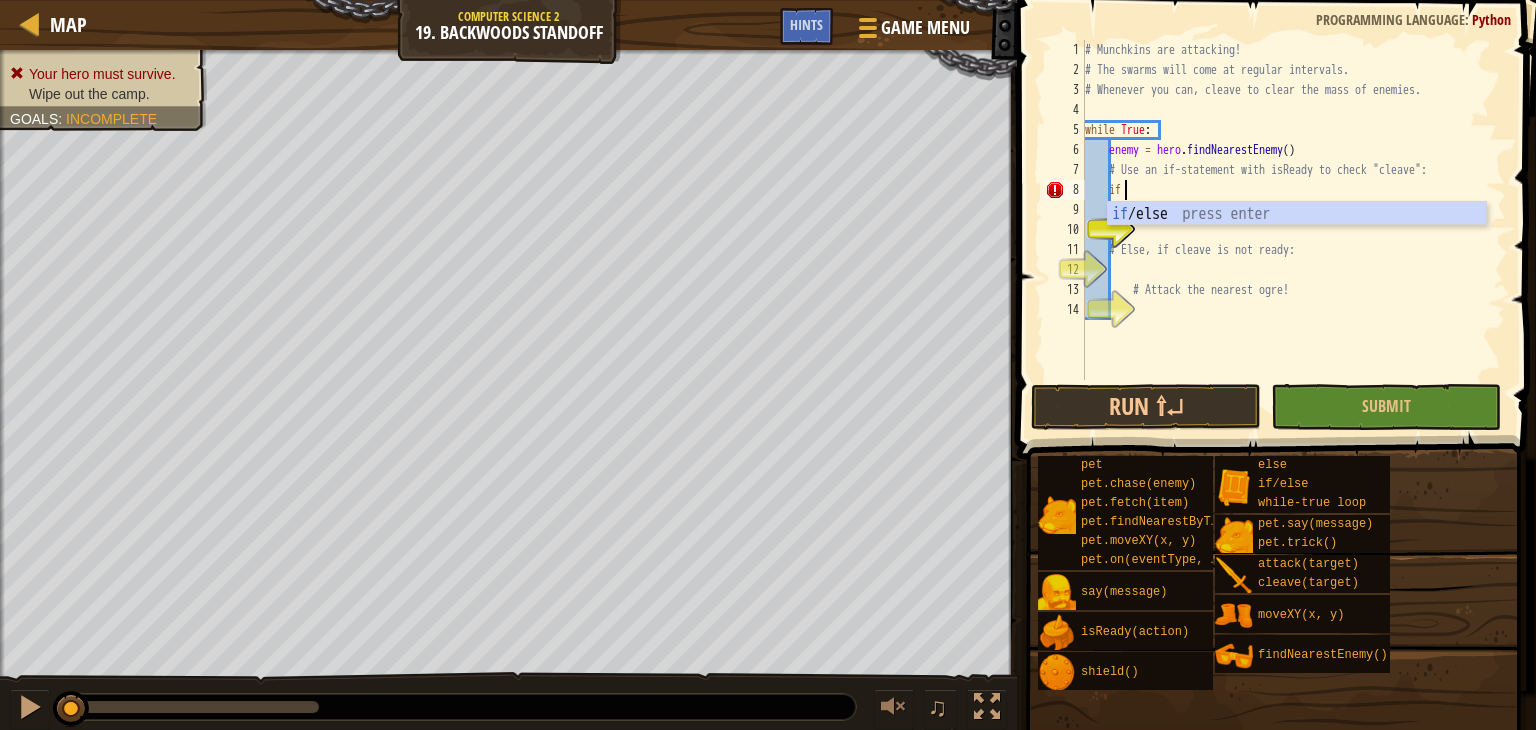 scroll, scrollTop: 9, scrollLeft: 1, axis: both 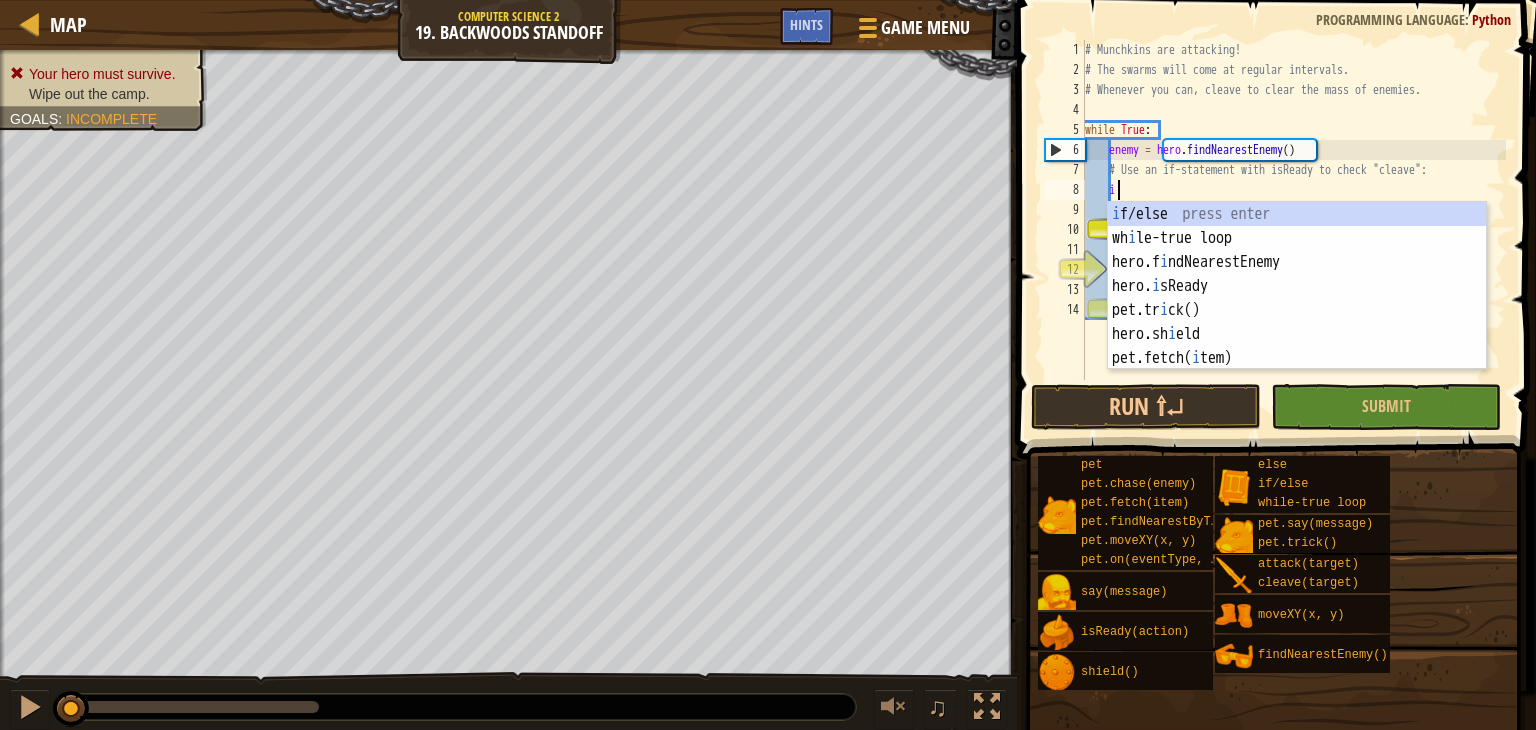 type on "if" 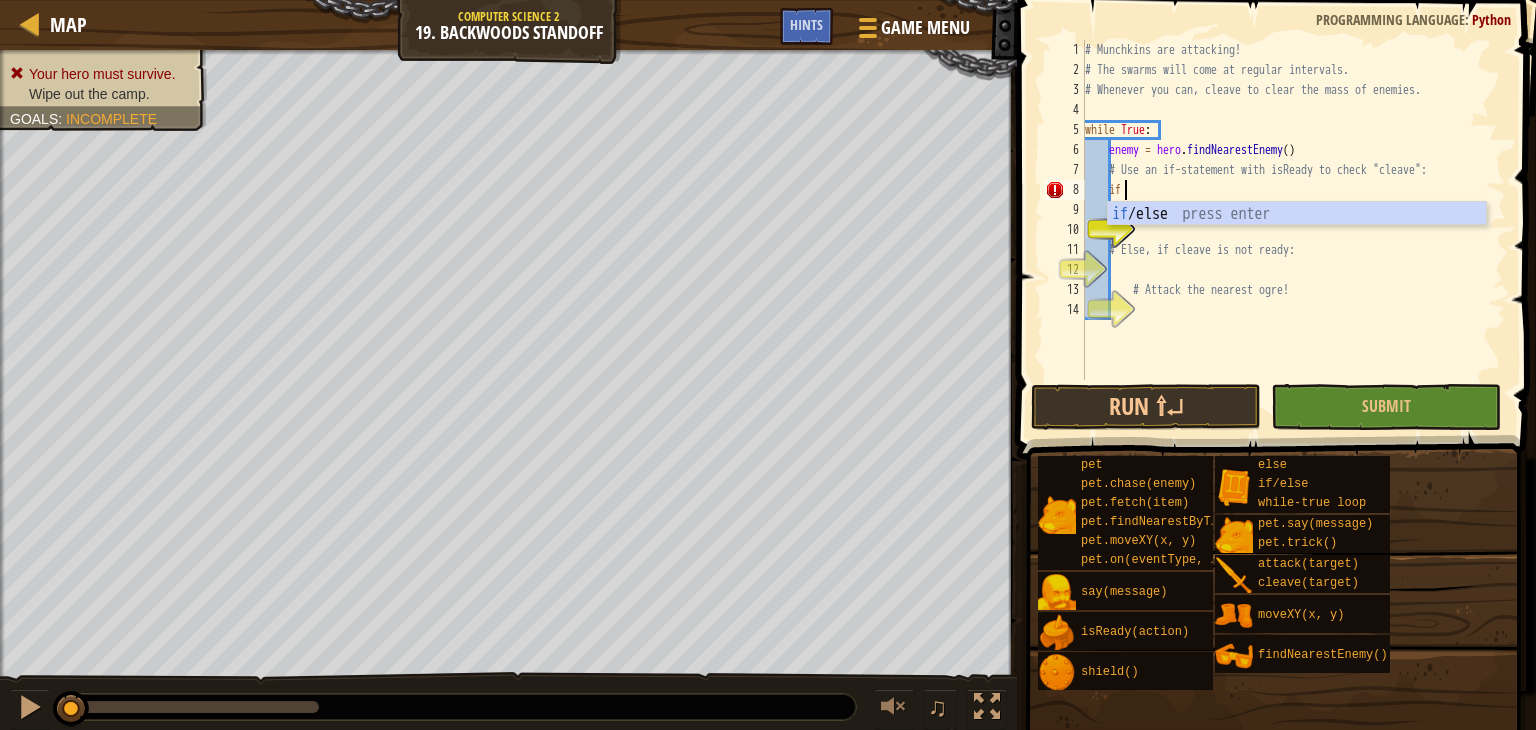 click on "# Munchkins are attacking! # The swarms will come at regular intervals. # Whenever you can, cleave to clear the mass of enemies. while   True :      enemy   =   hero . findNearestEnemy ( )      # Use an if-statement with isReady to check "cleave":      if          # Cleave!               # Else, if cleave is not ready:               # Attack the nearest ogre!" at bounding box center (1293, 230) 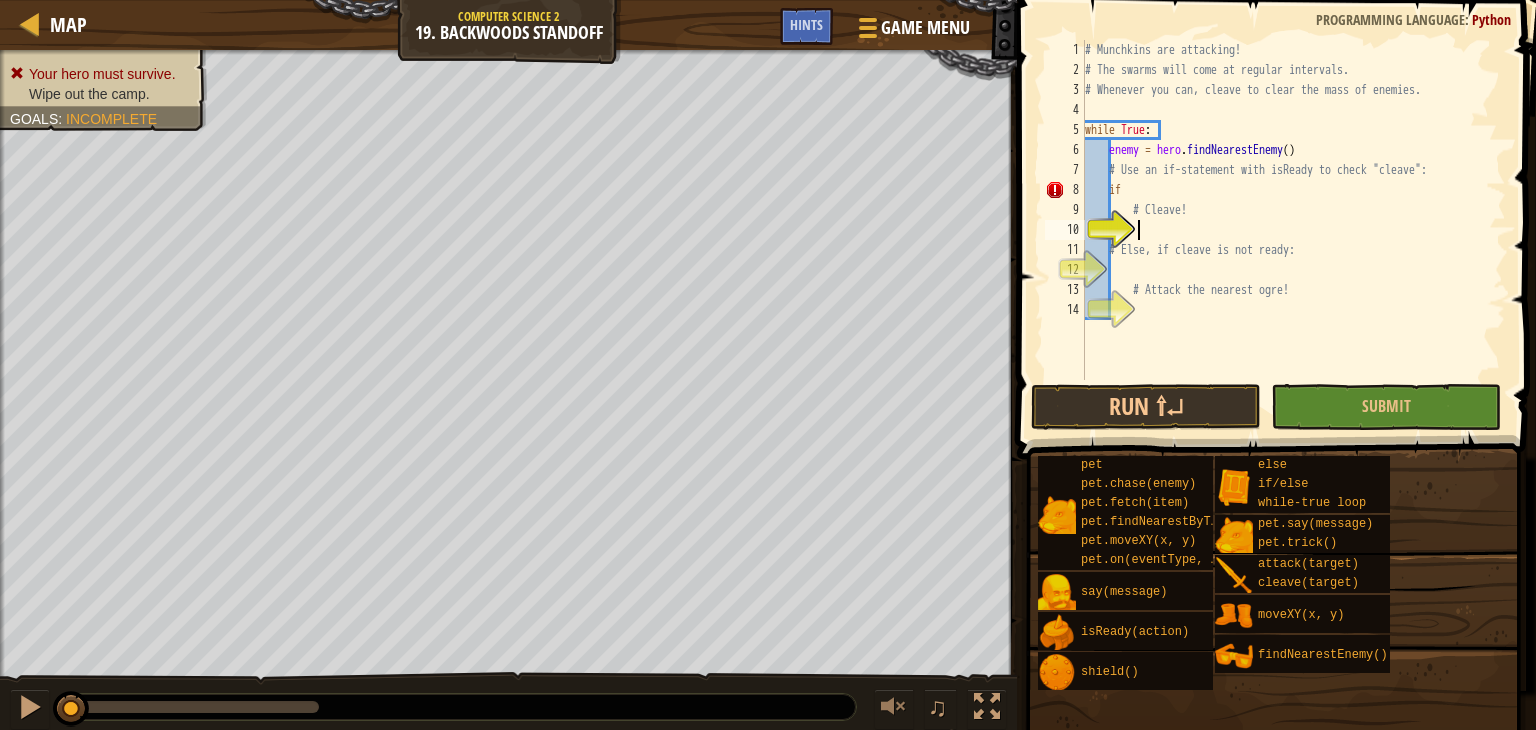 click on "# Munchkins are attacking! # The swarms will come at regular intervals. # Whenever you can, cleave to clear the mass of enemies. while   True :      enemy   =   hero . findNearestEnemy ( )      # Use an if-statement with isReady to check "cleave":      if          # Cleave!               # Else, if cleave is not ready:               # Attack the nearest ogre!" at bounding box center (1293, 230) 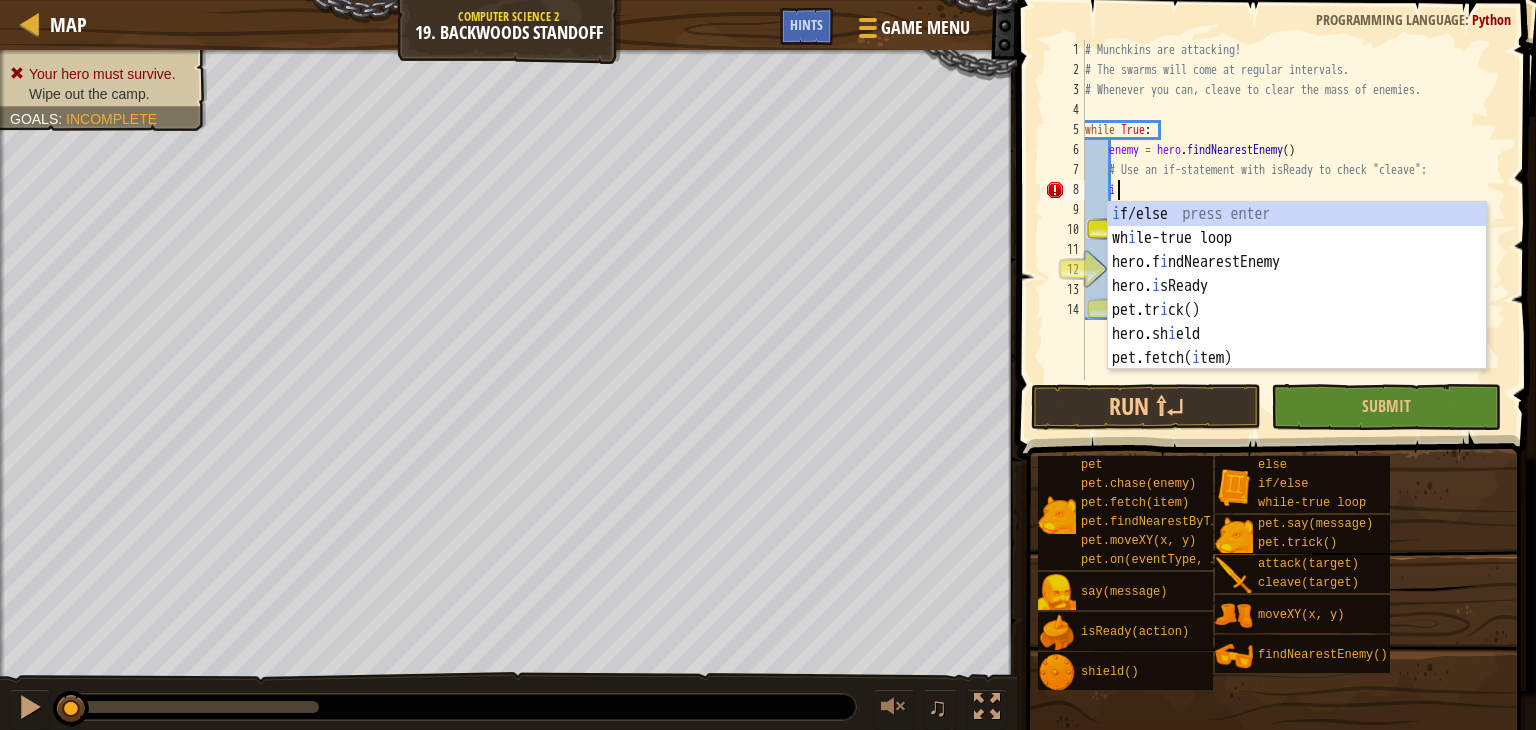 type on "if" 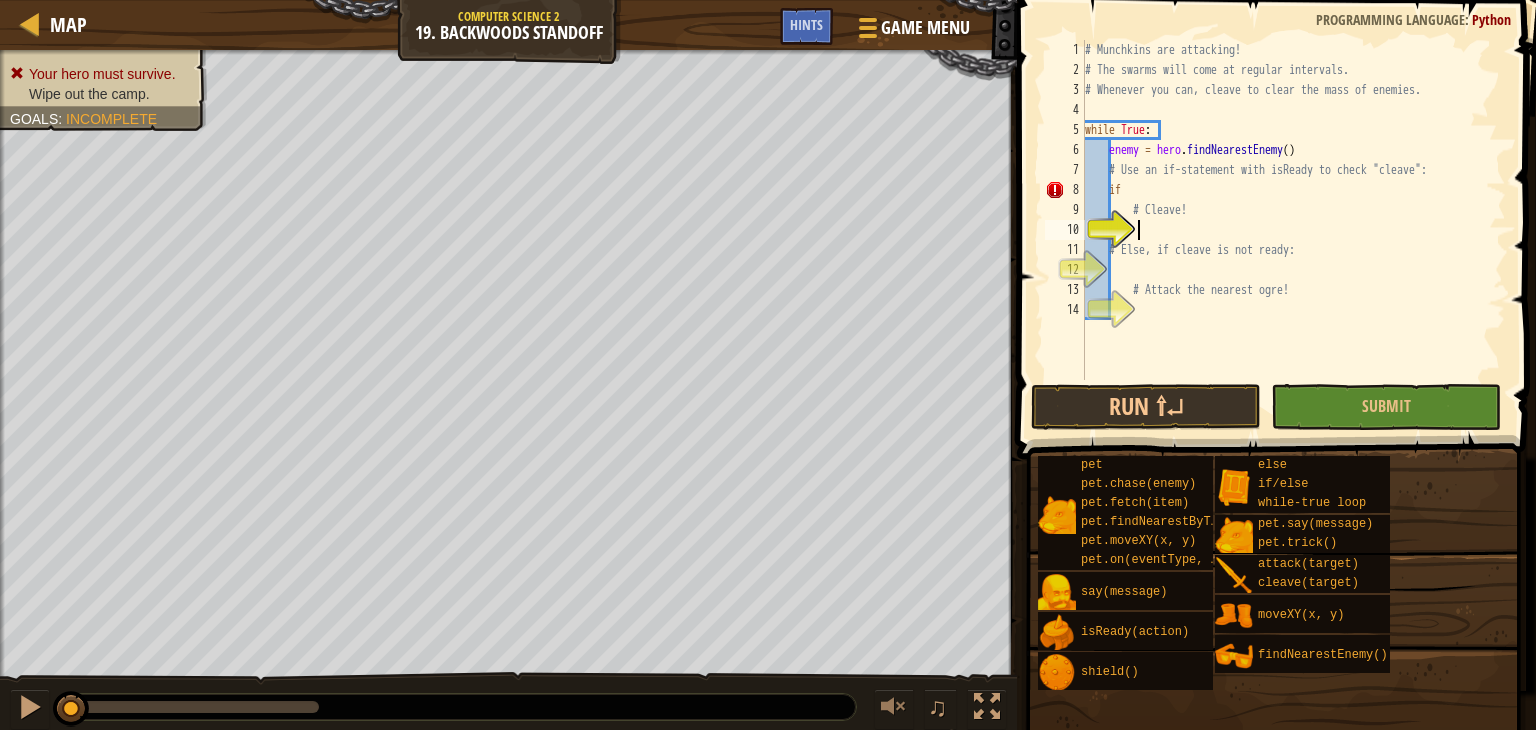 click on "# Munchkins are attacking! # The swarms will come at regular intervals. # Whenever you can, cleave to clear the mass of enemies. while   True :      enemy   =   hero . findNearestEnemy ( )      # Use an if-statement with isReady to check "cleave":      if          # Cleave!               # Else, if cleave is not ready:               # Attack the nearest ogre!" at bounding box center [1293, 230] 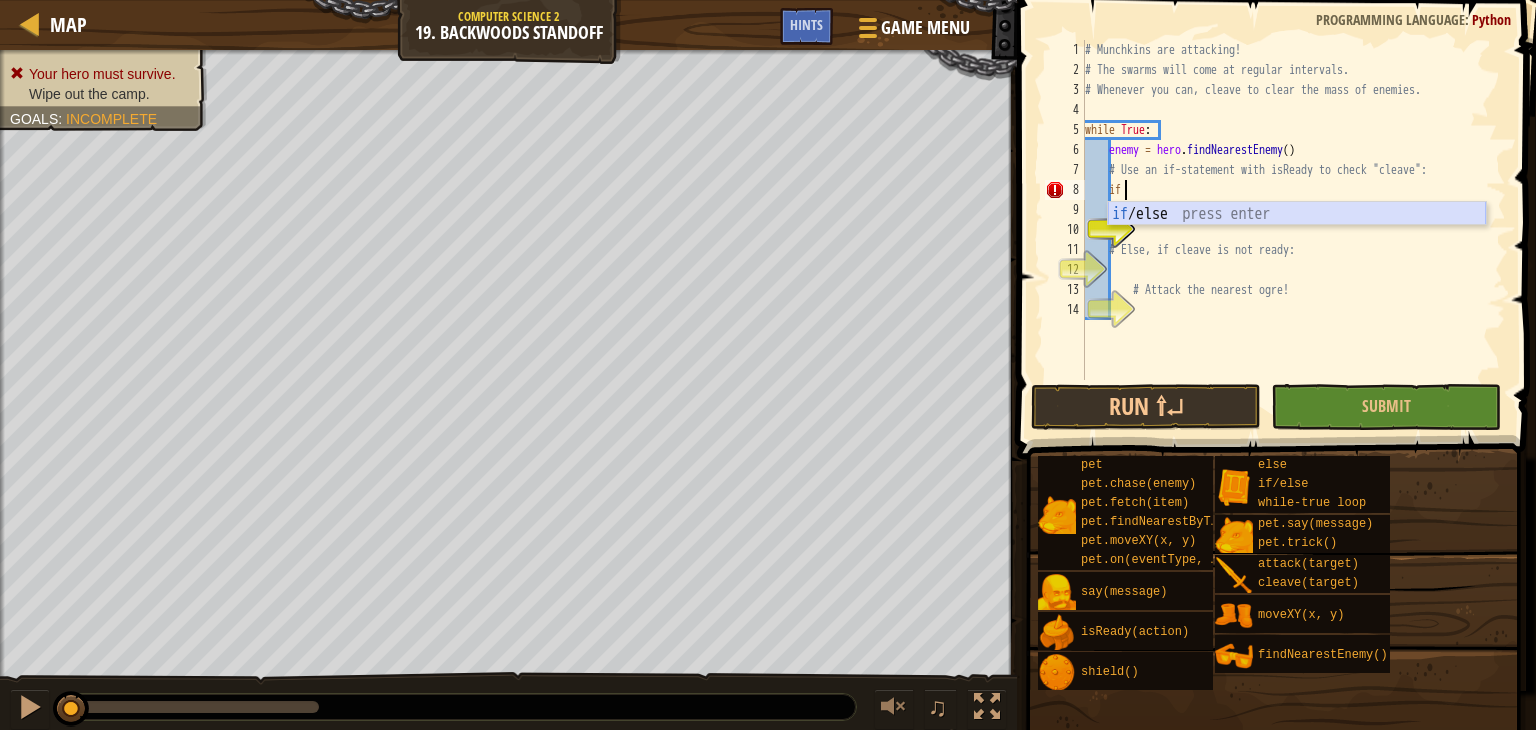 click on "if /else press enter" at bounding box center (1297, 238) 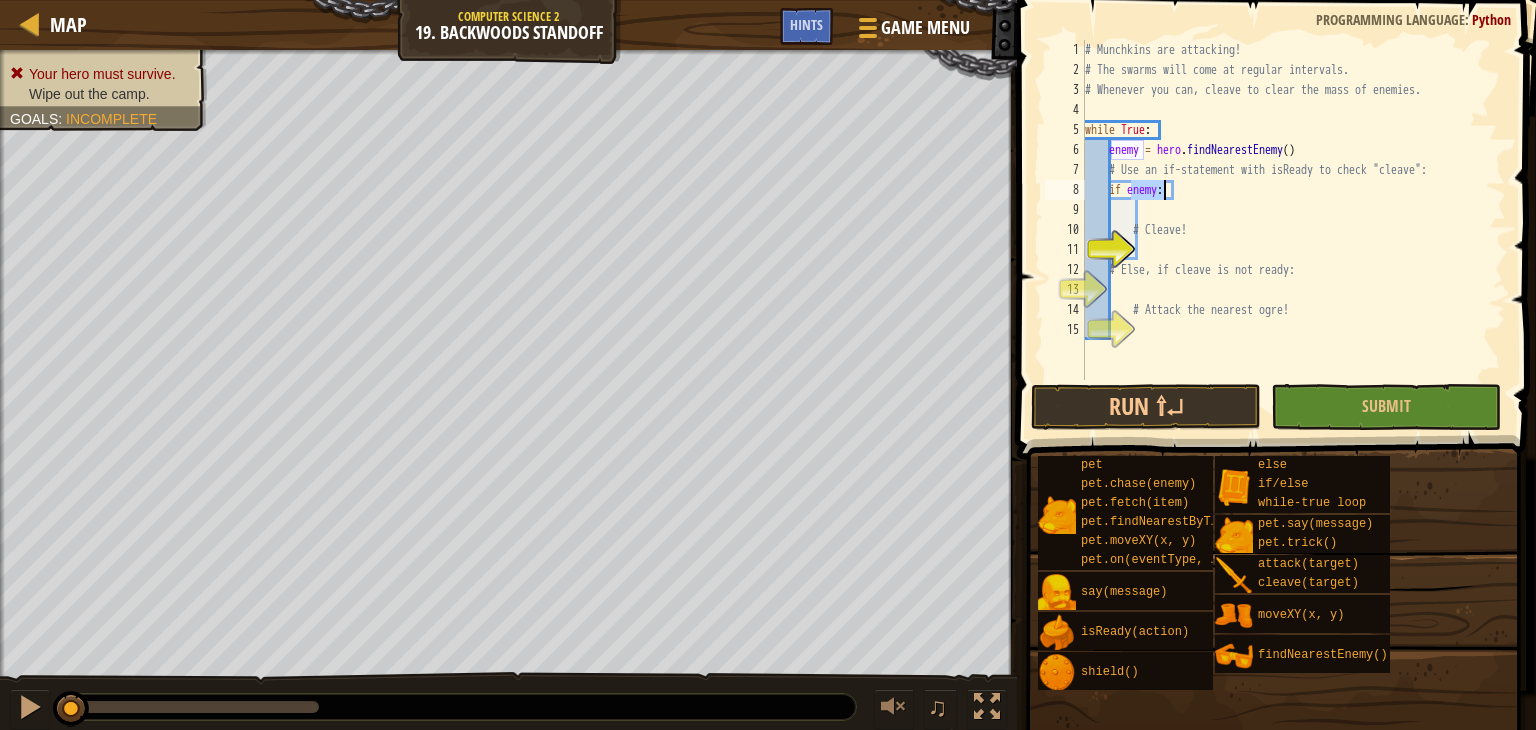 click on "# Munchkins are attacking! # The swarms will come at regular intervals. # Whenever you can, cleave to clear the mass of enemies. while   True :      enemy   =   hero . findNearestEnemy ( )      # Use an if-statement with isReady to check "cleave":      if   enemy :                   # Cleave!               # Else, if cleave is not ready:               # Attack the nearest ogre!" at bounding box center (1293, 230) 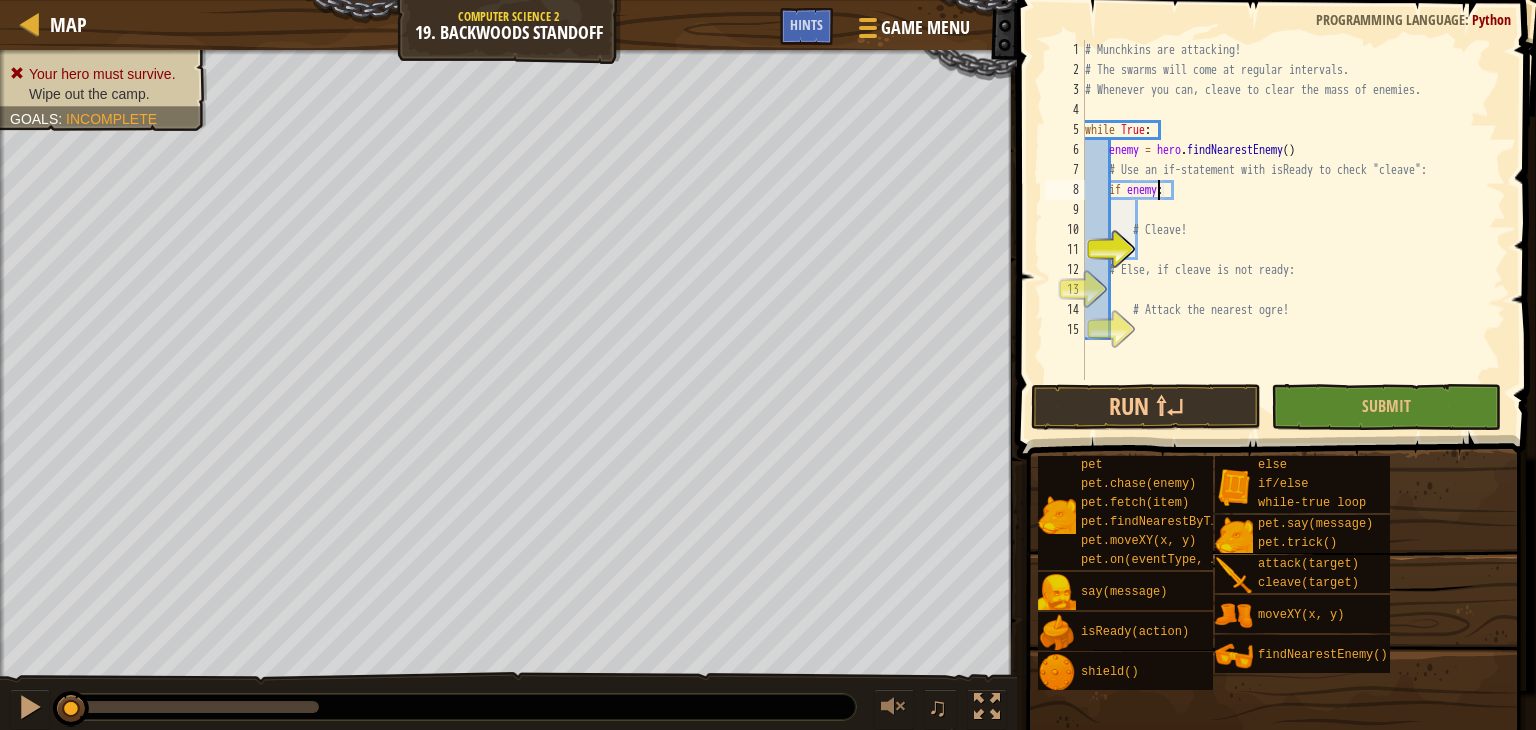 click on "# Munchkins are attacking! # The swarms will come at regular intervals. # Whenever you can, cleave to clear the mass of enemies. while   True :      enemy   =   hero . findNearestEnemy ( )      # Use an if-statement with isReady to check "cleave":      if   enemy :                   # Cleave!               # Else, if cleave is not ready:               # Attack the nearest ogre!" at bounding box center (1293, 230) 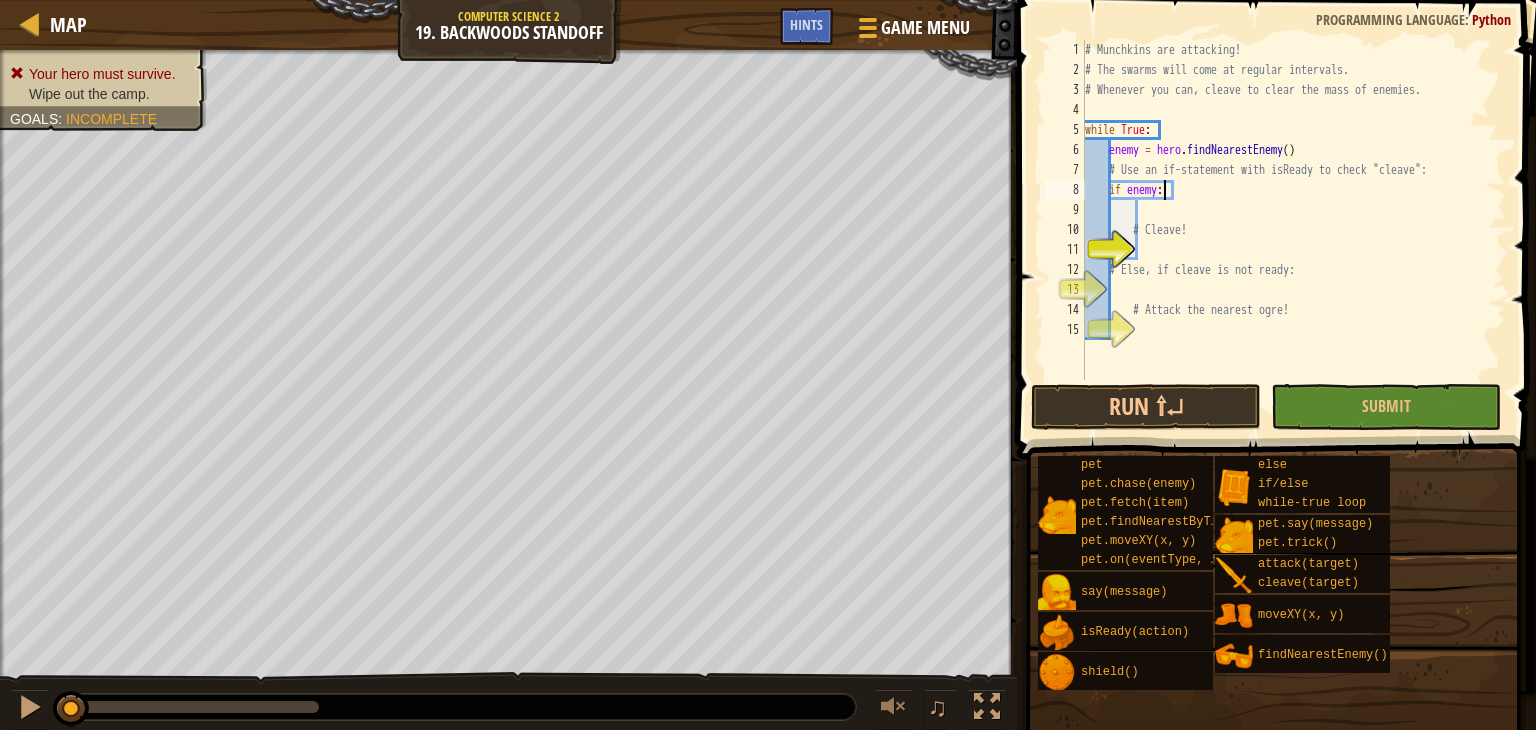 click on "# Munchkins are attacking! # The swarms will come at regular intervals. # Whenever you can, cleave to clear the mass of enemies. while   True :      enemy   =   hero . findNearestEnemy ( )      # Use an if-statement with isReady to check "cleave":      if   enemy :                   # Cleave!               # Else, if cleave is not ready:               # Attack the nearest ogre!" at bounding box center [1293, 230] 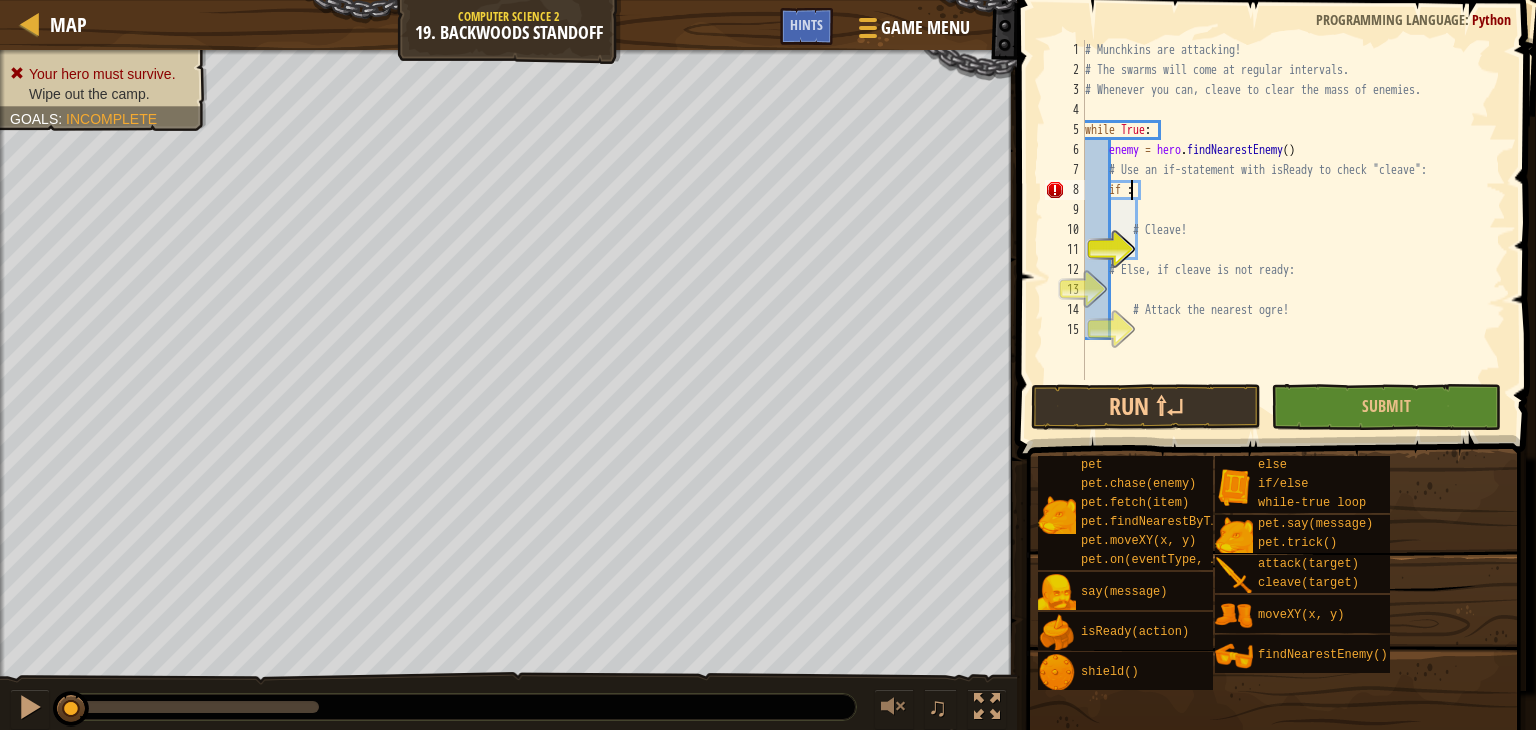 click on "# Munchkins are attacking! # The swarms will come at regular intervals. # Whenever you can, cleave to clear the mass of enemies. while   True :      enemy   =   hero . findNearestEnemy ( )      # Use an if-statement with isReady to check "cleave":      if   :                   # Cleave!               # Else, if cleave is not ready:               # Attack the nearest ogre!" at bounding box center (1293, 230) 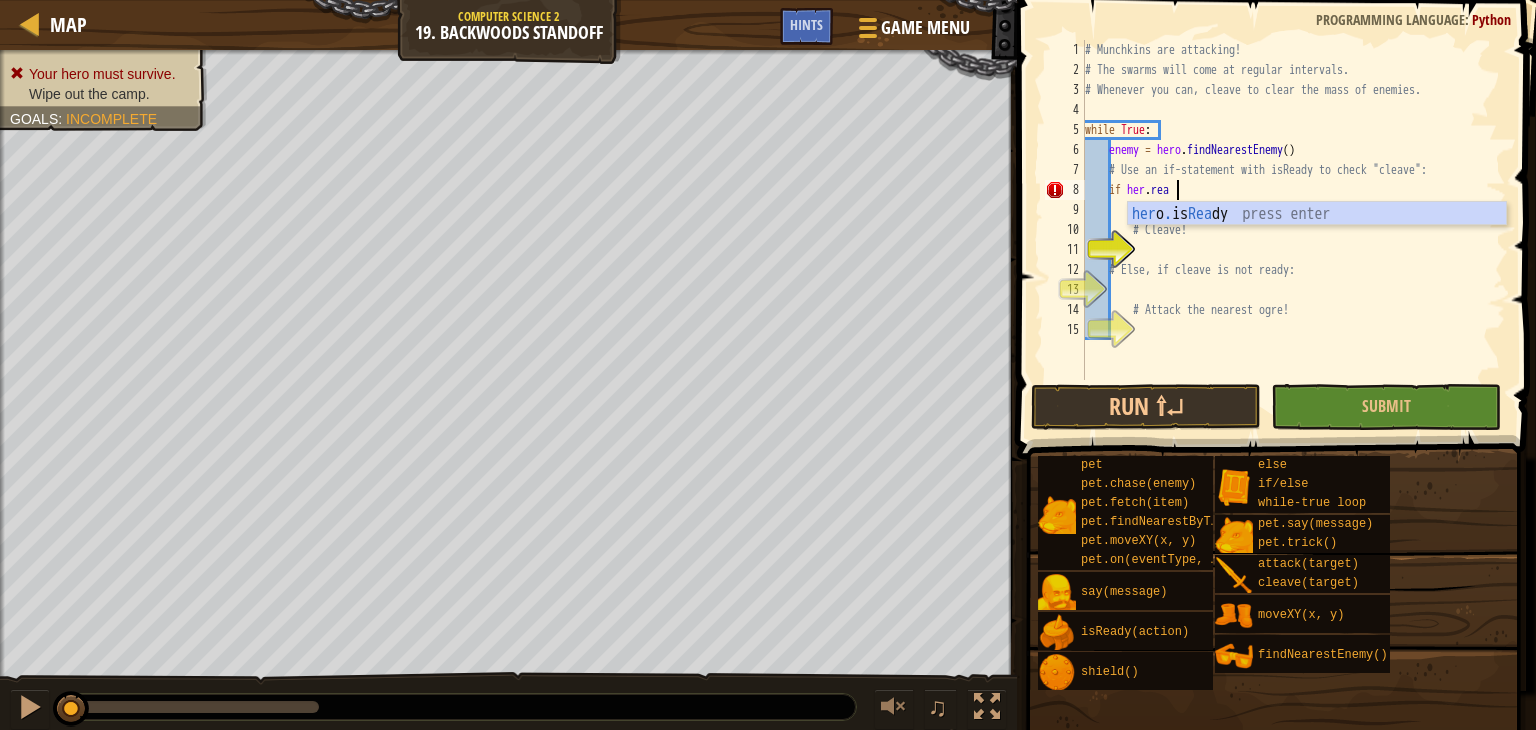 scroll, scrollTop: 9, scrollLeft: 7, axis: both 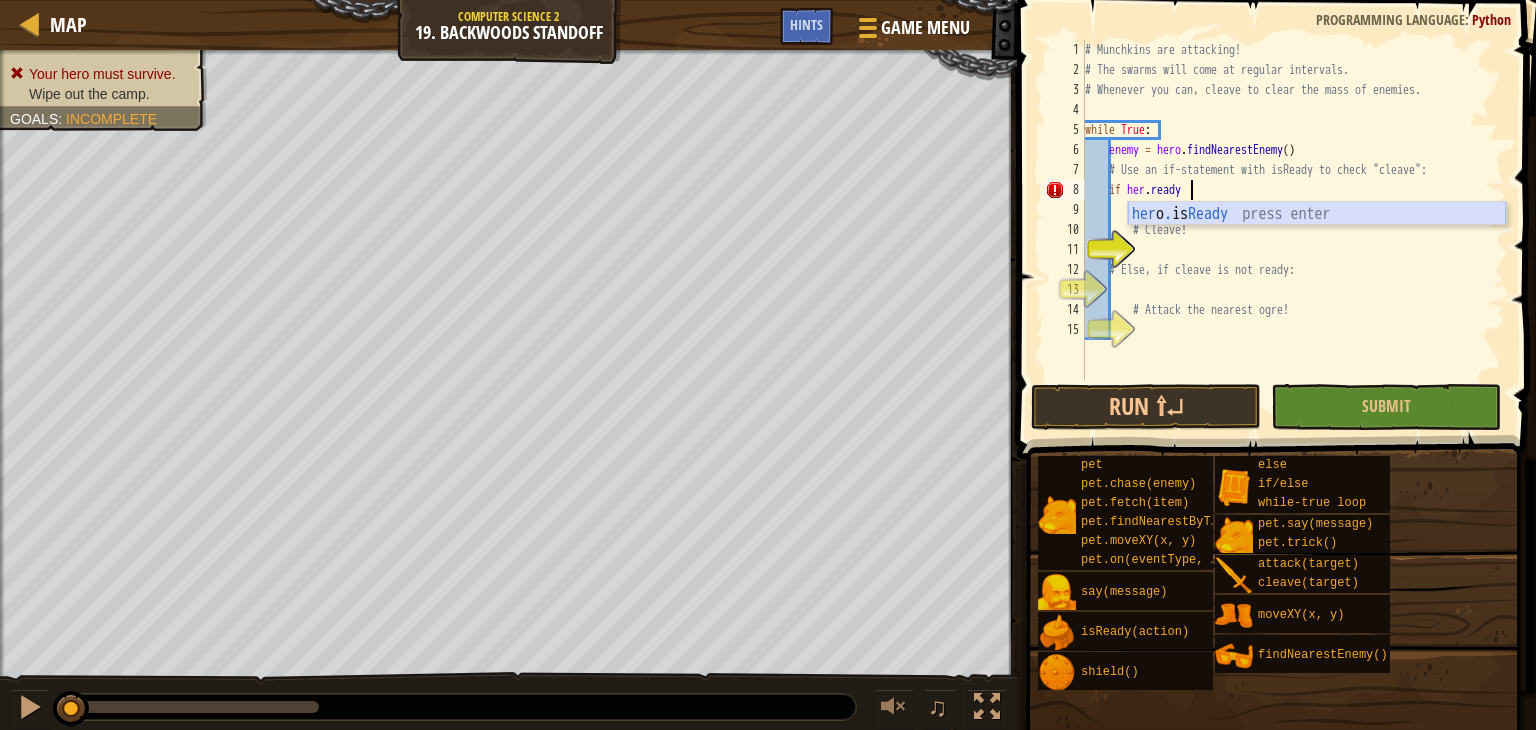 click on "her o . is Ready press enter" at bounding box center [1317, 238] 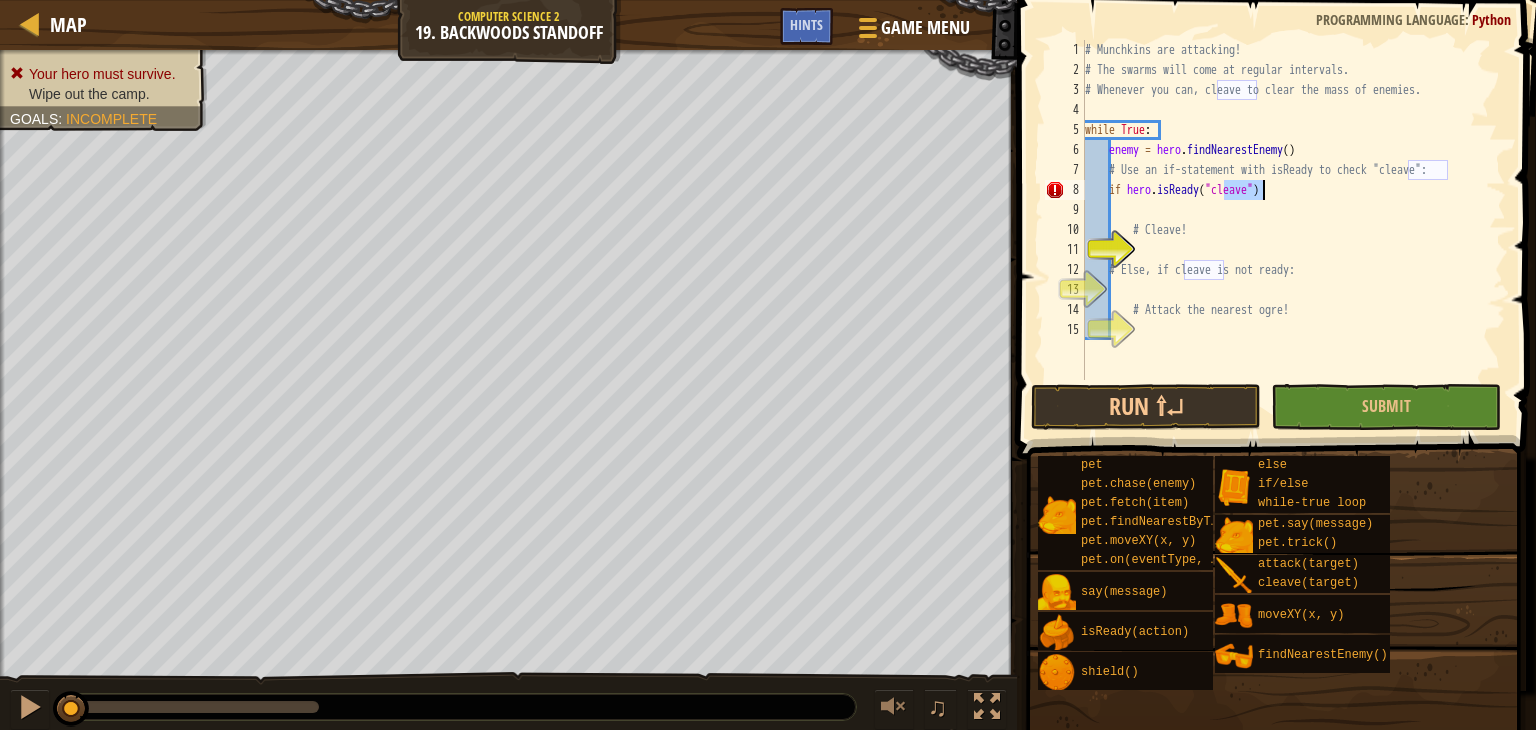 type on "if hero.isReady("cleave")" 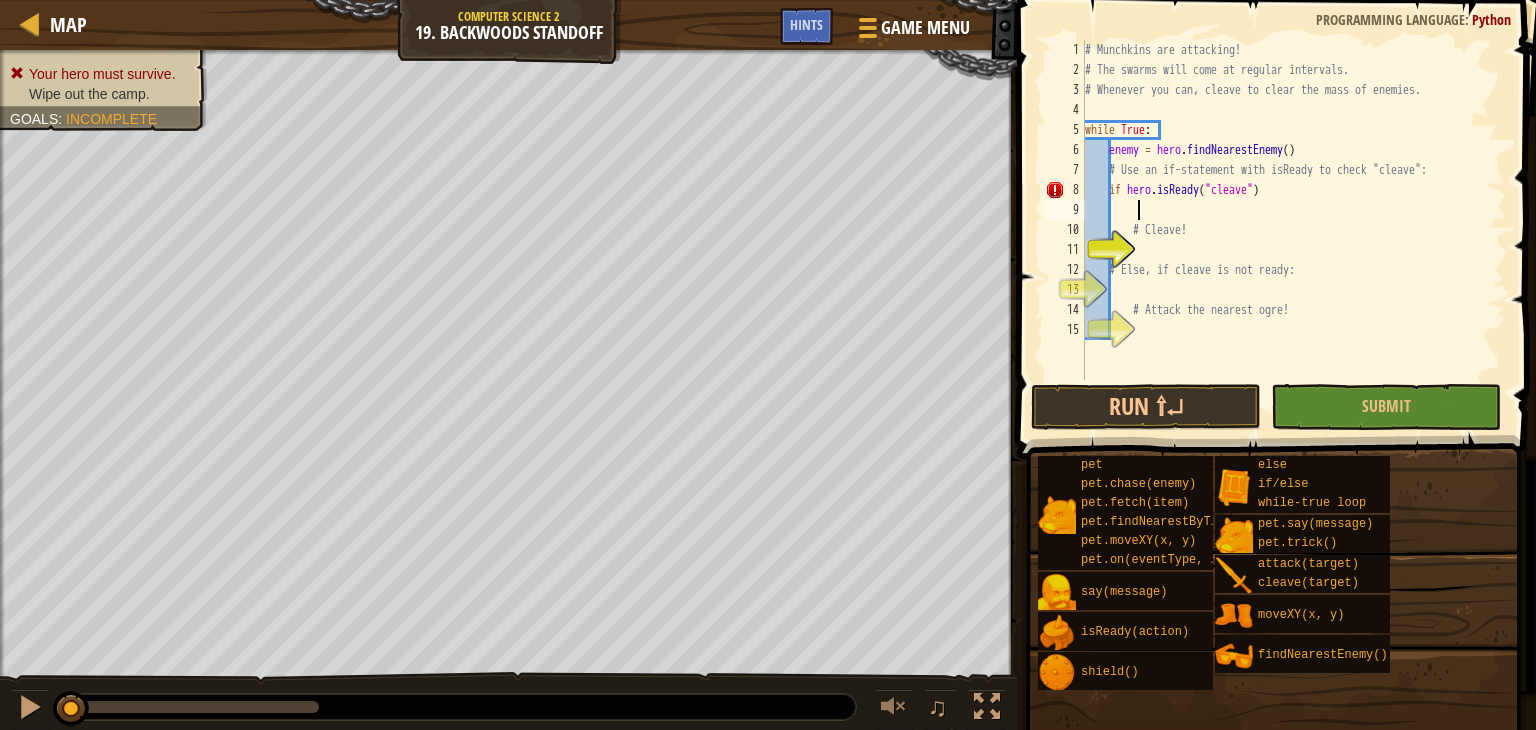 click on "# Munchkins are attacking! # The swarms will come at regular intervals. # Whenever you can, cleave to clear the mass of enemies. while   True :      enemy   =   hero . findNearestEnemy ( )      # Use an if-statement with isReady to check "cleave":      if   hero . isReady ( "cleave" )                   # Cleave!               # Else, if cleave is not ready:               # Attack the nearest ogre!" at bounding box center [1293, 230] 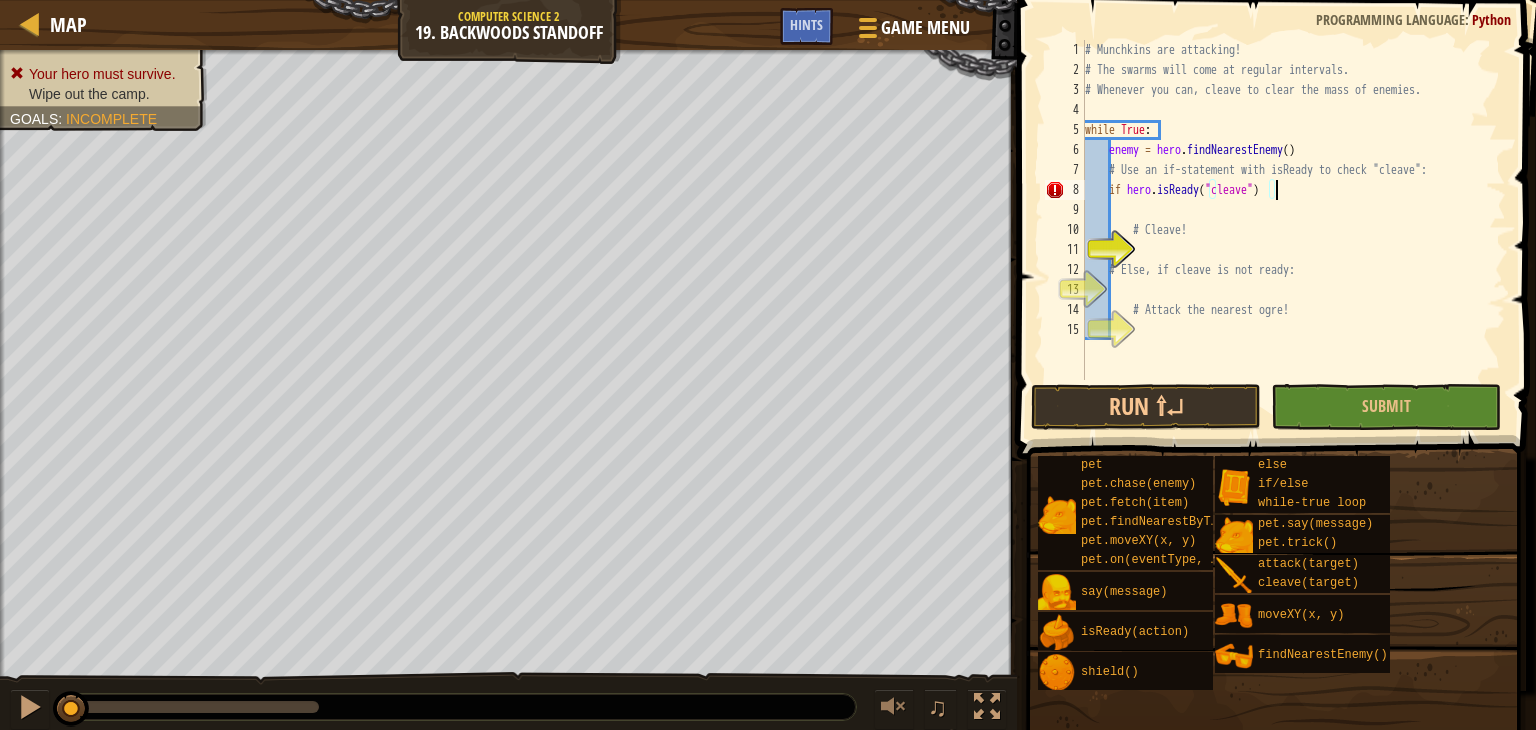 type on "if hero.isReady("cleave"):" 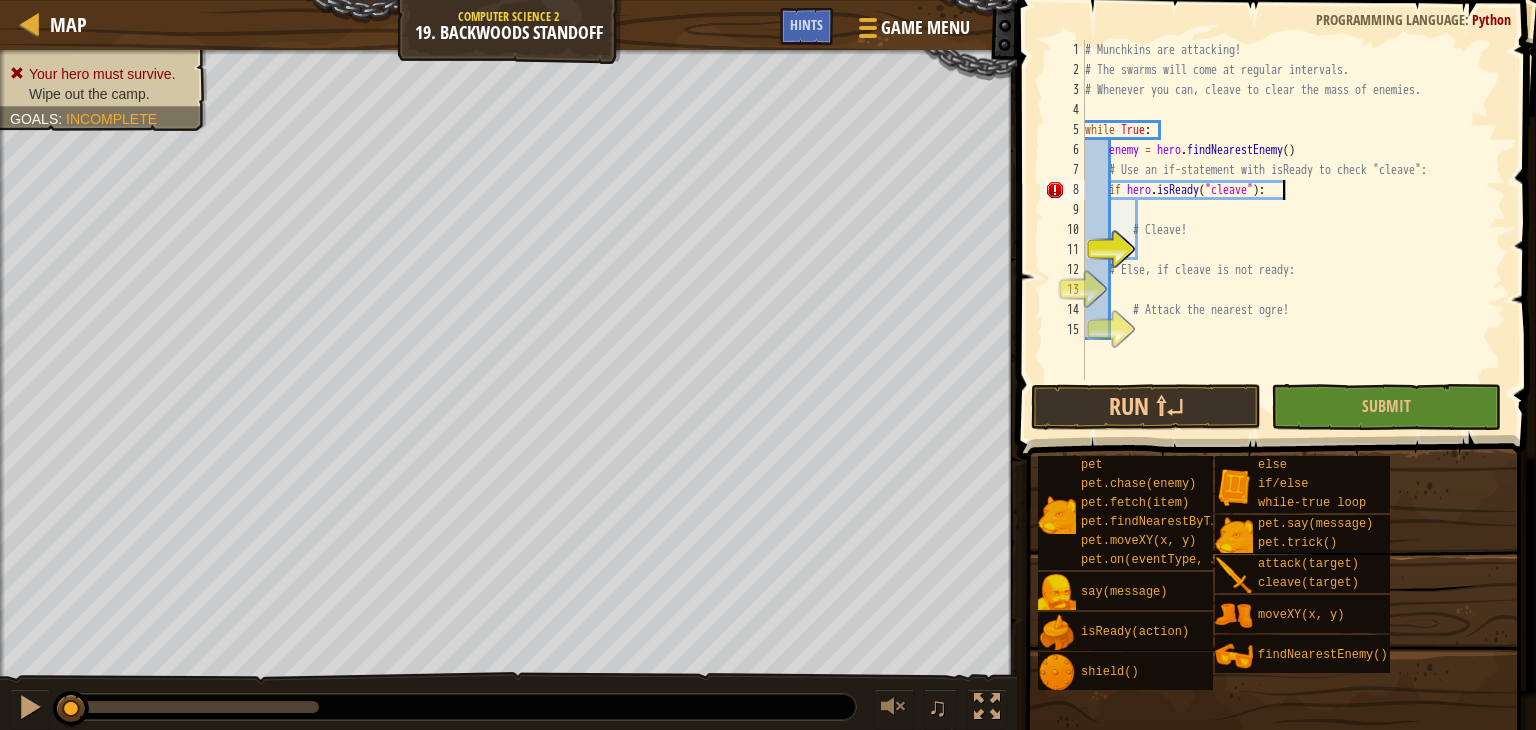 scroll, scrollTop: 9, scrollLeft: 15, axis: both 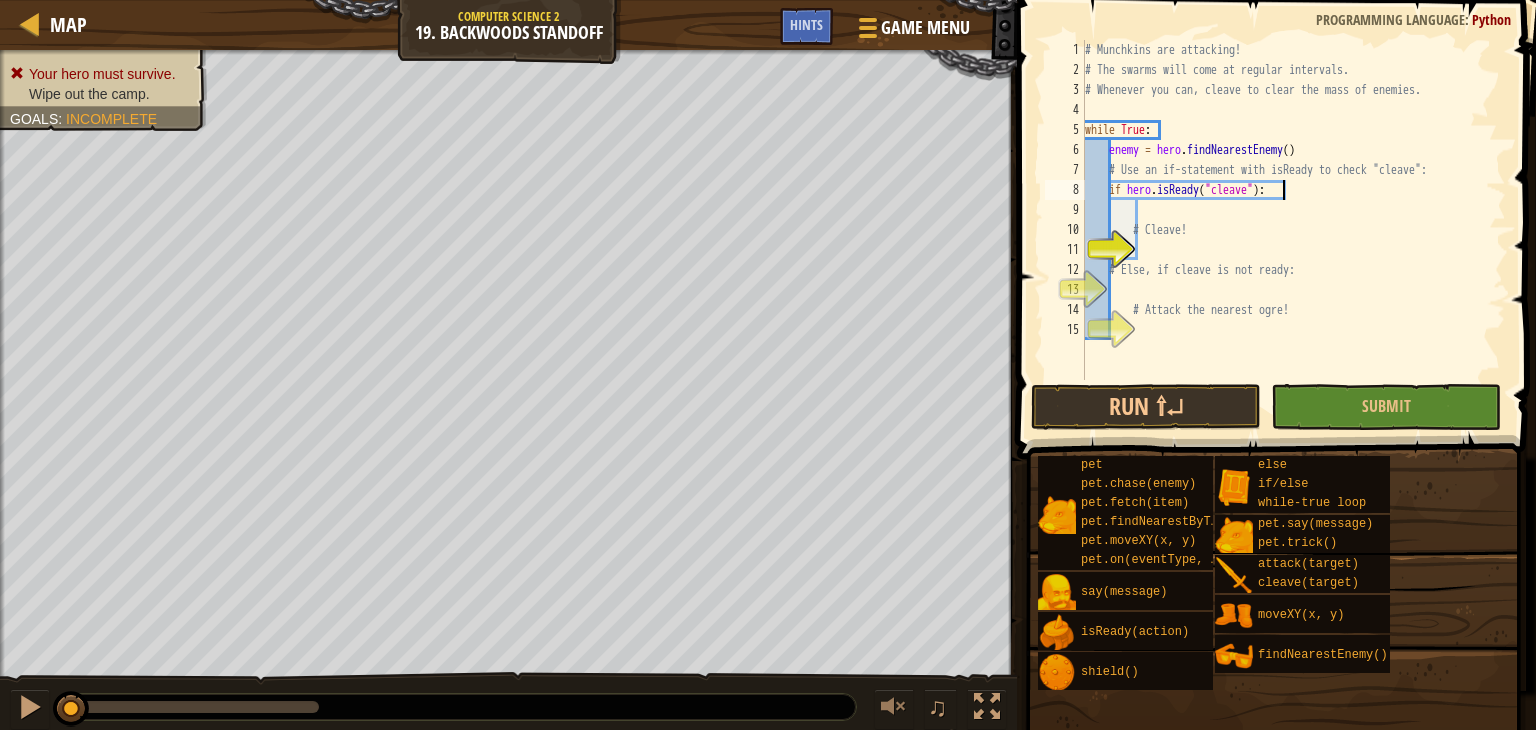 click on "# Munchkins are attacking! # The swarms will come at regular intervals. # Whenever you can, cleave to clear the mass of enemies. while   True :      enemy   =   hero . findNearestEnemy ( )      # Use an if-statement with isReady to check "cleave":      if   hero . isReady ( "cleave" ) :                   # Cleave!               # Else, if cleave is not ready:               # Attack the nearest ogre!" at bounding box center (1293, 230) 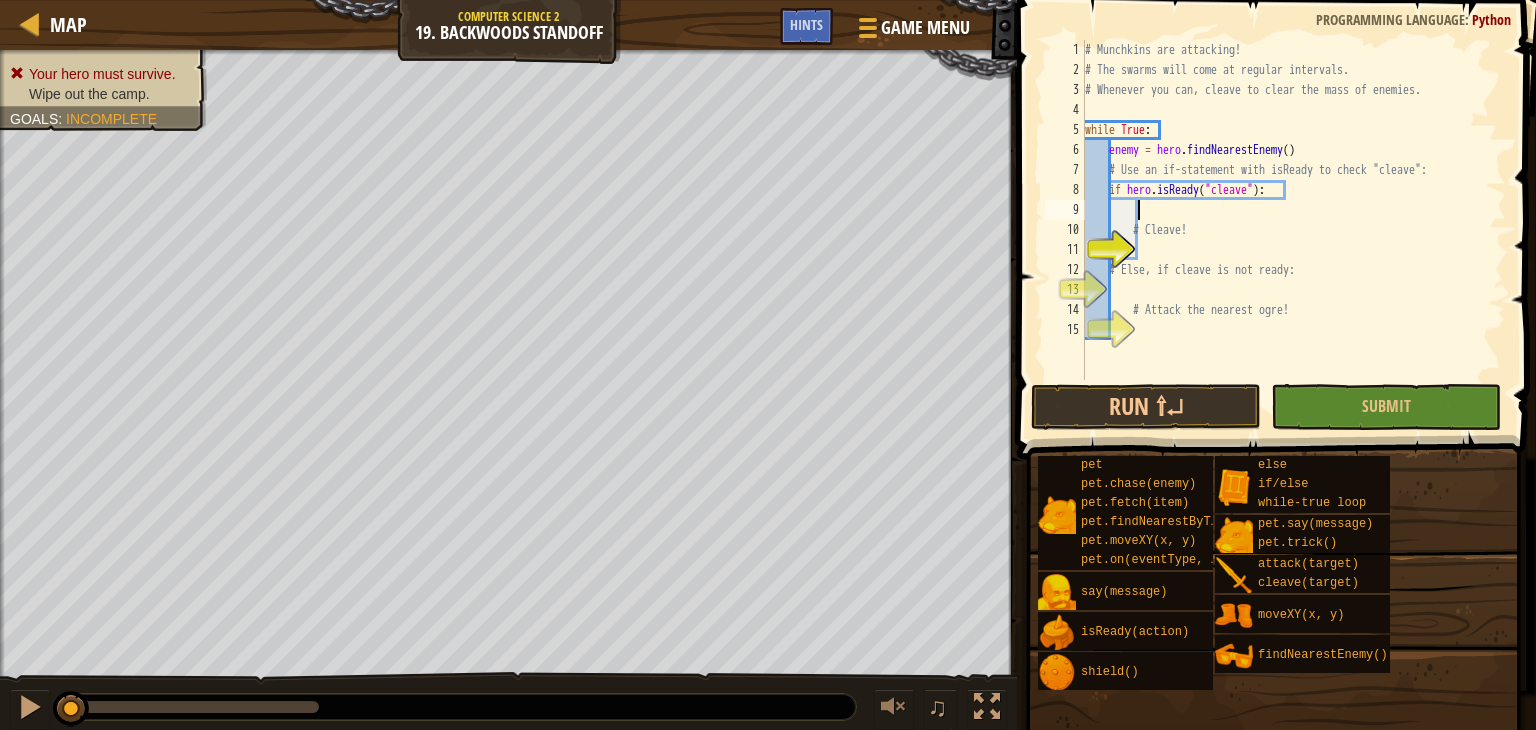 scroll, scrollTop: 9, scrollLeft: 3, axis: both 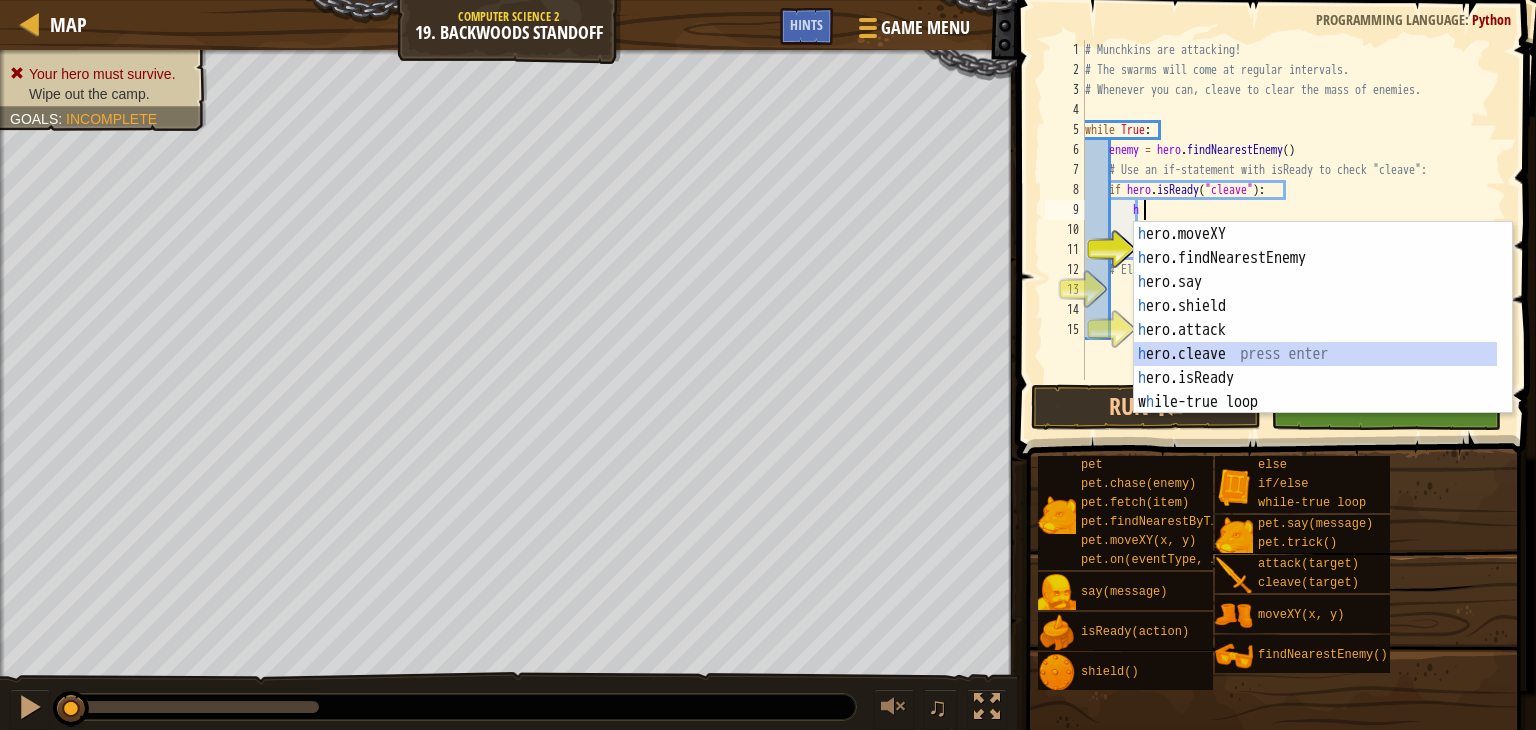 click on "h ero.moveXY press enter h ero.findNearestEnemy press enter h ero.say press enter h ero.shield press enter h ero.attack press enter h ero.cleave press enter h ero.isReady press enter w h ile-true loop press enter pet.c h ase(enemy) press enter" at bounding box center (1323, 342) 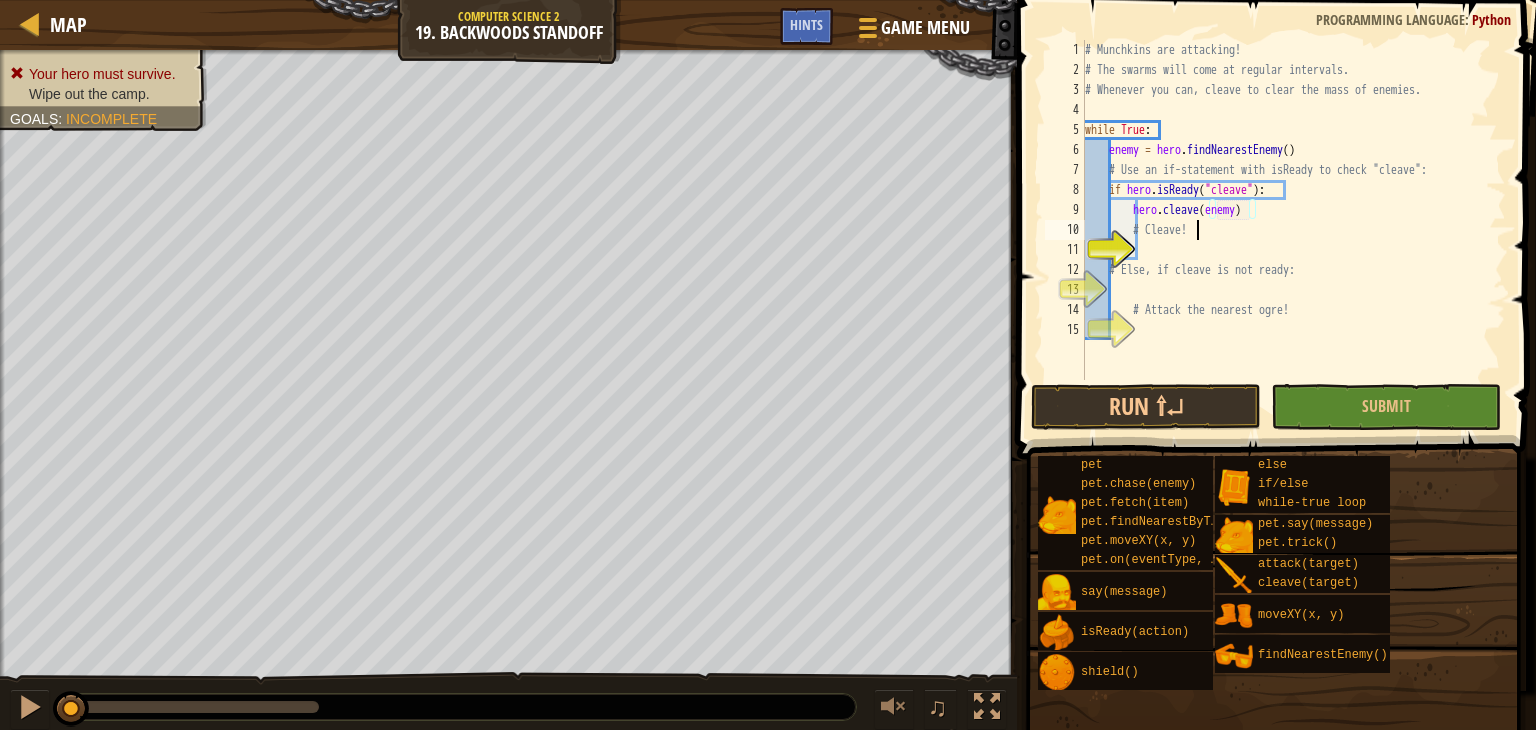 click on "# Munchkins are attacking! # The swarms will come at regular intervals. # Whenever you can, cleave to clear the mass of enemies. while   True :      enemy   =   hero . findNearestEnemy ( )      # Use an if-statement with isReady to check "cleave":      if   hero . isReady ( "cleave" ) :          hero . cleave ( enemy )          # Cleave!               # Else, if cleave is not ready:               # Attack the nearest ogre!" at bounding box center (1293, 230) 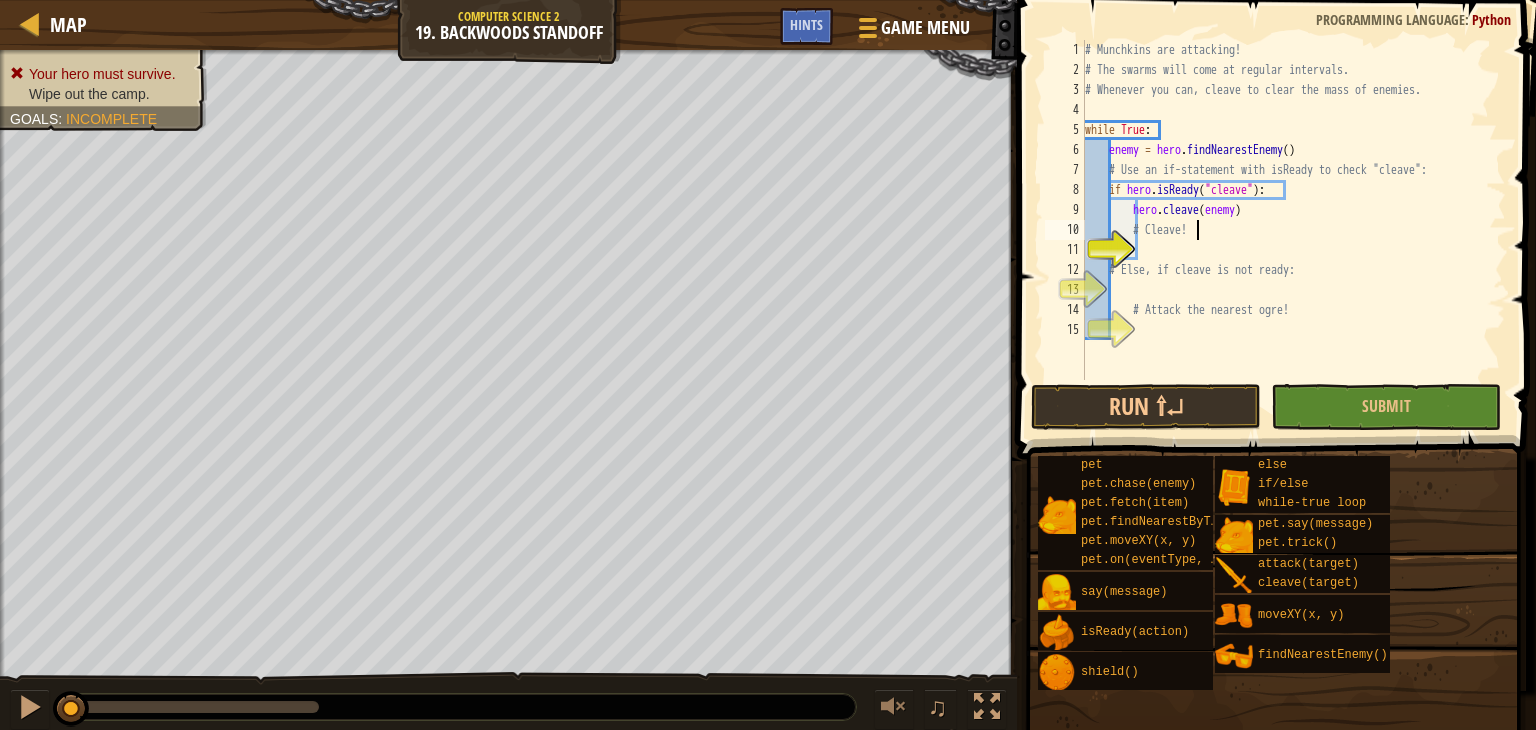 click on "# Munchkins are attacking! # The swarms will come at regular intervals. # Whenever you can, cleave to clear the mass of enemies. while   True :      enemy   =   hero . findNearestEnemy ( )      # Use an if-statement with isReady to check "cleave":      if   hero . isReady ( "cleave" ) :          hero . cleave ( enemy )          # Cleave!               # Else, if cleave is not ready:               # Attack the nearest ogre!" at bounding box center [1293, 230] 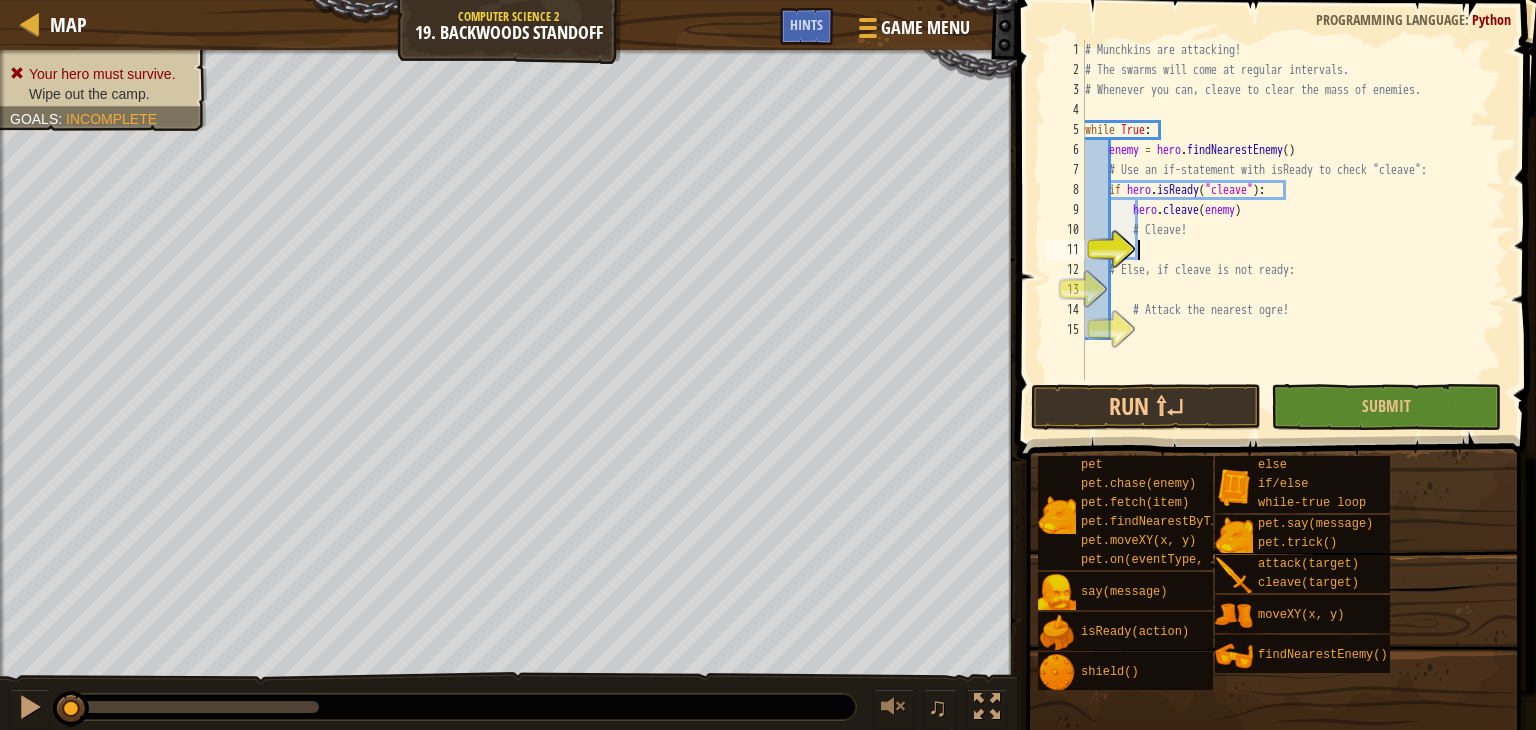 click on "# Munchkins are attacking! # The swarms will come at regular intervals. # Whenever you can, cleave to clear the mass of enemies. while   True :      enemy   =   hero . findNearestEnemy ( )      # Use an if-statement with isReady to check "cleave":      if   hero . isReady ( "cleave" ) :          hero . cleave ( enemy )          # Cleave!               # Else, if cleave is not ready:               # Attack the nearest ogre!" at bounding box center (1293, 230) 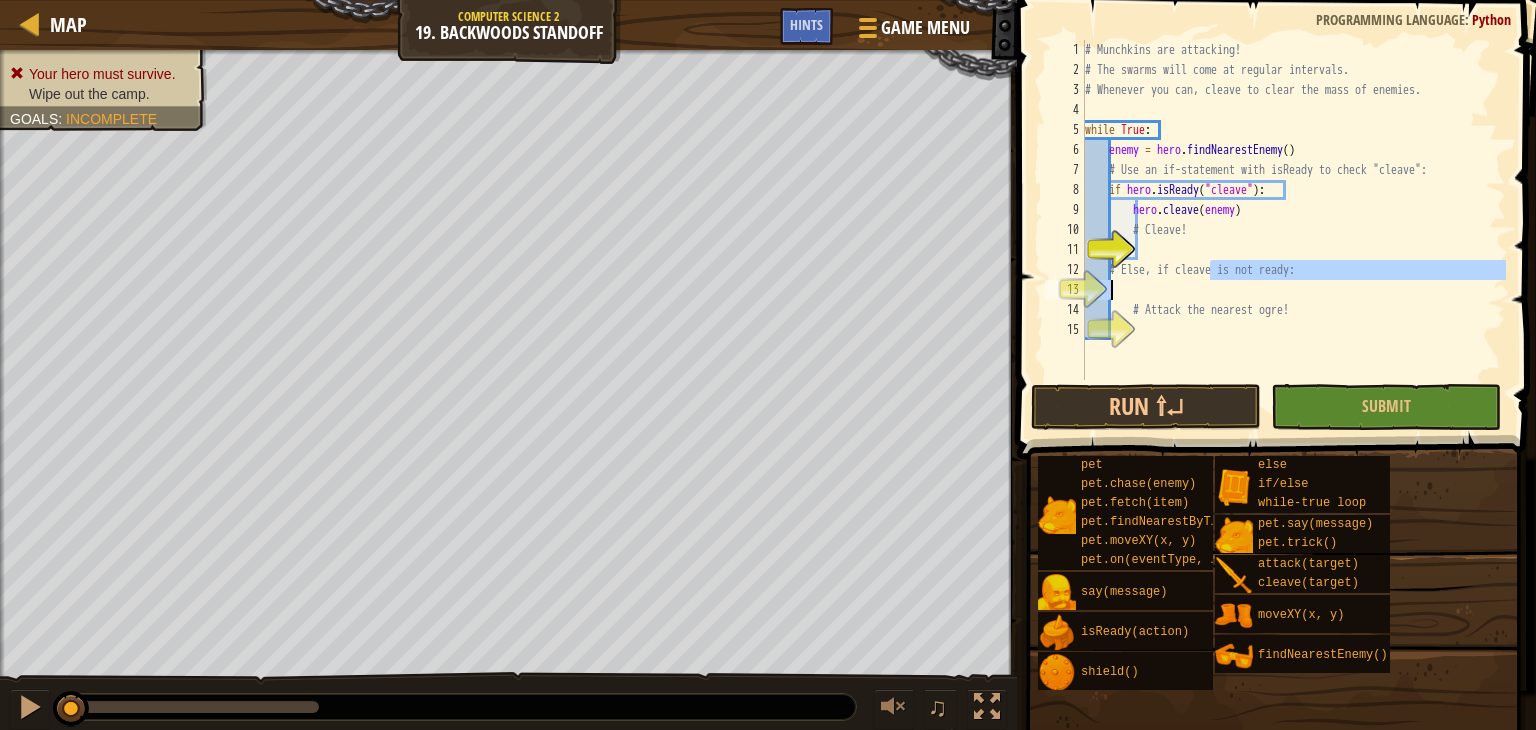 type on "# Else, if cleave is not ready:" 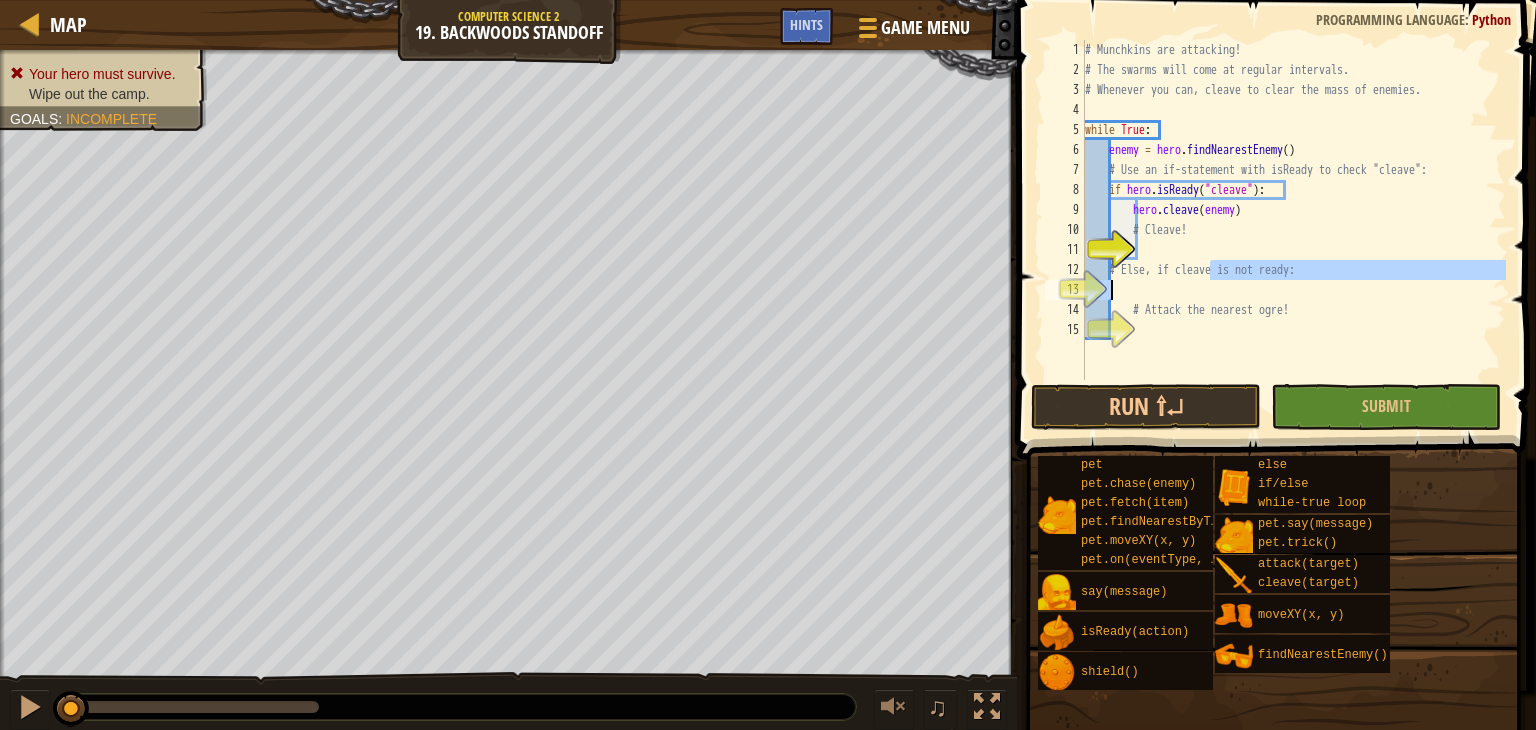 click on "# Munchkins are attacking! # The swarms will come at regular intervals. # Whenever you can, cleave to clear the mass of enemies. while   True :      enemy   =   hero . findNearestEnemy ( )      # Use an if-statement with isReady to check "cleave":      if   hero . isReady ( "cleave" ) :          hero . cleave ( enemy )          # Cleave!               # Else, if cleave is not ready:               # Attack the nearest ogre!" at bounding box center (1293, 210) 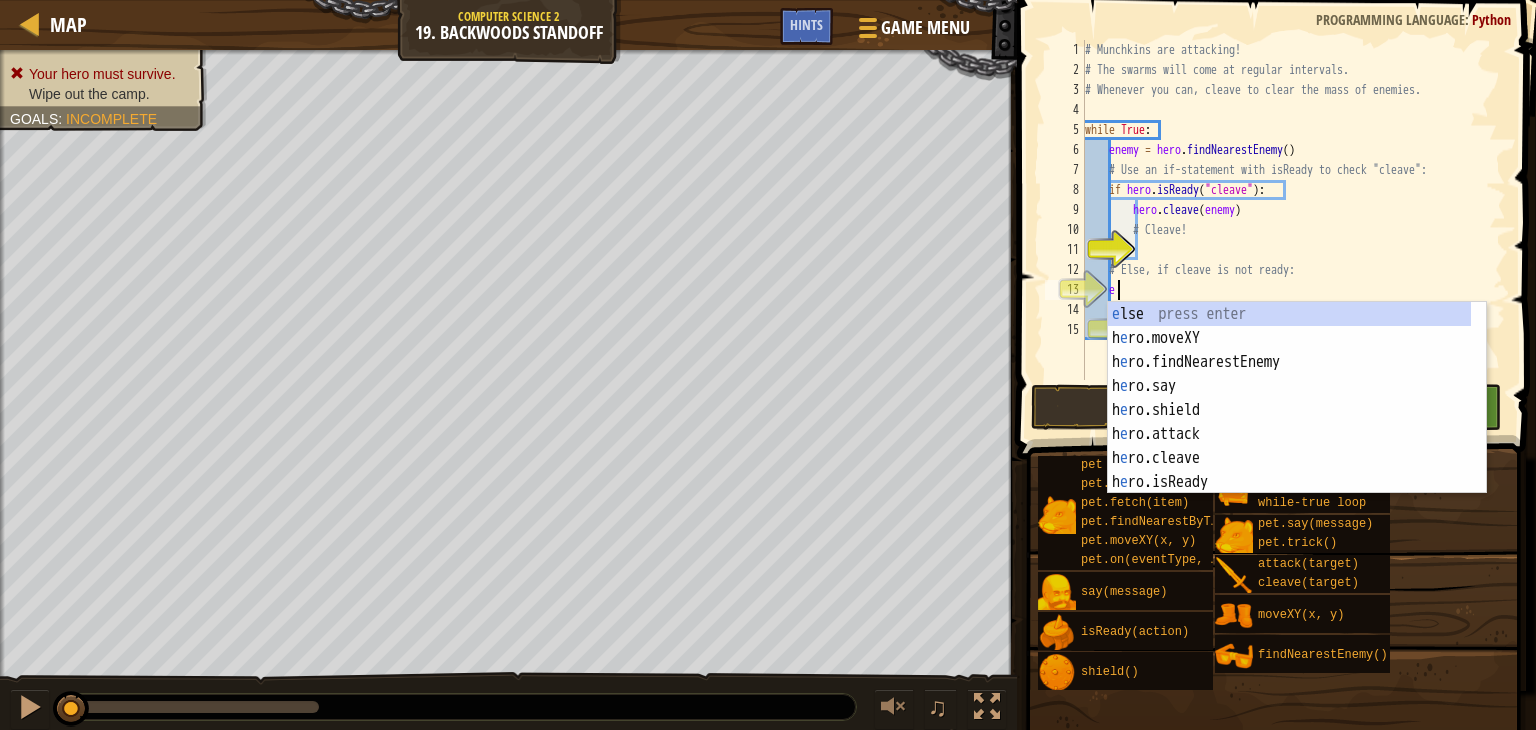 scroll, scrollTop: 9, scrollLeft: 1, axis: both 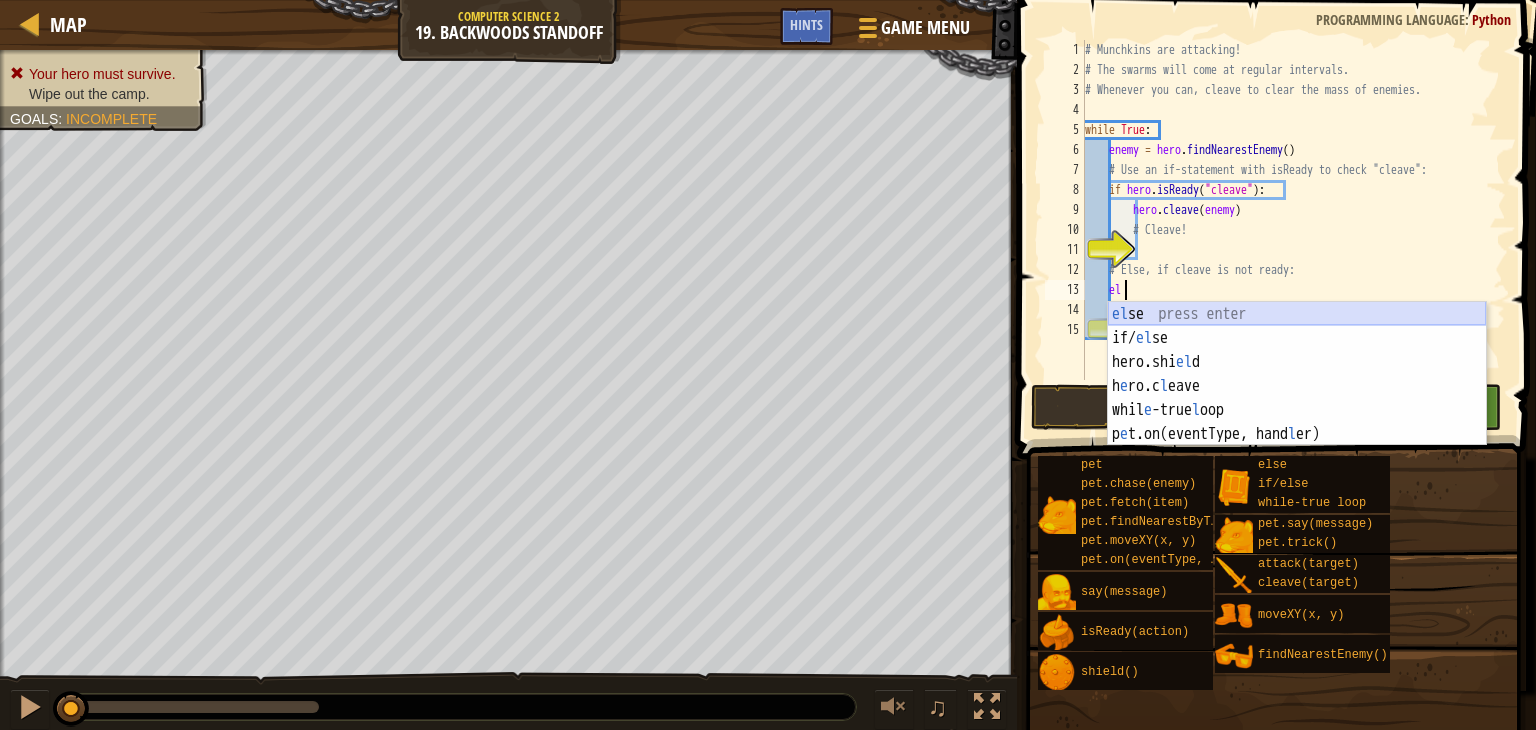 click on "el se press enter if/ el se press enter hero.shi el d press enter h e ro.c l eave press enter whil e -true  l oop press enter p e t.on(eventType, hand l er) press enter" at bounding box center [1297, 398] 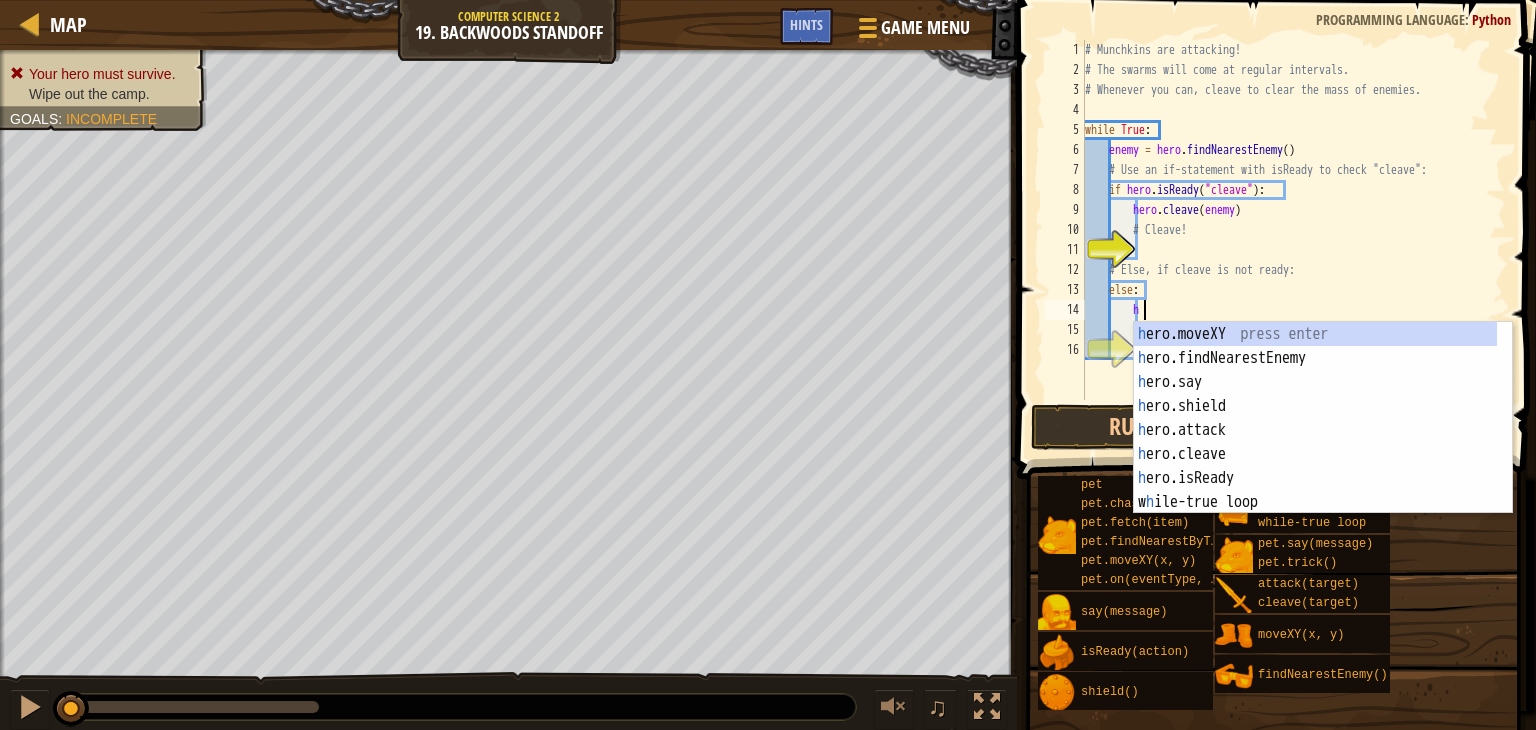 scroll, scrollTop: 9, scrollLeft: 3, axis: both 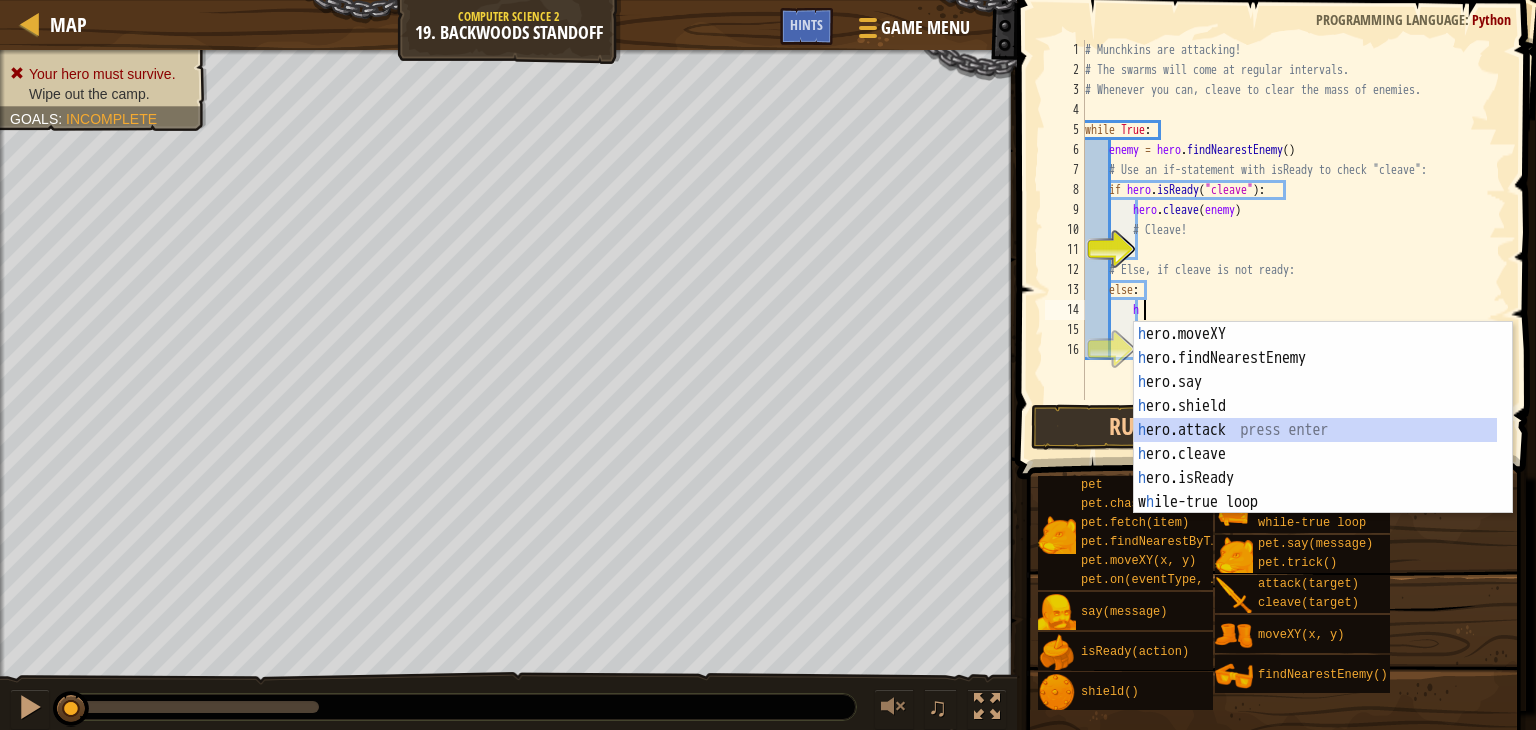 click on "h ero.moveXY press enter h ero.findNearestEnemy press enter h ero.say press enter h ero.shield press enter h ero.attack press enter h ero.cleave press enter h ero.isReady press enter w h ile-true loop press enter pet.c h ase(enemy) press enter" at bounding box center (1315, 442) 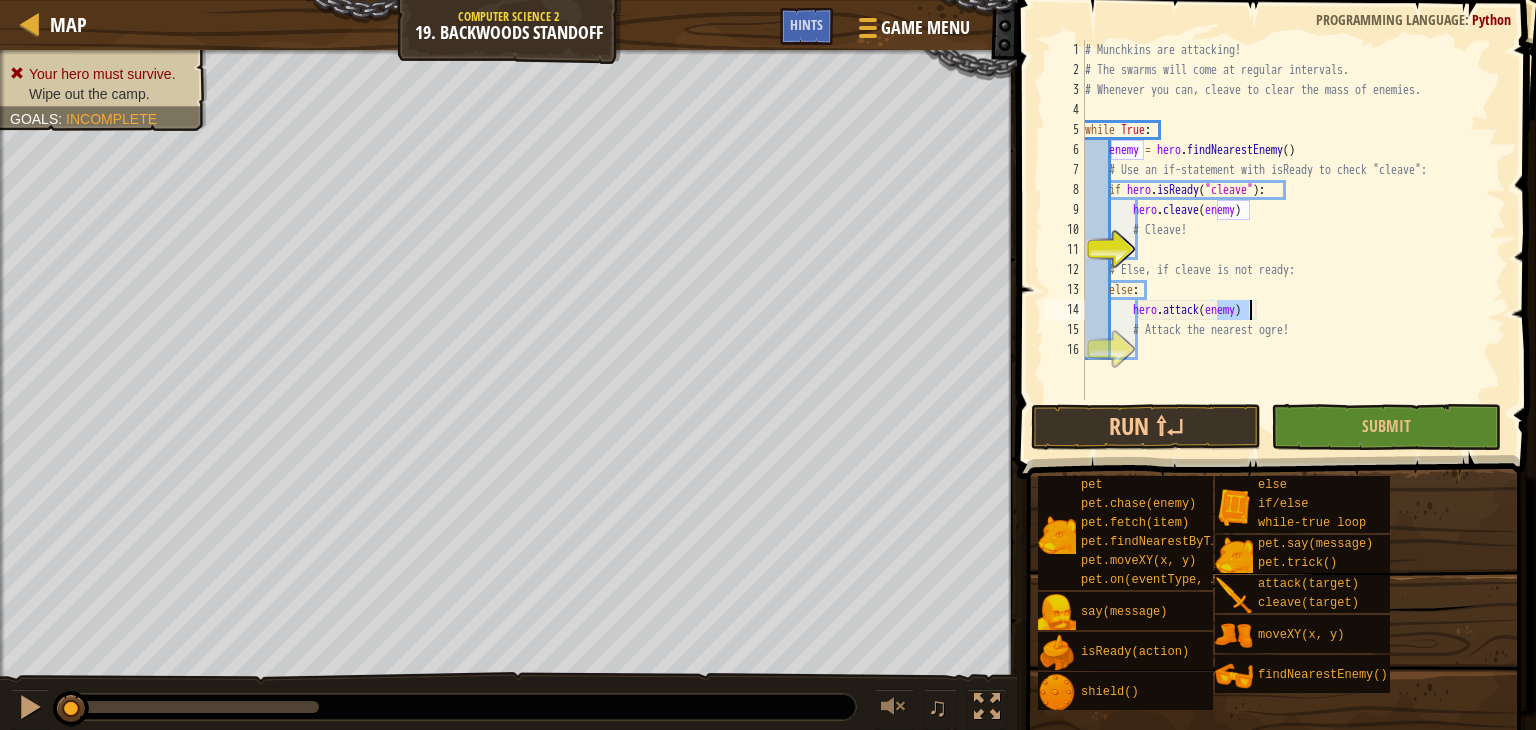 click on "# Munchkins are attacking! # The swarms will come at regular intervals. # Whenever you can, cleave to clear the mass of enemies. while   True :      enemy   =   hero . findNearestEnemy ( )      # Use an if-statement with isReady to check "cleave":      if   hero . isReady ( "cleave" ) :          hero . cleave ( enemy )          # Cleave!               # Else, if cleave is not ready:      else :          hero . attack ( enemy )          # Attack the nearest ogre!" at bounding box center (1293, 240) 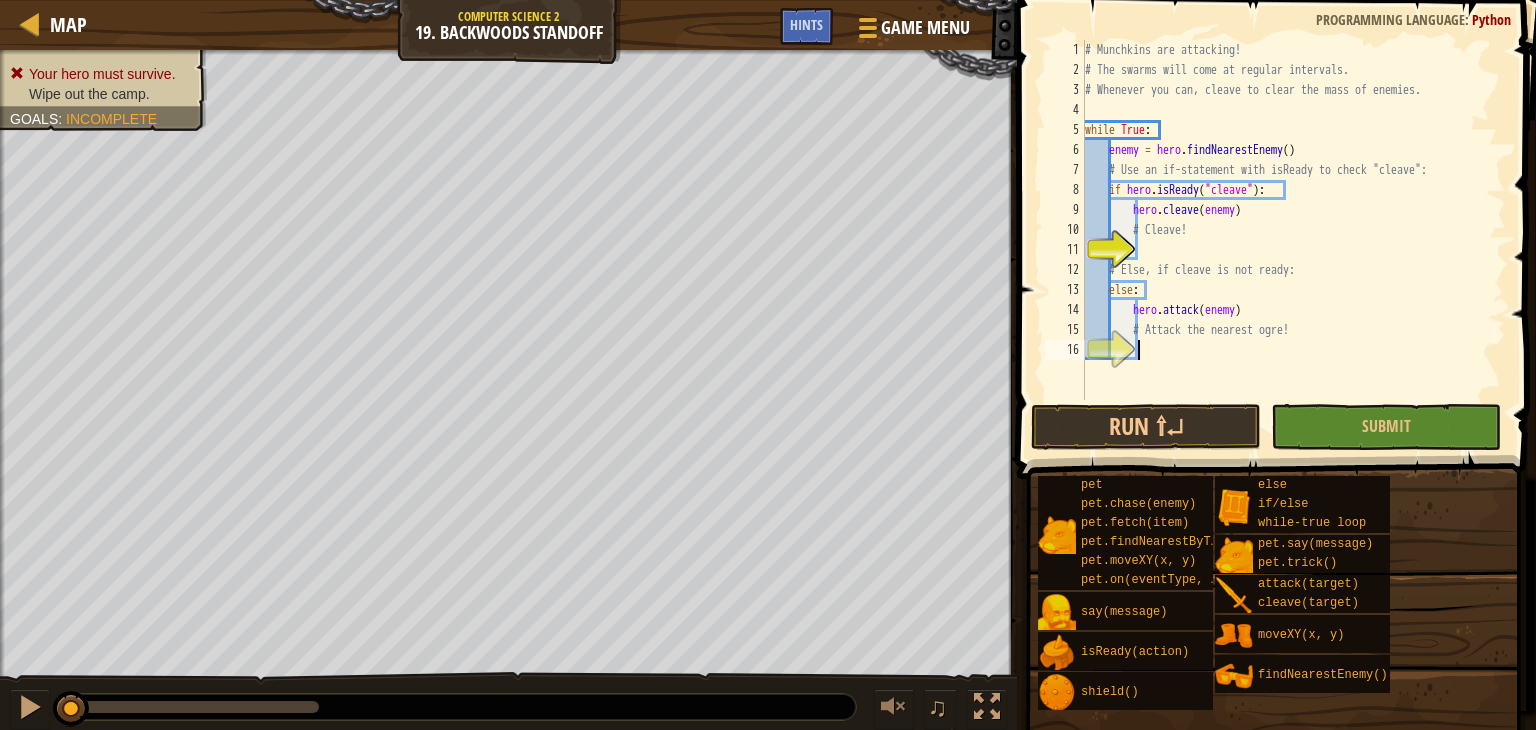 type 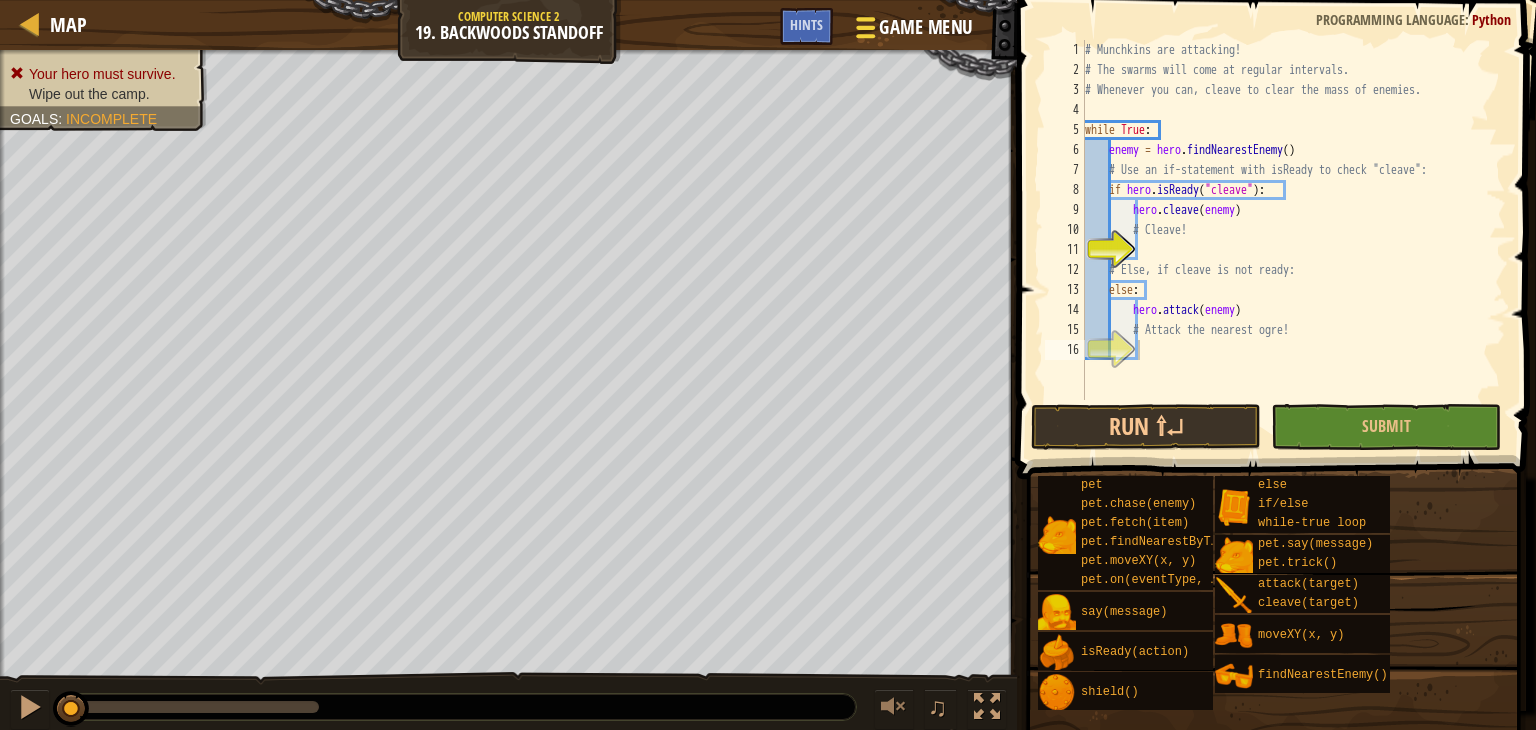 click on "Game Menu" at bounding box center (926, 27) 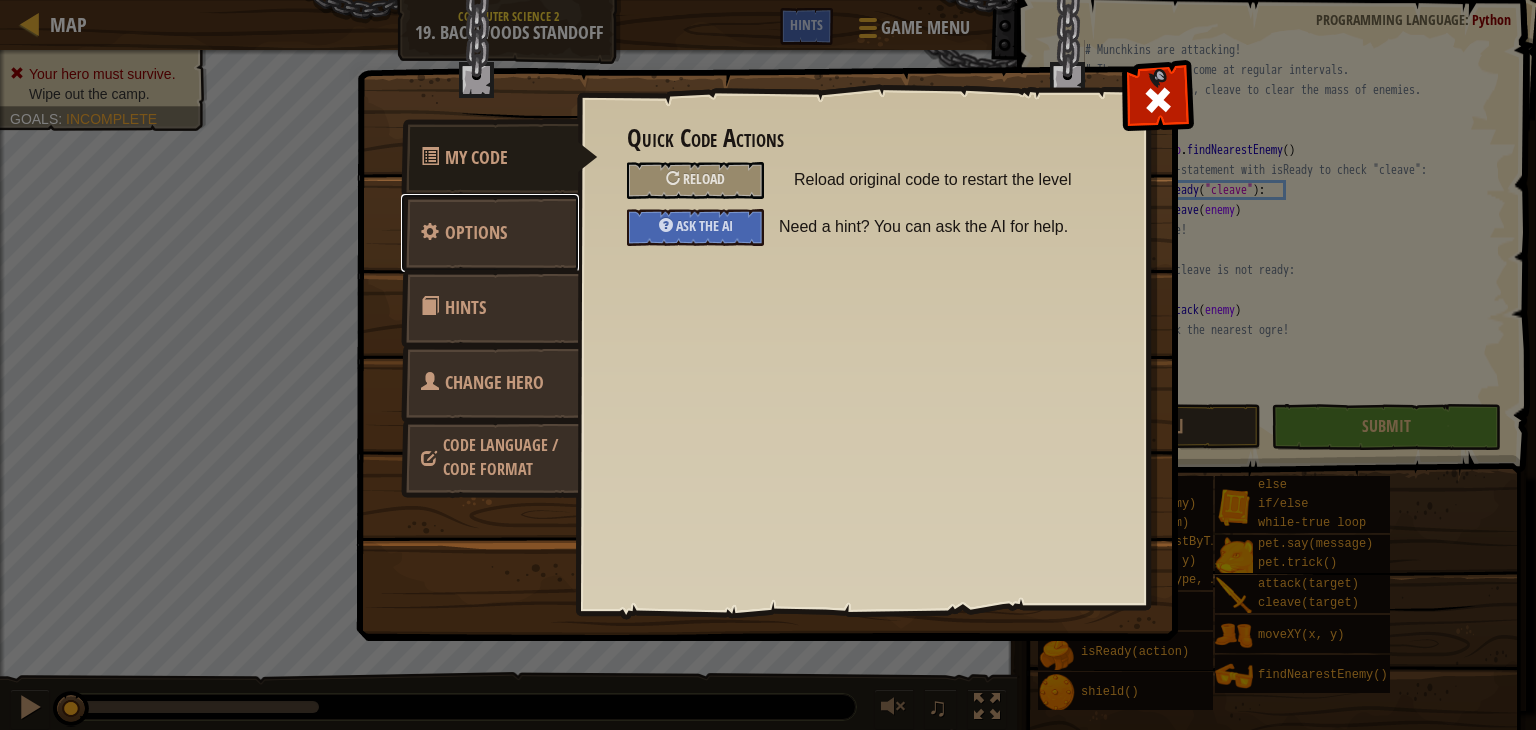 click on "Options" at bounding box center (476, 232) 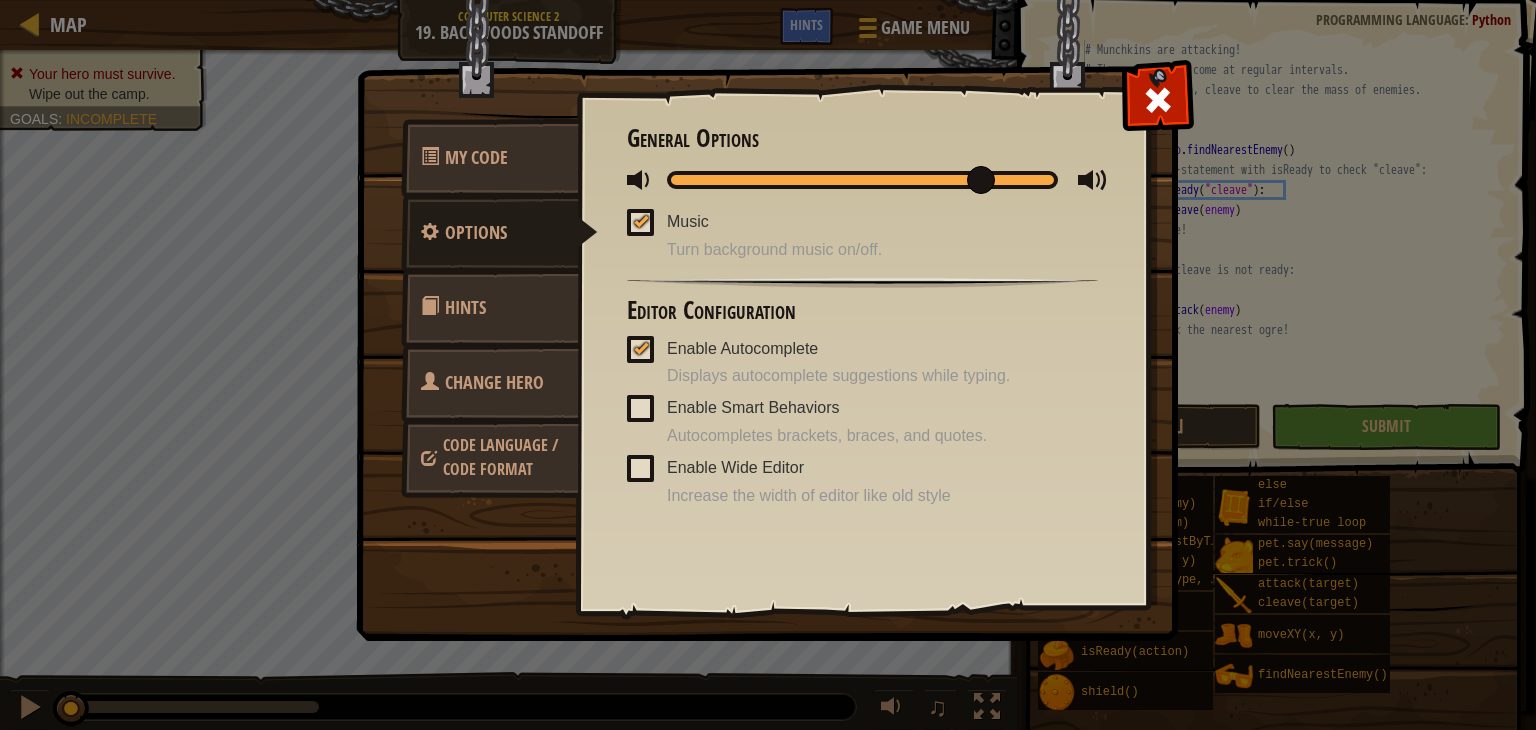 drag, startPoint x: 1021, startPoint y: 171, endPoint x: 981, endPoint y: 178, distance: 40.60788 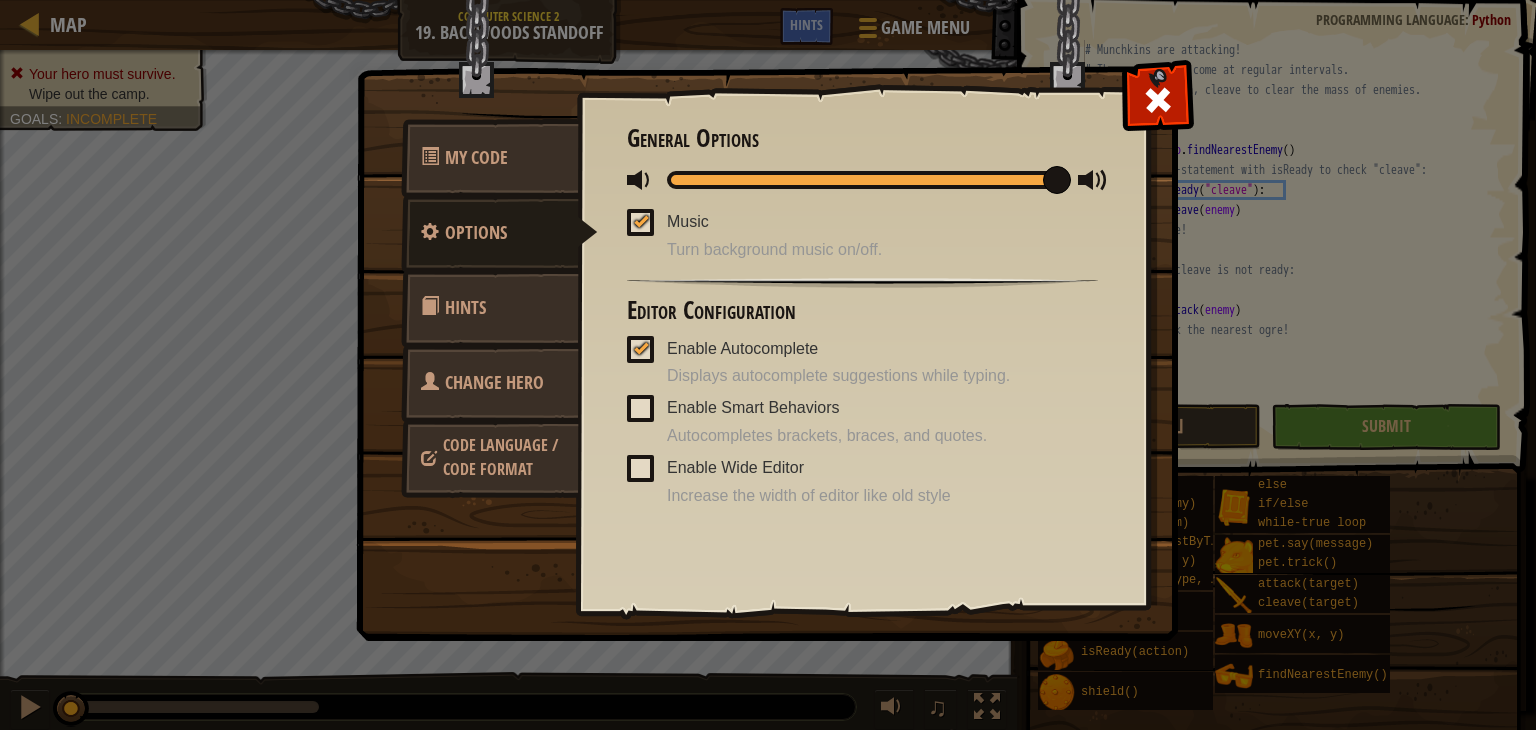 drag, startPoint x: 988, startPoint y: 186, endPoint x: 1094, endPoint y: 186, distance: 106 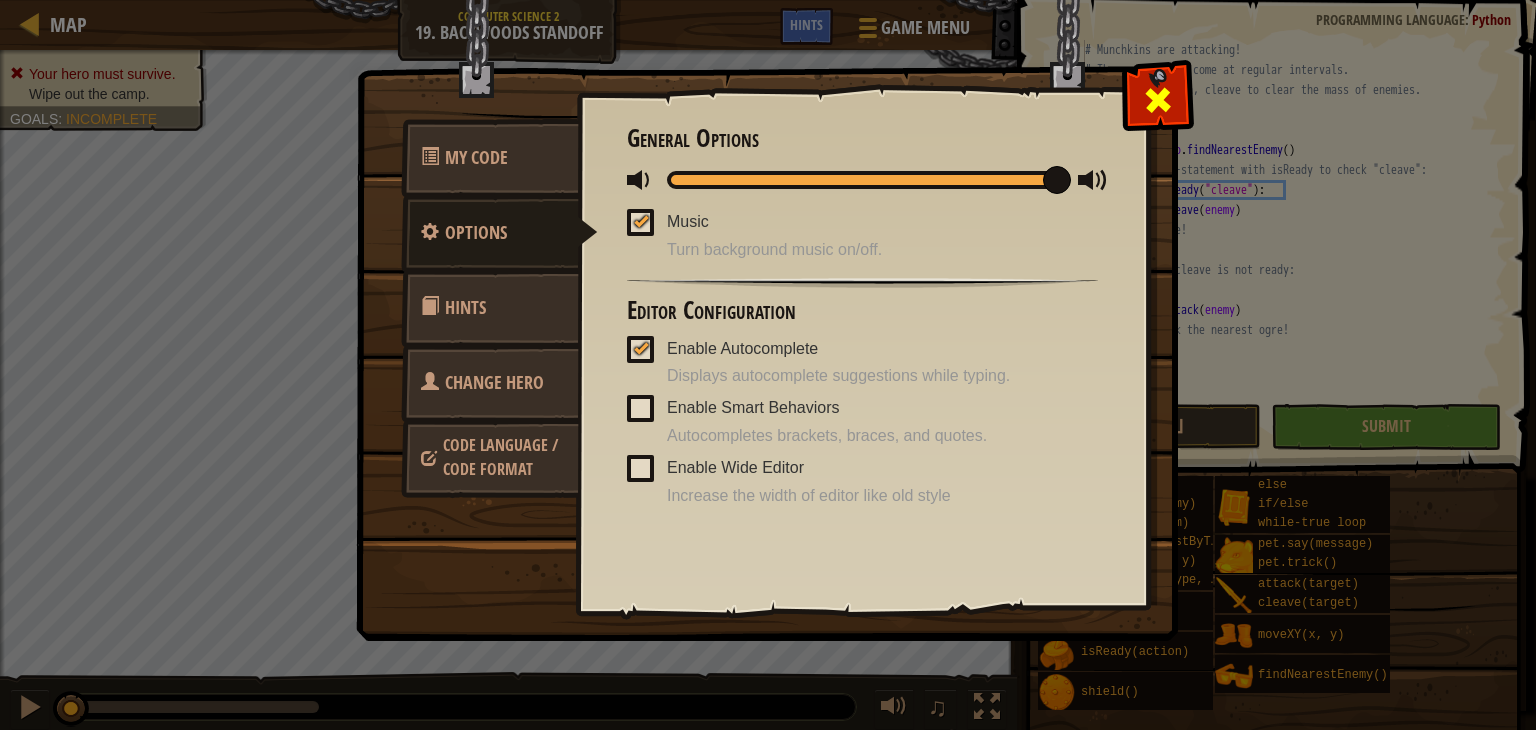 click at bounding box center (1157, 95) 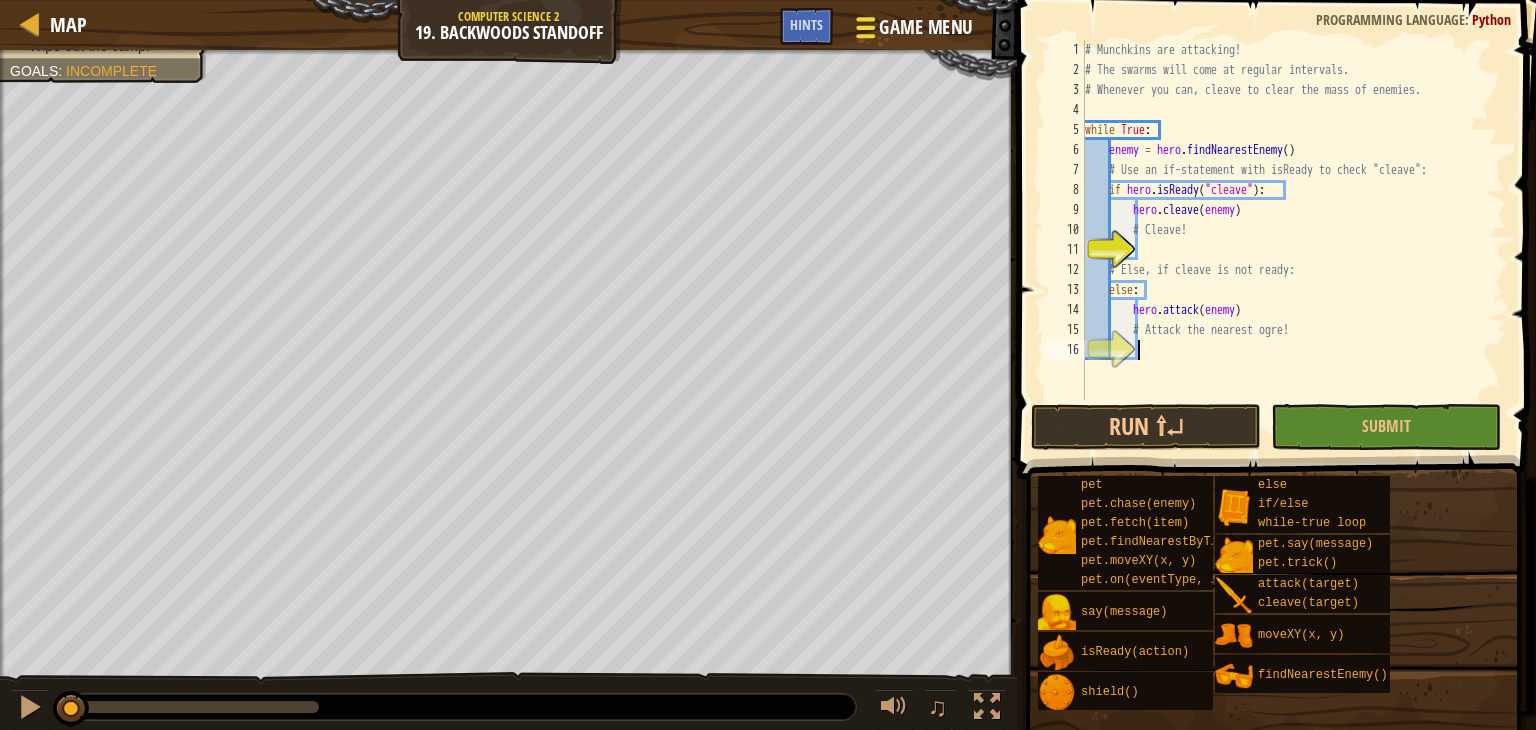 click at bounding box center (865, 27) 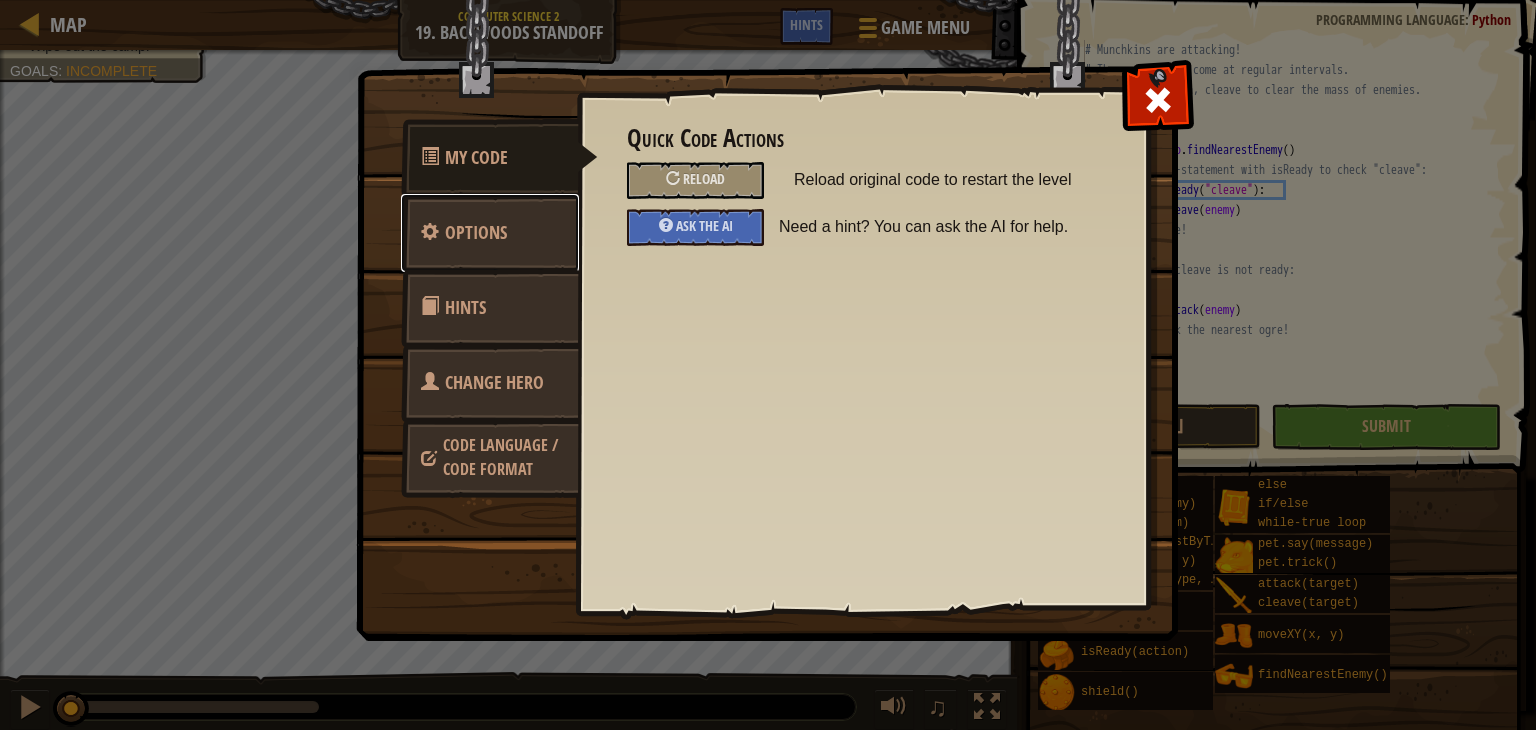 drag, startPoint x: 475, startPoint y: 258, endPoint x: 476, endPoint y: 245, distance: 13.038404 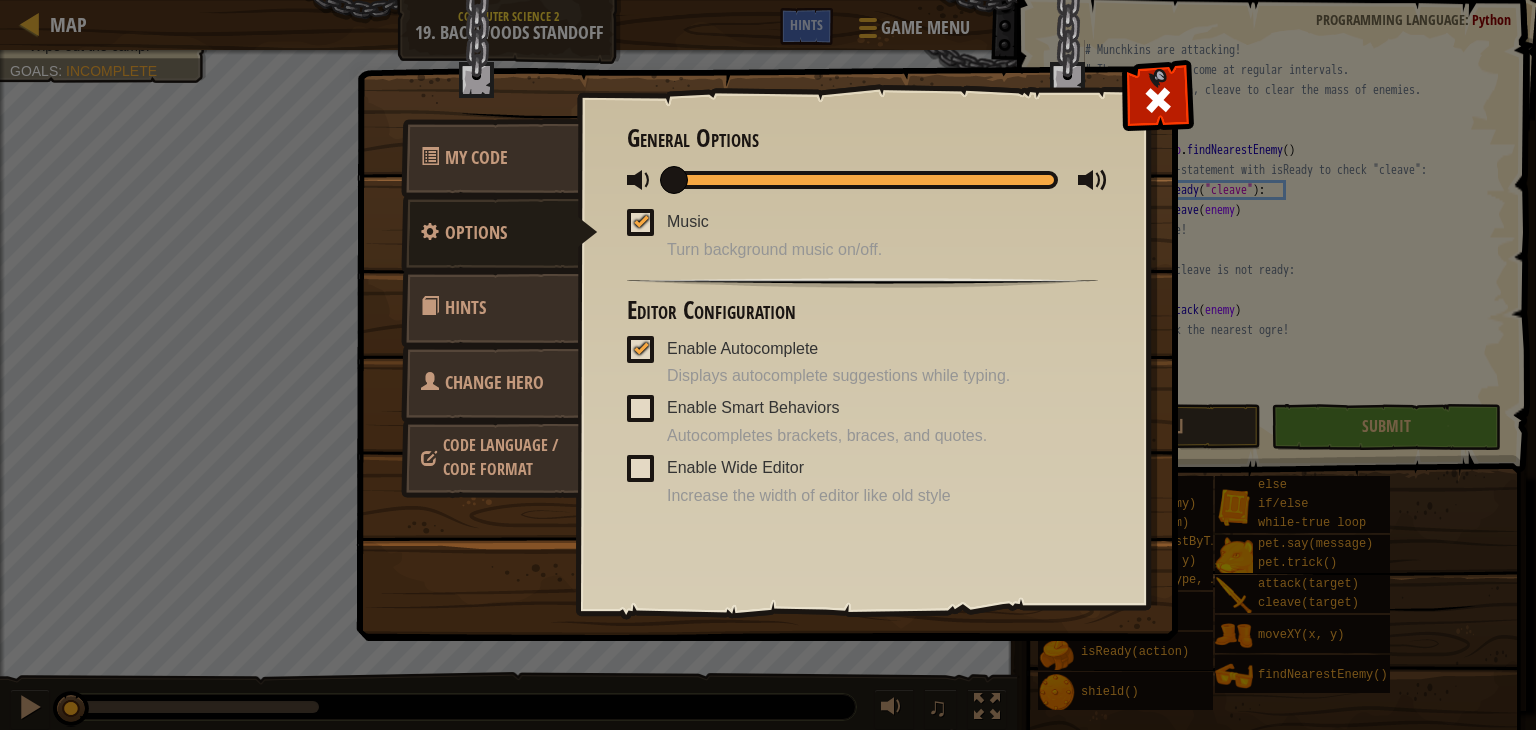 drag, startPoint x: 1057, startPoint y: 188, endPoint x: 601, endPoint y: 207, distance: 456.39566 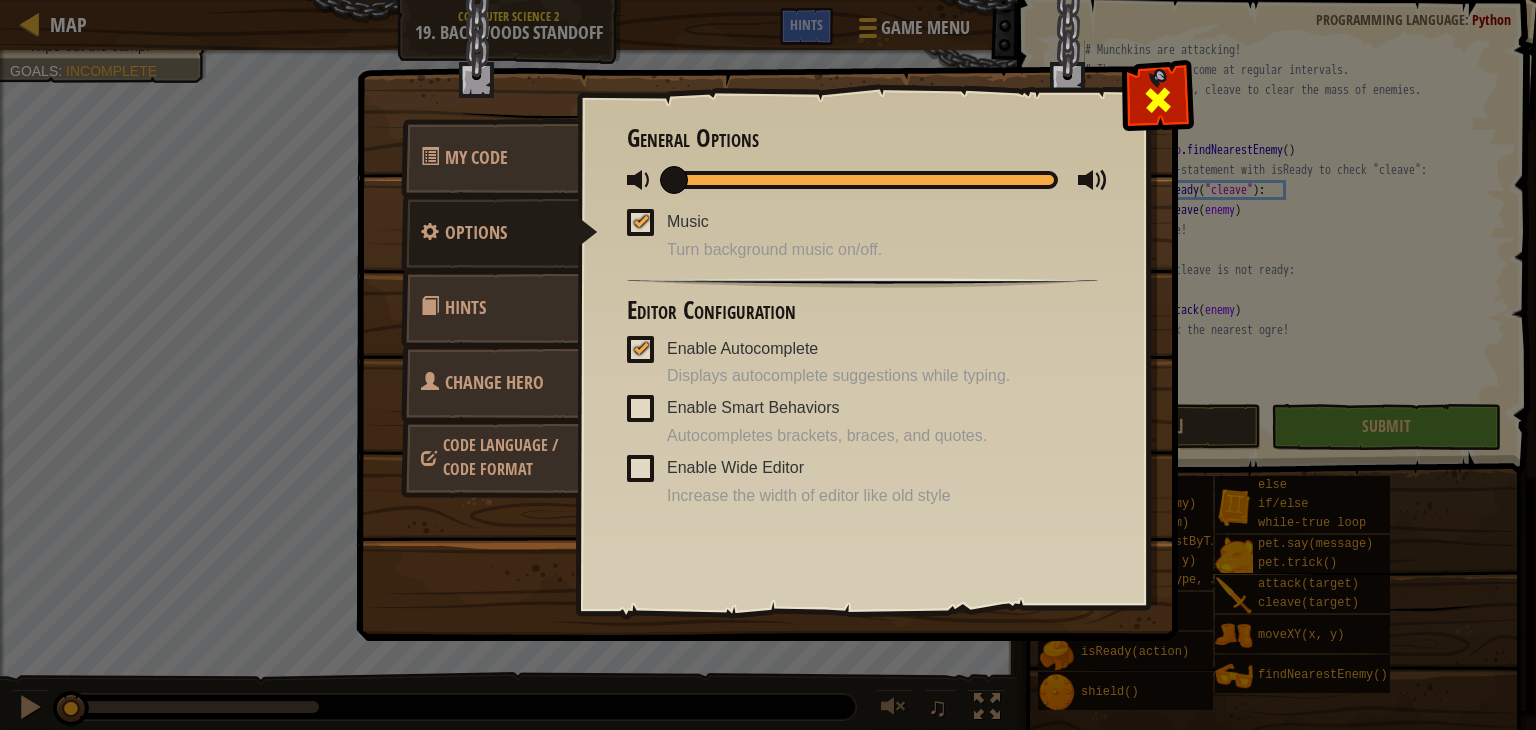 click at bounding box center (1157, 95) 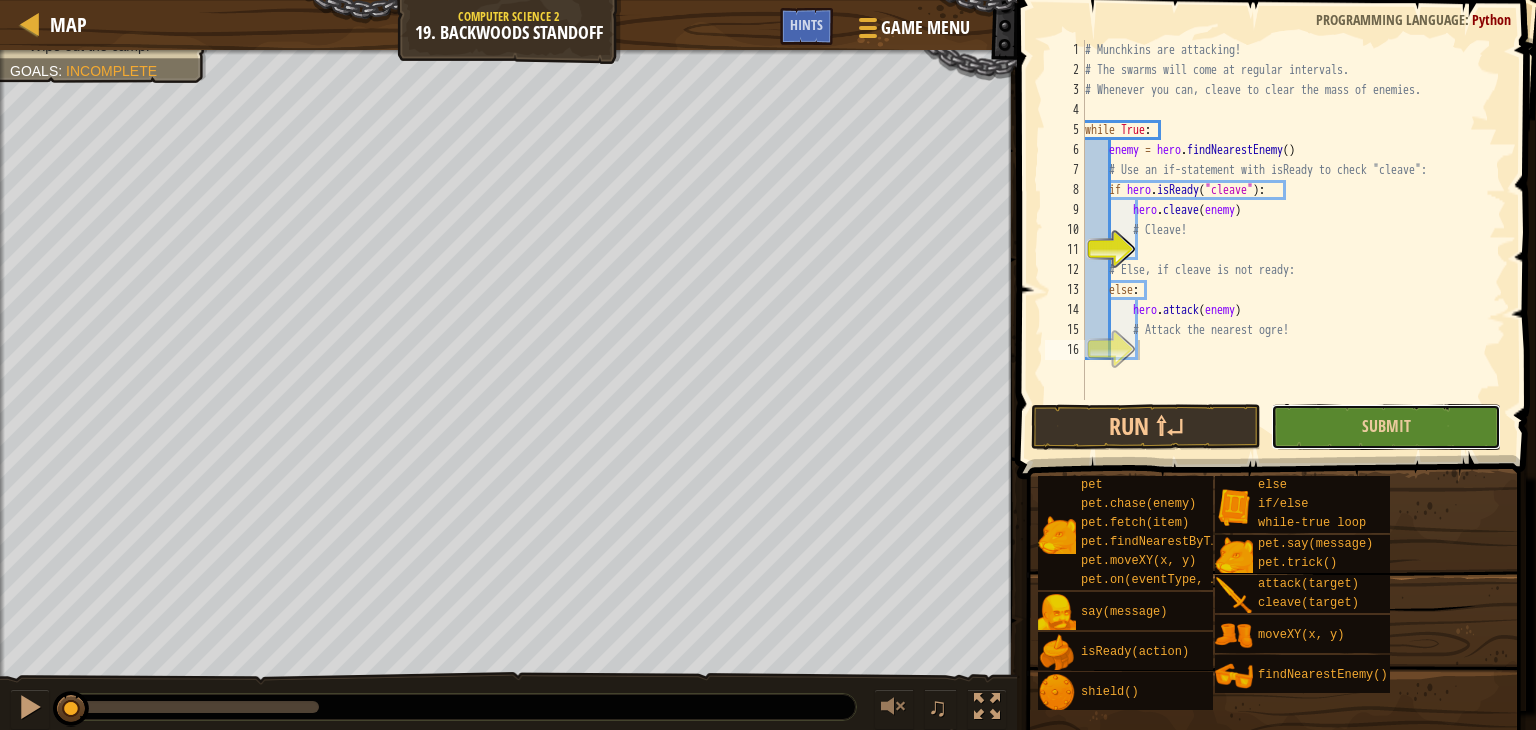 click on "Submit" at bounding box center (1386, 427) 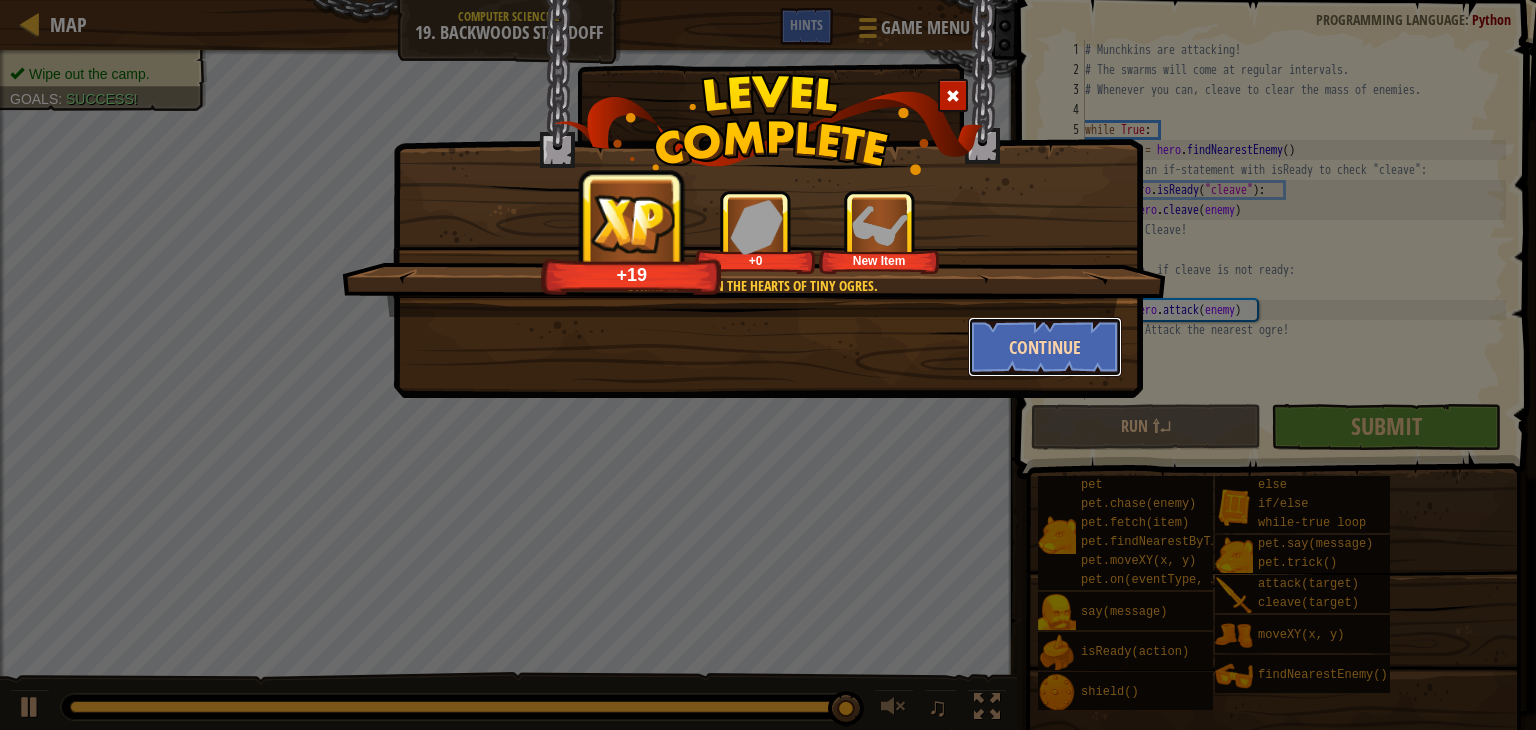 click on "Continue" at bounding box center (1045, 347) 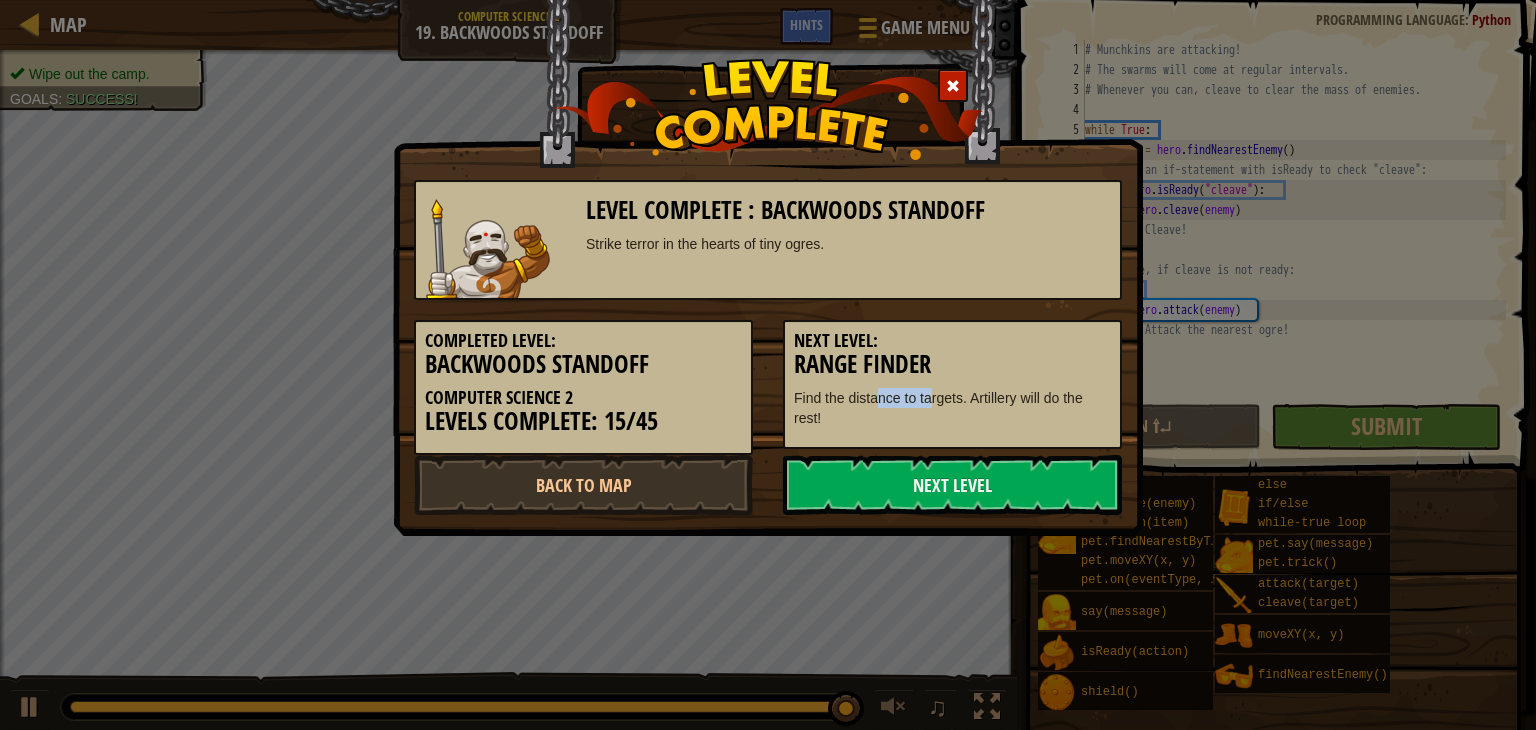 drag, startPoint x: 875, startPoint y: 394, endPoint x: 934, endPoint y: 393, distance: 59.008472 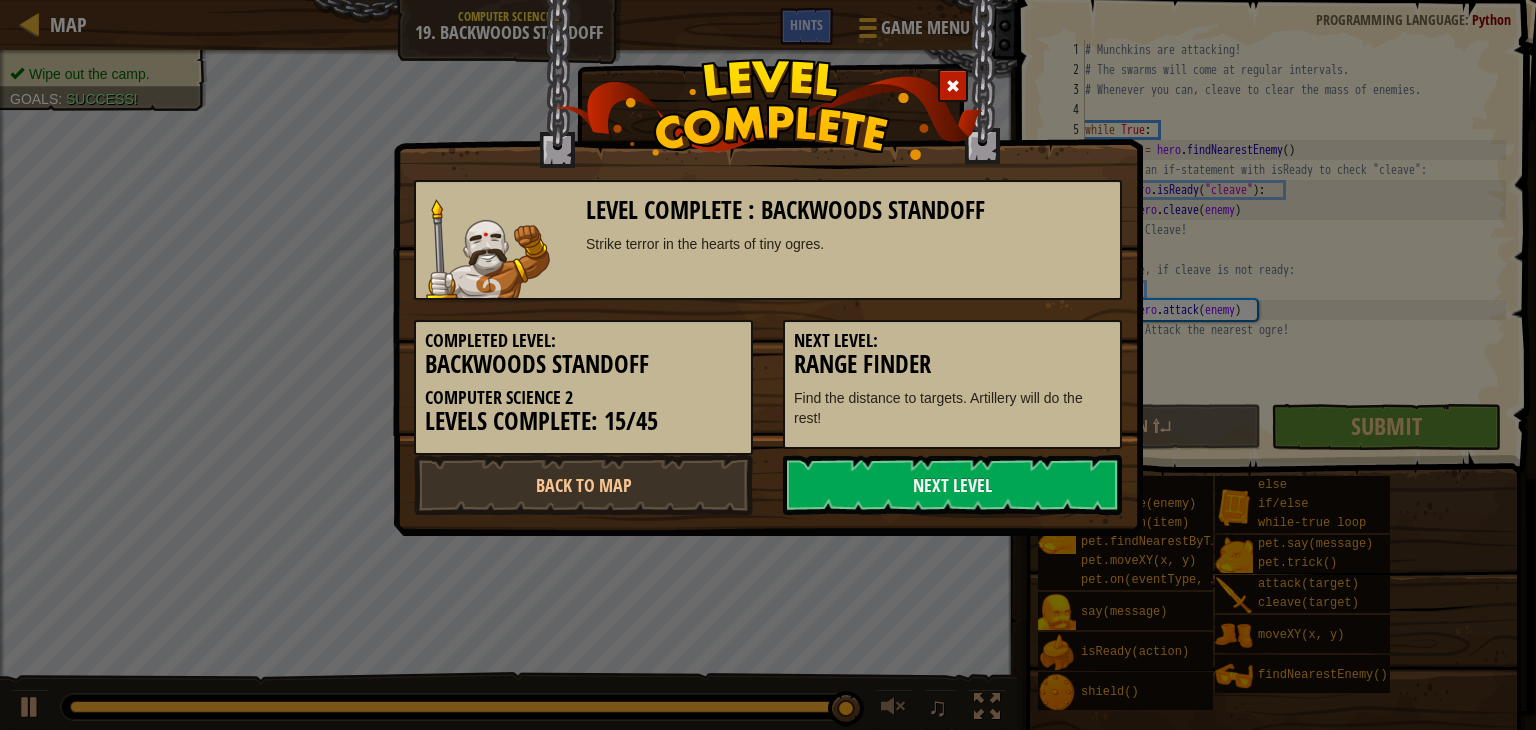 click on "Find the distance to targets. Artillery will do the rest!" at bounding box center (952, 408) 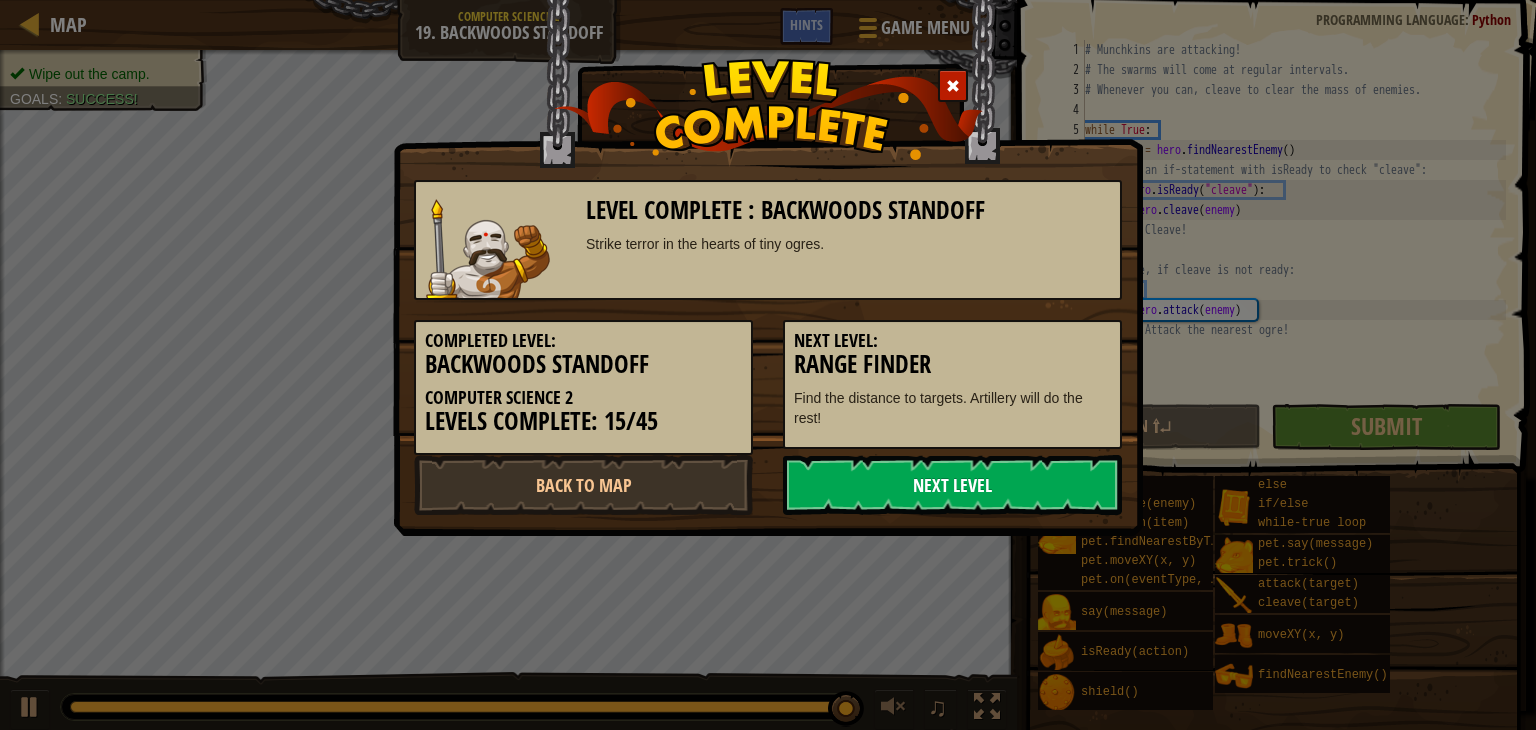 click on "Next Level" at bounding box center [952, 485] 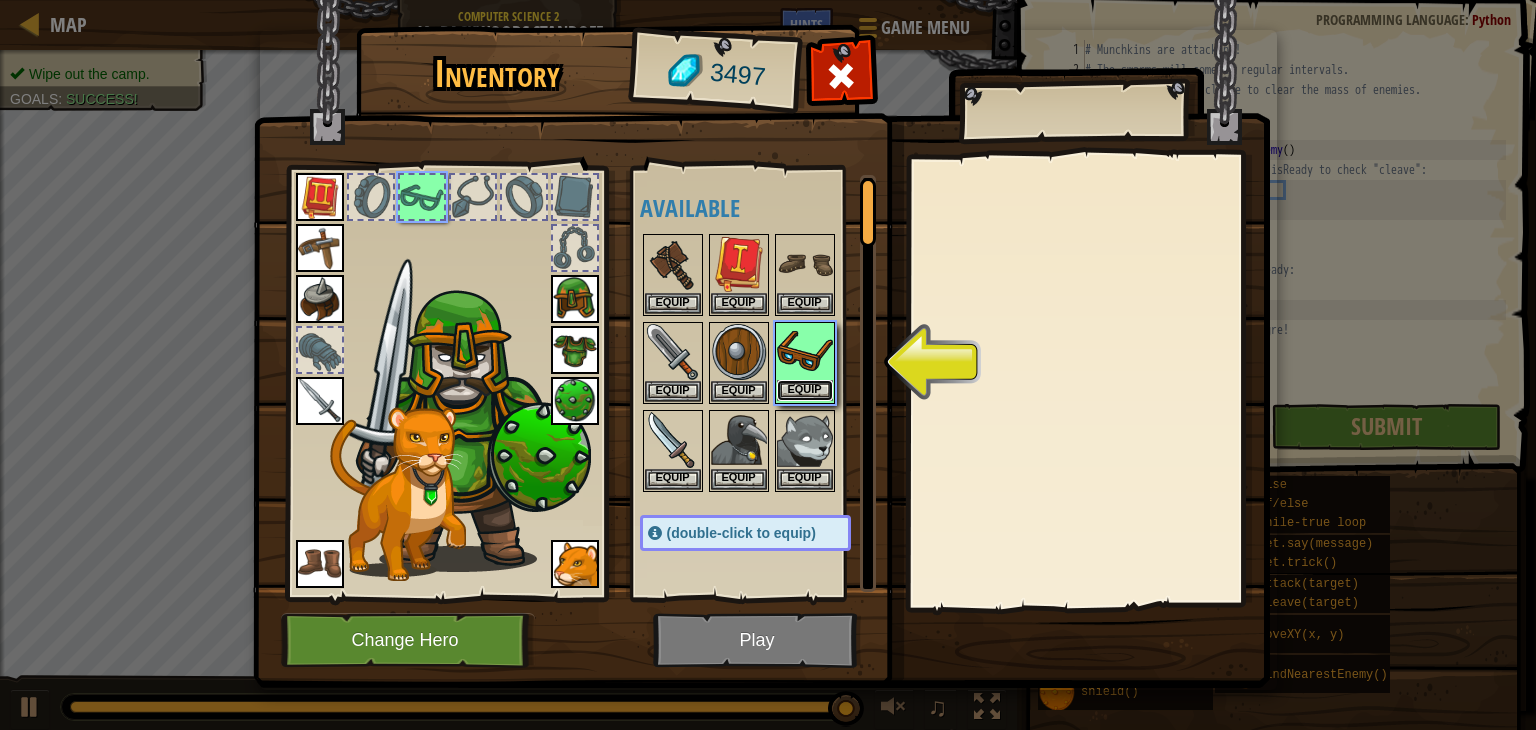 click on "Equip" at bounding box center [805, 390] 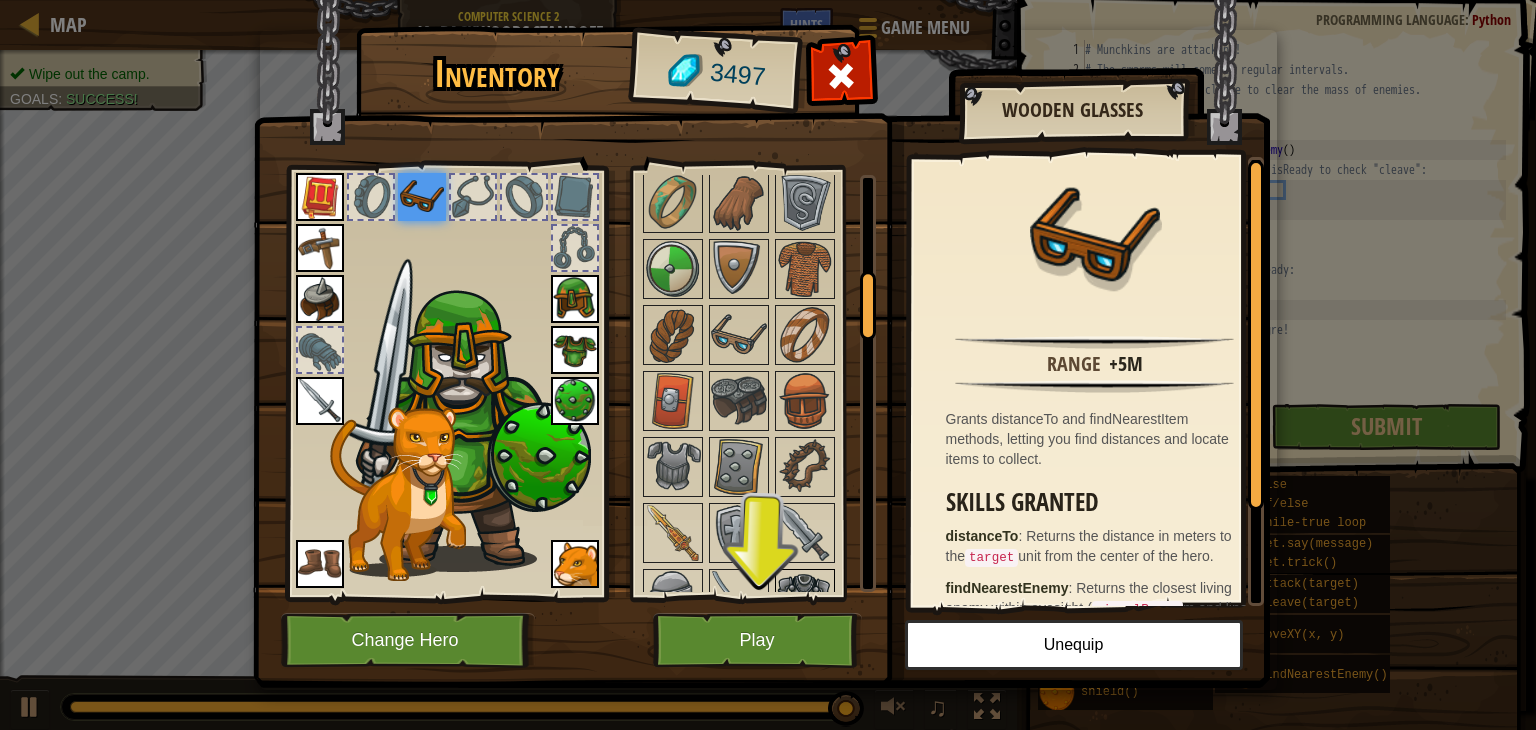 scroll, scrollTop: 1000, scrollLeft: 0, axis: vertical 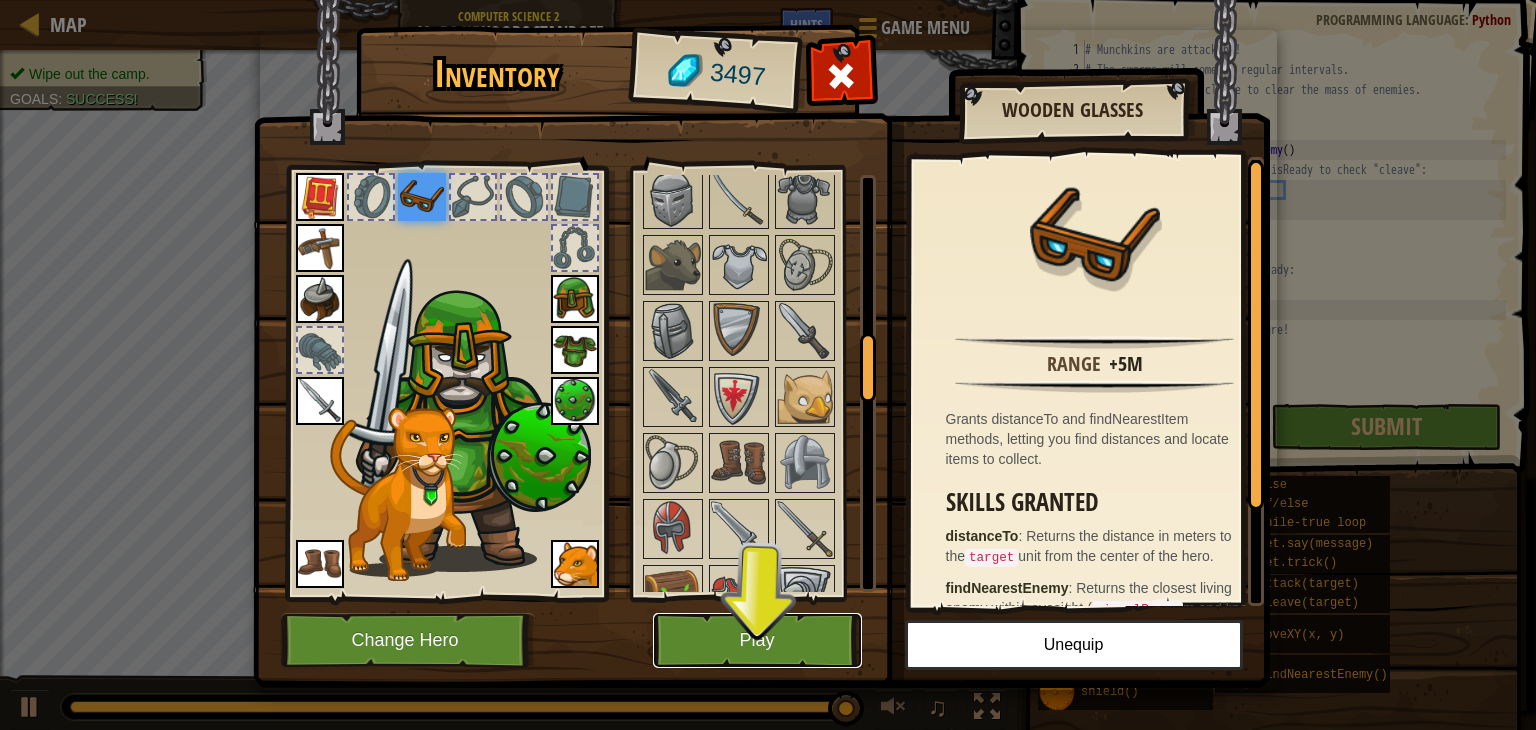 click on "Play" at bounding box center [757, 640] 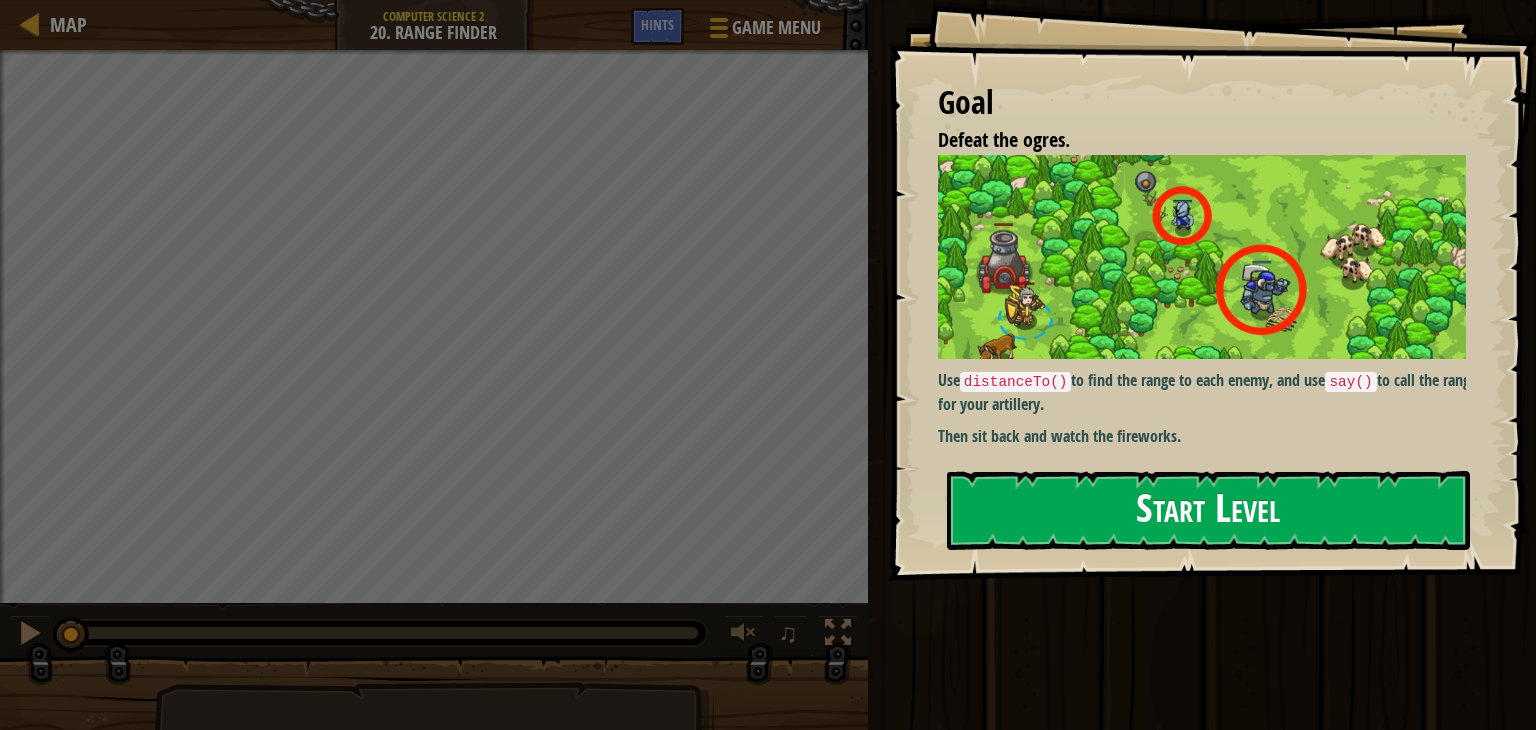 click on "Start Level" at bounding box center (1208, 510) 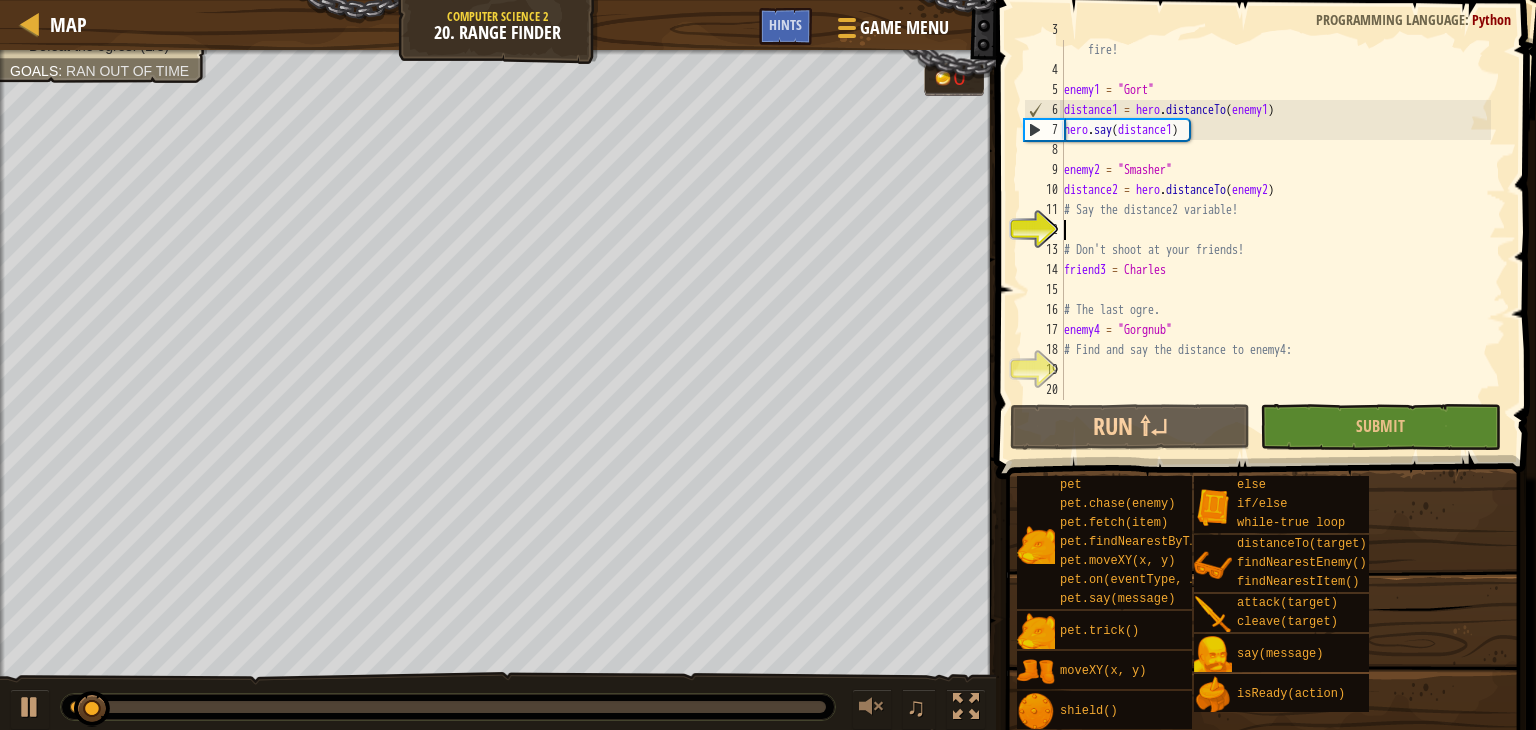 scroll, scrollTop: 60, scrollLeft: 0, axis: vertical 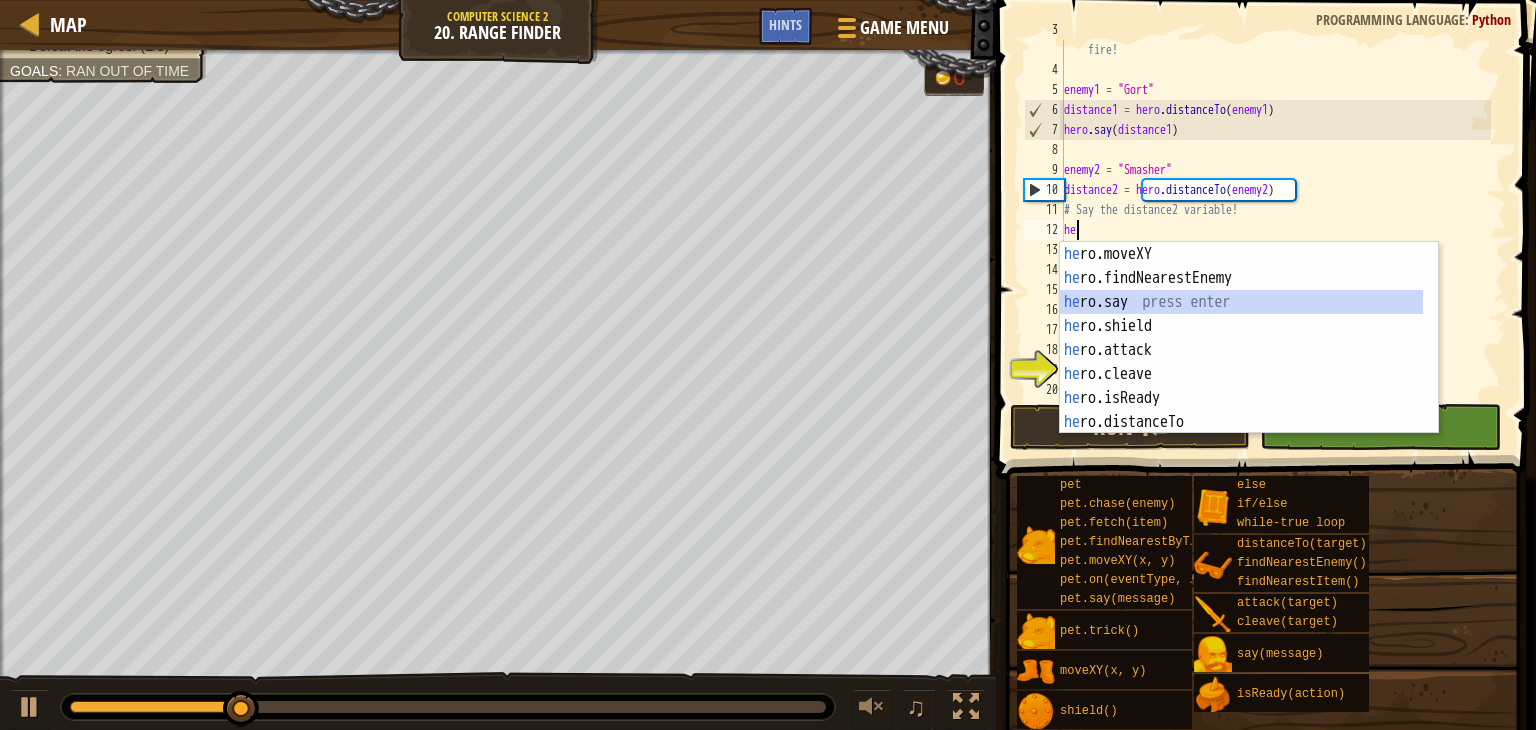 click on "he ro.moveXY press enter he ro.findNearestEnemy press enter he ro.say press enter he ro.shield press enter he ro.attack press enter he ro.cleave press enter he ro.isReady press enter he ro.distanceTo press enter he ro.findNearestItem press enter" at bounding box center (1241, 362) 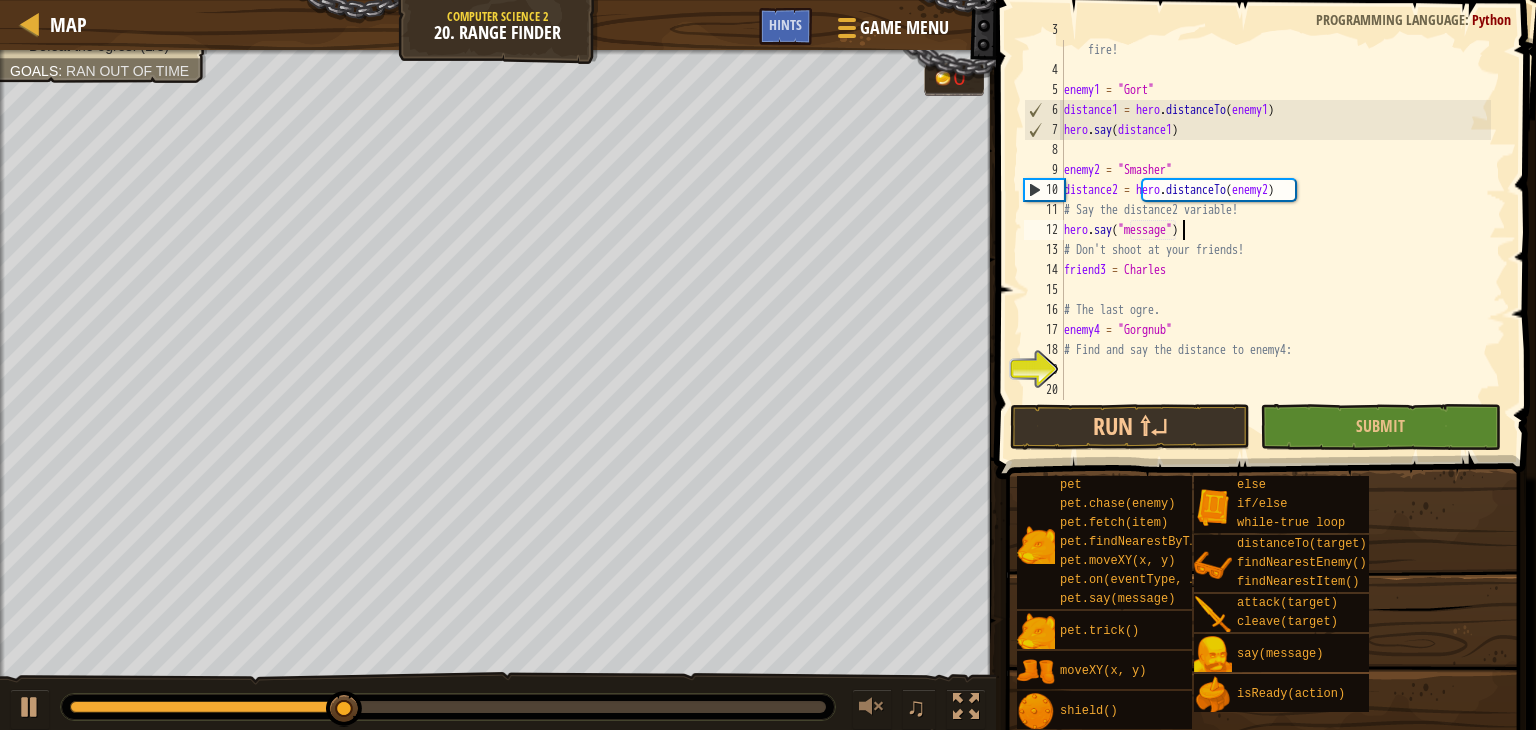 click on "# Say the distance for each enemy to tell the artillery where to       fire! enemy1   =   "[NAME]" distance1   =   hero . distanceTo ( enemy1 ) hero . say ( distance1 ) enemy2   =   "[NAME]" distance2   =   hero . distanceTo ( enemy2 ) # Say the distance2 variable! hero . say ( "message" ) # Don't shoot at your friends! friend3   =   "[NAME]" # The last ogre. enemy4   =   "[NAME]" # Find and say the distance to enemy4:" at bounding box center [1275, 230] 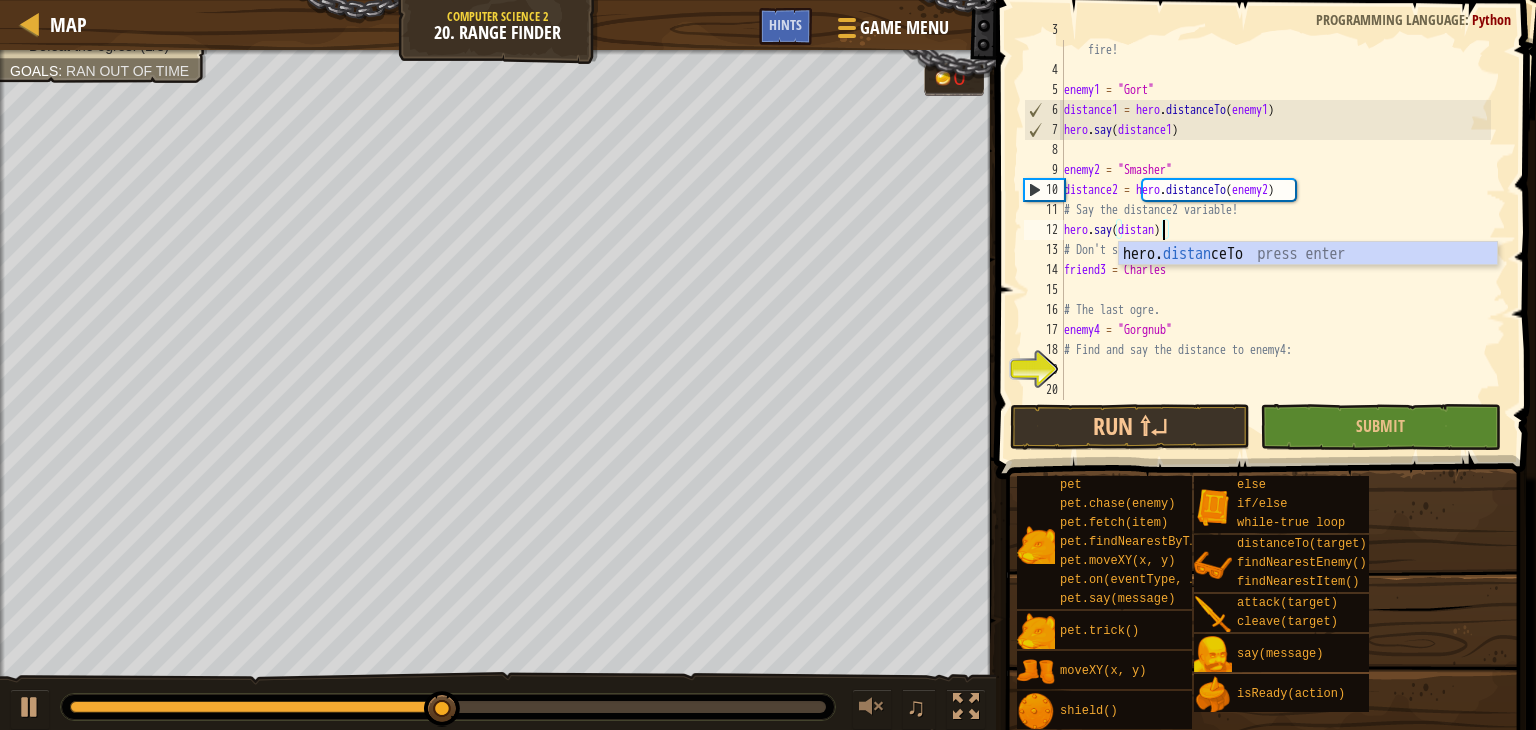 scroll, scrollTop: 9, scrollLeft: 8, axis: both 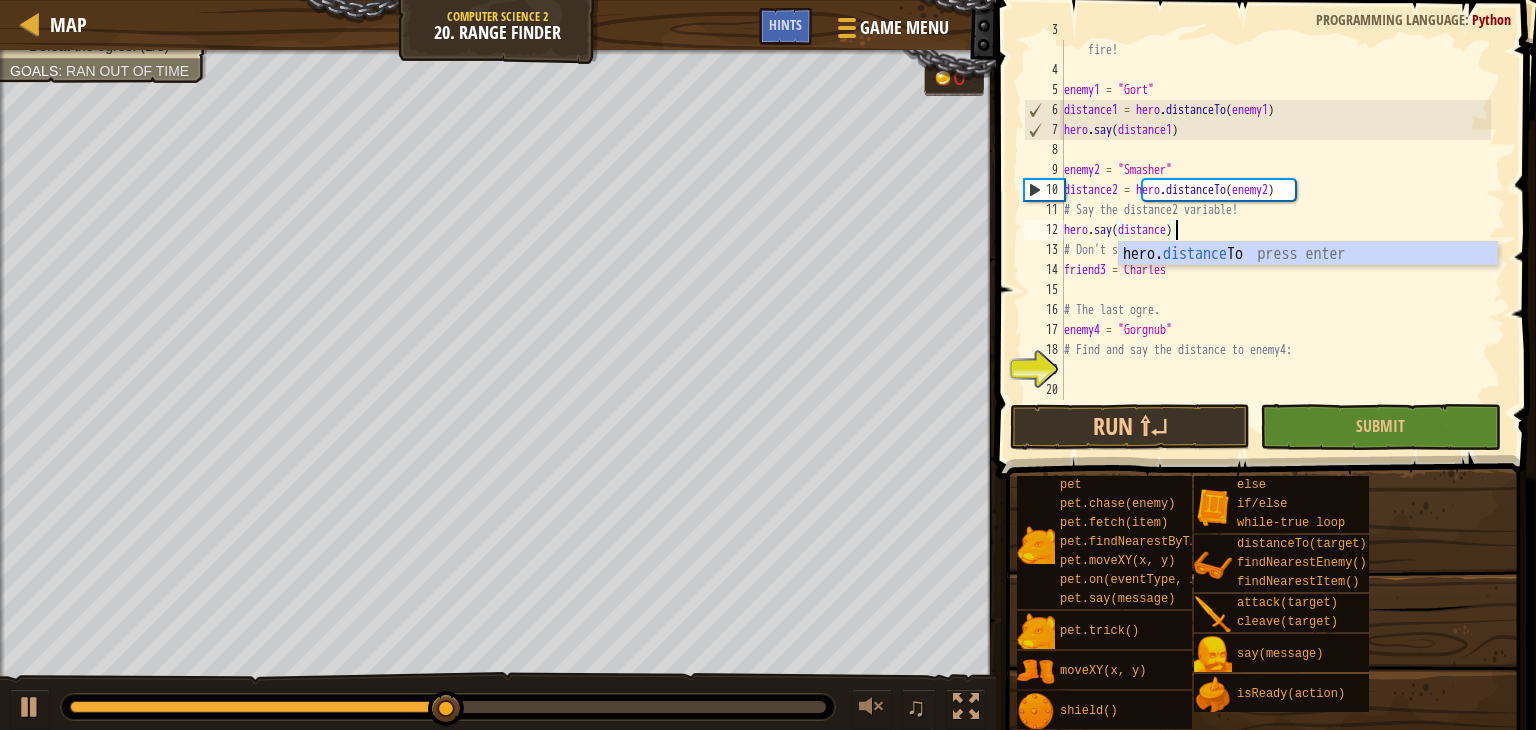 type on "hero.say(distance2)" 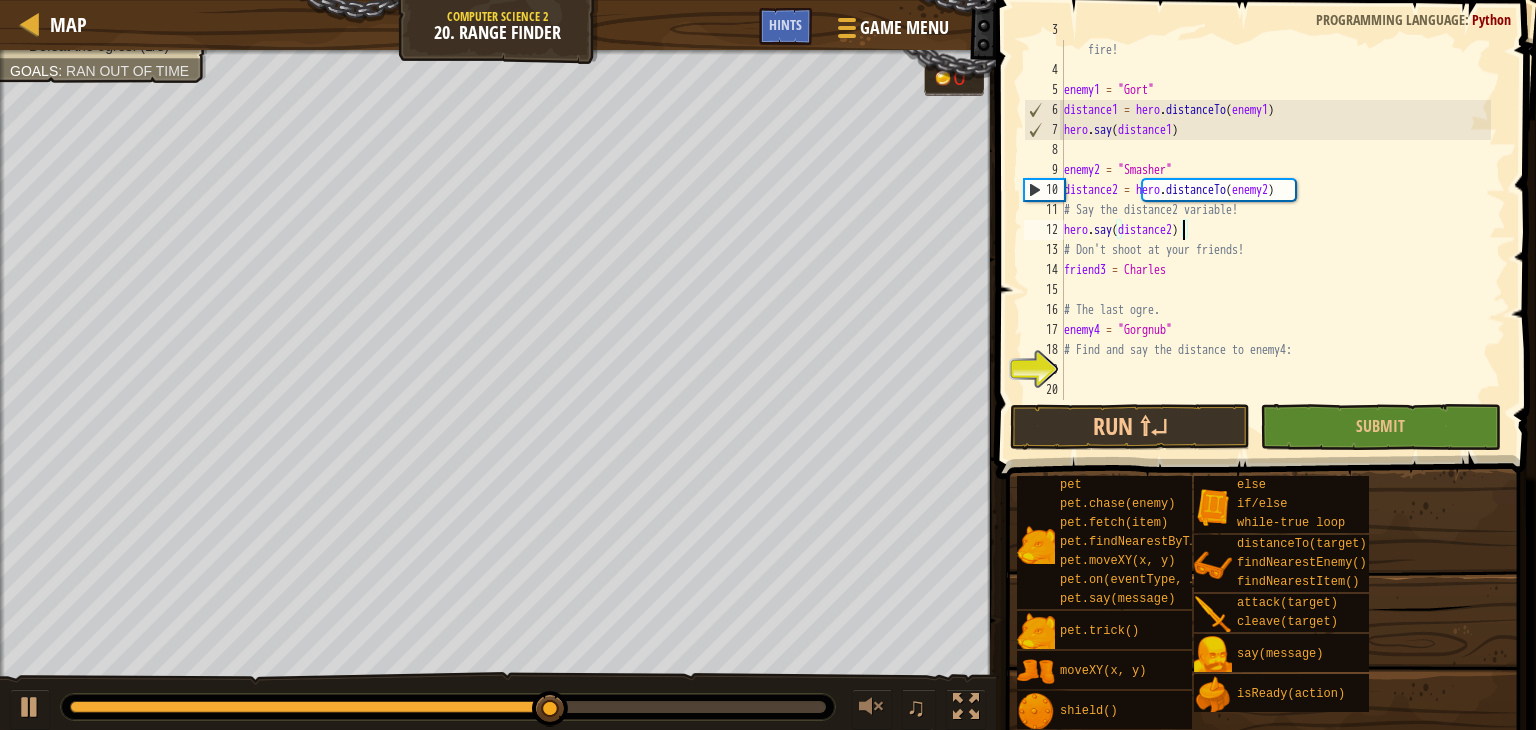 click on "# Say the distance for each enemy to tell the artillery where to       fire! enemy1   =   "[NAME]" distance1   =   hero . distanceTo ( enemy1 ) hero . say ( distance1 ) enemy2   =   "[NAME]" distance2   =   hero . distanceTo ( enemy2 ) # Say the distance2 variable! hero . say ( distance2 ) # Don't shoot at your friends! friend3   =   "[NAME]" # The last ogre. enemy4   =   "[NAME]" # Find and say the distance to enemy4:" at bounding box center (1275, 230) 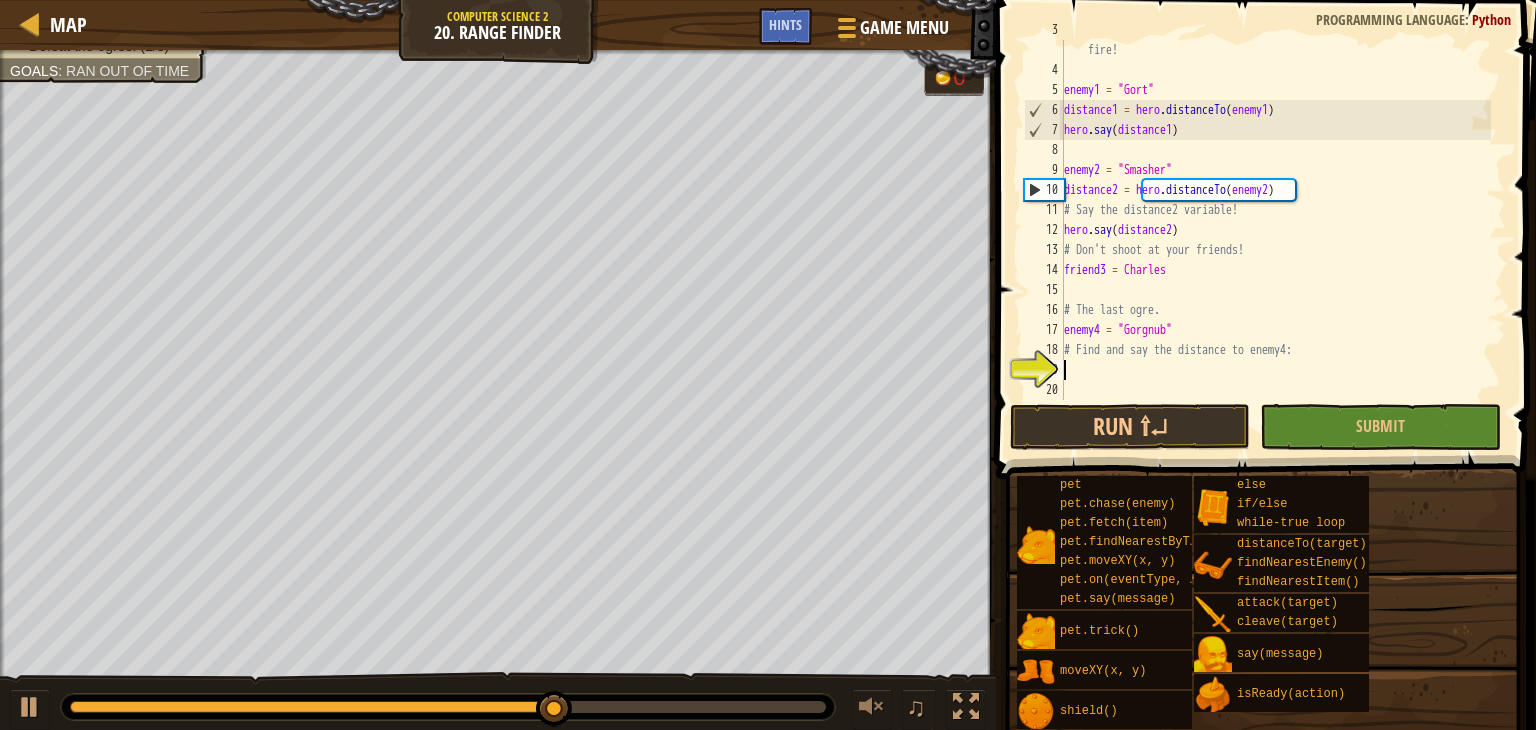 scroll, scrollTop: 9, scrollLeft: 0, axis: vertical 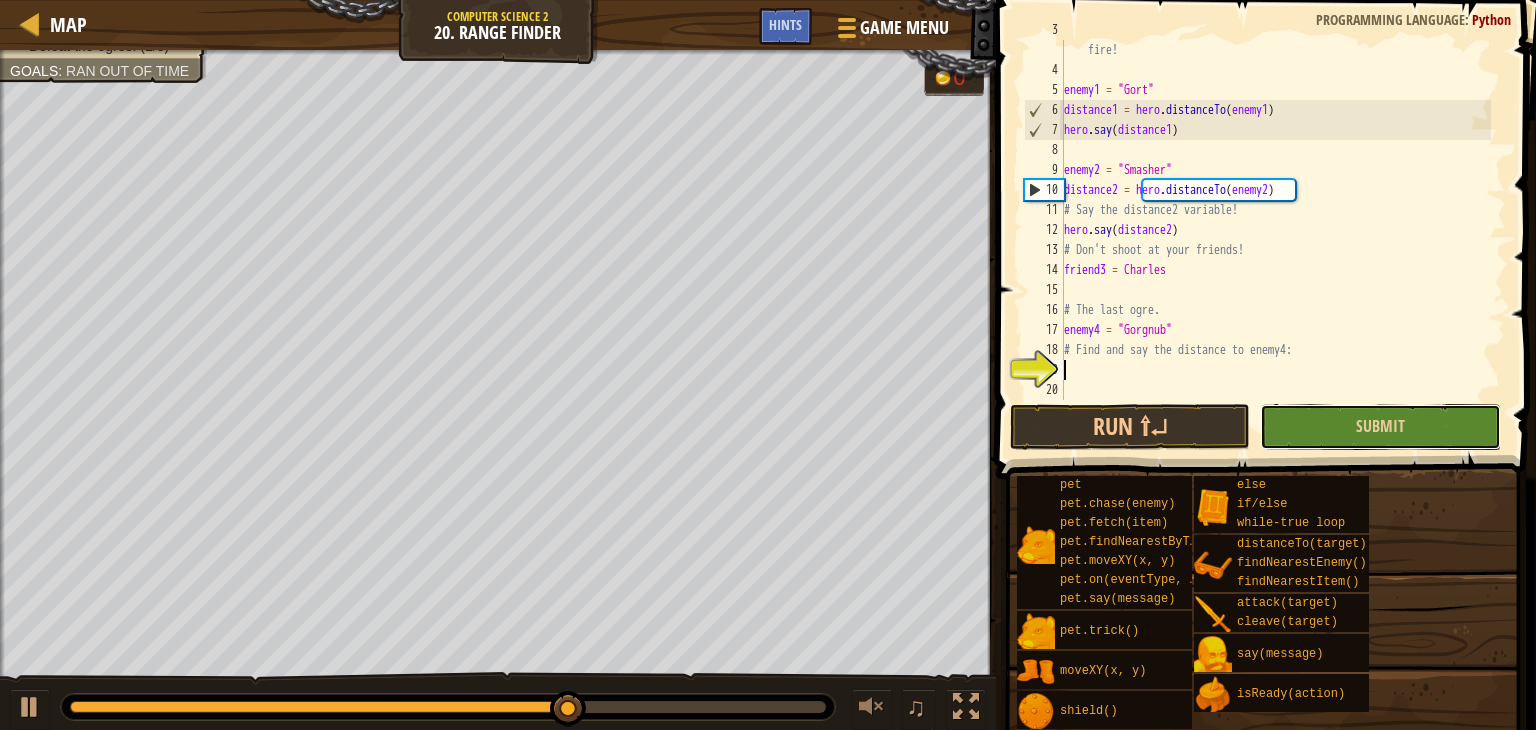 click on "Submit" at bounding box center [1380, 427] 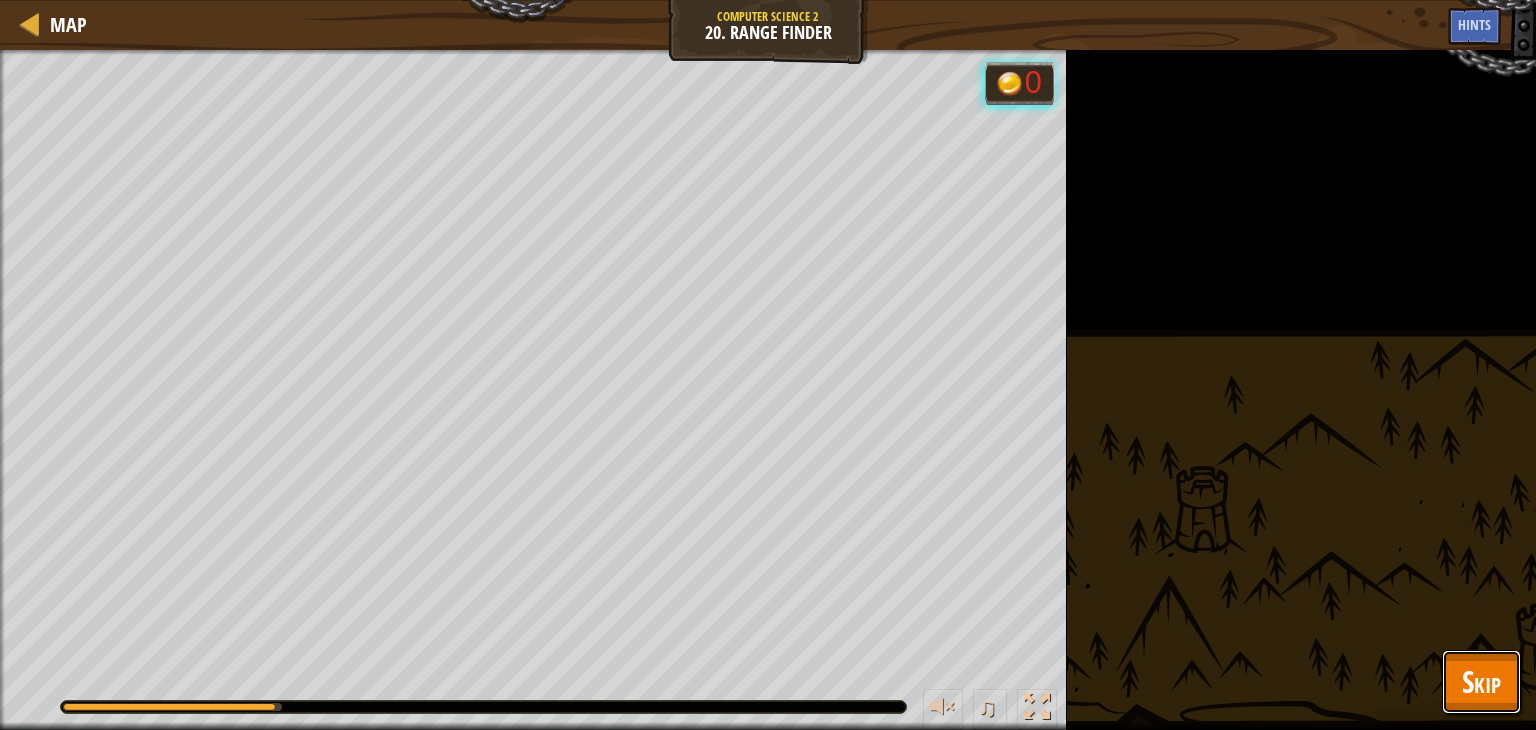 click on "Skip" at bounding box center [1481, 681] 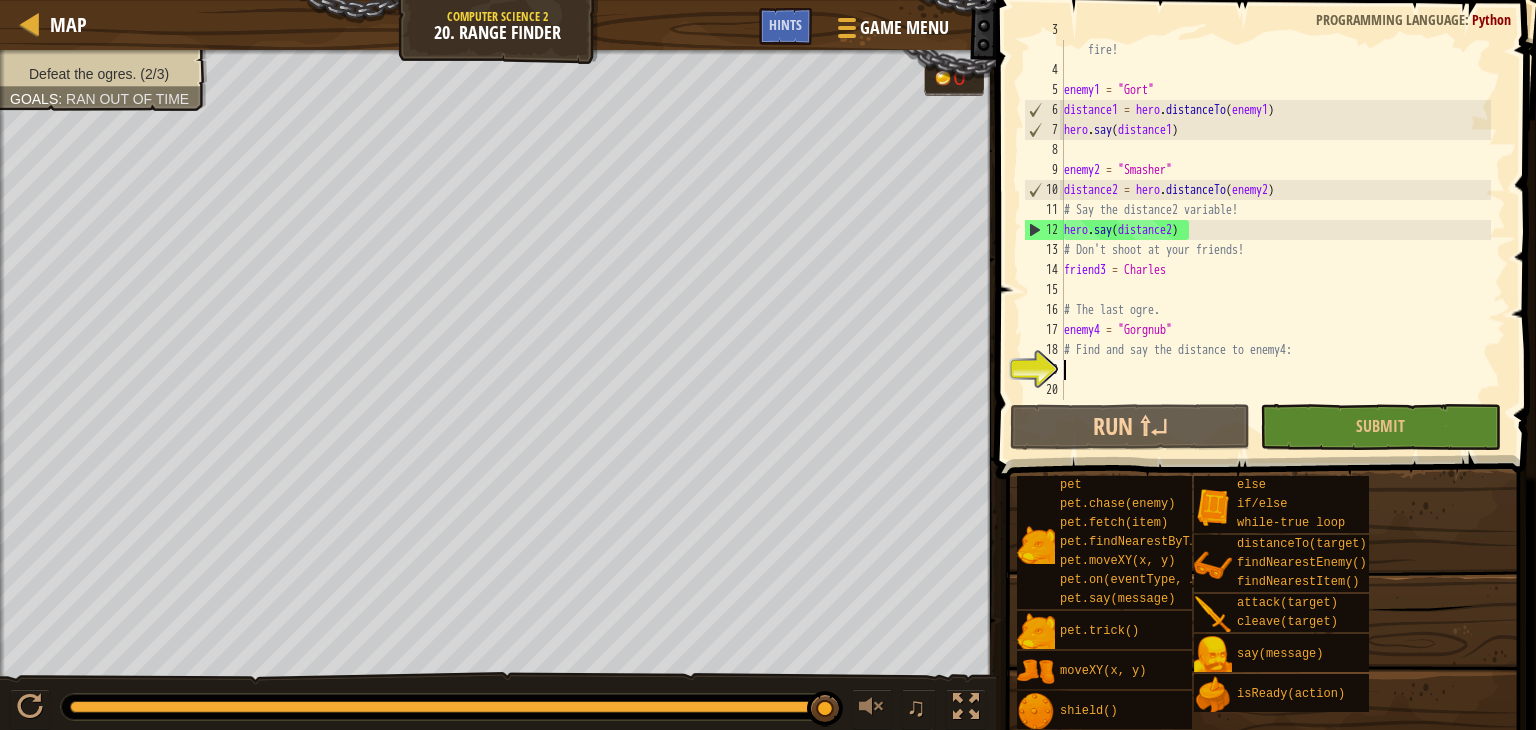 click on "# Say the distance for each enemy to tell the artillery where to       fire! enemy1   =   "[NAME]" distance1   =   hero . distanceTo ( enemy1 ) hero . say ( distance1 ) enemy2   =   "[NAME]" distance2   =   hero . distanceTo ( enemy2 ) # Say the distance2 variable! hero . say ( distance2 ) # Don't shoot at your friends! friend3   =   "[NAME]" # The last ogre. enemy4   =   "[NAME]" # Find and say the distance to enemy4:" at bounding box center [1275, 230] 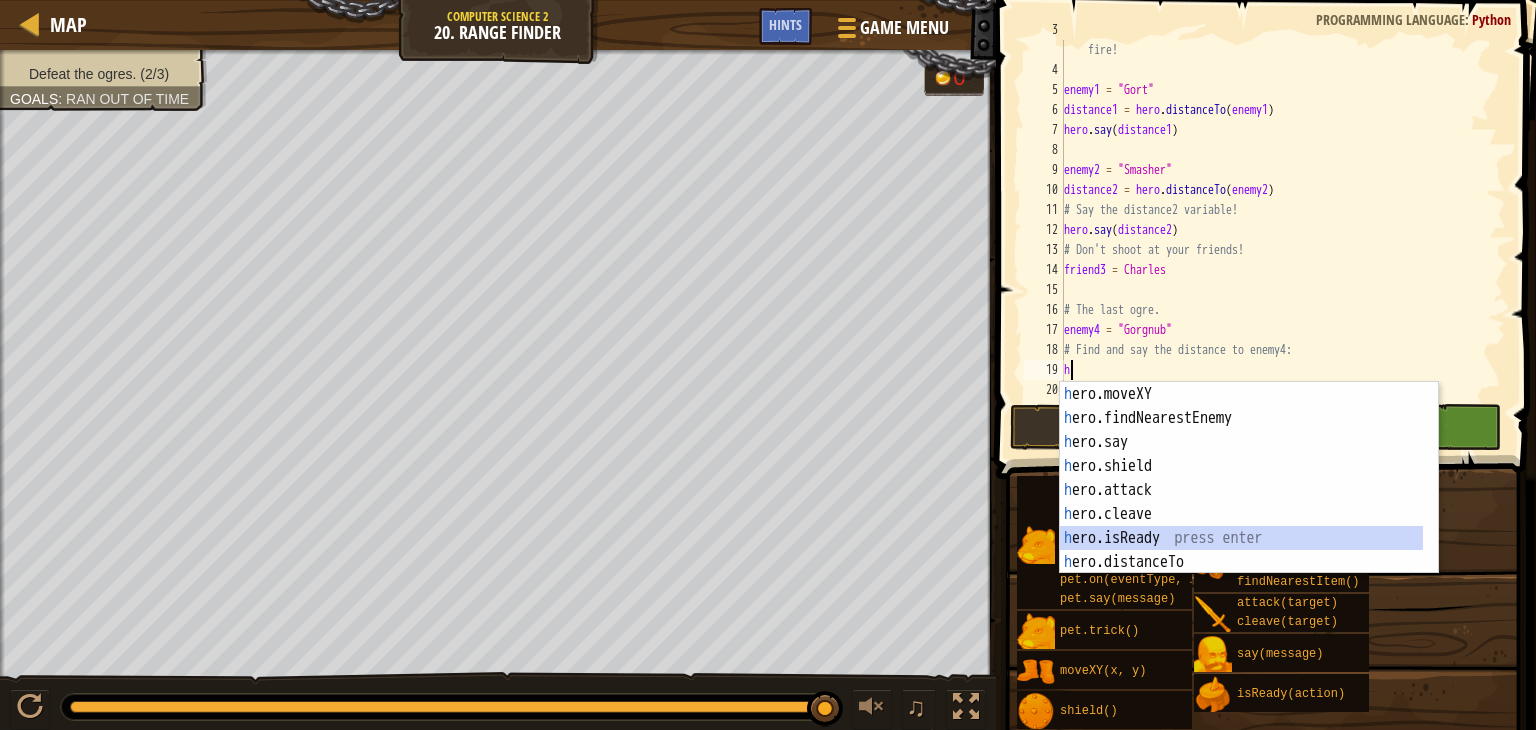 click on "h ero.moveXY press enter h ero.findNearestEnemy press enter h ero.say press enter h ero.shield press enter h ero.attack press enter h ero.cleave press enter h ero.isReady press enter h ero.distanceTo press enter h ero.findNearestItem press enter" at bounding box center (1249, 502) 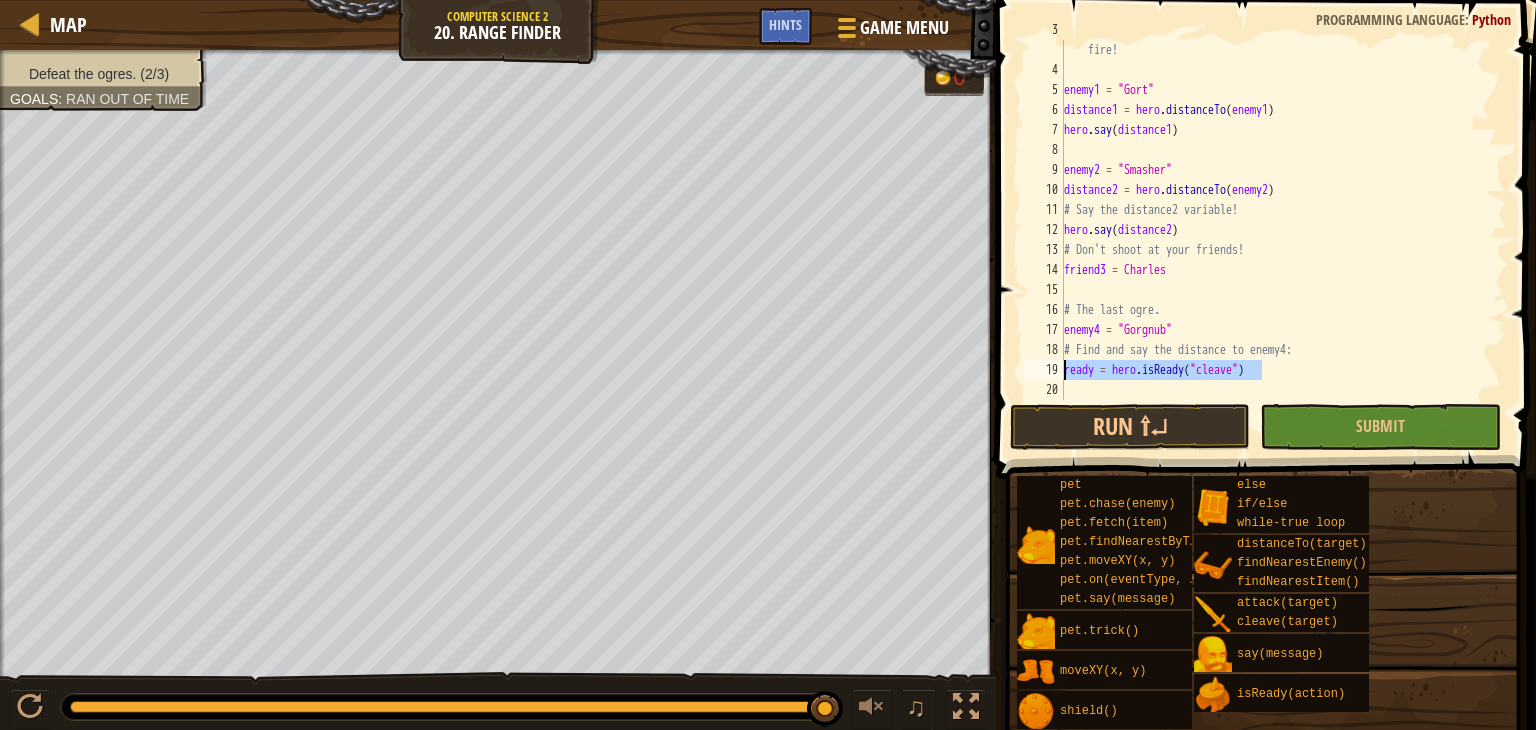 drag, startPoint x: 1281, startPoint y: 368, endPoint x: 1058, endPoint y: 373, distance: 223.05605 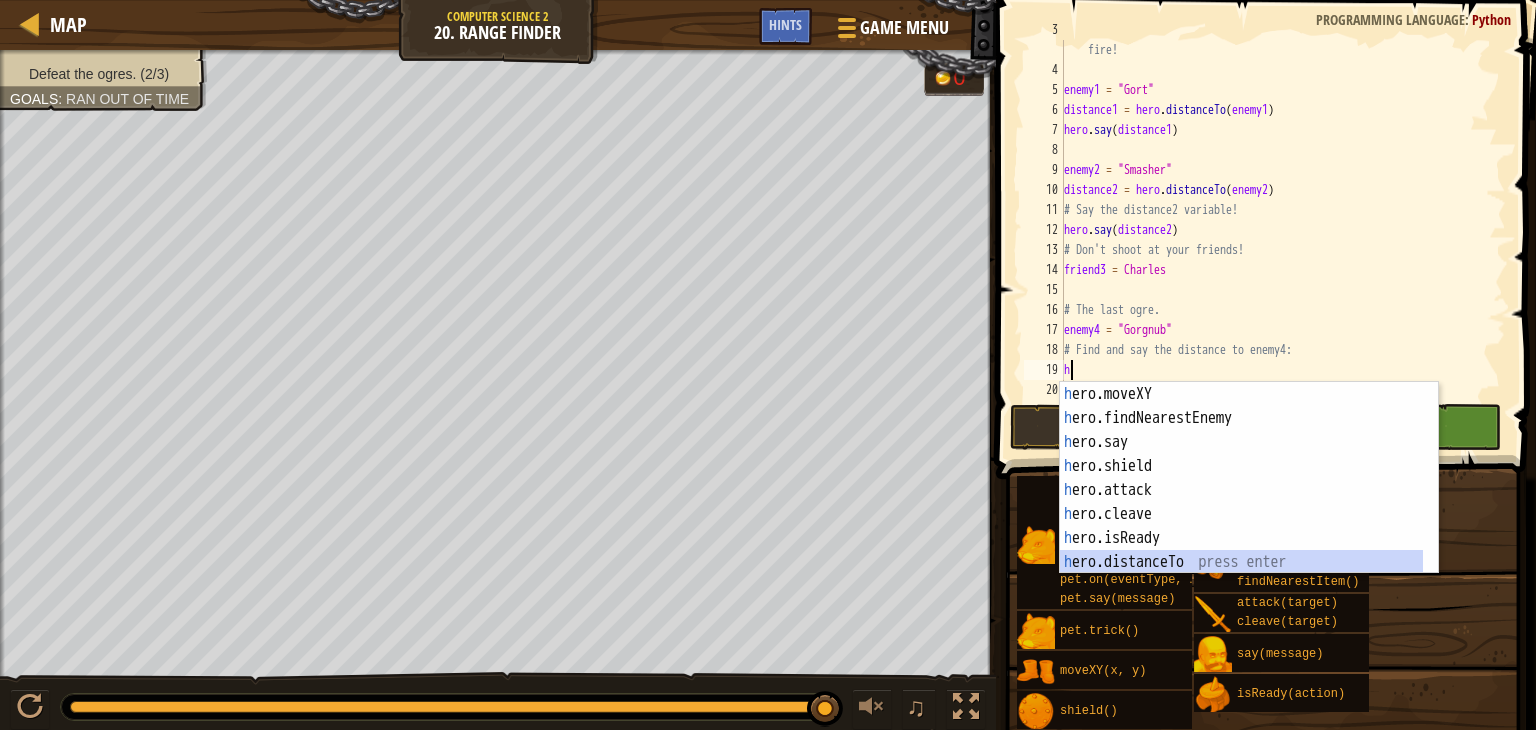 click on "h ero.moveXY press enter h ero.findNearestEnemy press enter h ero.say press enter h ero.shield press enter h ero.attack press enter h ero.cleave press enter h ero.isReady press enter h ero.distanceTo press enter h ero.findNearestItem press enter" at bounding box center [1241, 502] 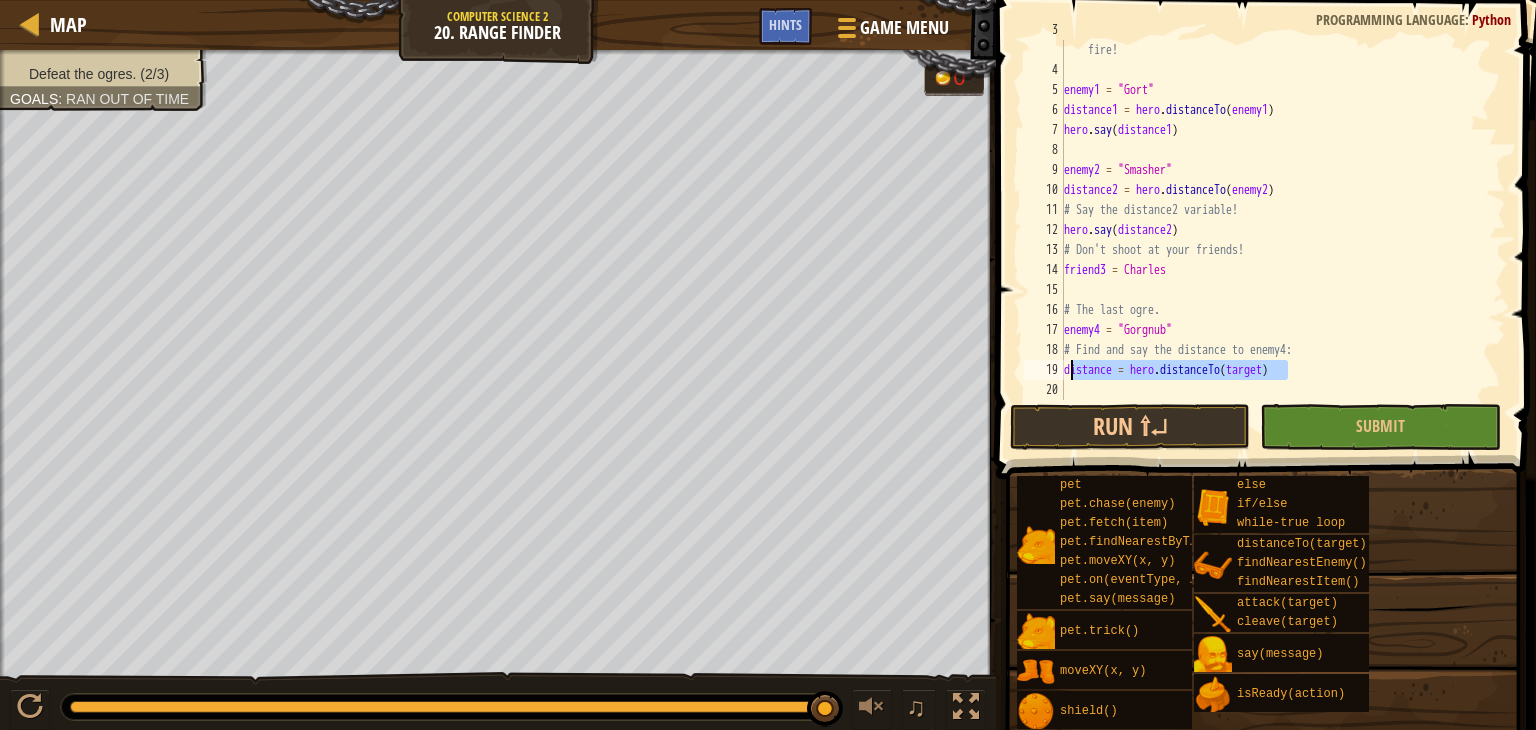 drag, startPoint x: 1288, startPoint y: 372, endPoint x: 1067, endPoint y: 369, distance: 221.02036 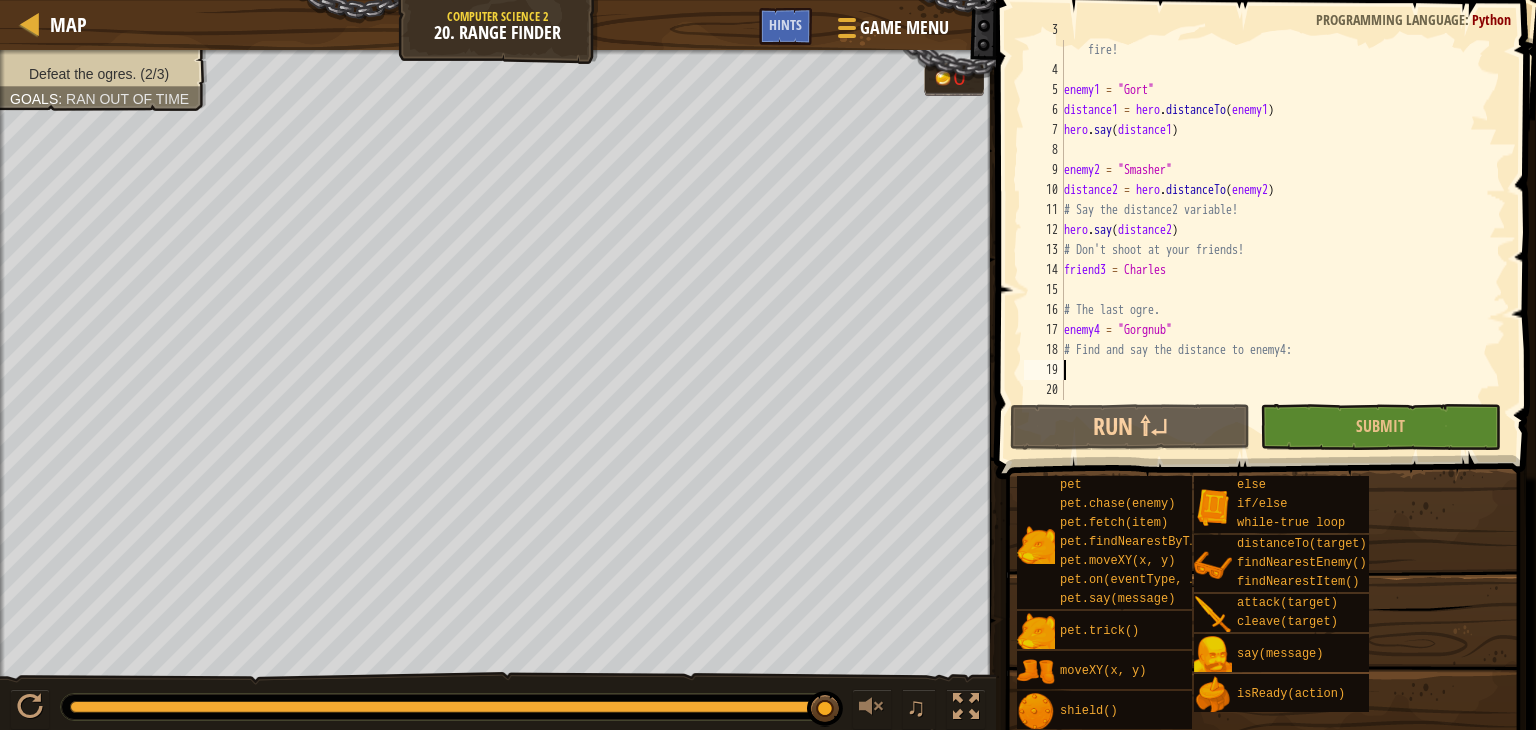 type on "# Find and say the distance to enemy4:" 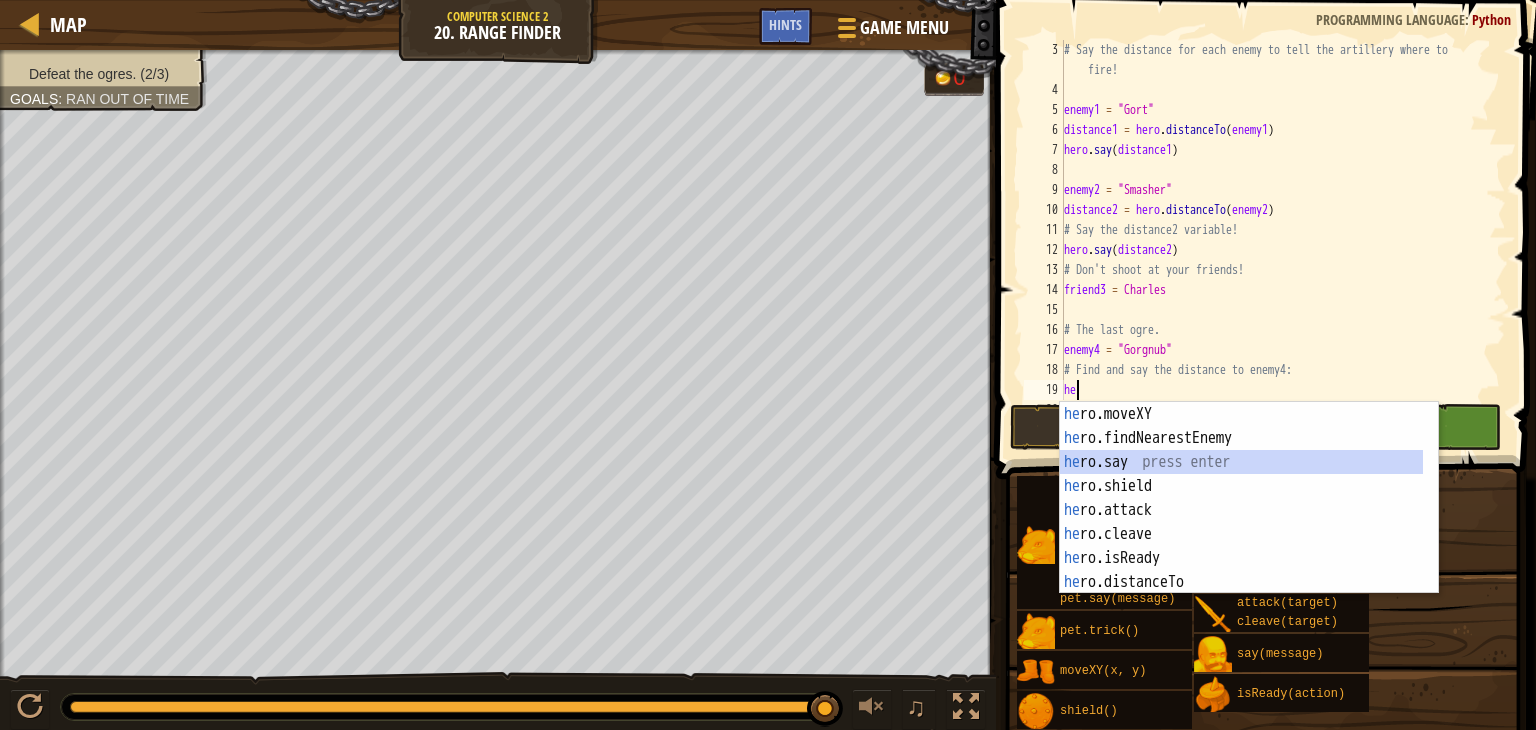 click on "he ro.moveXY press enter he ro.findNearestEnemy press enter he ro.say press enter he ro.shield press enter he ro.attack press enter he ro.cleave press enter he ro.isReady press enter he ro.distanceTo press enter he ro.findNearestItem press enter" at bounding box center (1241, 522) 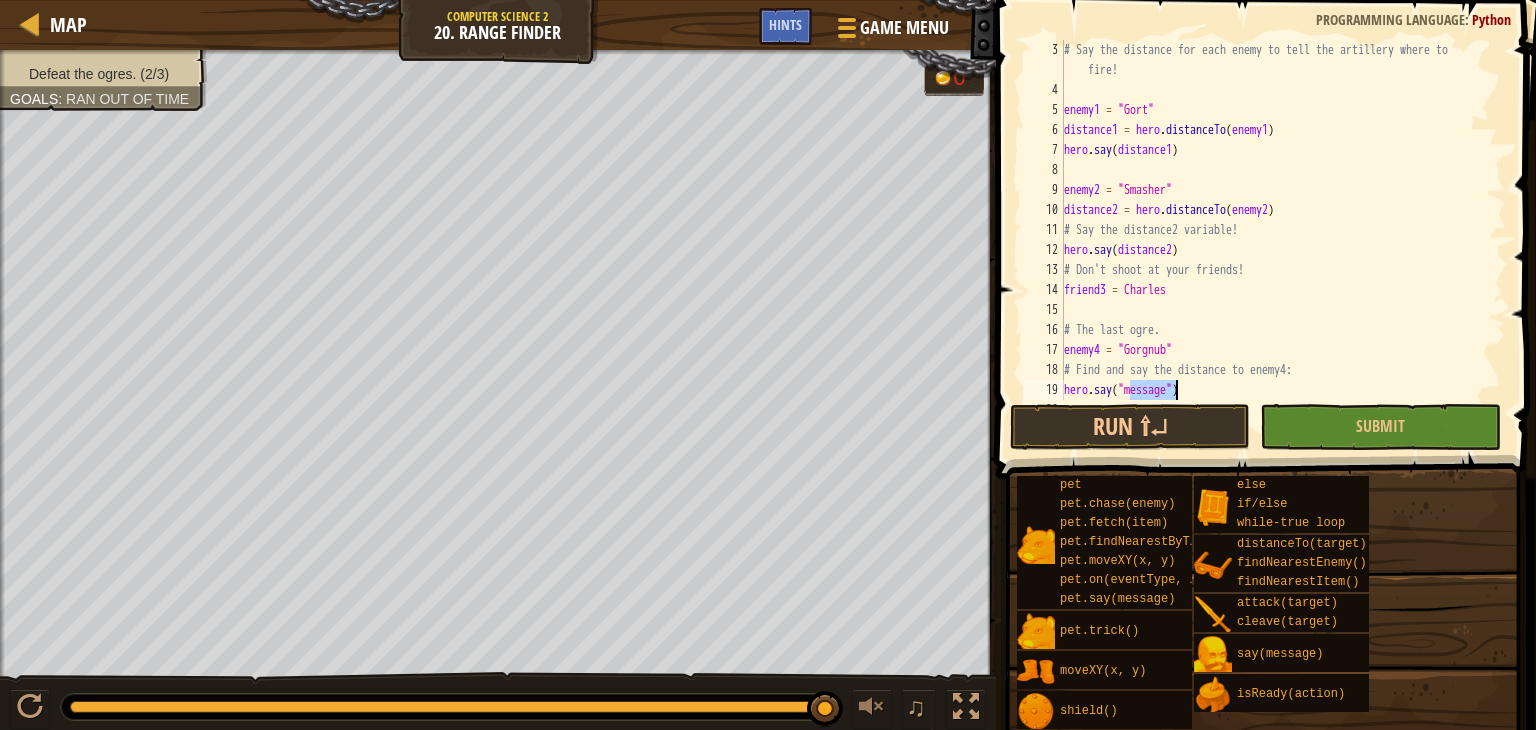 scroll, scrollTop: 60, scrollLeft: 0, axis: vertical 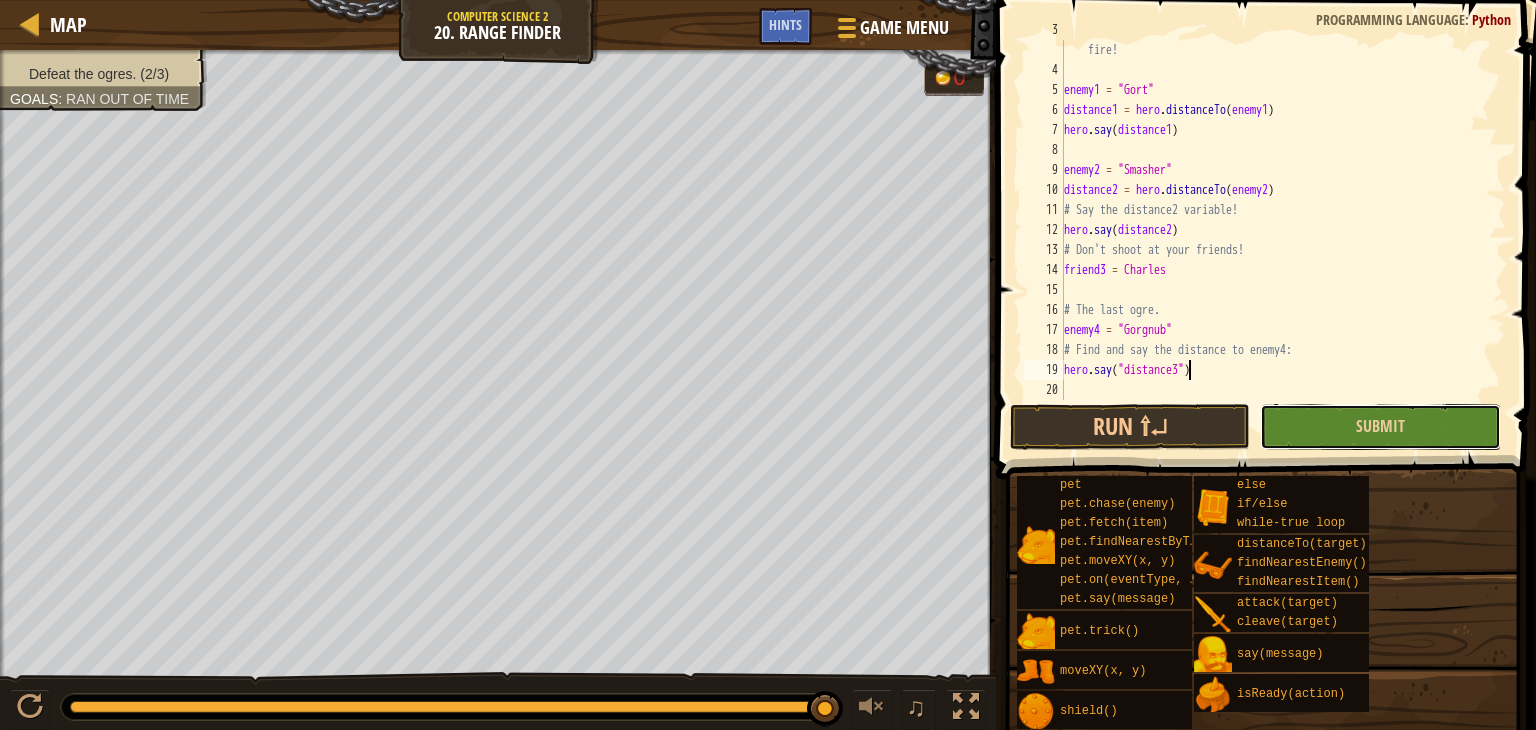 click on "Submit" at bounding box center (1380, 427) 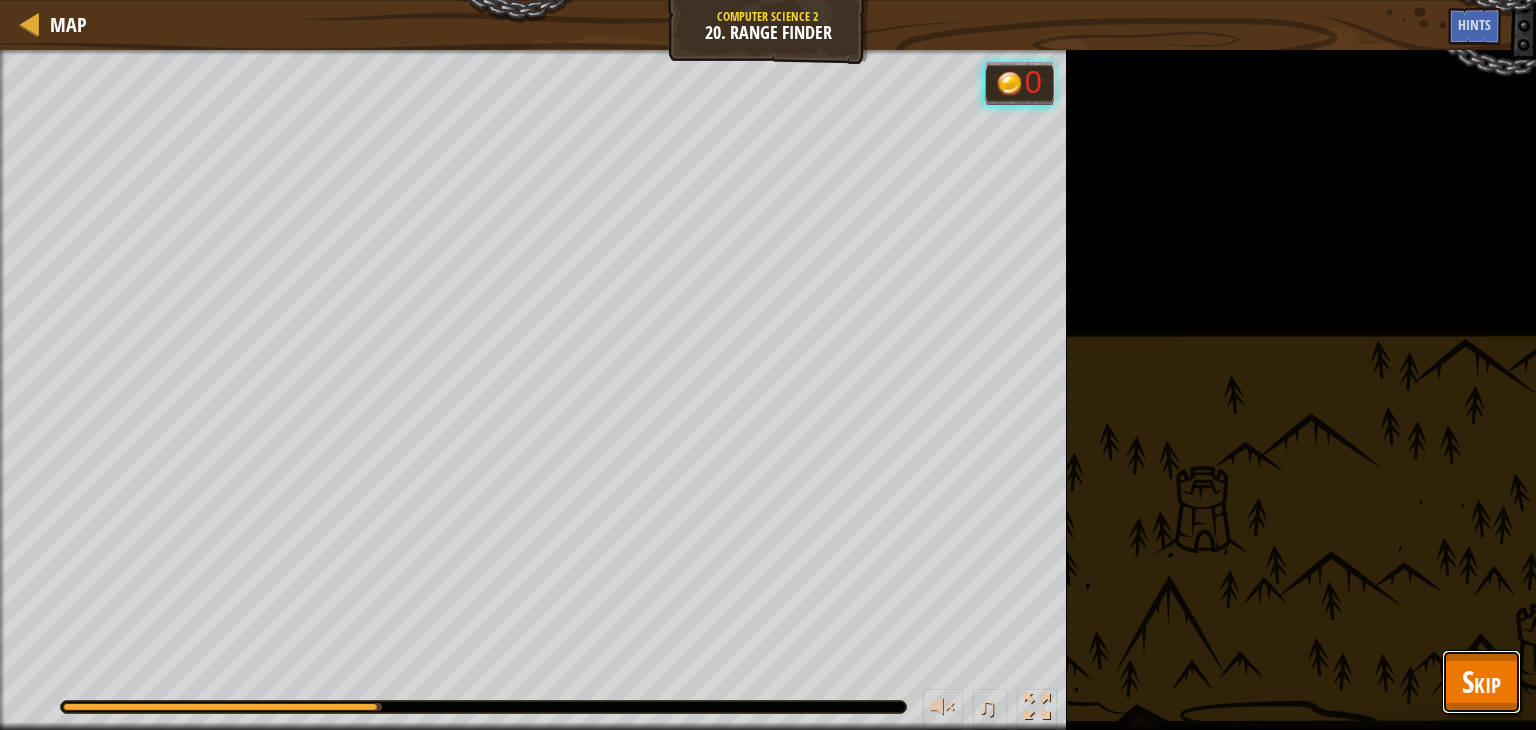 click on "Skip" at bounding box center (1481, 681) 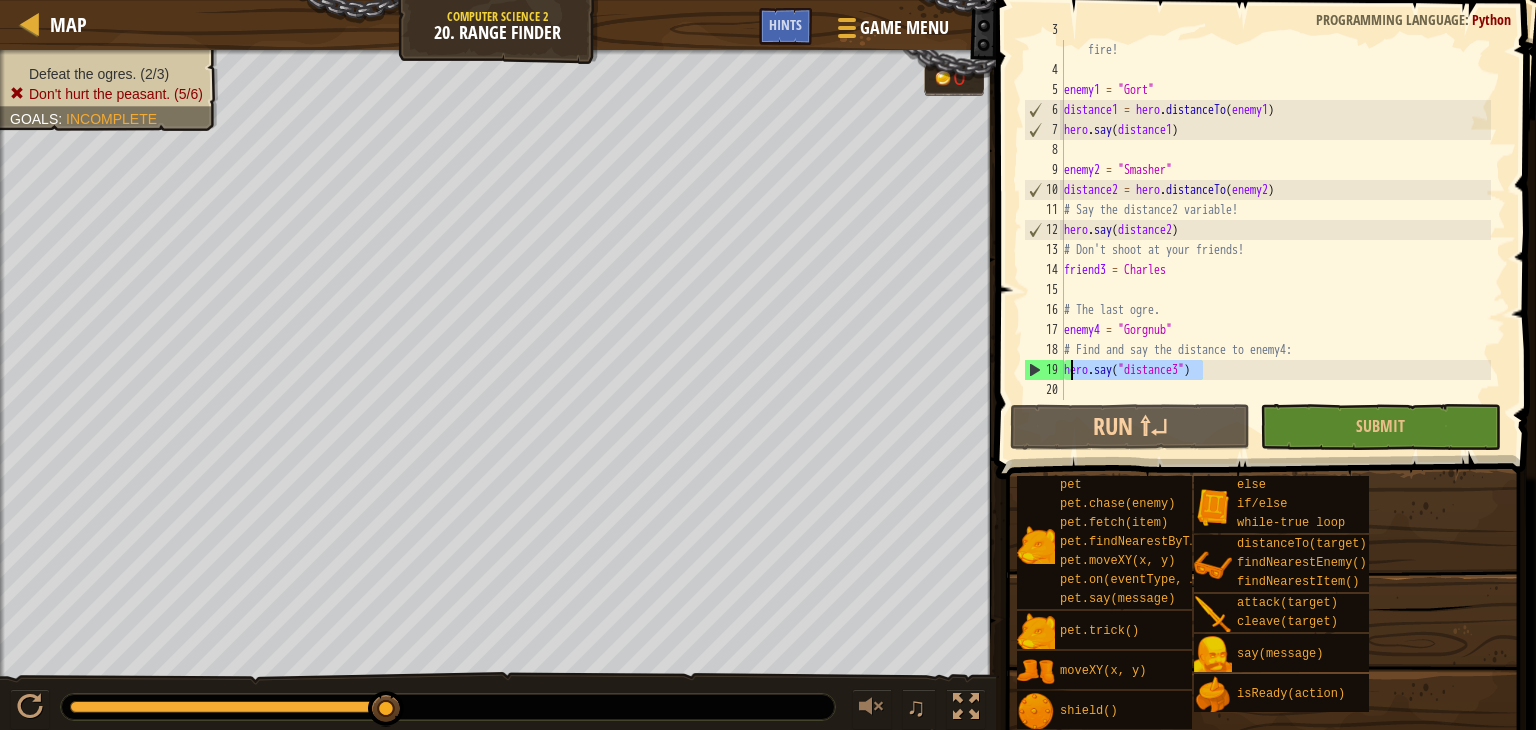 drag, startPoint x: 1219, startPoint y: 365, endPoint x: 1068, endPoint y: 373, distance: 151.21178 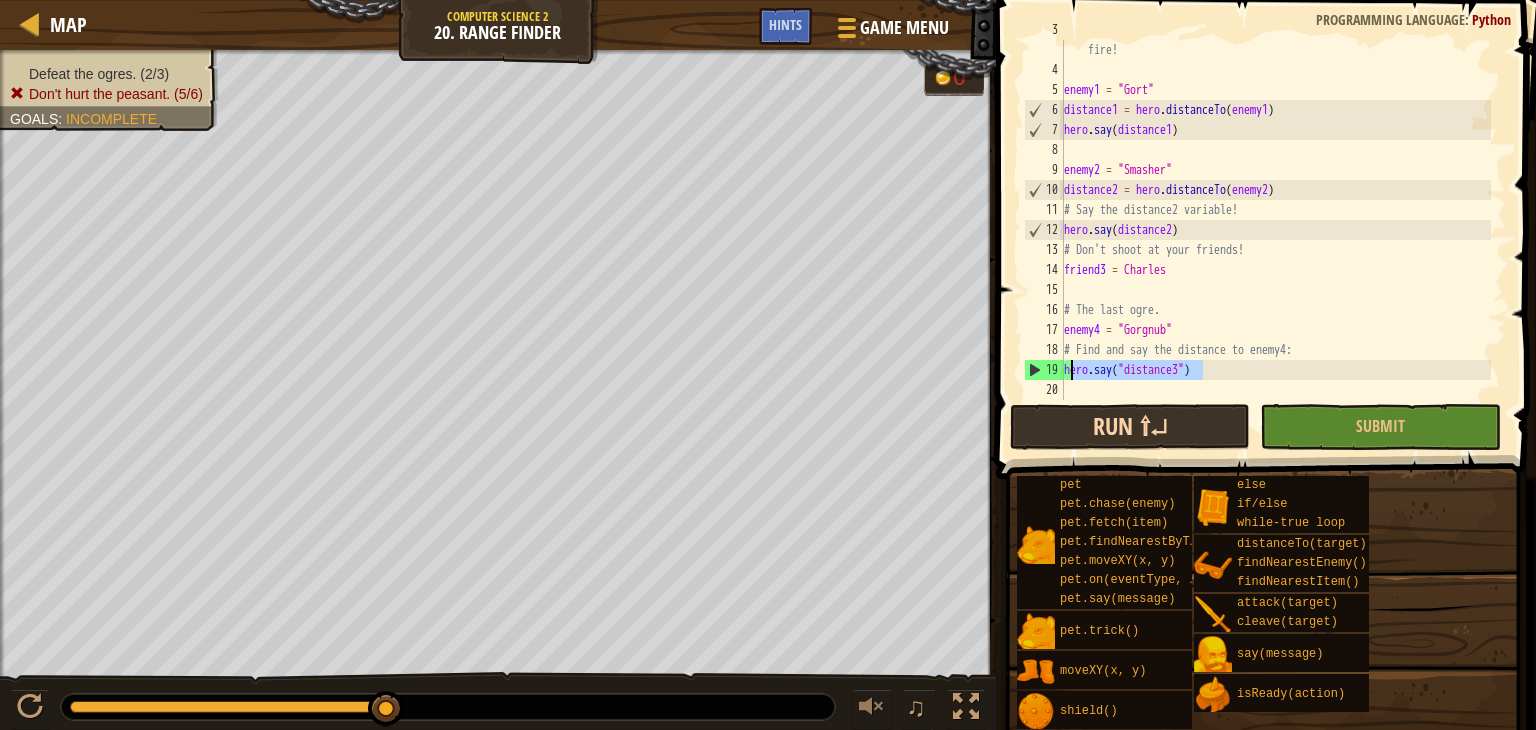 type on "h" 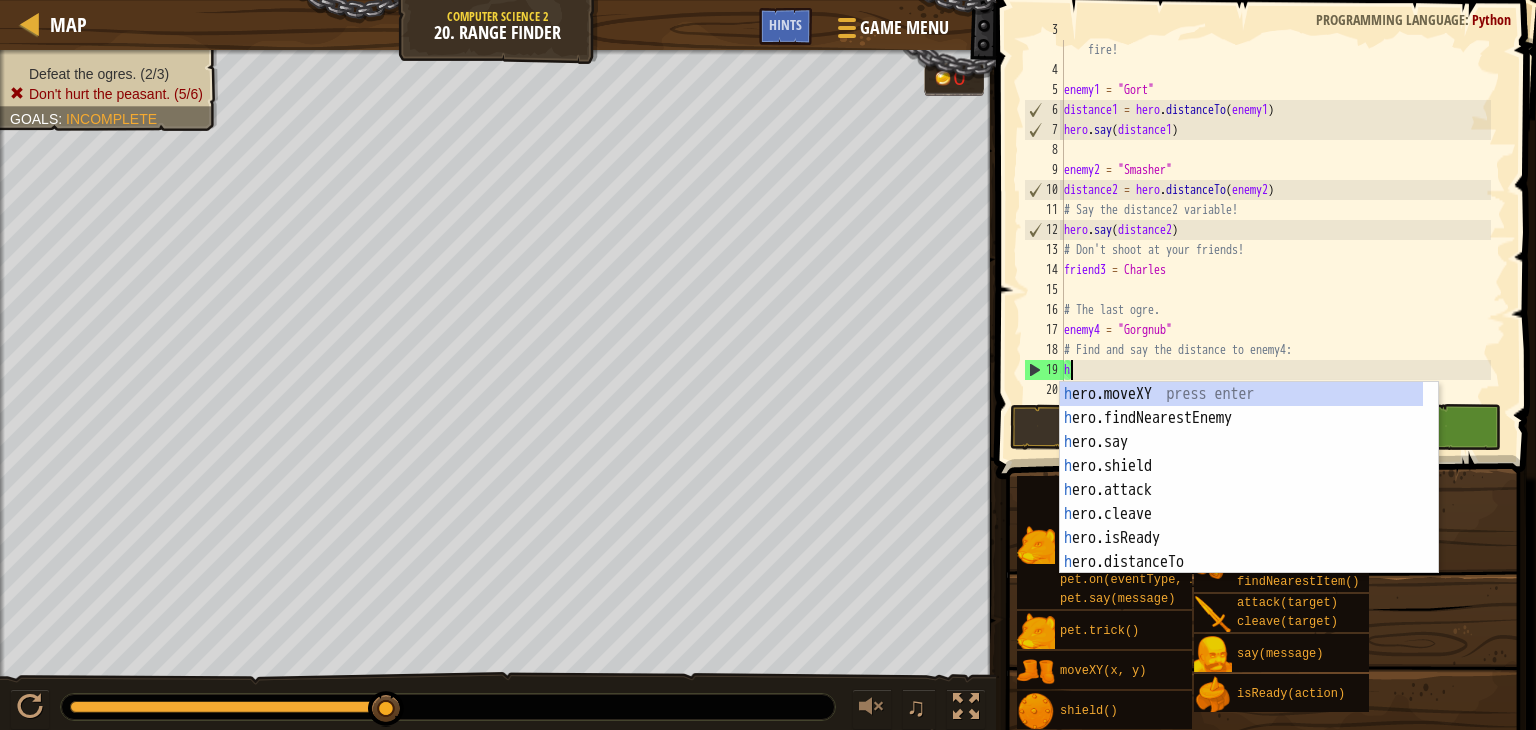 scroll, scrollTop: 9, scrollLeft: 0, axis: vertical 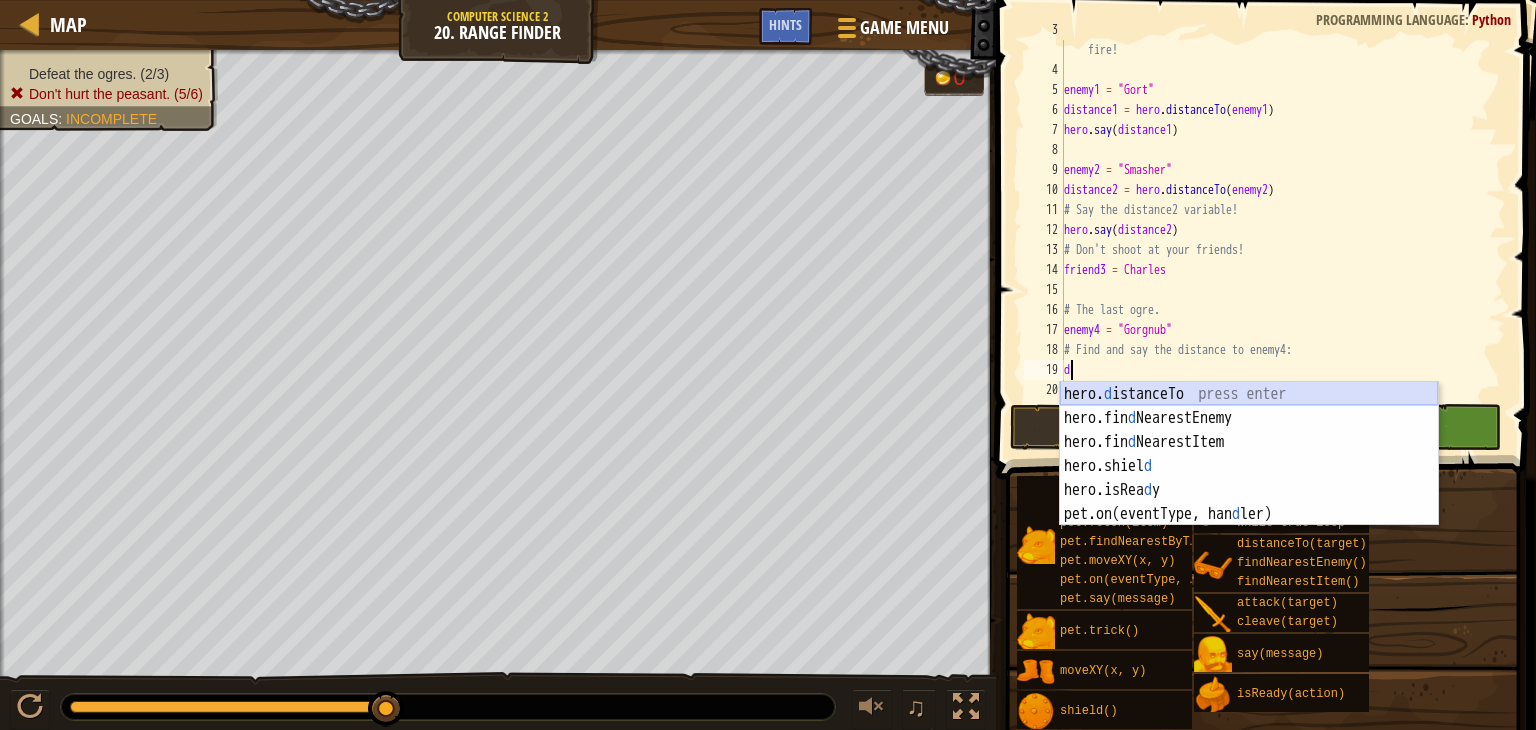 click on "hero. d istanceTo press enter hero.fin d NearestEnemy press enter hero.fin d NearestItem press enter hero.shiel d press enter hero.isRea d y press enter pet.on(eventType, han d ler) press enter" at bounding box center [1249, 478] 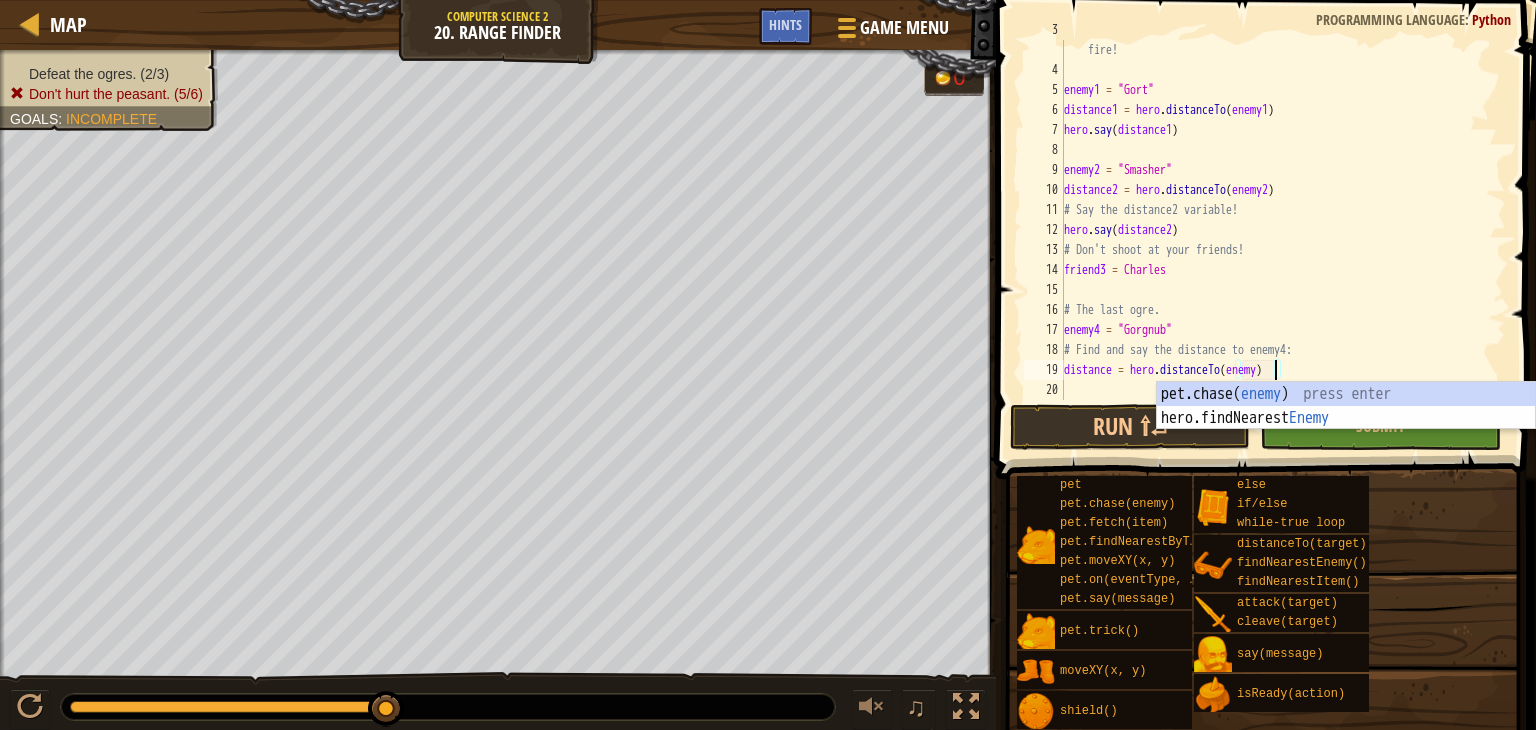 type on "distance = hero.distanceTo(enemy3)" 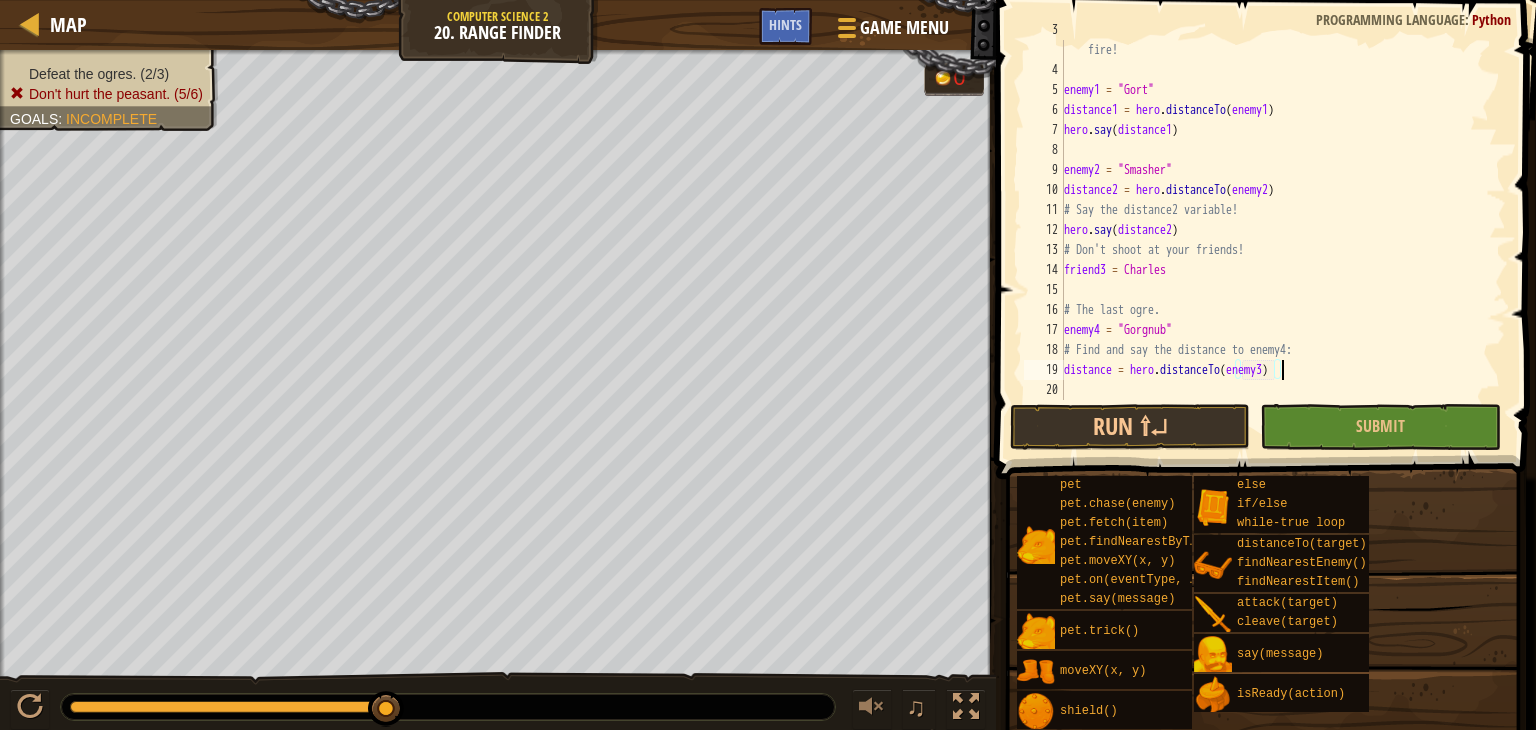 scroll, scrollTop: 9, scrollLeft: 17, axis: both 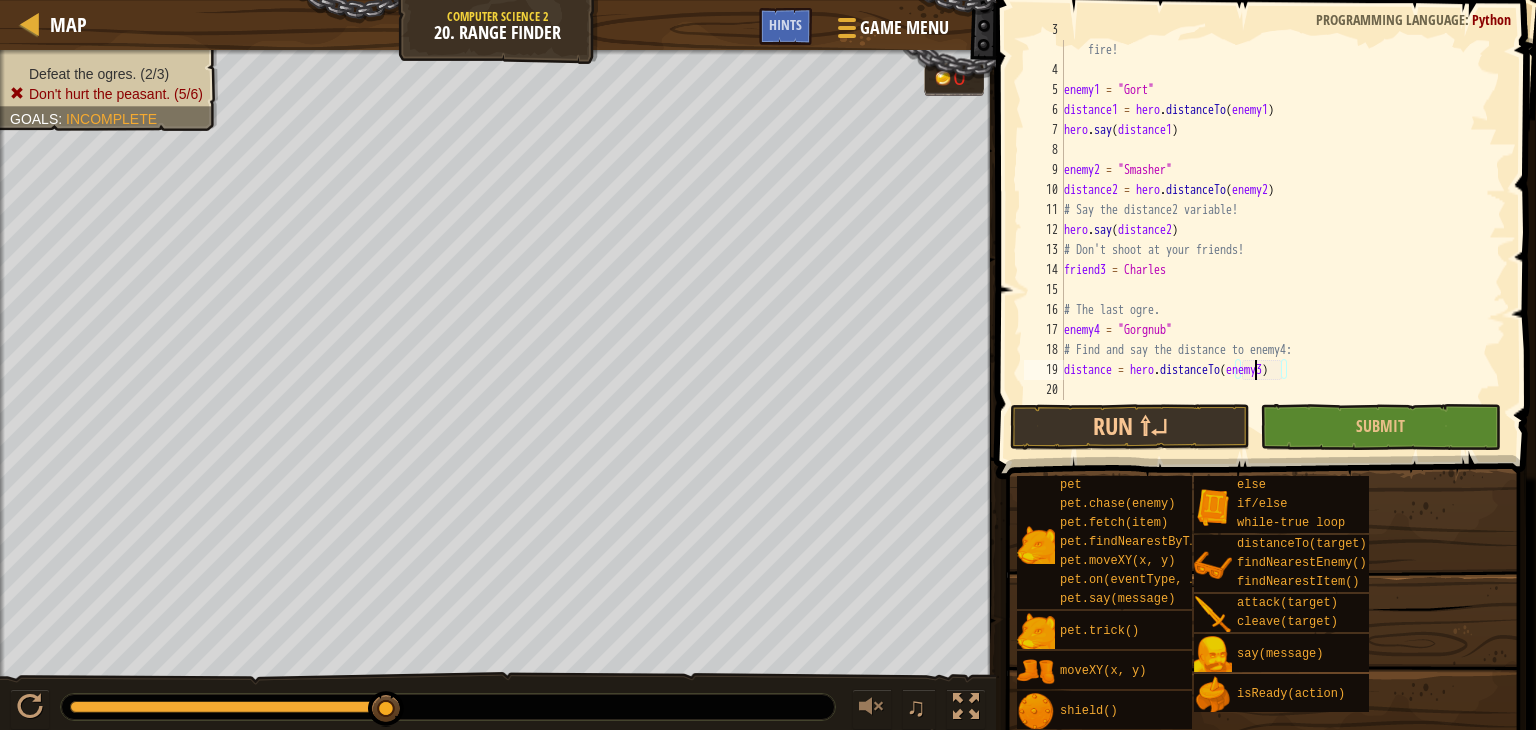 click on "# Say the distance for each enemy to tell the artillery where to       fire! enemy1   =   "[NAME]" distance1   =   hero . distanceTo ( enemy1 ) hero . say ( distance1 ) enemy2   =   "[NAME]" distance2   =   hero . distanceTo ( enemy2 ) # Say the distance2 variable! hero . say ( distance2 ) # Don't shoot at your friends! friend3   =   "[NAME]" # The last ogre. enemy4   =   "[NAME]" # Find and say the distance to enemy4: distance   =   hero . distanceTo ( enemy3 )" at bounding box center [1275, 230] 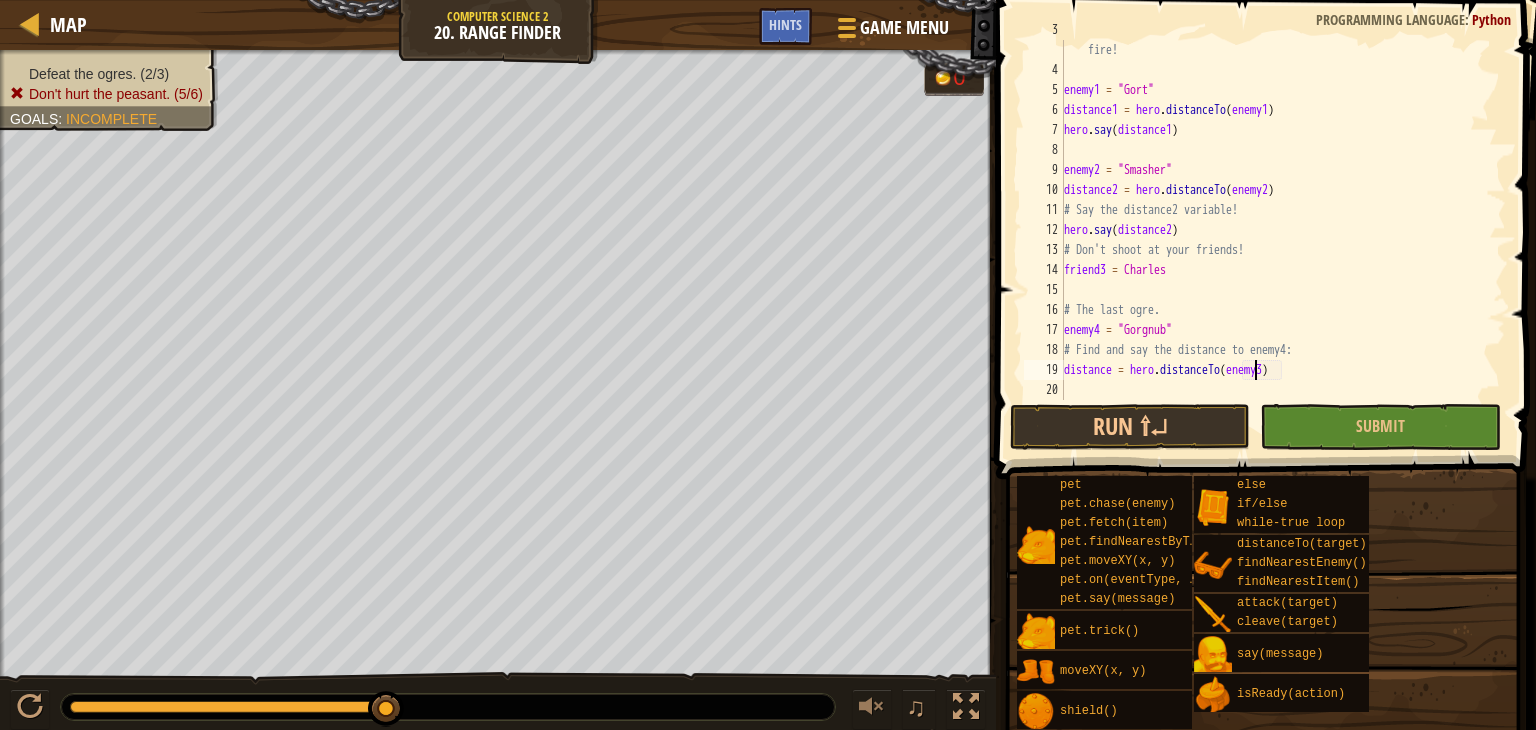 click on "# Say the distance for each enemy to tell the artillery where to       fire! enemy1   =   "[NAME]" distance1   =   hero . distanceTo ( enemy1 ) hero . say ( distance1 ) enemy2   =   "[NAME]" distance2   =   hero . distanceTo ( enemy2 ) # Say the distance2 variable! hero . say ( distance2 ) # Don't shoot at your friends! friend3   =   "[NAME]" # The last ogre. enemy4   =   "[NAME]" # Find and say the distance to enemy4: distance   =   hero . distanceTo ( enemy3 )" at bounding box center [1275, 230] 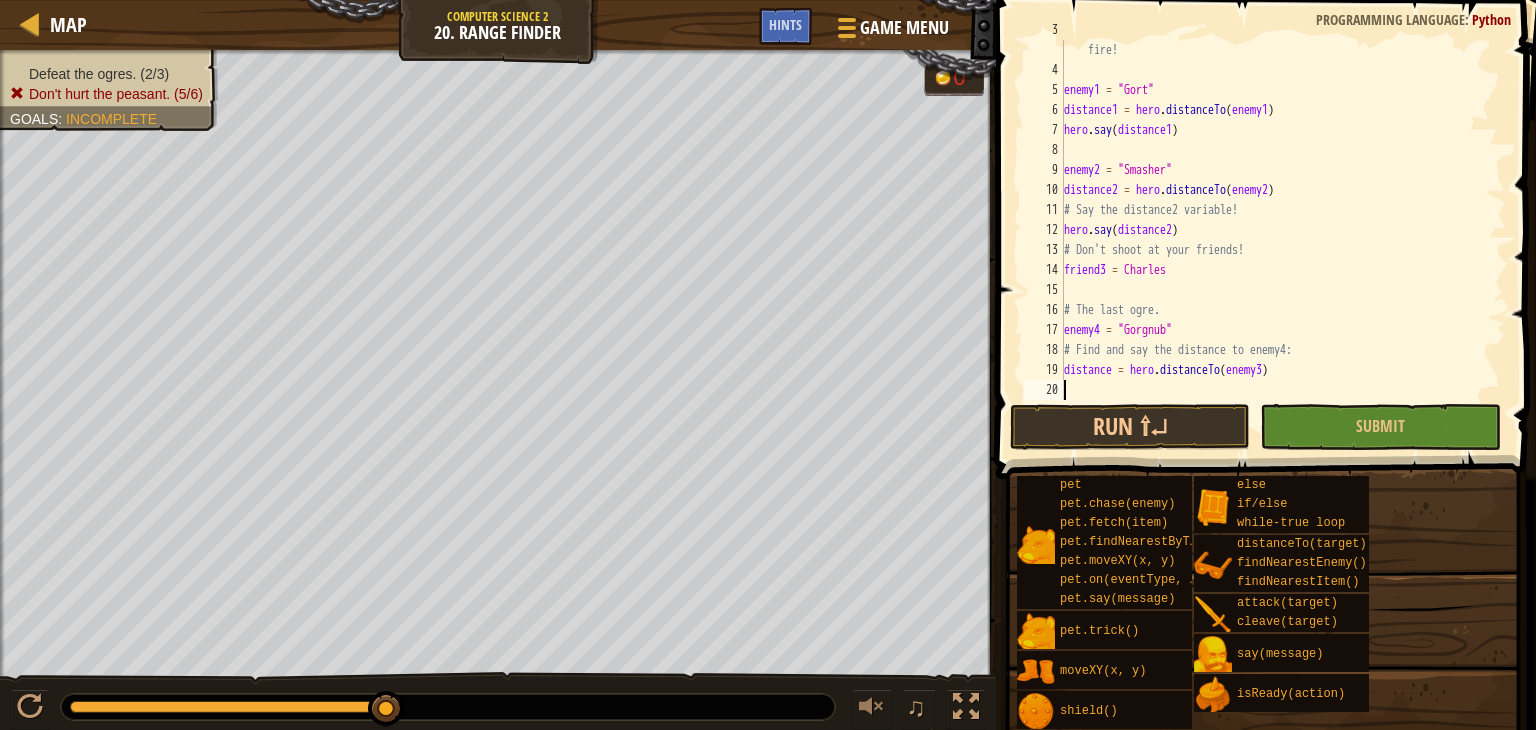 type on "h" 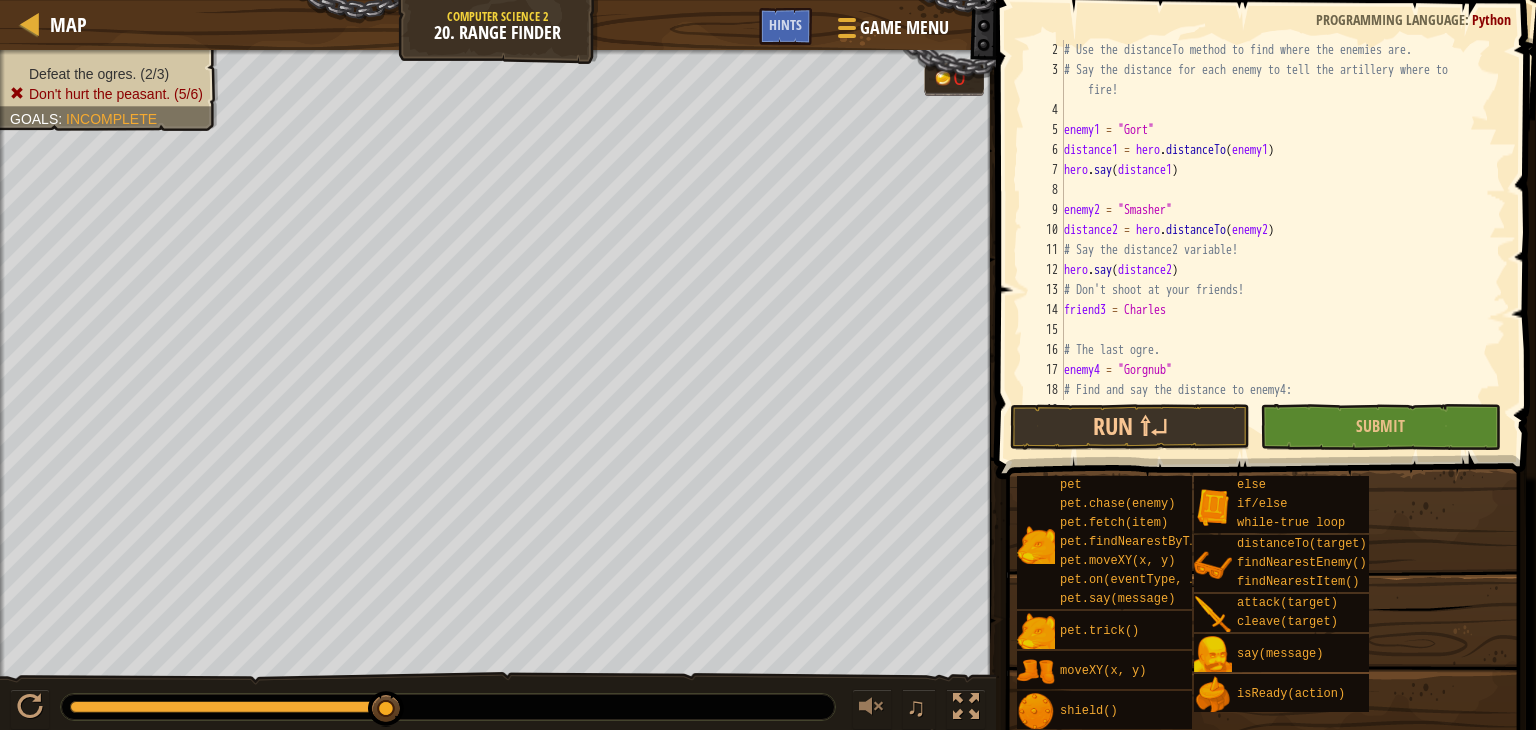 scroll, scrollTop: 80, scrollLeft: 0, axis: vertical 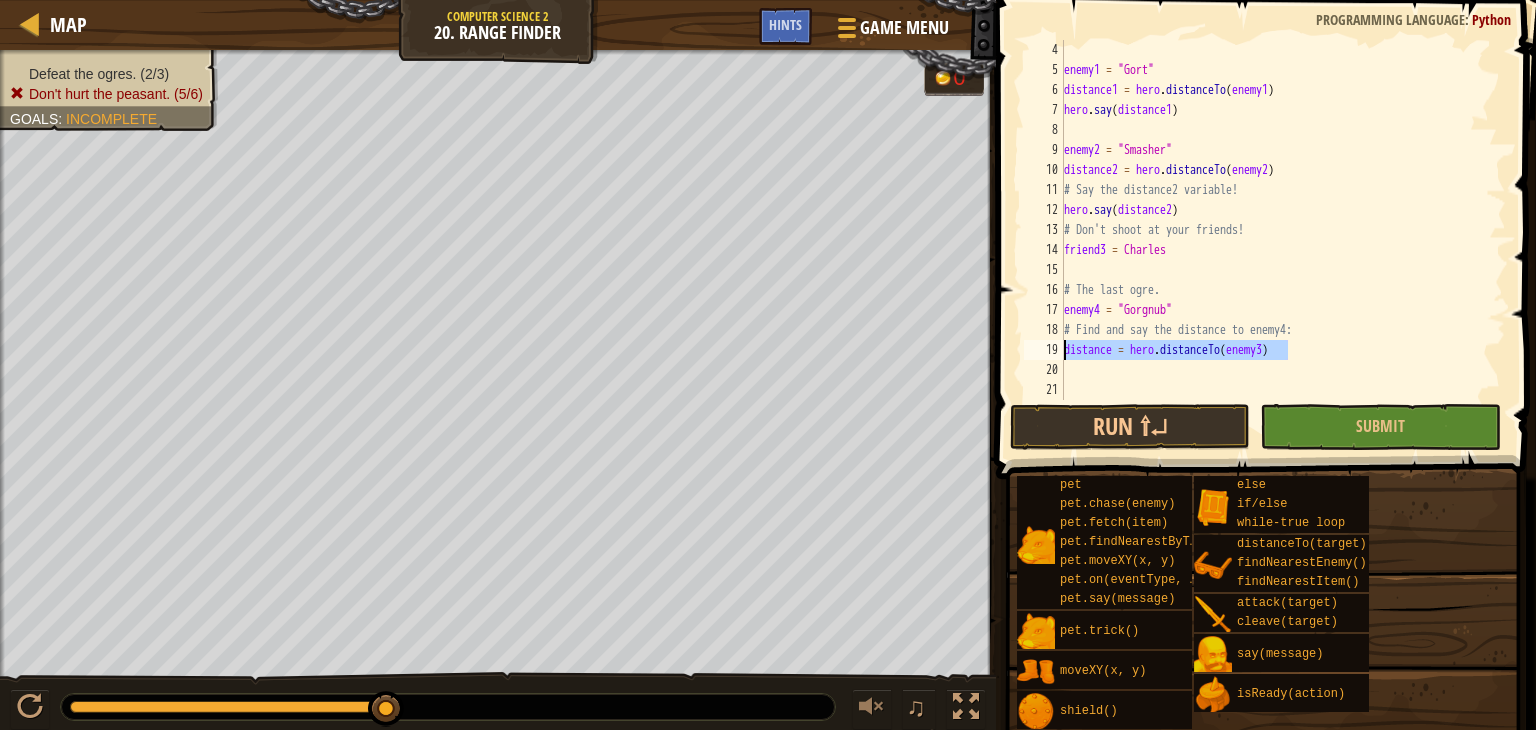 drag, startPoint x: 1304, startPoint y: 351, endPoint x: 1064, endPoint y: 349, distance: 240.00833 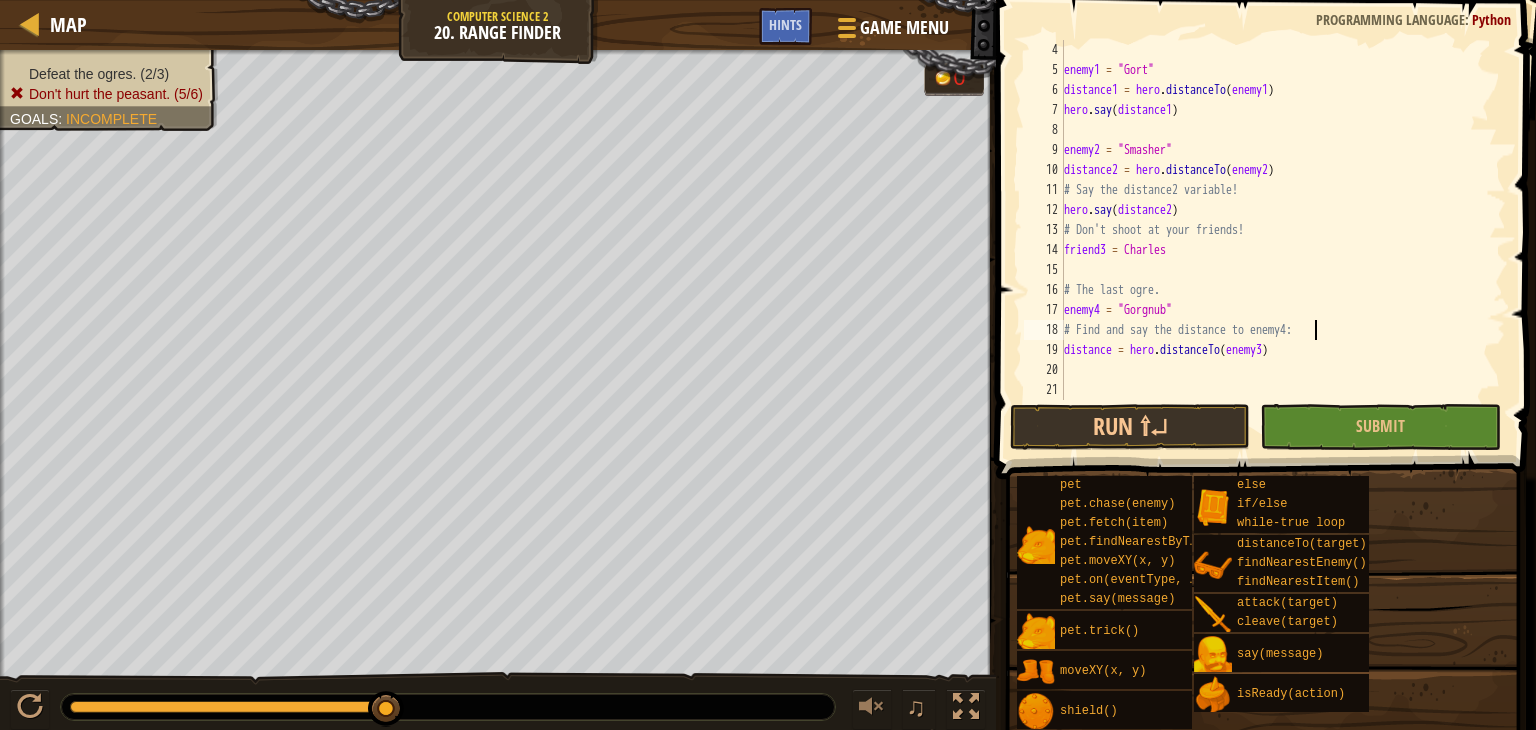 click on "enemy1   =   "[NAME]" distance1   =   hero . distanceTo ( enemy1 ) hero . say ( distance1 ) enemy2   =   "[NAME]" distance2   =   hero . distanceTo ( enemy2 ) # Say the distance2 variable! hero . say ( distance2 ) # Don't shoot at your friends! friend3   =   "[NAME]" # The last ogre. enemy4   =   "[NAME]" # Find and say the distance to enemy4: distance   =   hero . distanceTo ( enemy3 )" at bounding box center [1275, 240] 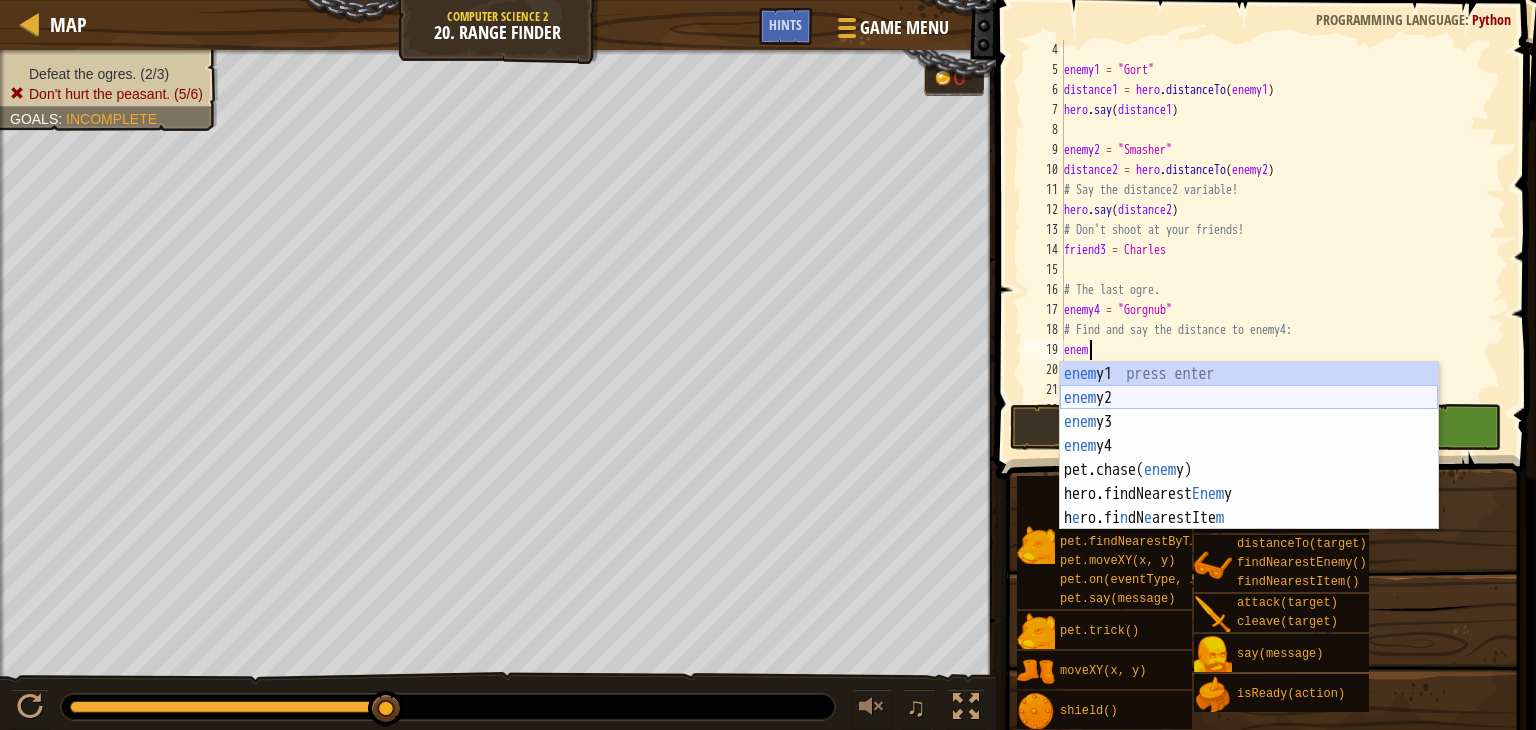 scroll, scrollTop: 9, scrollLeft: 0, axis: vertical 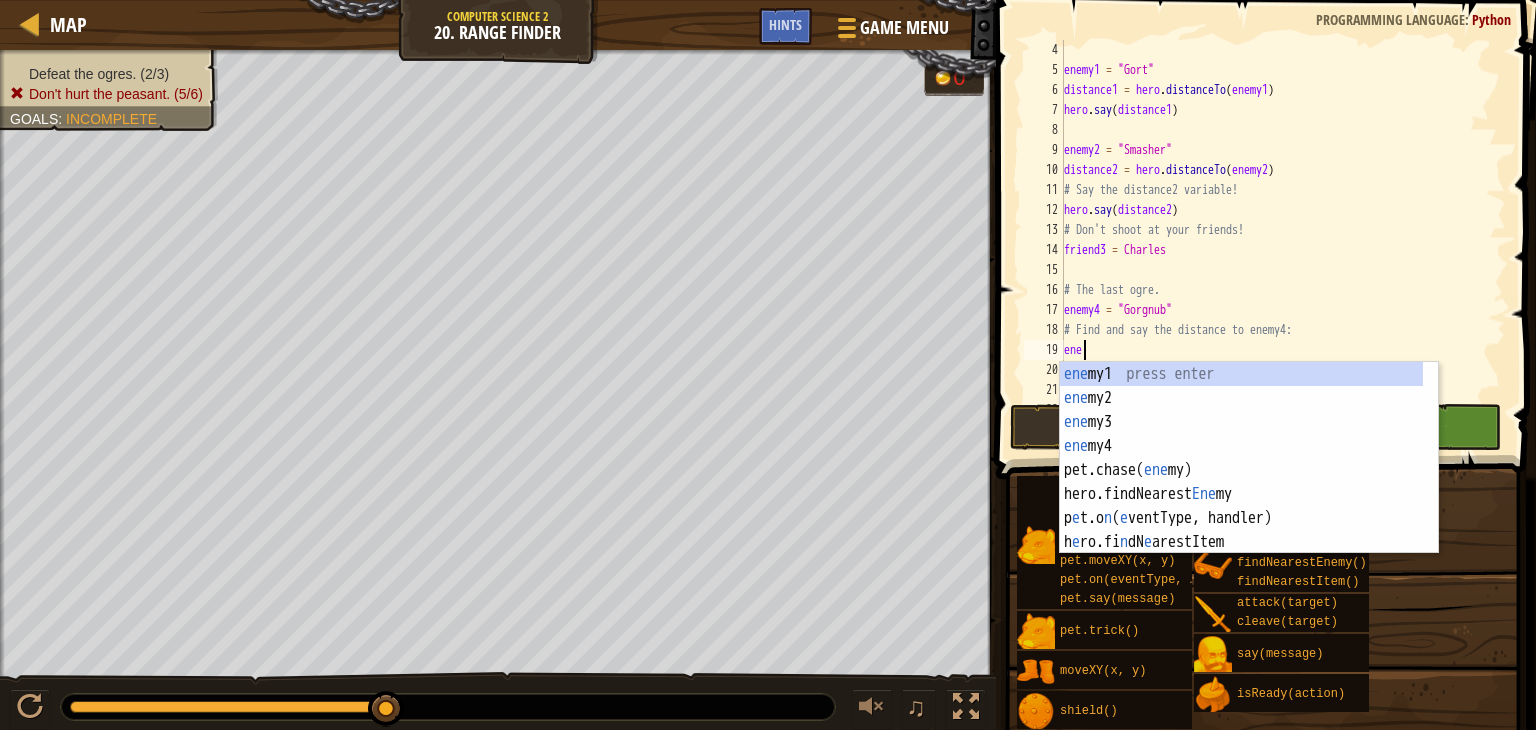 type on "e" 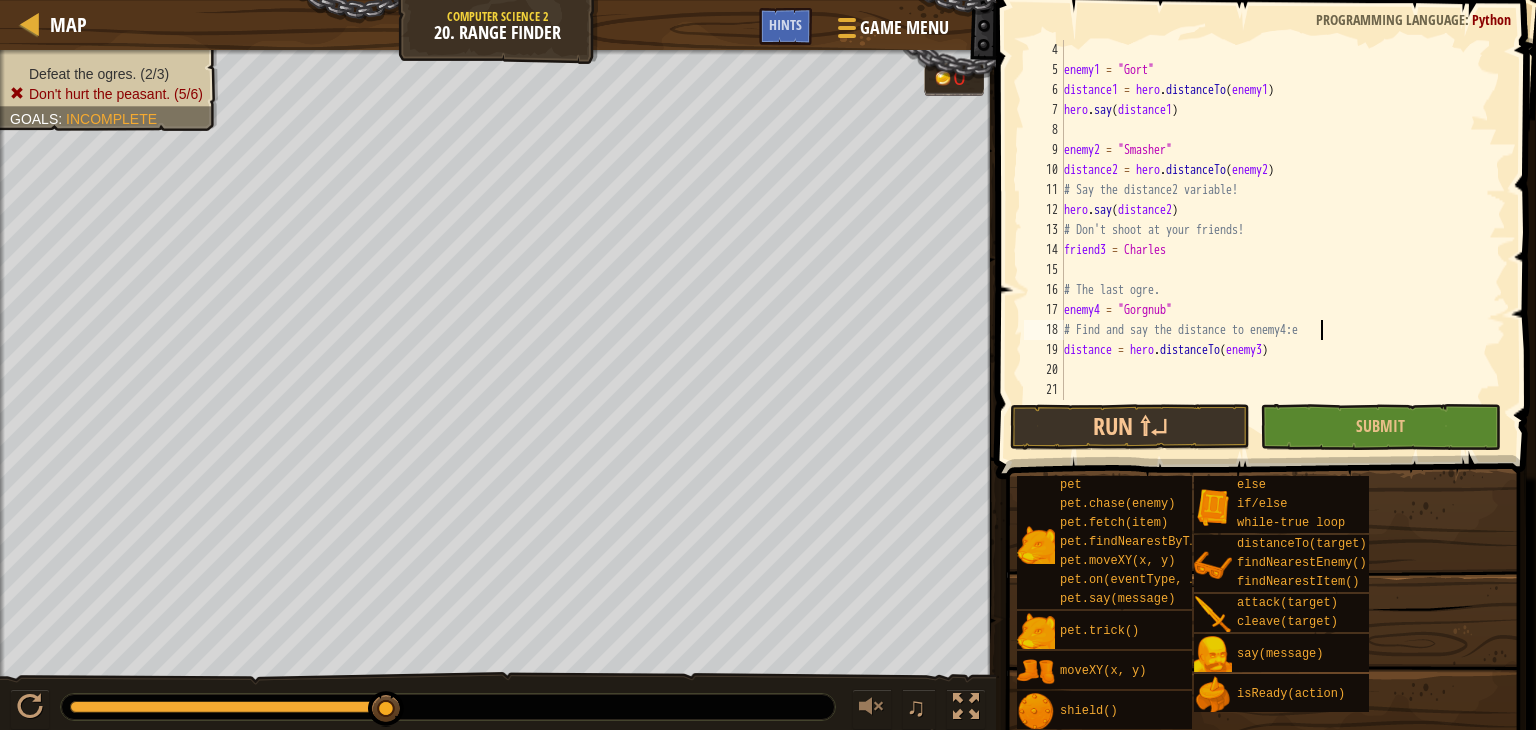 scroll, scrollTop: 9, scrollLeft: 19, axis: both 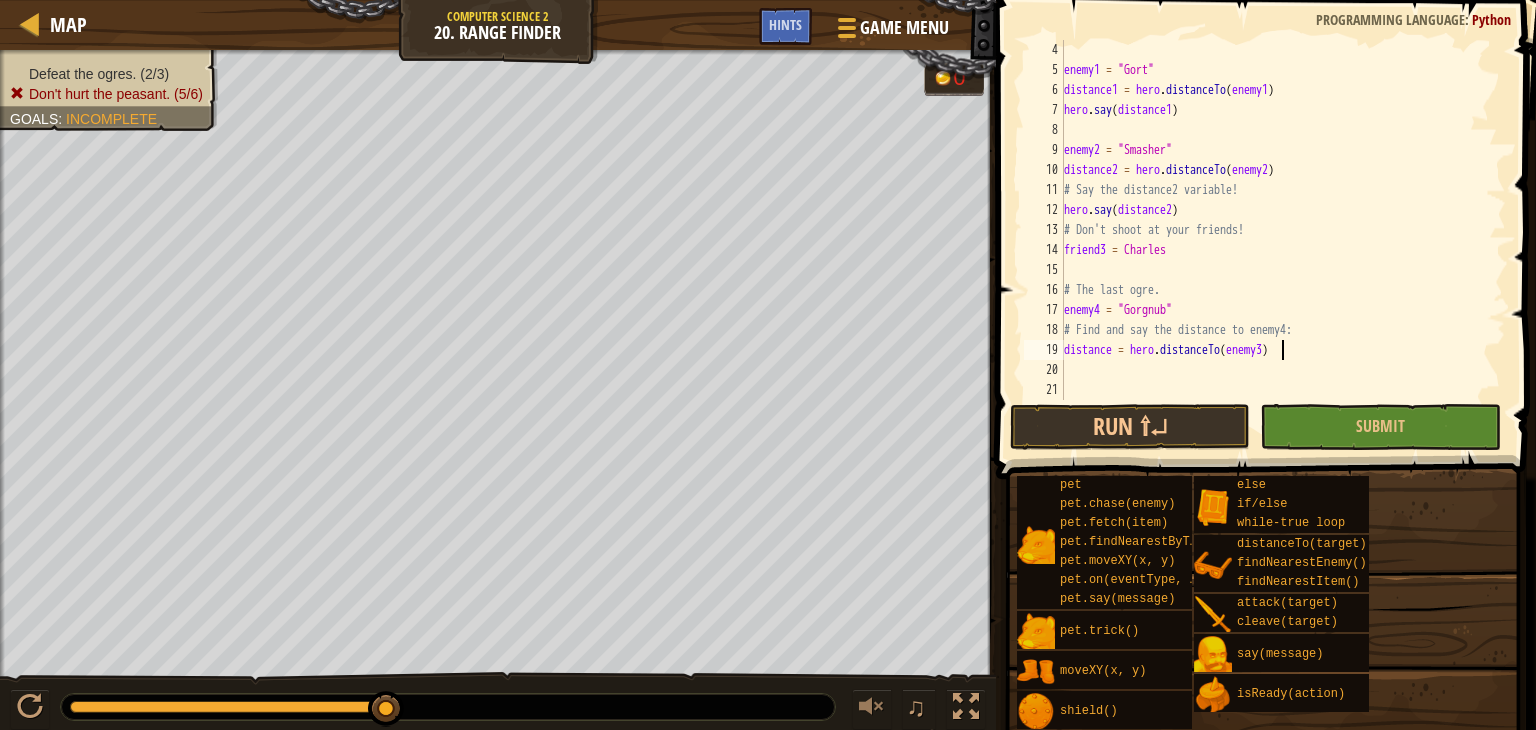 click on "enemy1   =   "[NAME]" distance1   =   hero . distanceTo ( enemy1 ) hero . say ( distance1 ) enemy2   =   "[NAME]" distance2   =   hero . distanceTo ( enemy2 ) # Say the distance2 variable! hero . say ( distance2 ) # Don't shoot at your friends! friend3   =   "[NAME]" # The last ogre. enemy4   =   "[NAME]" # Find and say the distance to enemy4: distance   =   hero . distanceTo ( enemy3 )" at bounding box center [1275, 240] 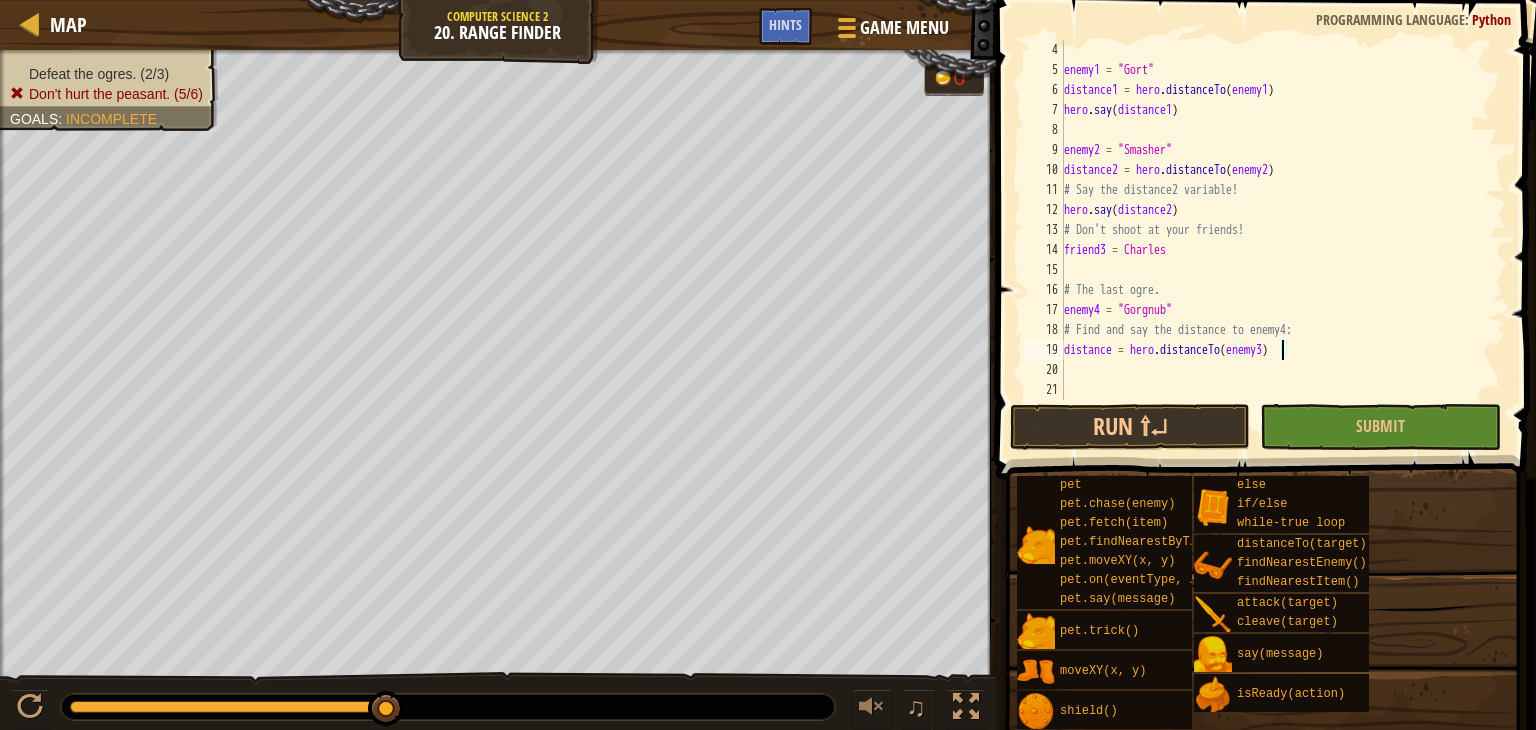 type on "distance = hero.distanceTo(enemy4)" 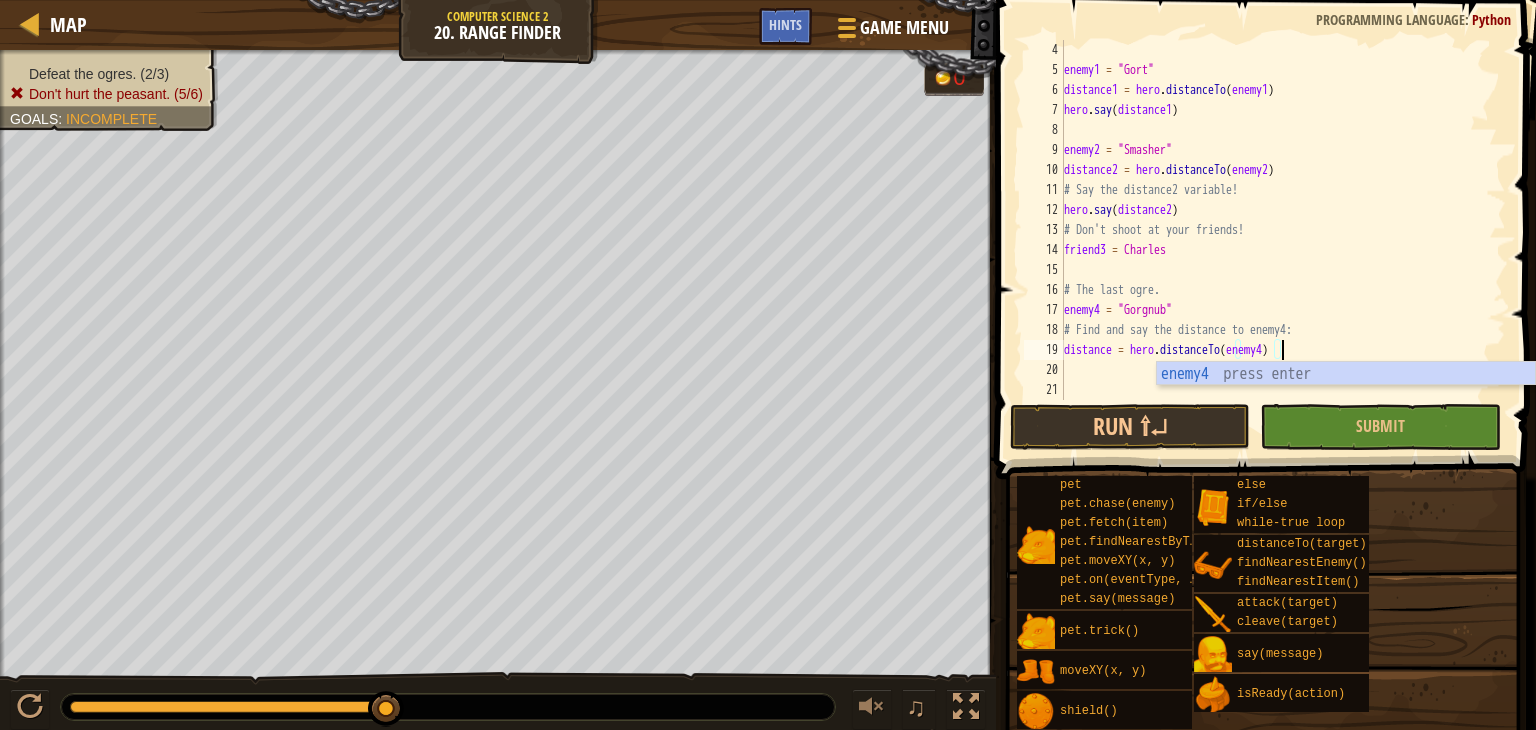 scroll, scrollTop: 9, scrollLeft: 17, axis: both 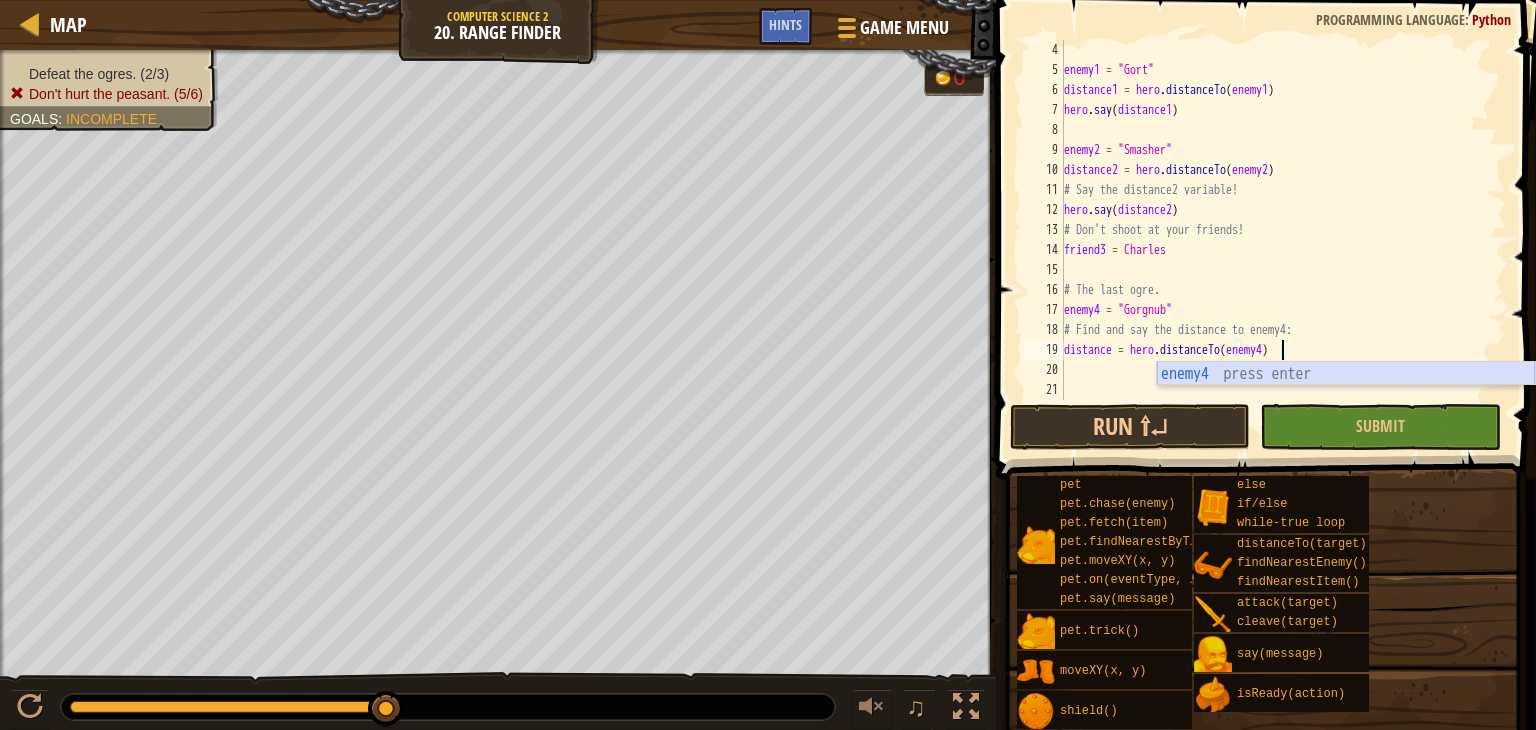 click on "enemy4 press enter" at bounding box center (1346, 398) 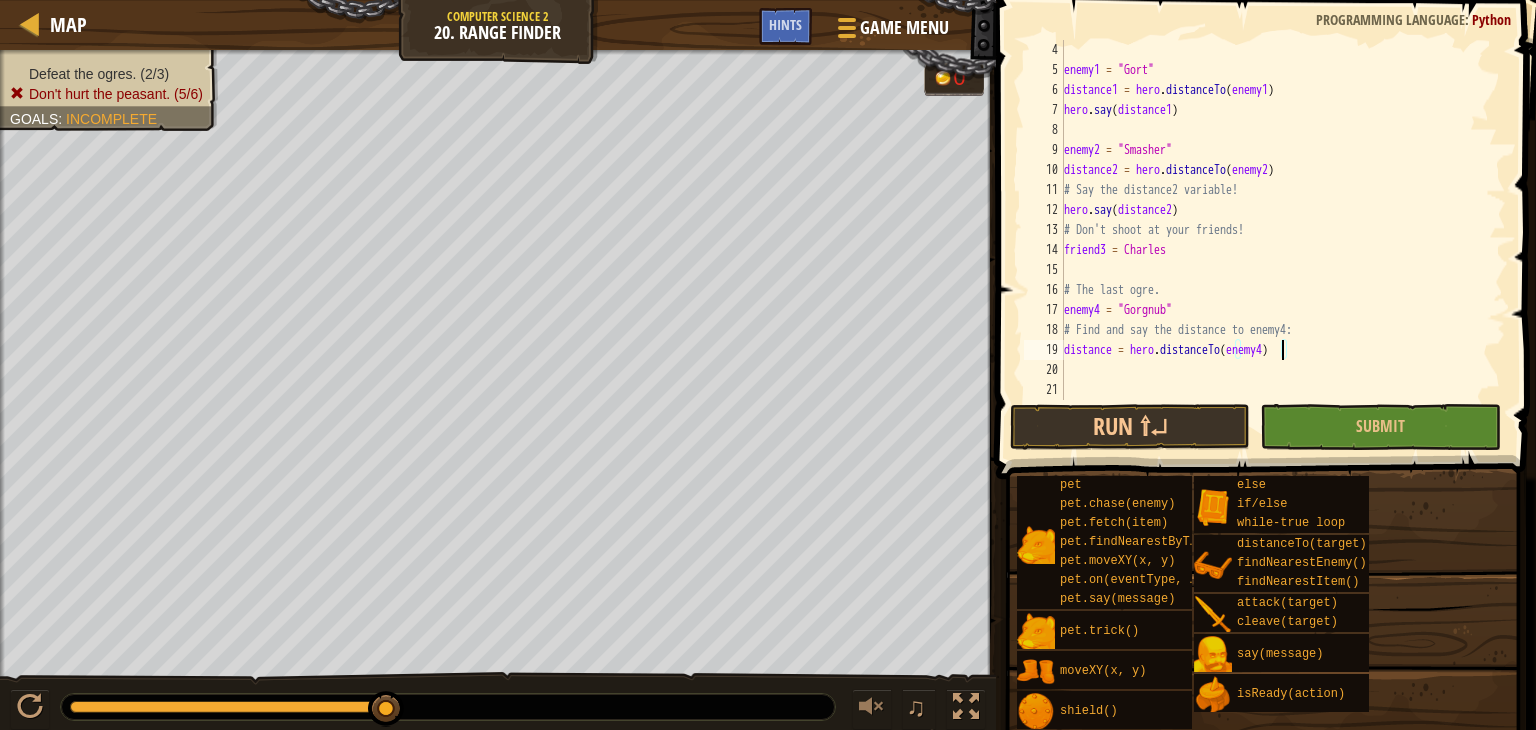 click on "enemy1   =   "[NAME]" distance1   =   hero . distanceTo ( enemy1 ) hero . say ( distance1 ) enemy2   =   "[NAME]" distance2   =   hero . distanceTo ( enemy2 ) # Say the distance2 variable! hero . say ( distance2 ) # Don't shoot at your friends! friend3   =   "[NAME]" # The last ogre. enemy4   =   "[NAME]" # Find and say the distance to enemy4: distance   =   hero . distanceTo ( enemy4 )" at bounding box center (1275, 240) 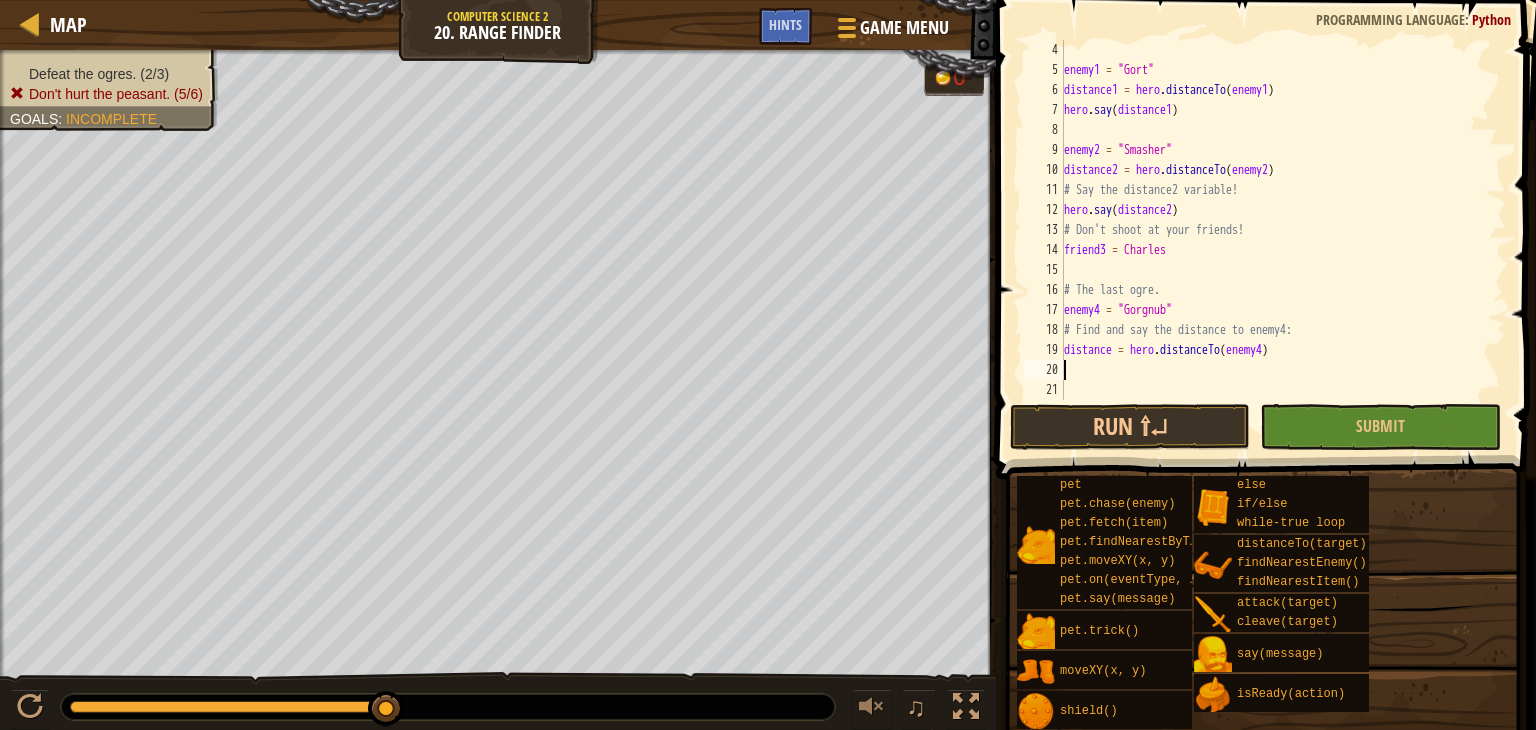 scroll, scrollTop: 9, scrollLeft: 0, axis: vertical 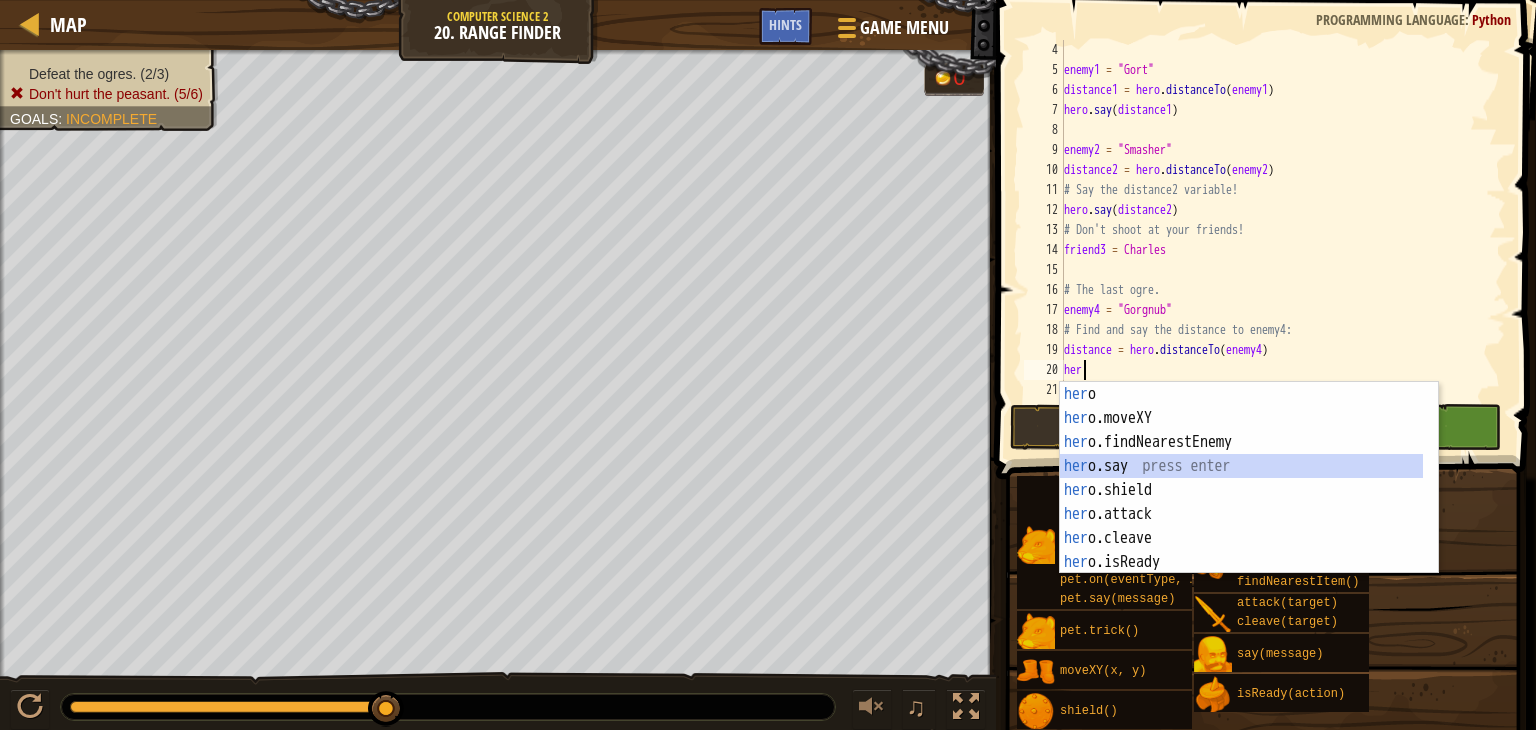 click on "her o press enter her o.moveXY press enter her o.findNearestEnemy press enter her o.say press enter her o.shield press enter her o.attack press enter her o.cleave press enter her o.isReady press enter her o.distanceTo press enter" at bounding box center [1241, 502] 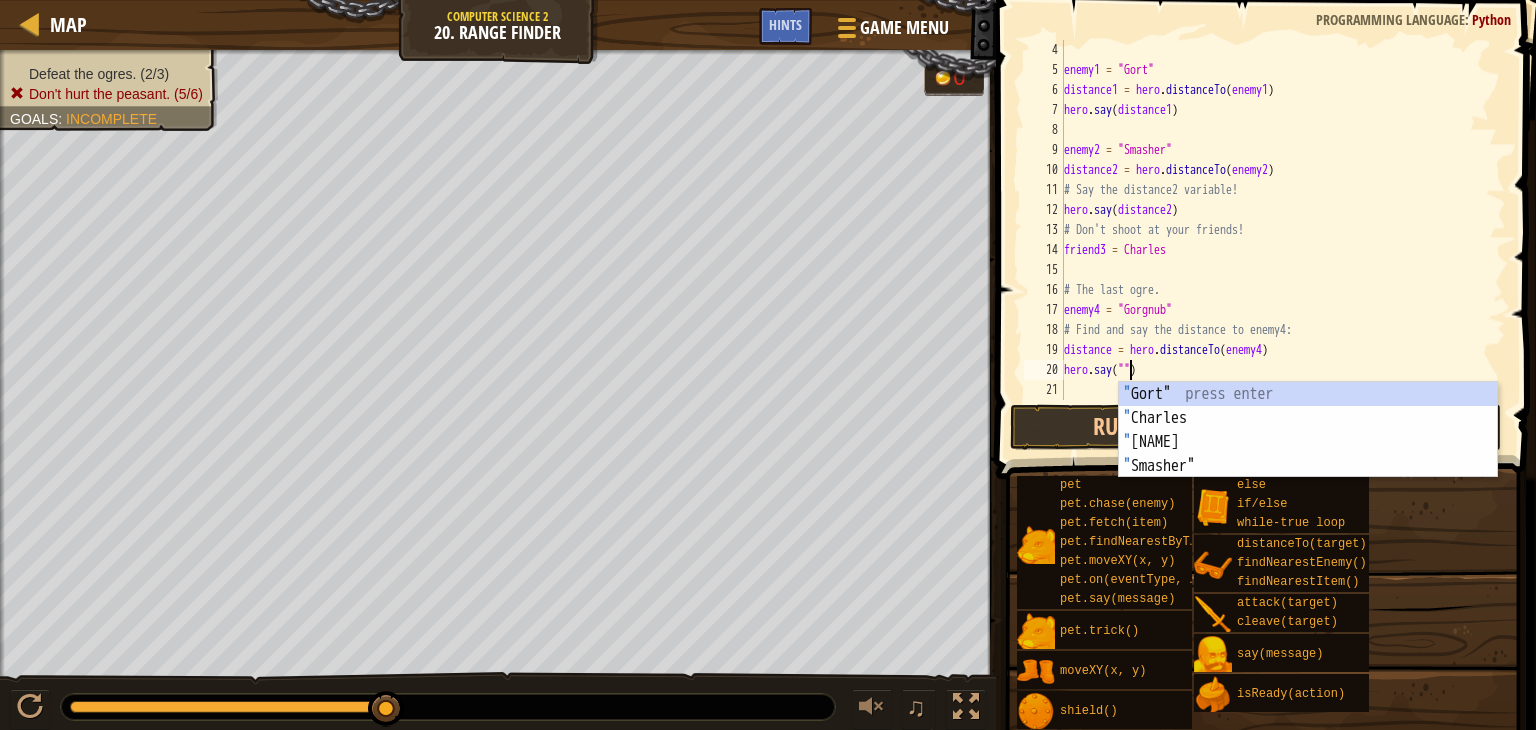 click on "enemy1   =   "[NAME]" distance1   =   hero . distanceTo ( enemy1 ) hero . say ( distance1 ) enemy2   =   "[NAME]" distance2   =   hero . distanceTo ( enemy2 ) # Say the distance2 variable! hero . say ( distance2 ) # Don't shoot at your friends! friend3   =   "[NAME]" # The last ogre. enemy4   =   "[NAME]" # Find and say the distance to enemy4: distance   =   hero . distanceTo ( enemy4 ) hero . say ( "" )" at bounding box center (1275, 240) 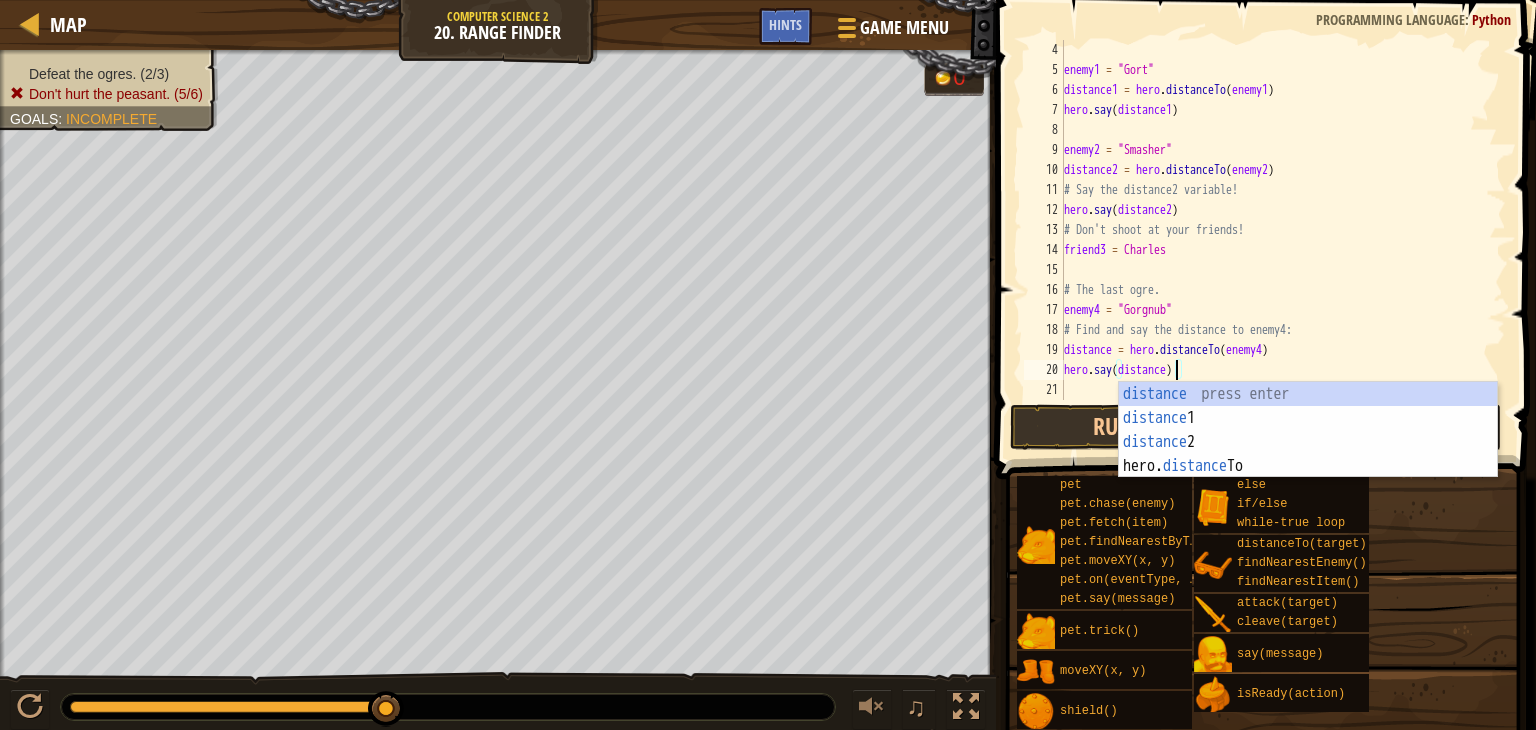 scroll, scrollTop: 9, scrollLeft: 8, axis: both 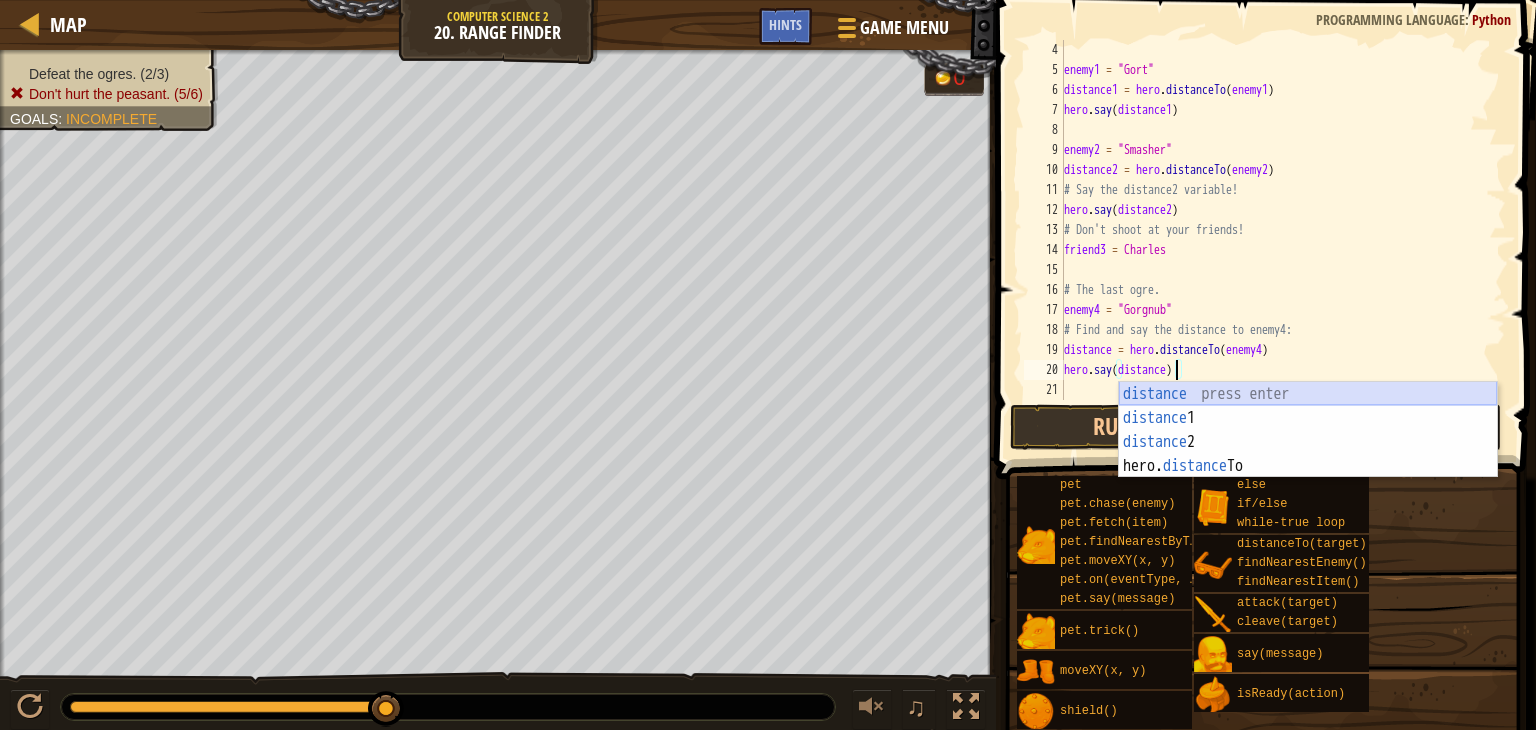 type on "hero.say(distance4)" 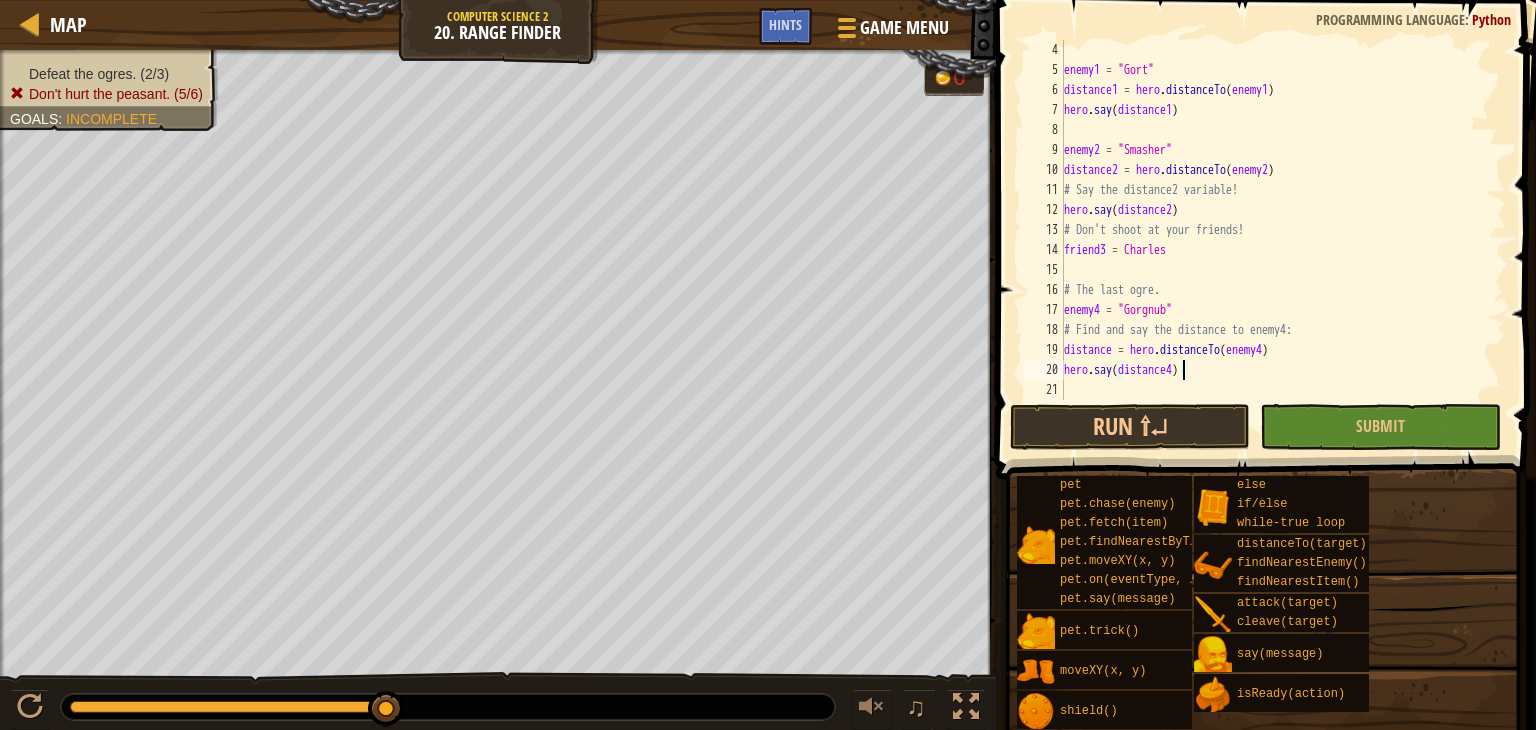 click on "enemy1   =   "[NAME]" distance1   =   hero . distanceTo ( enemy1 ) hero . say ( distance1 ) enemy2   =   "[NAME]" distance2   =   hero . distanceTo ( enemy2 ) # Say the distance2 variable! hero . say ( distance2 ) # Don't shoot at your friends! friend3   =   "[NAME]" # The last ogre. enemy4   =   "[NAME]" # Find and say the distance to enemy4: distance   =   hero . distanceTo ( distance4 ) hero . say ( distance4 )" at bounding box center (1275, 240) 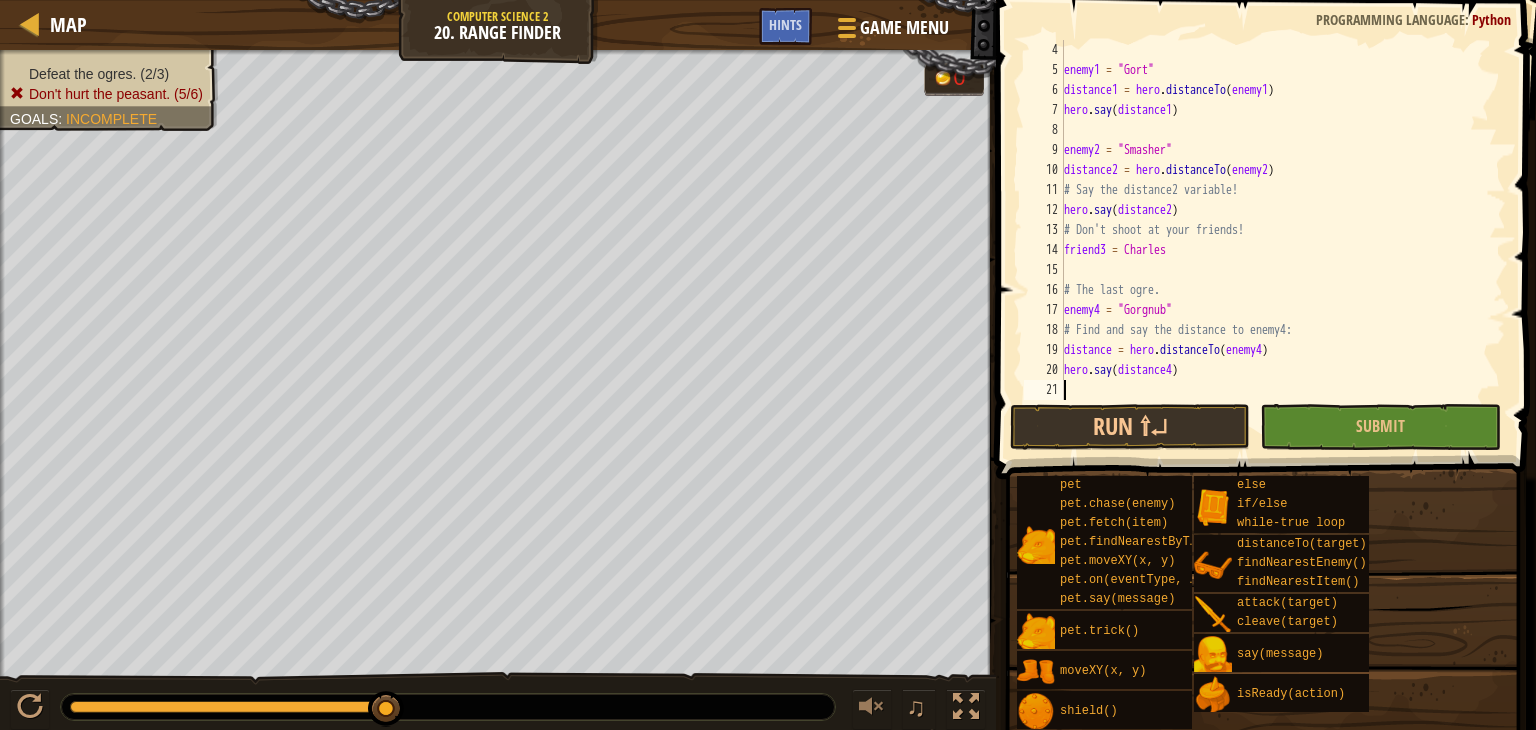 scroll, scrollTop: 9, scrollLeft: 0, axis: vertical 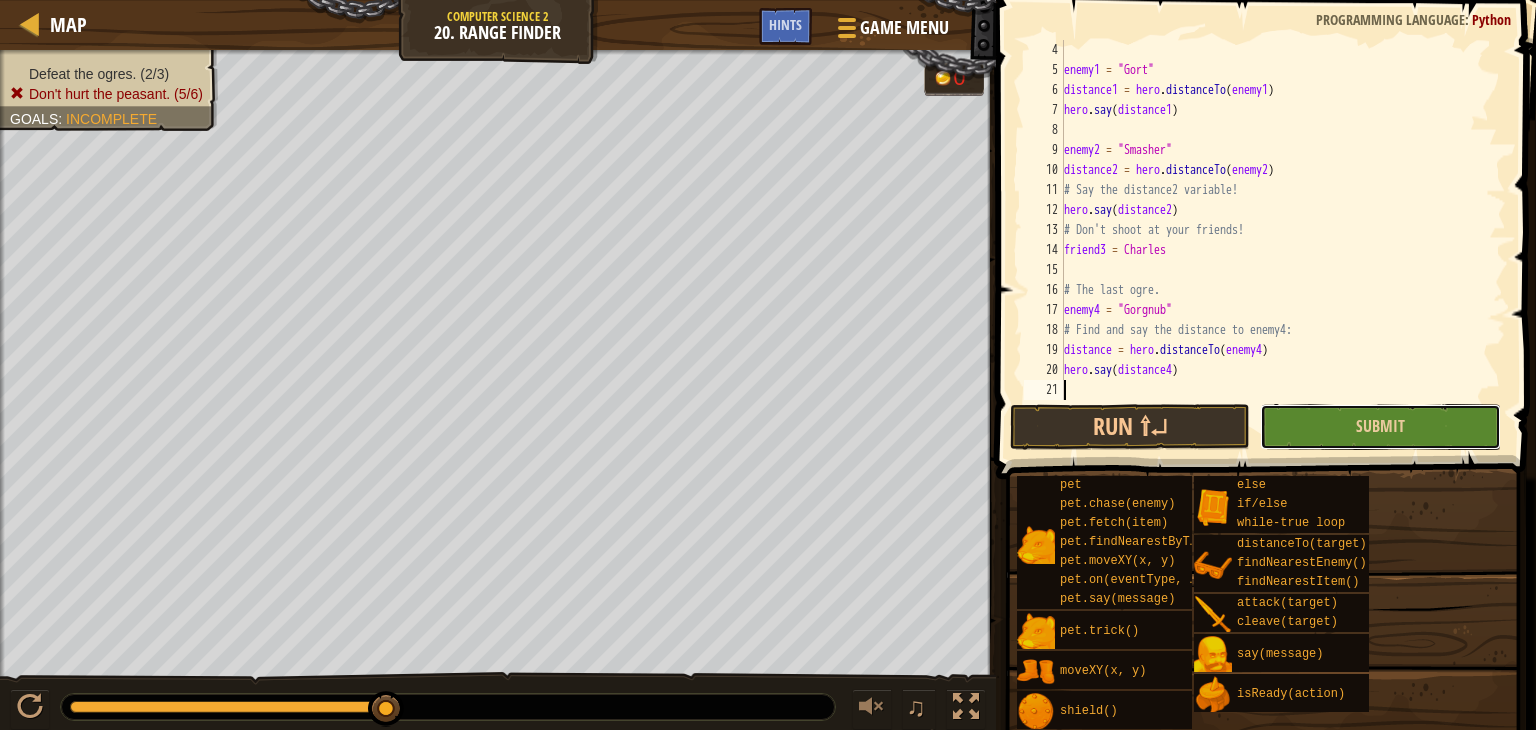 click on "Submit" at bounding box center (1380, 427) 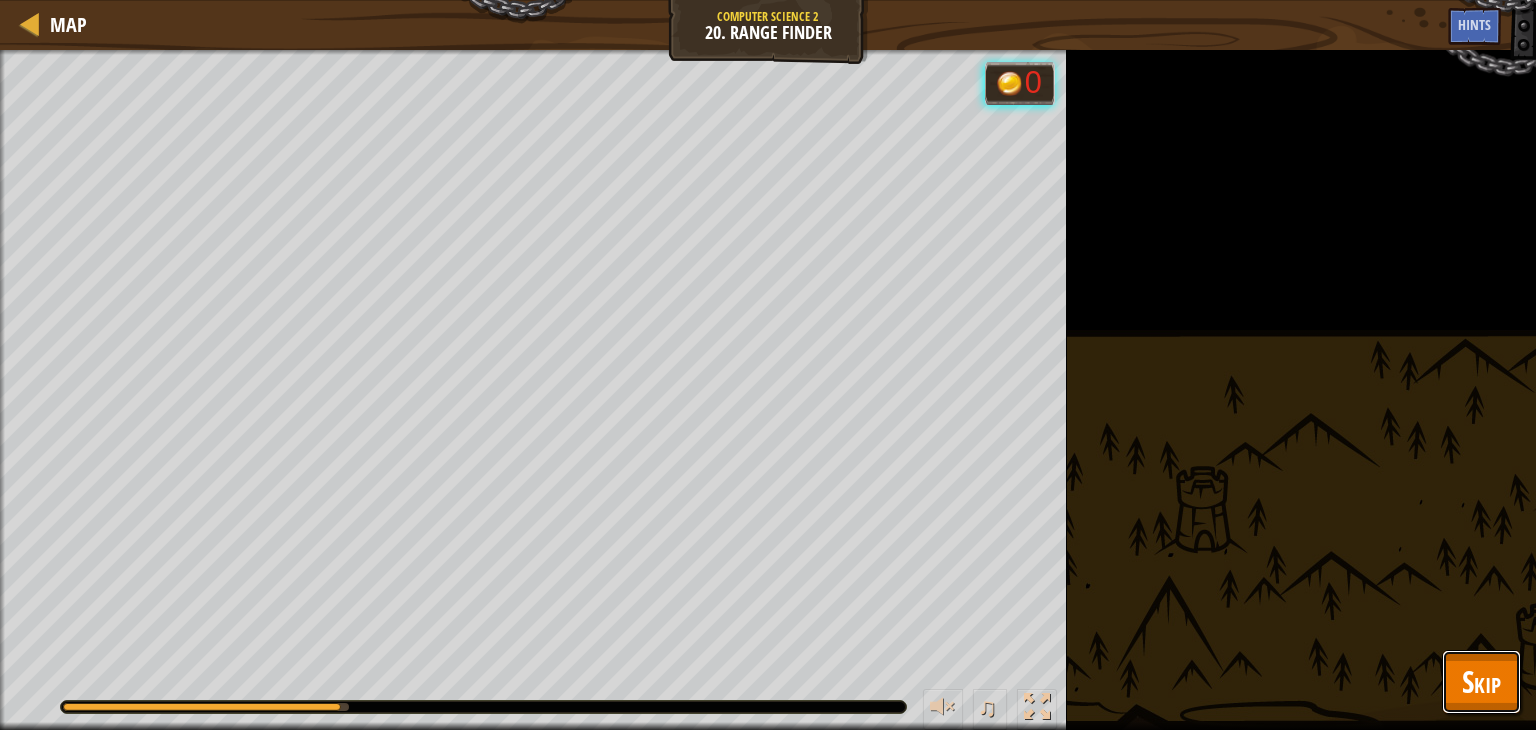 click on "Skip" at bounding box center (1481, 682) 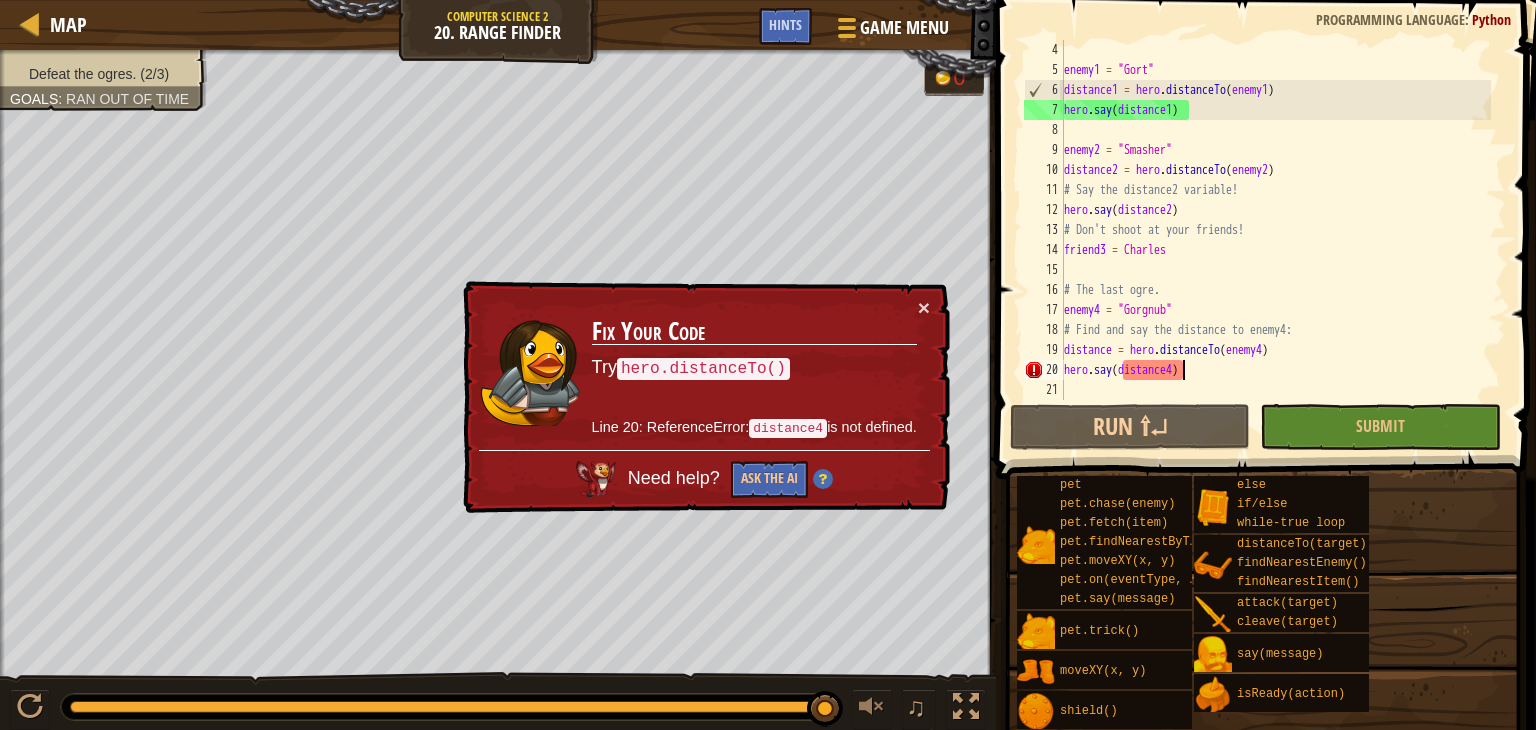 click on "enemy1   =   "[NAME]" distance1   =   hero . distanceTo ( enemy1 ) hero . say ( distance1 ) enemy2   =   "[NAME]" distance2   =   hero . distanceTo ( enemy2 ) # Say the distance2 variable! hero . say ( distance2 ) # Don't shoot at your friends! friend3   =   "[NAME]" # The last ogre. enemy4   =   "[NAME]" # Find and say the distance to enemy4: distance   =   hero . distanceTo ( distance4 ) hero . say ( distance4 )" at bounding box center (1275, 240) 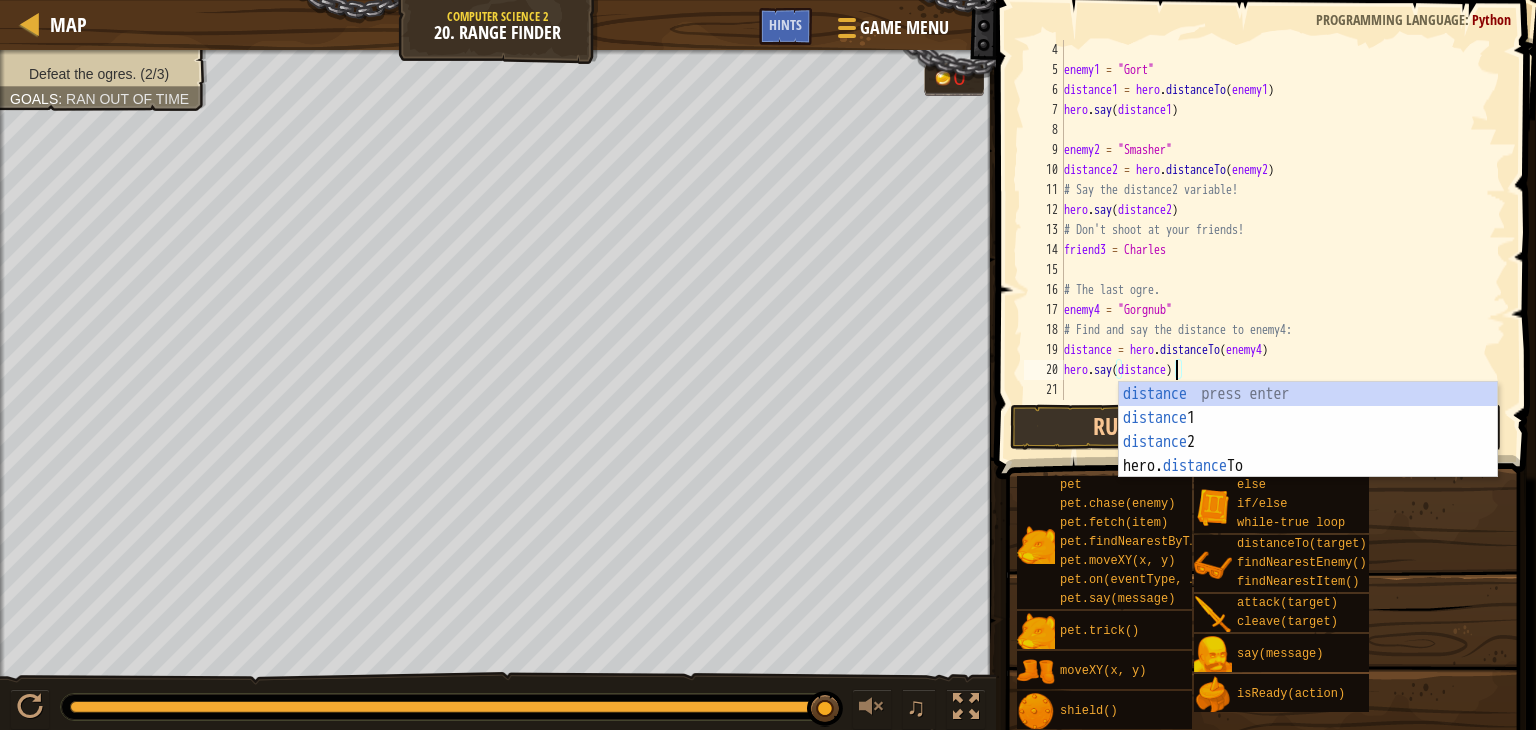 click on "enemy1   =   "[NAME]" distance1   =   hero . distanceTo ( enemy1 ) hero . say ( distance1 ) enemy2   =   "[NAME]" distance2   =   hero . distanceTo ( enemy2 ) # Say the distance2 variable! hero . say ( distance2 ) # Don't shoot at your friends! friend3   =   "[NAME]" # The last ogre. enemy4   =   "[NAME]" # Find and say the distance to enemy4: distance   =   hero . distanceTo ( enemy4 ) hero . say ( distance )" at bounding box center [1275, 240] 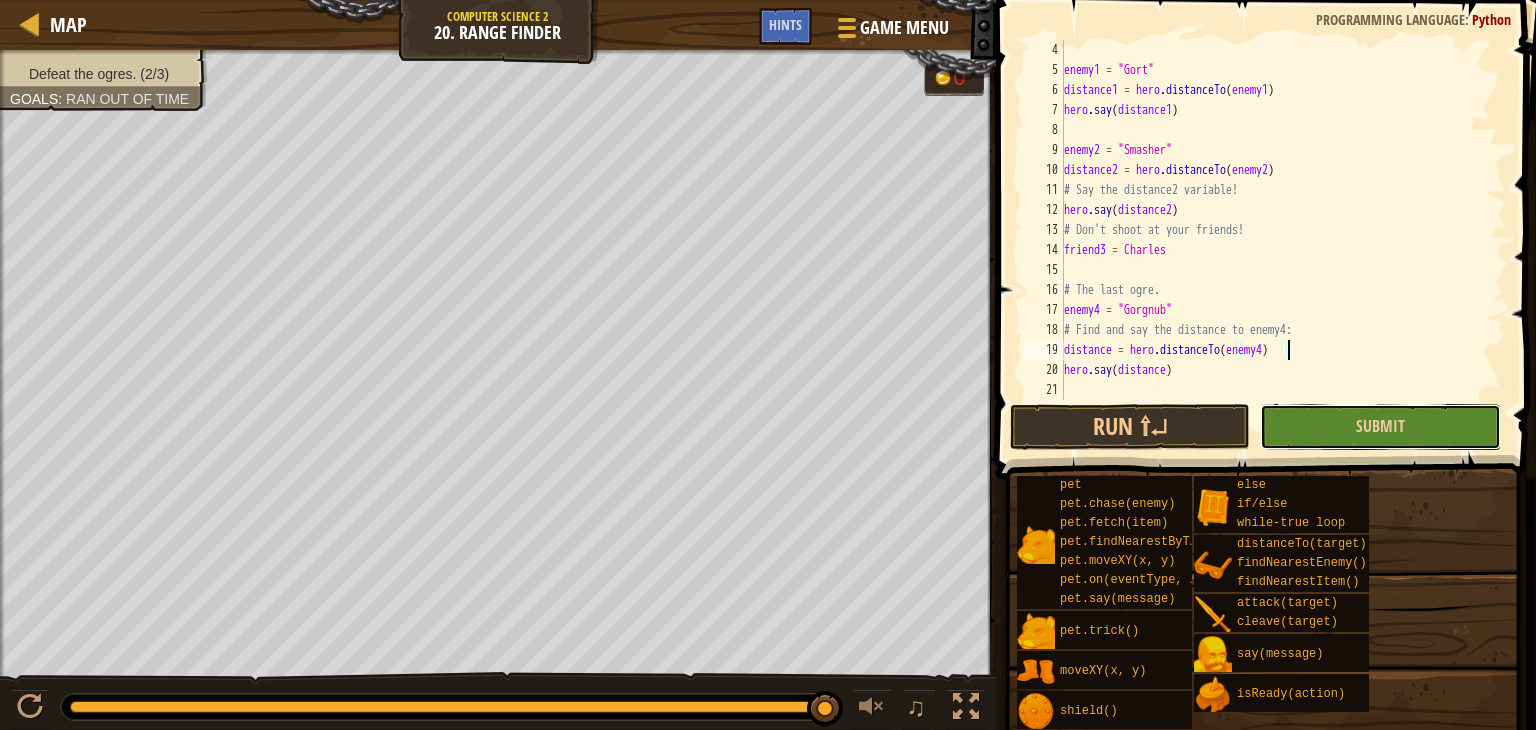 click on "Submit" at bounding box center [1380, 427] 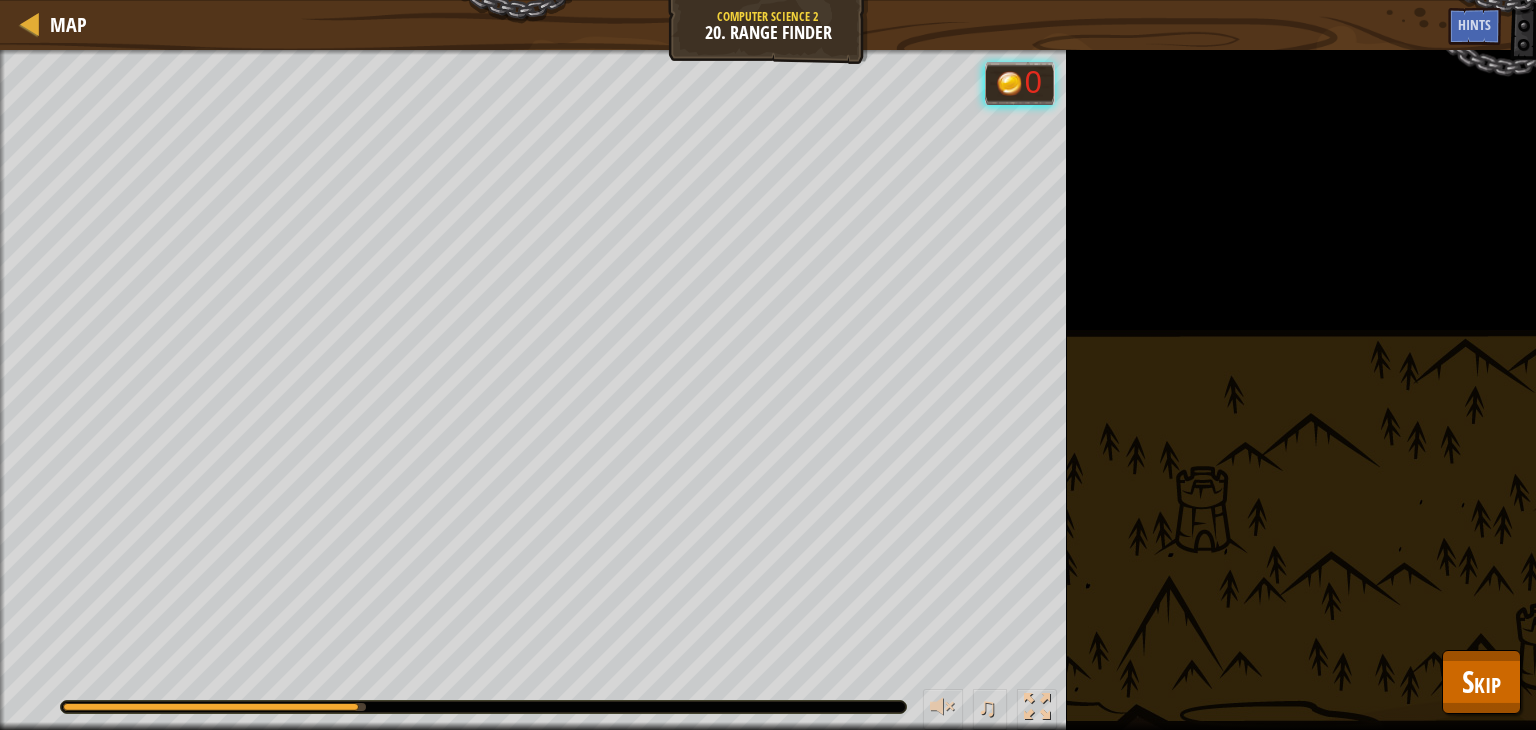 click on "Defeat the ogres. (2/3) Goals : Running... 0 ♫ Gorgnub - thrower 7 x: 70 y: 43 No target action: idle" at bounding box center [768, 390] 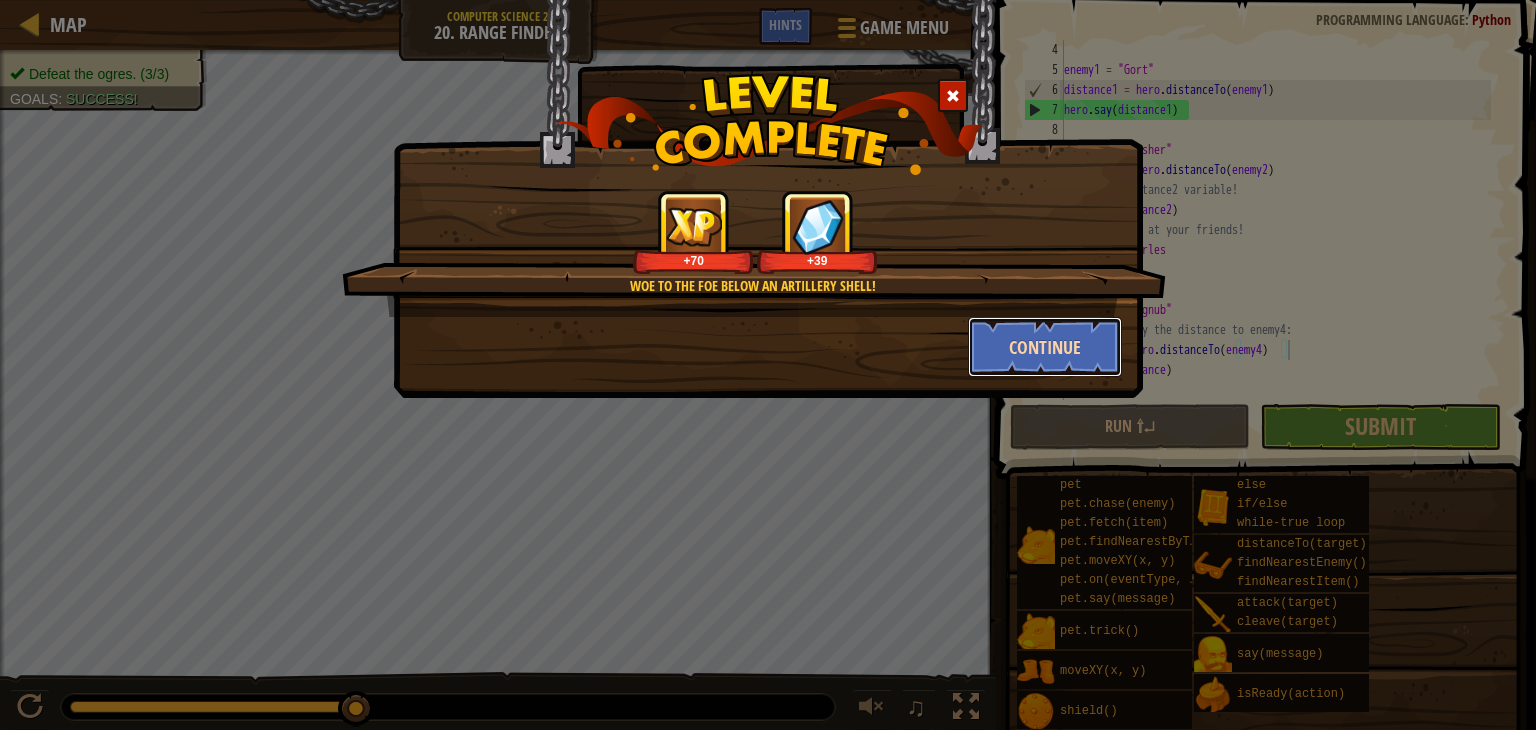 click on "Continue" at bounding box center [1045, 347] 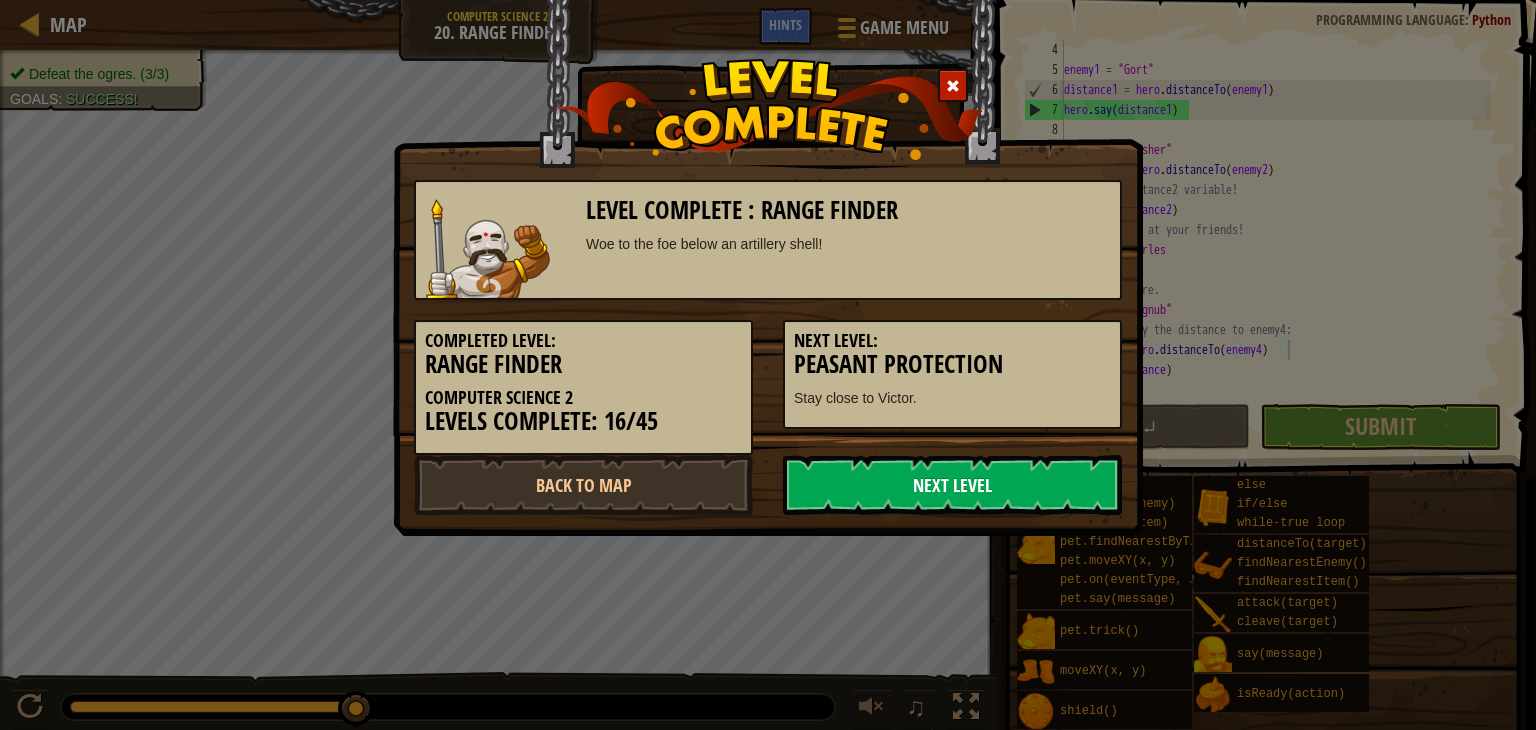 click on "Next Level" at bounding box center [952, 485] 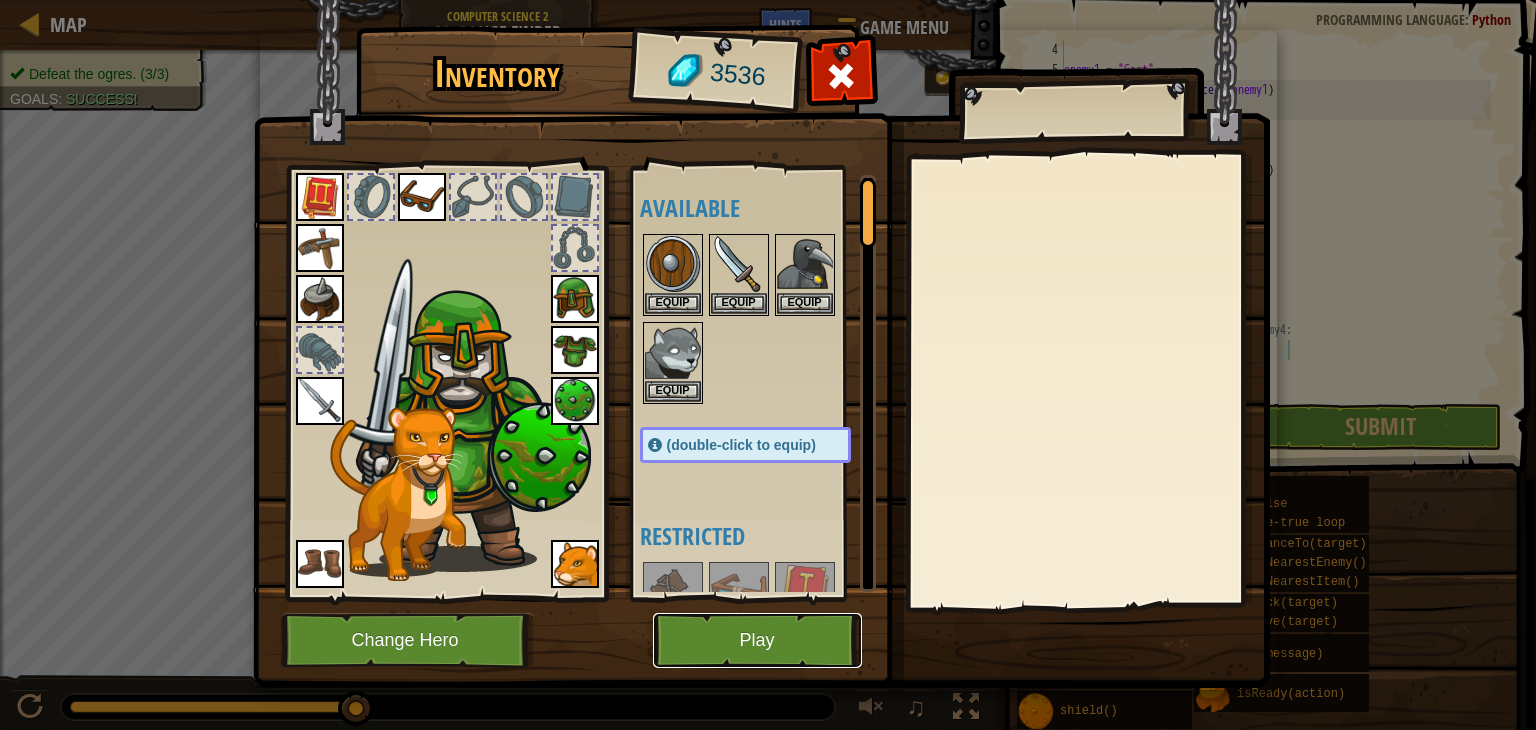 click on "Play" at bounding box center (757, 640) 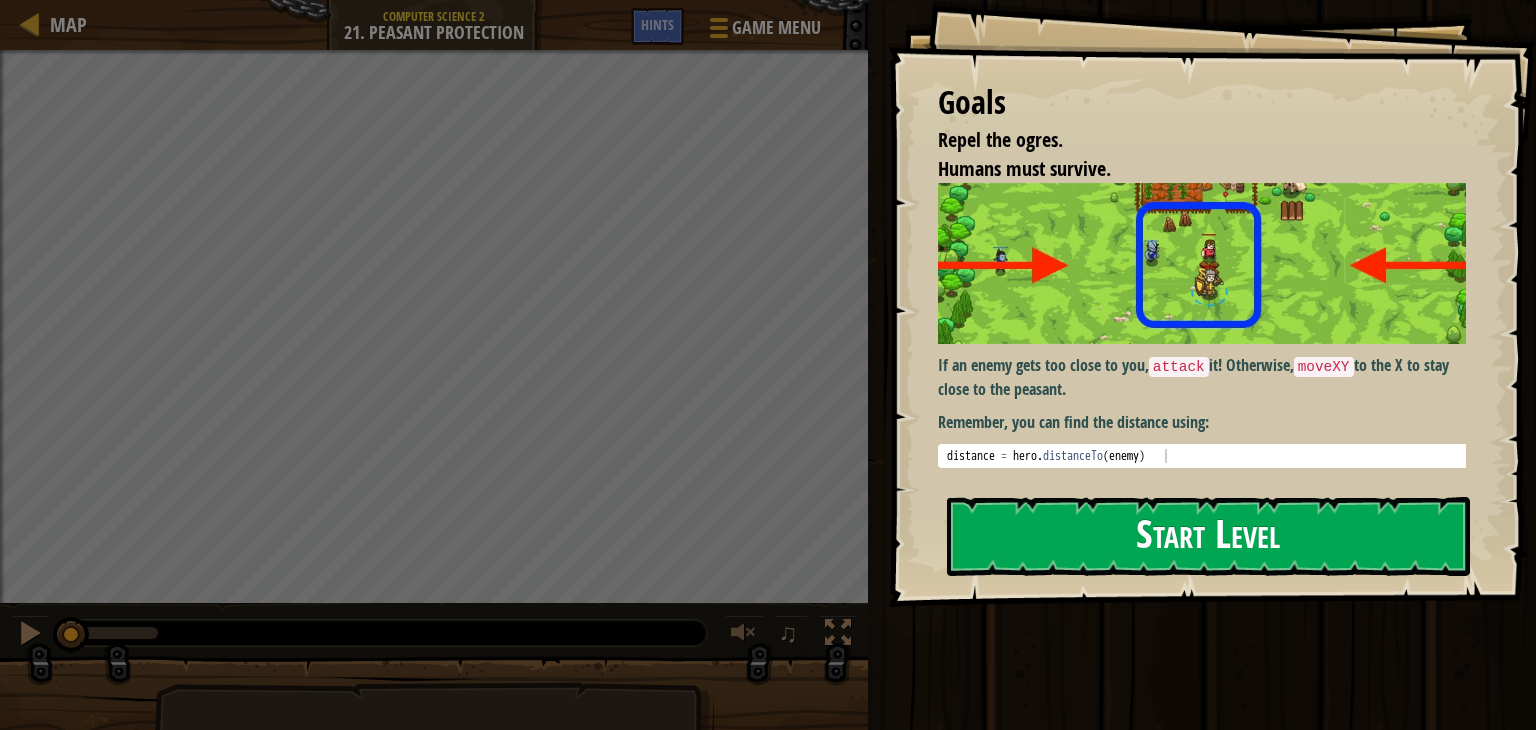 click on "Start Level" at bounding box center [1208, 536] 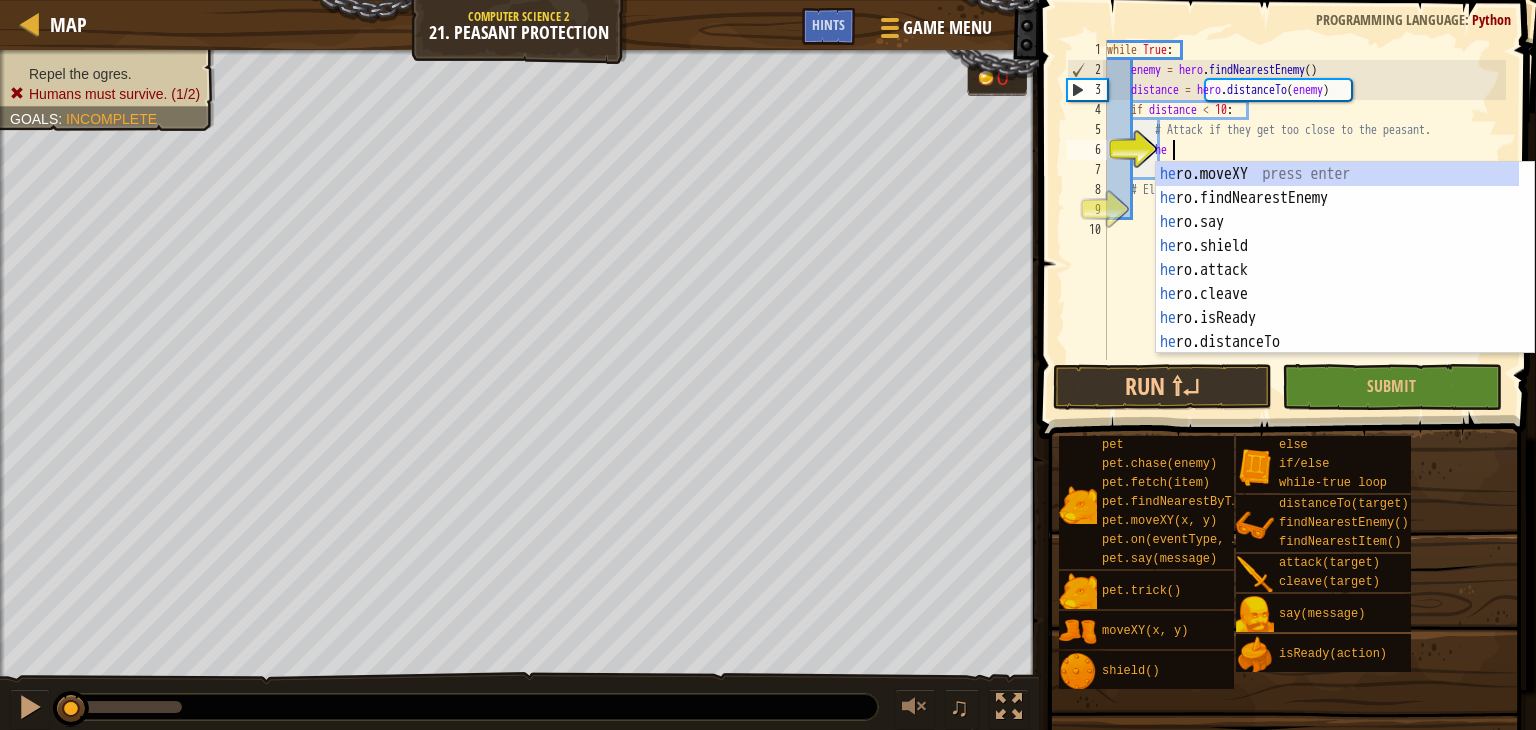 scroll, scrollTop: 9, scrollLeft: 4, axis: both 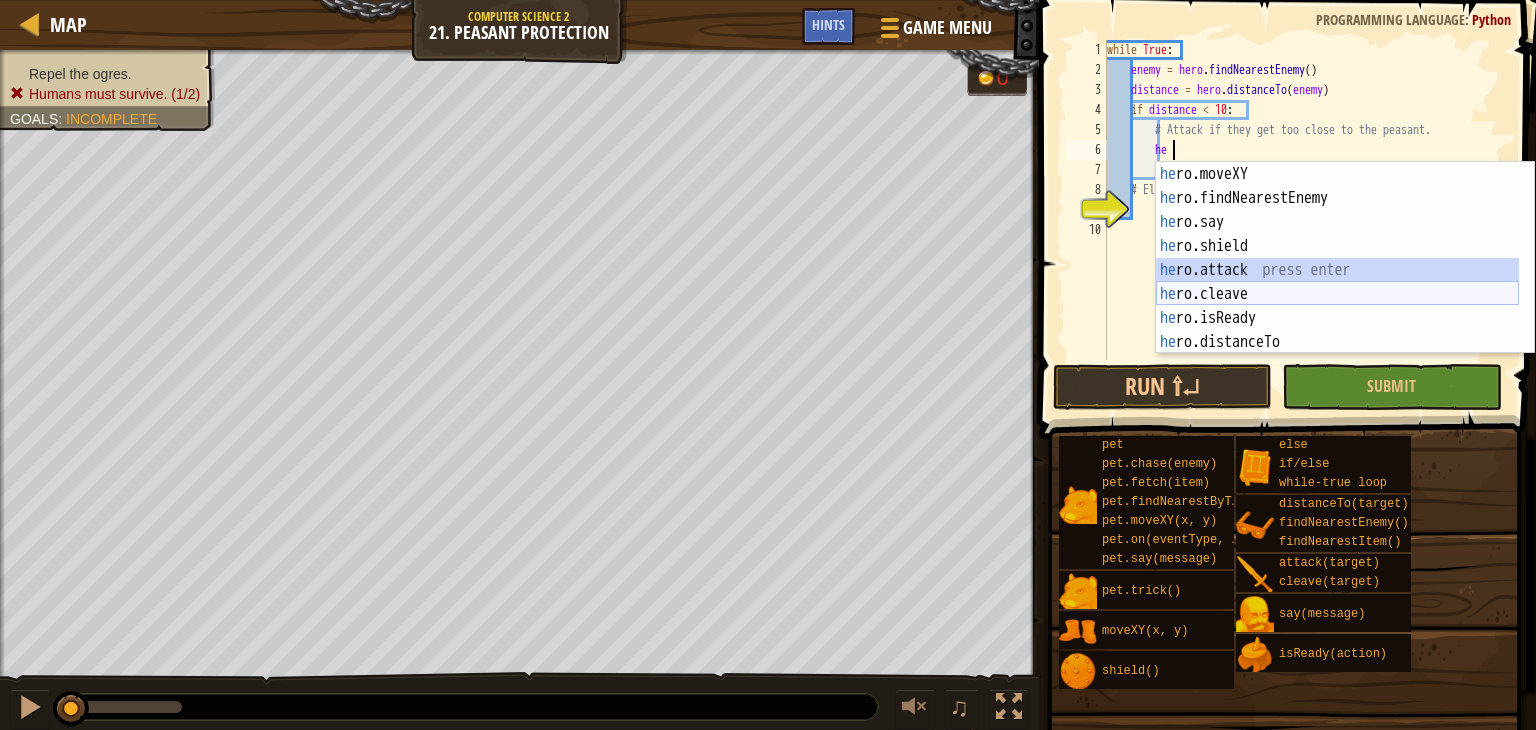 drag, startPoint x: 1244, startPoint y: 284, endPoint x: 1239, endPoint y: 293, distance: 10.29563 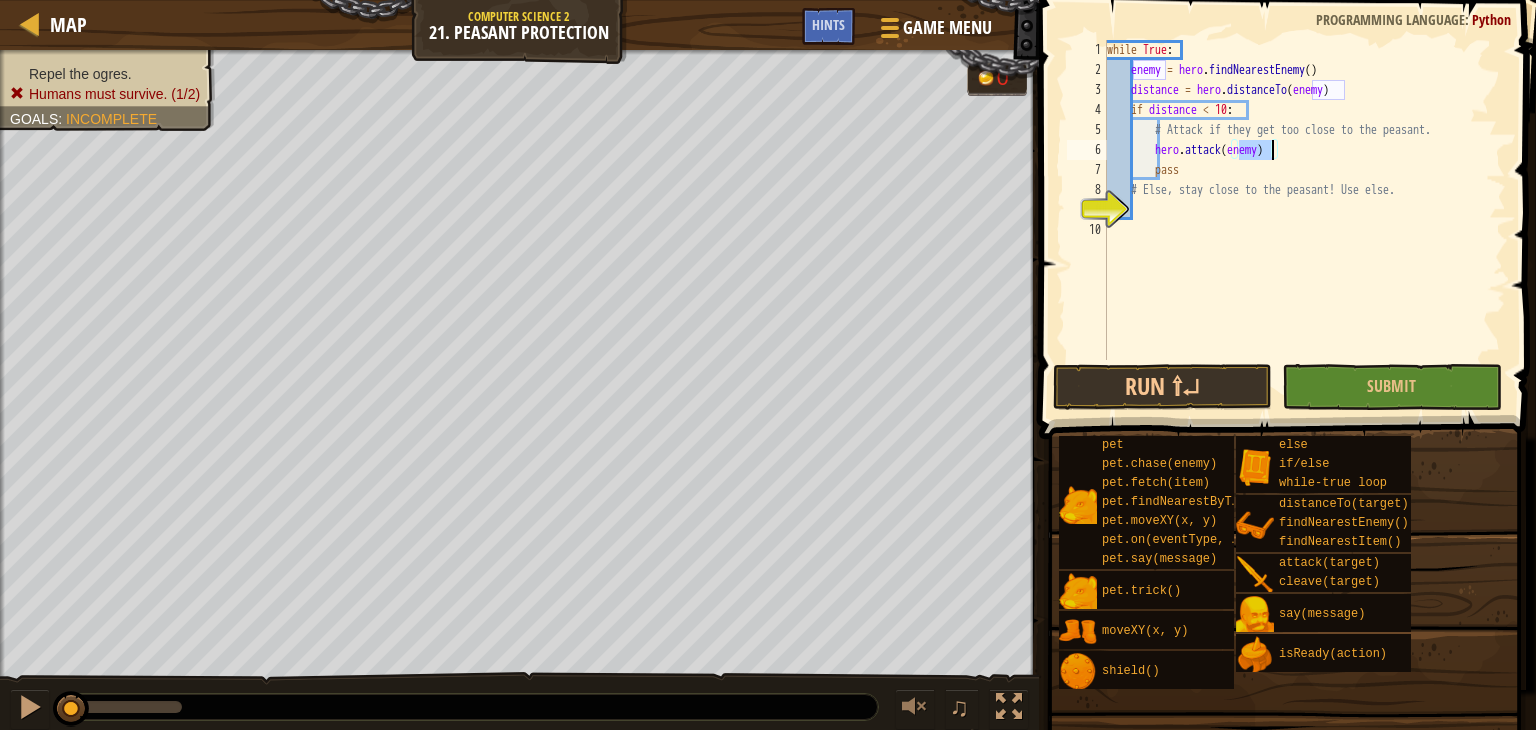 click on "while   True :      enemy   =   hero . findNearestEnemy ( )      distance   =   hero . distanceTo ( enemy )      if   distance   <   10 :          # Attack if they get too close to the peasant.          hero . attack ( enemy )          pass      # Else, stay close to the peasant! Use else." at bounding box center [1304, 220] 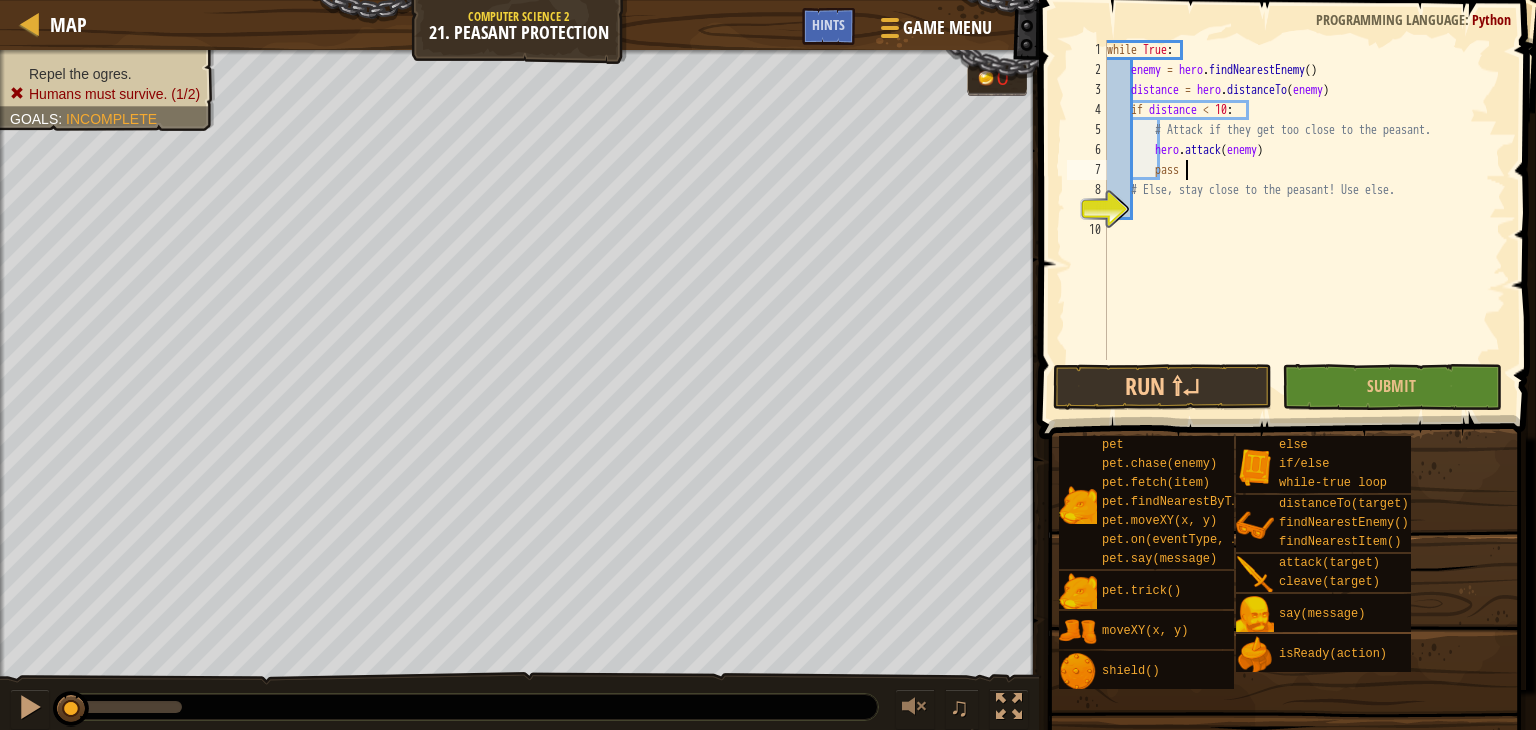 click on "while   True :      enemy   =   hero . findNearestEnemy ( )      distance   =   hero . distanceTo ( enemy )      if   distance   <   10 :          # Attack if they get too close to the peasant.          hero . attack ( enemy )          pass      # Else, stay close to the peasant! Use else." at bounding box center [1304, 220] 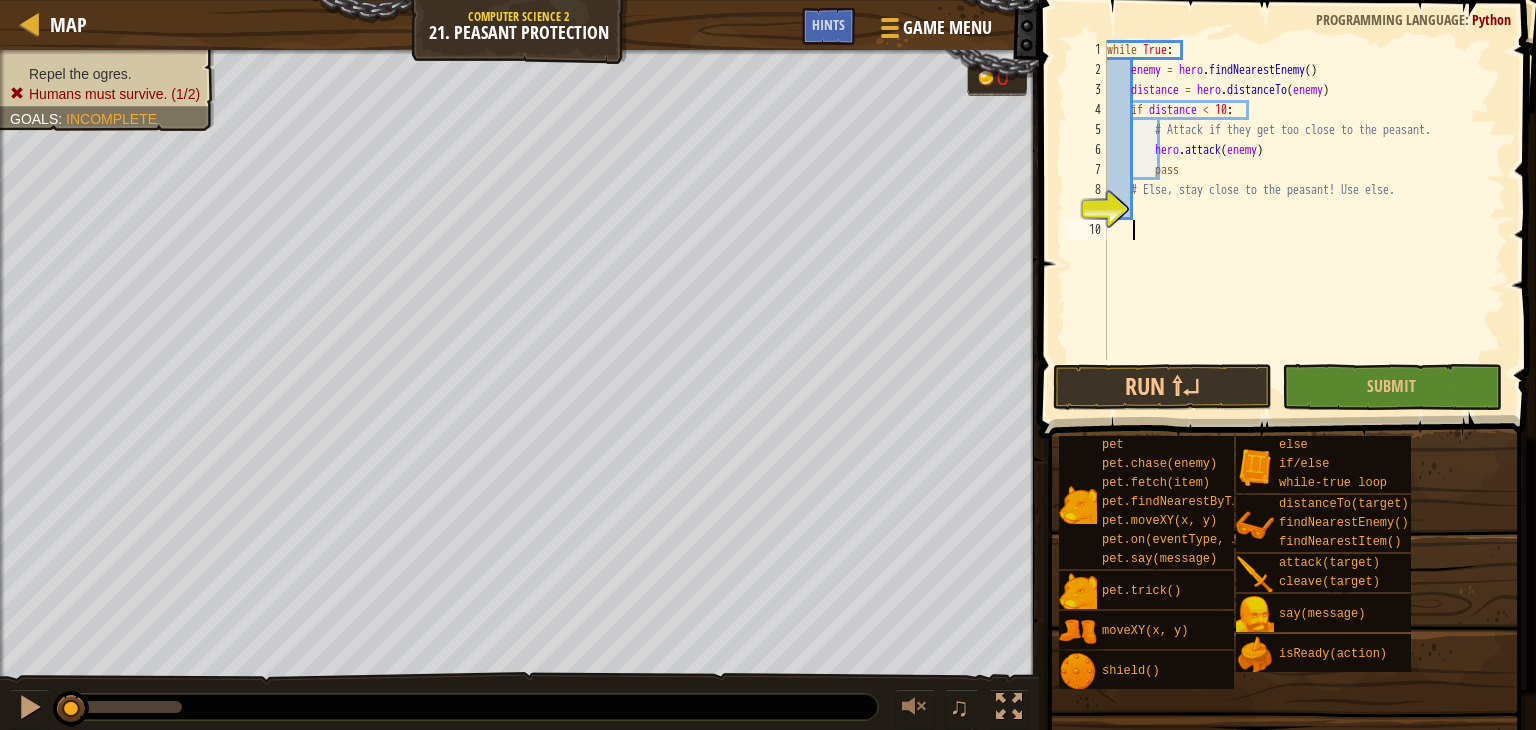 scroll, scrollTop: 9, scrollLeft: 0, axis: vertical 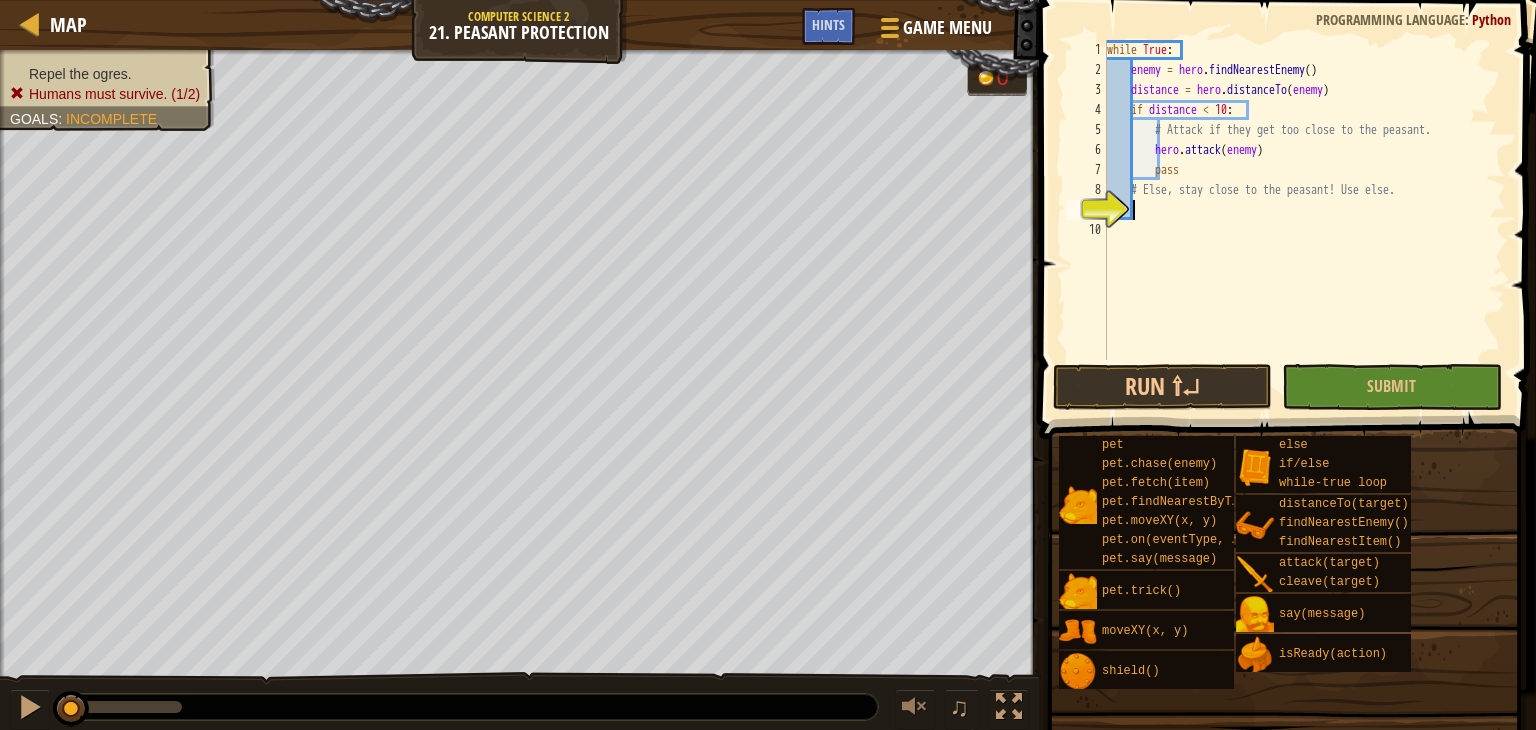 type on "el" 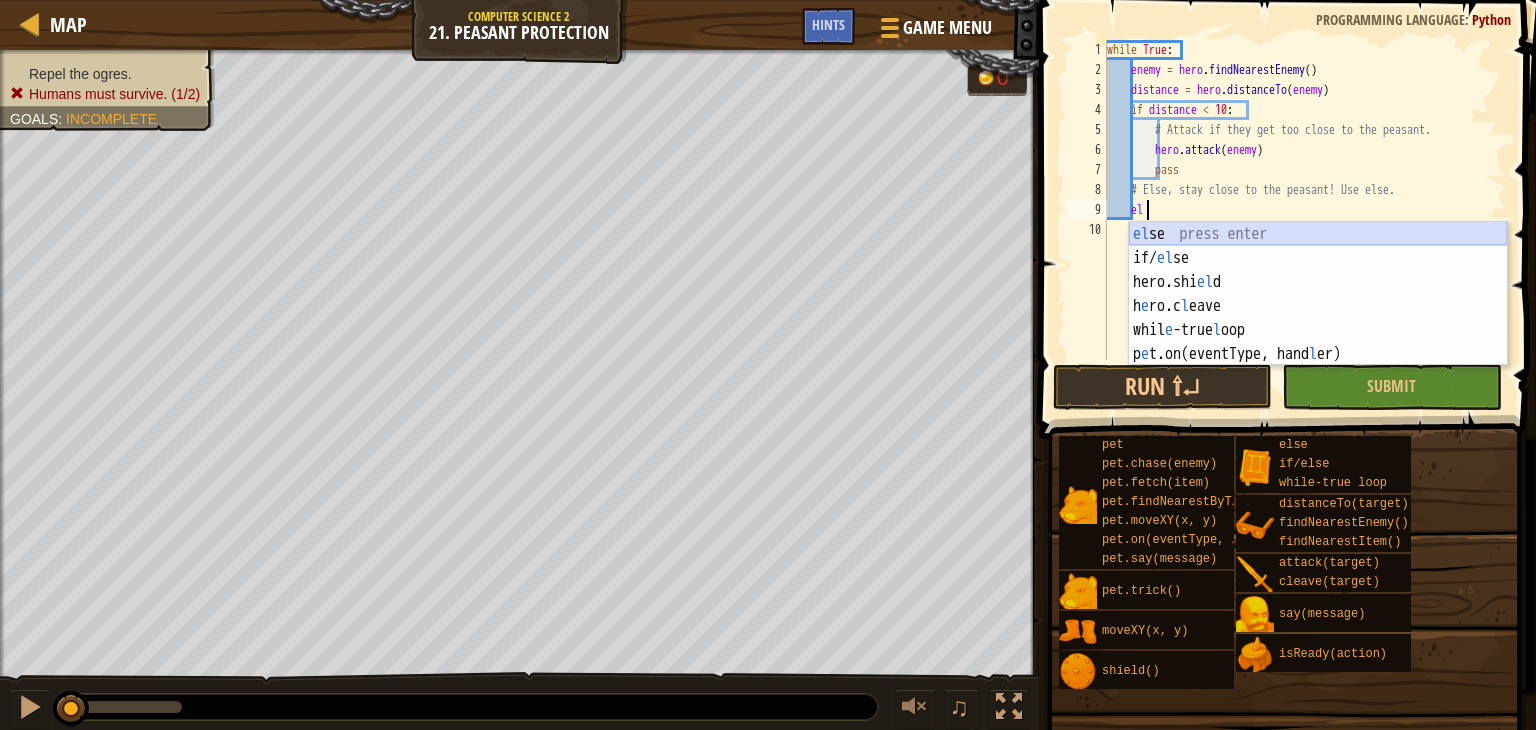 click on "el se press enter if/ el se press enter hero.shi el d press enter h e ro.c l eave press enter whil e -true  l oop press enter p e t.on(eventType, hand l er) press enter" at bounding box center (1318, 318) 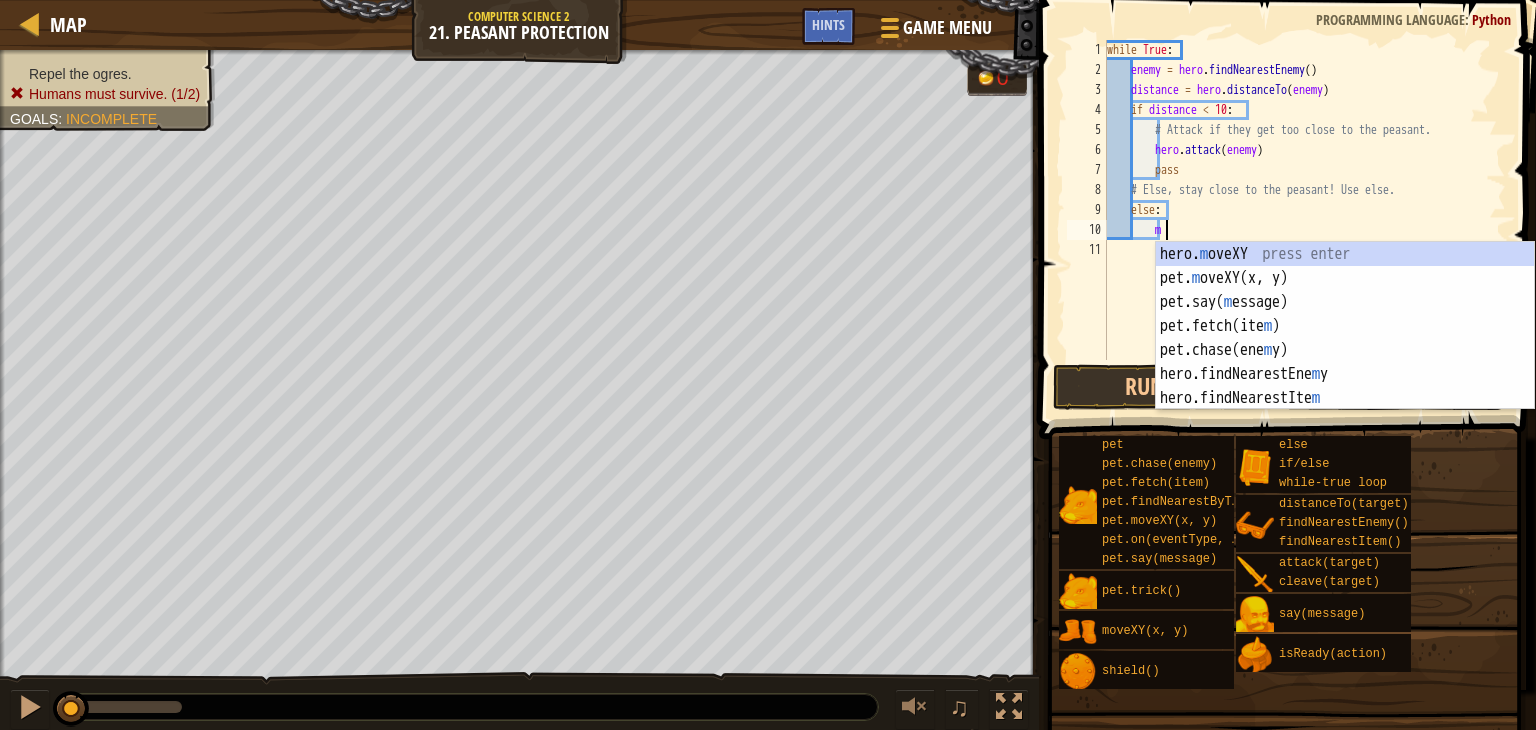 scroll, scrollTop: 9, scrollLeft: 4, axis: both 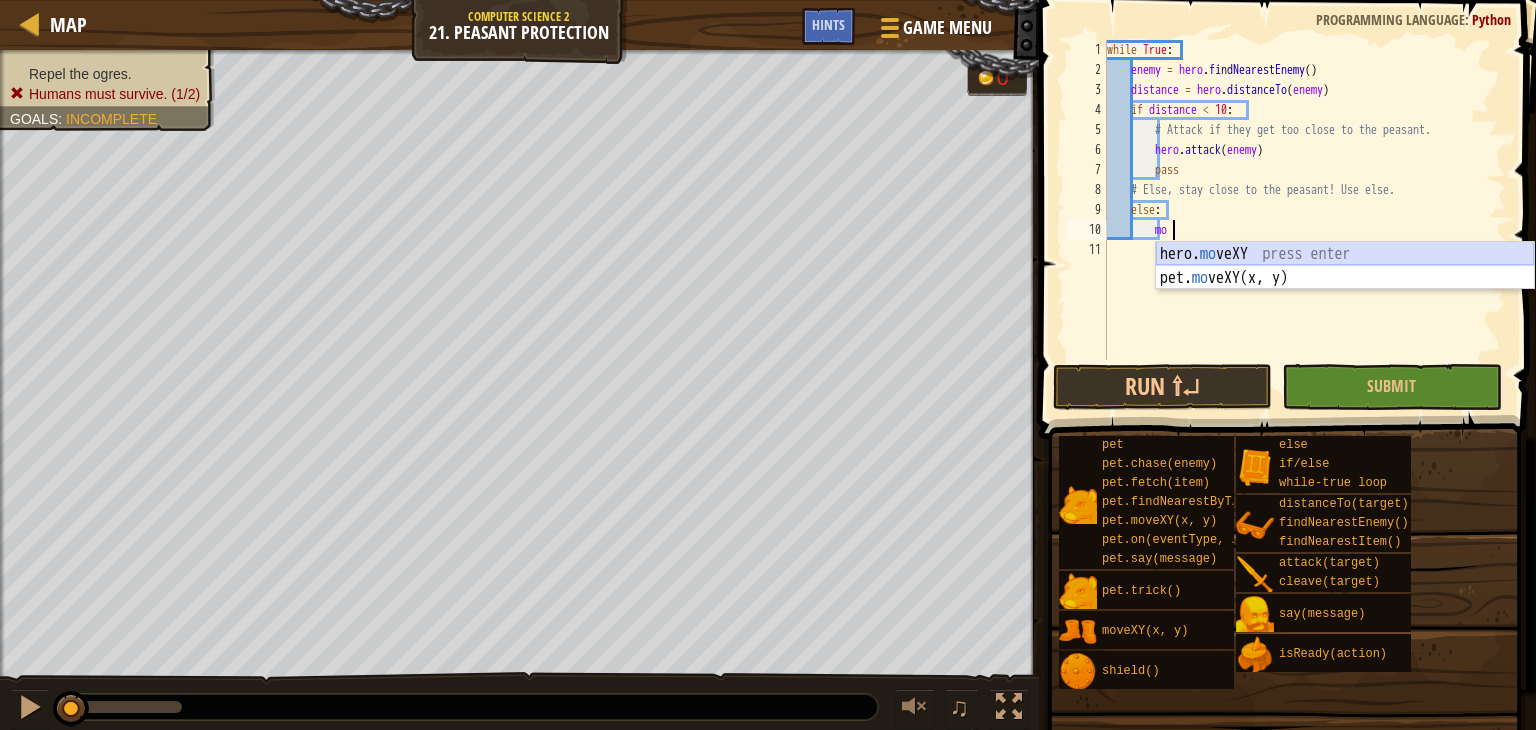 click on "hero. mo veXY press enter pet. mo veXY(x, y) press enter" at bounding box center (1345, 290) 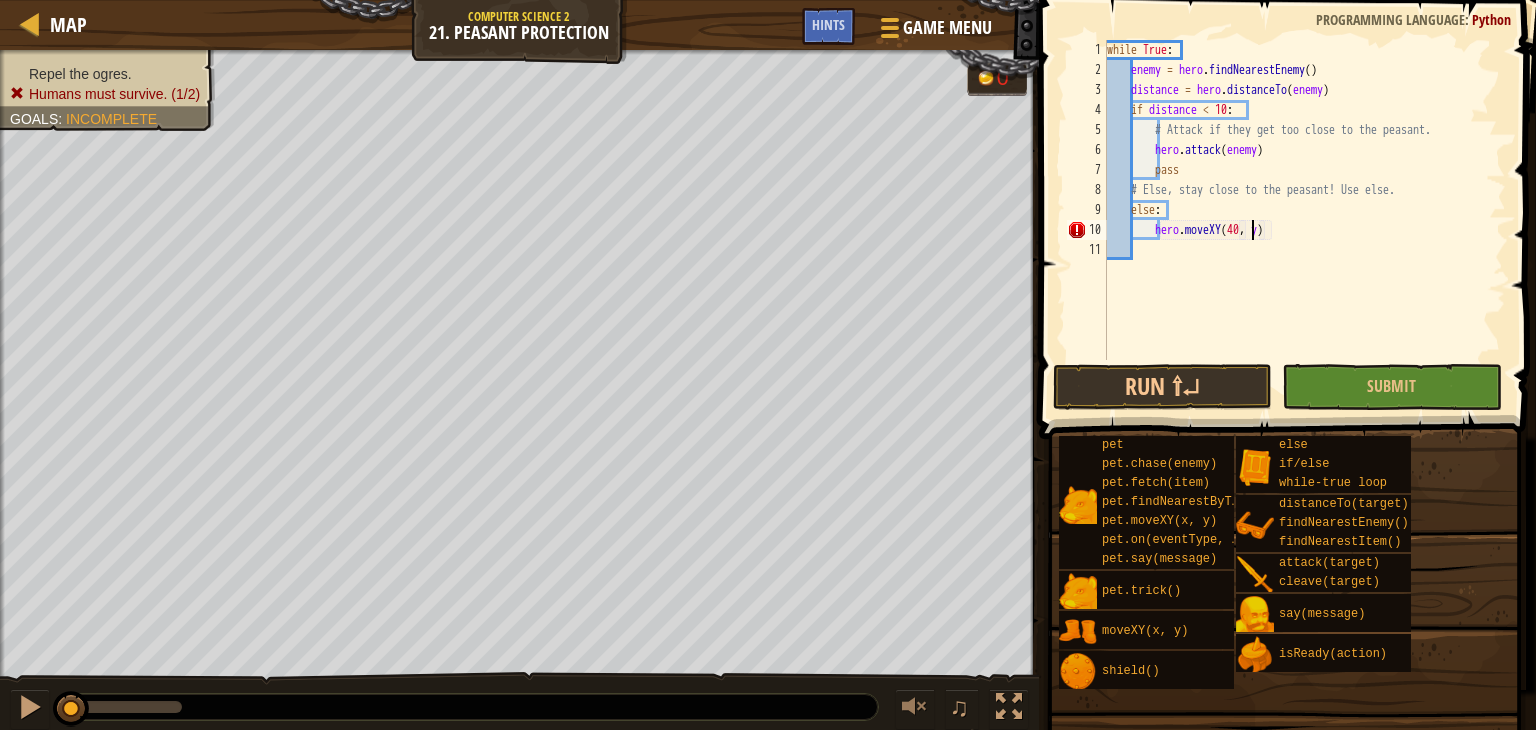 scroll, scrollTop: 9, scrollLeft: 12, axis: both 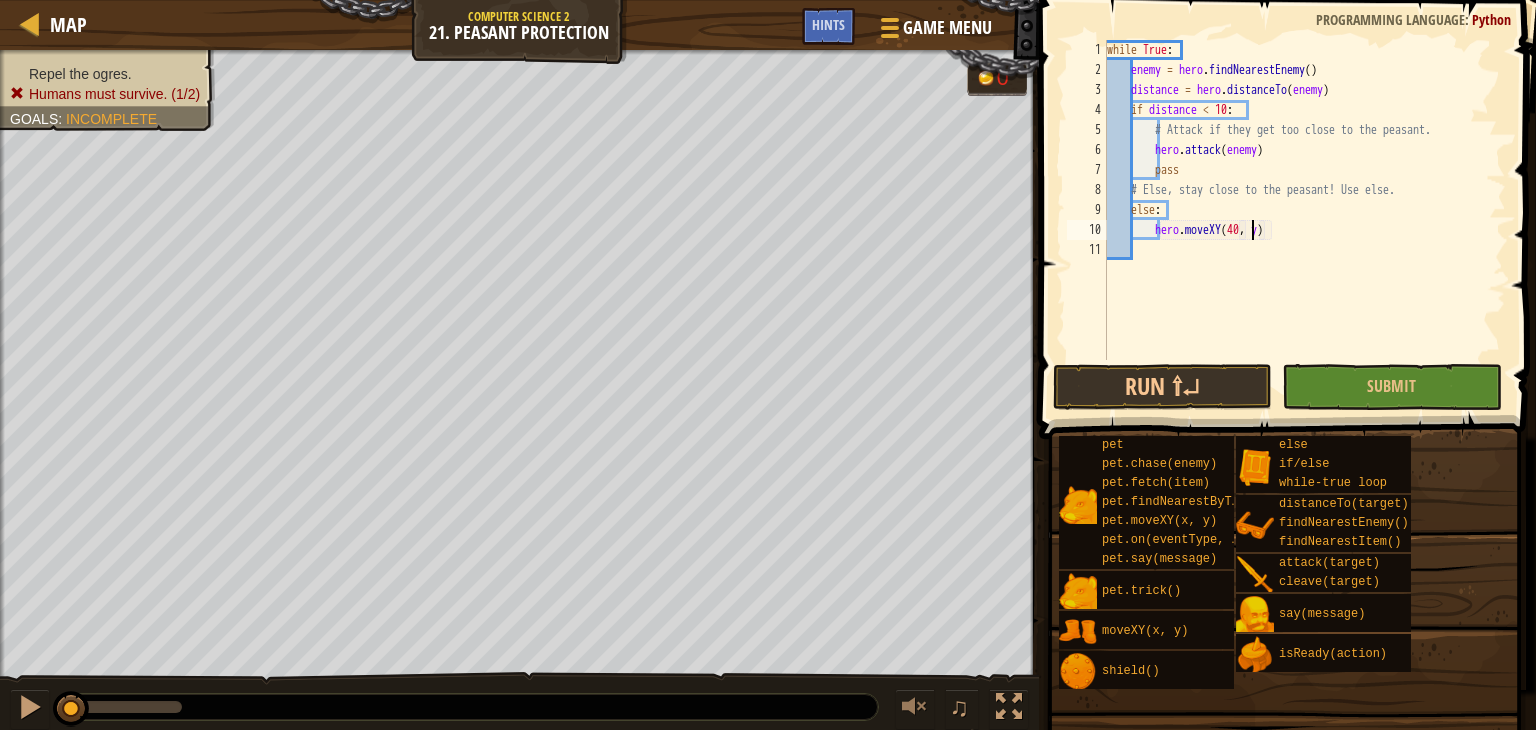 click on "while   True :      enemy   =   hero . findNearestEnemy ( )      distance   =   hero . distanceTo ( enemy )      if   distance   <   10 :          # Attack if they get too close to the peasant.          hero . attack ( enemy )          pass      # Else, stay close to the peasant! Use else.      else :          hero . moveXY ( 40 ,   y )" at bounding box center (1304, 220) 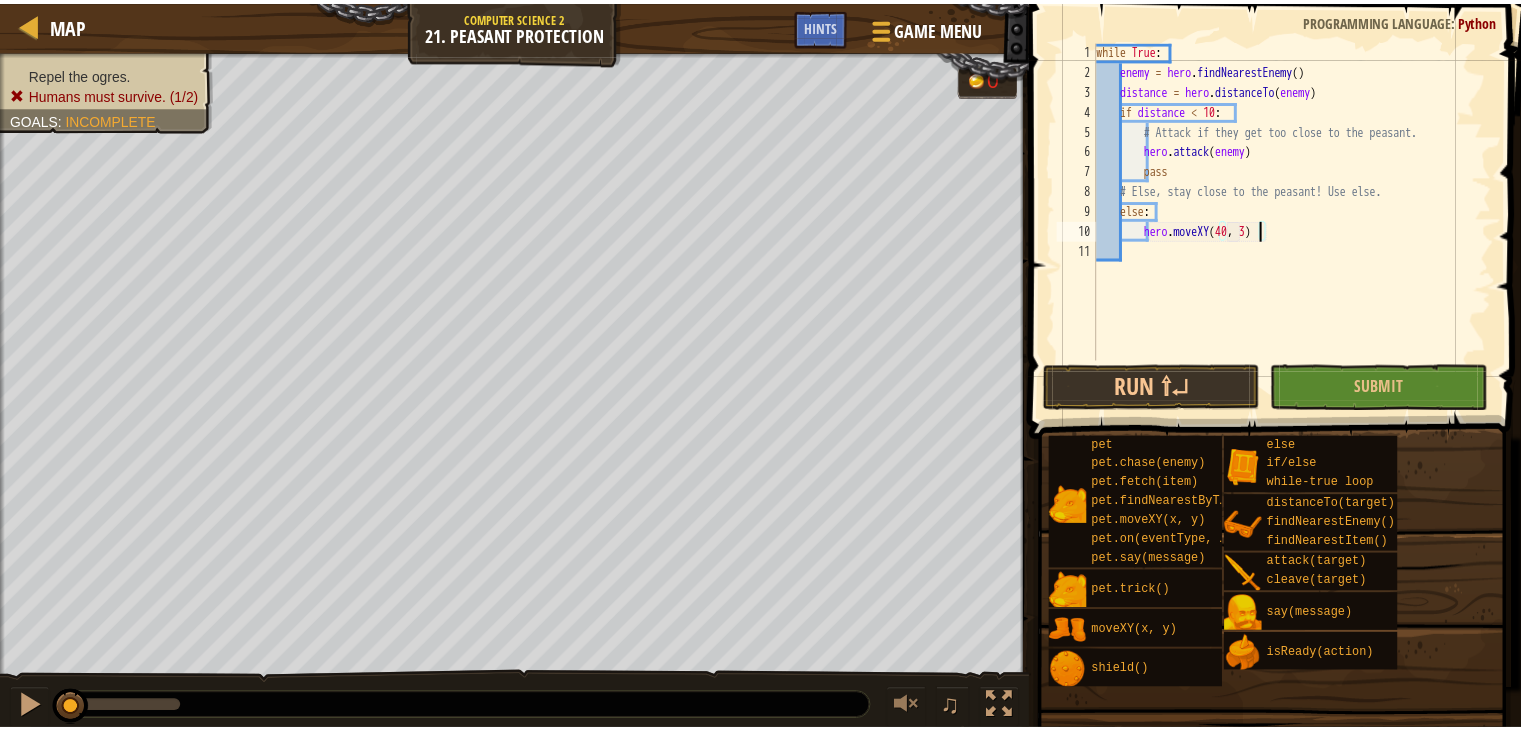 scroll, scrollTop: 9, scrollLeft: 13, axis: both 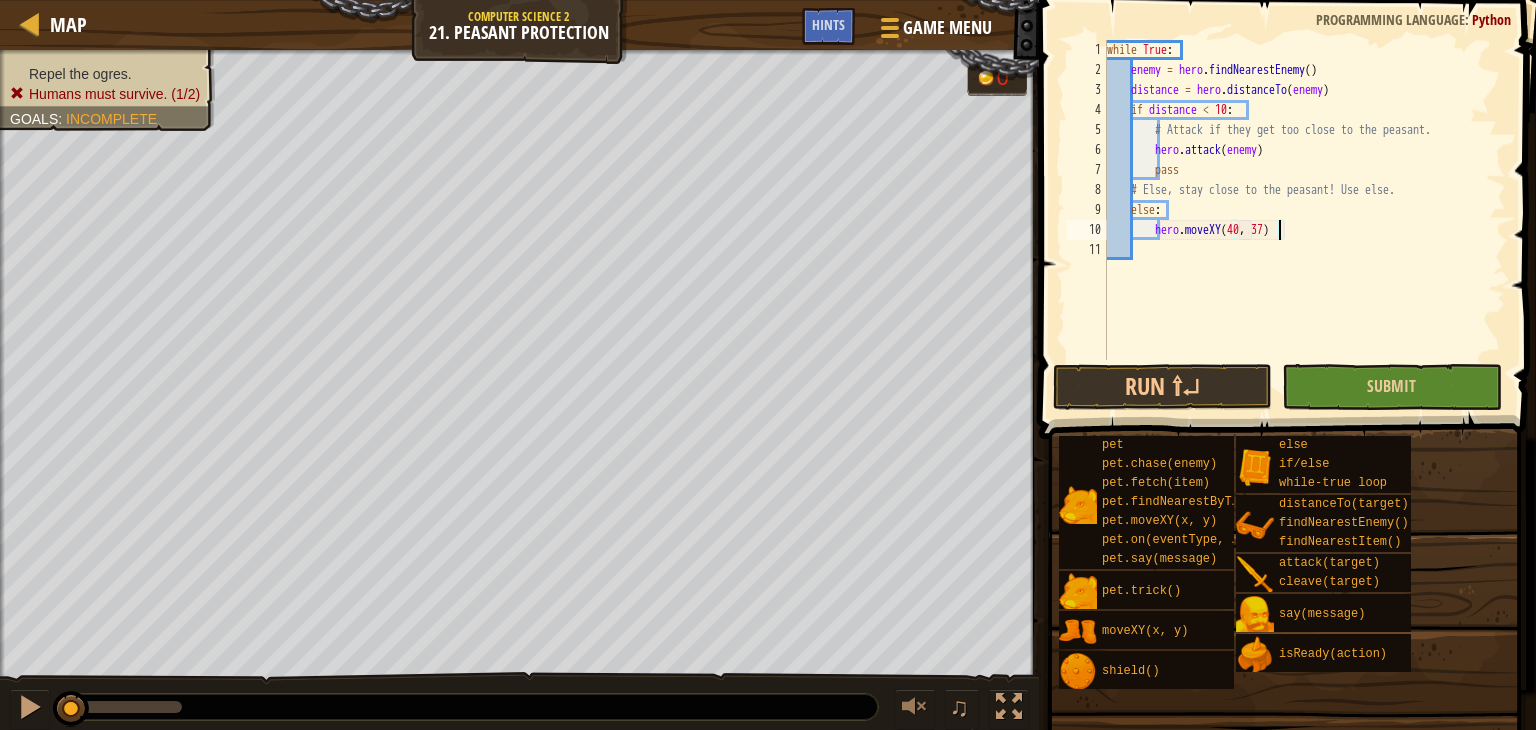 type on "hero.moveXY(40, 37)" 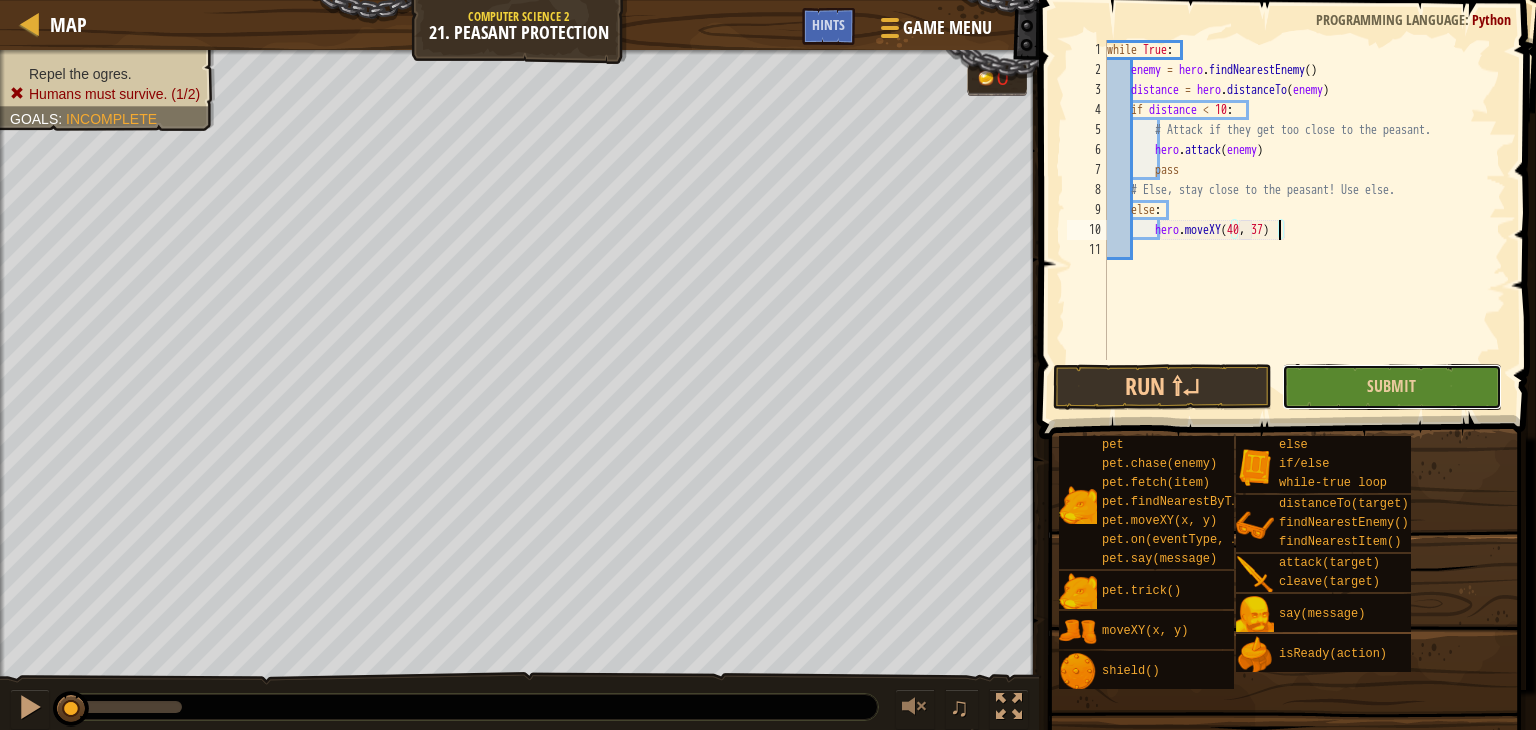 click on "Submit" at bounding box center [1391, 387] 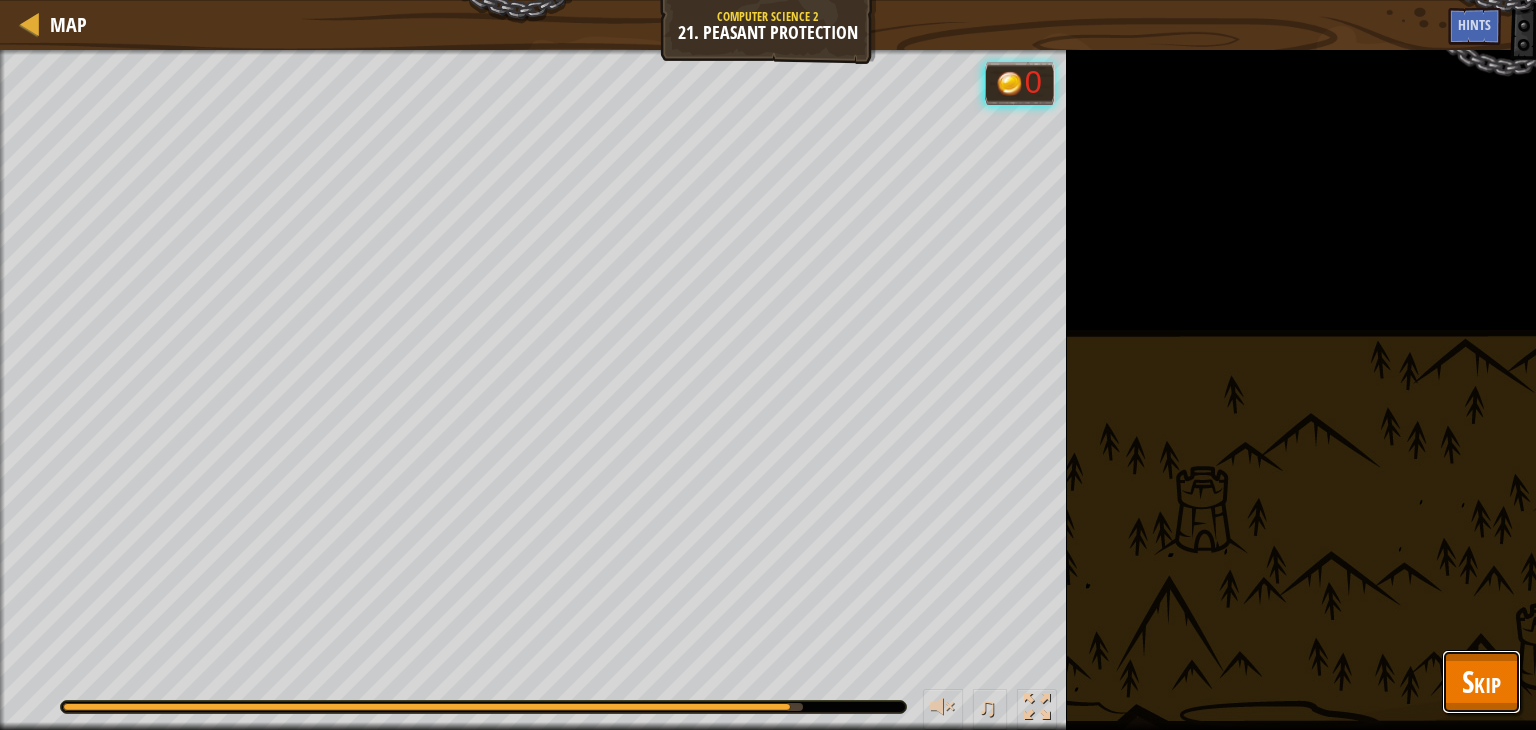 click on "Skip" at bounding box center [1481, 681] 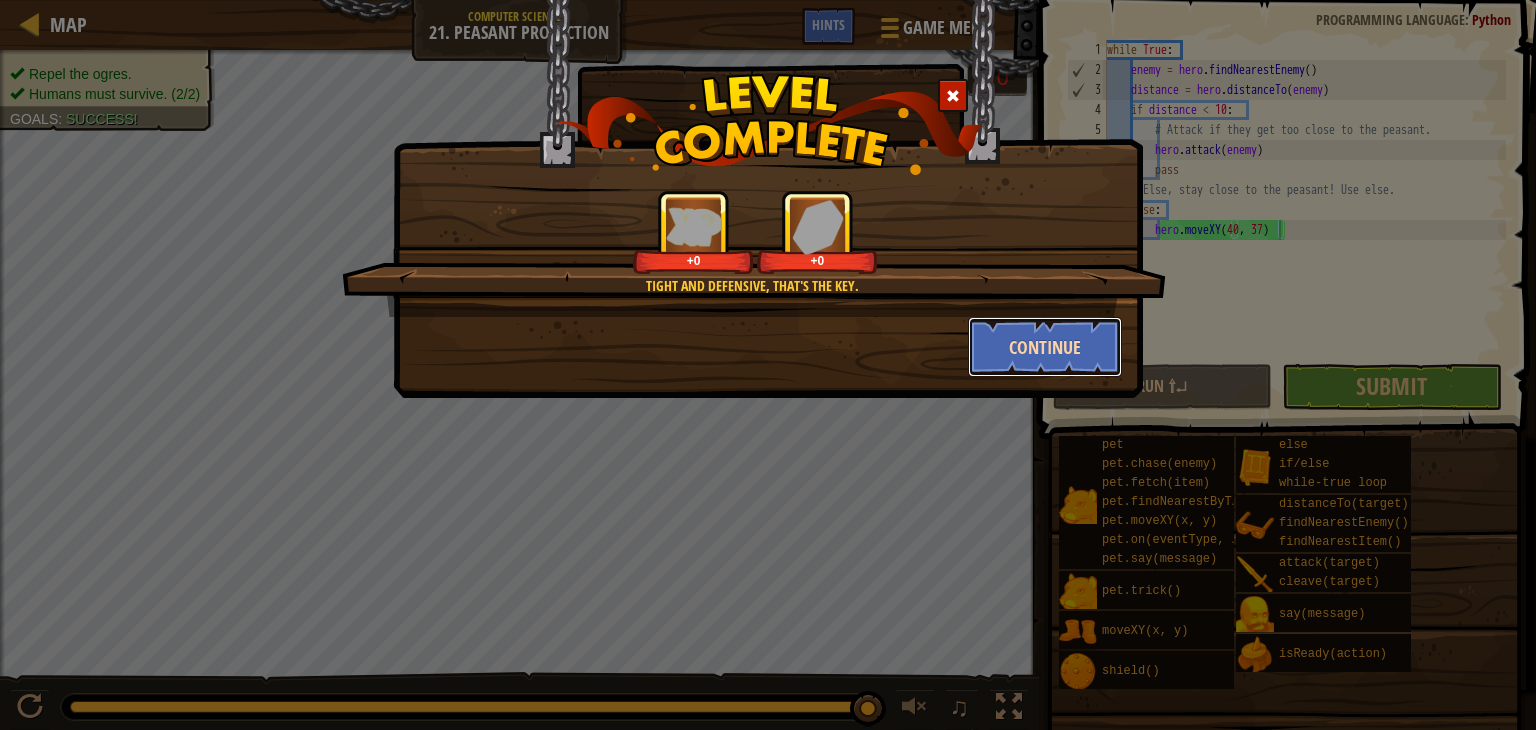 click on "Continue" at bounding box center [1045, 347] 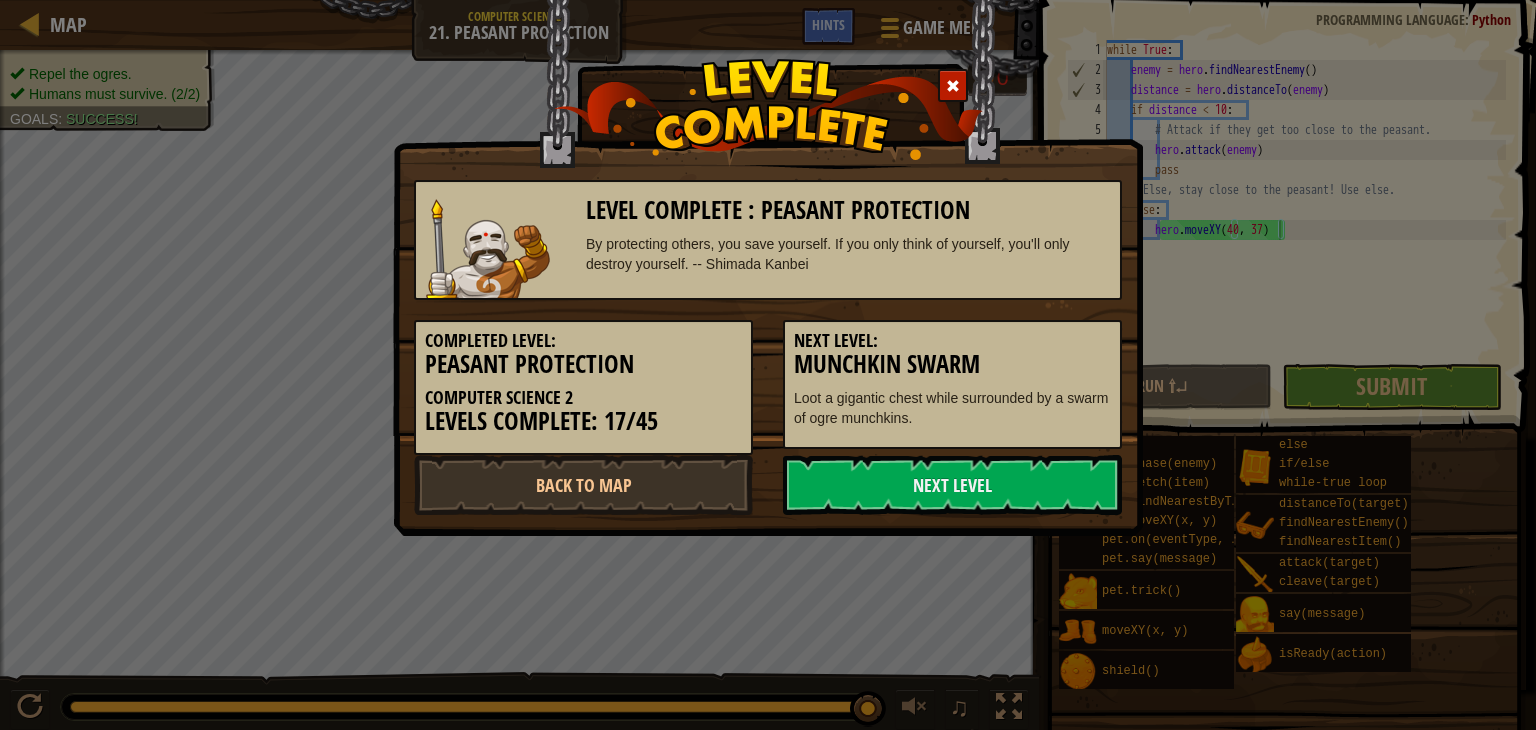 click on "Level Complete : Peasant Protection By protecting others, you save yourself. If you only think of yourself, you'll only destroy yourself. -- Shimada Kanbei Completed Level: Peasant Protection Computer Science 2 Levels Complete: 17/45 Next Level: Munchkin Swarm Loot a gigantic chest while surrounded by a swarm of ogre munchkins.
Back to Map Next Level" at bounding box center [768, 268] 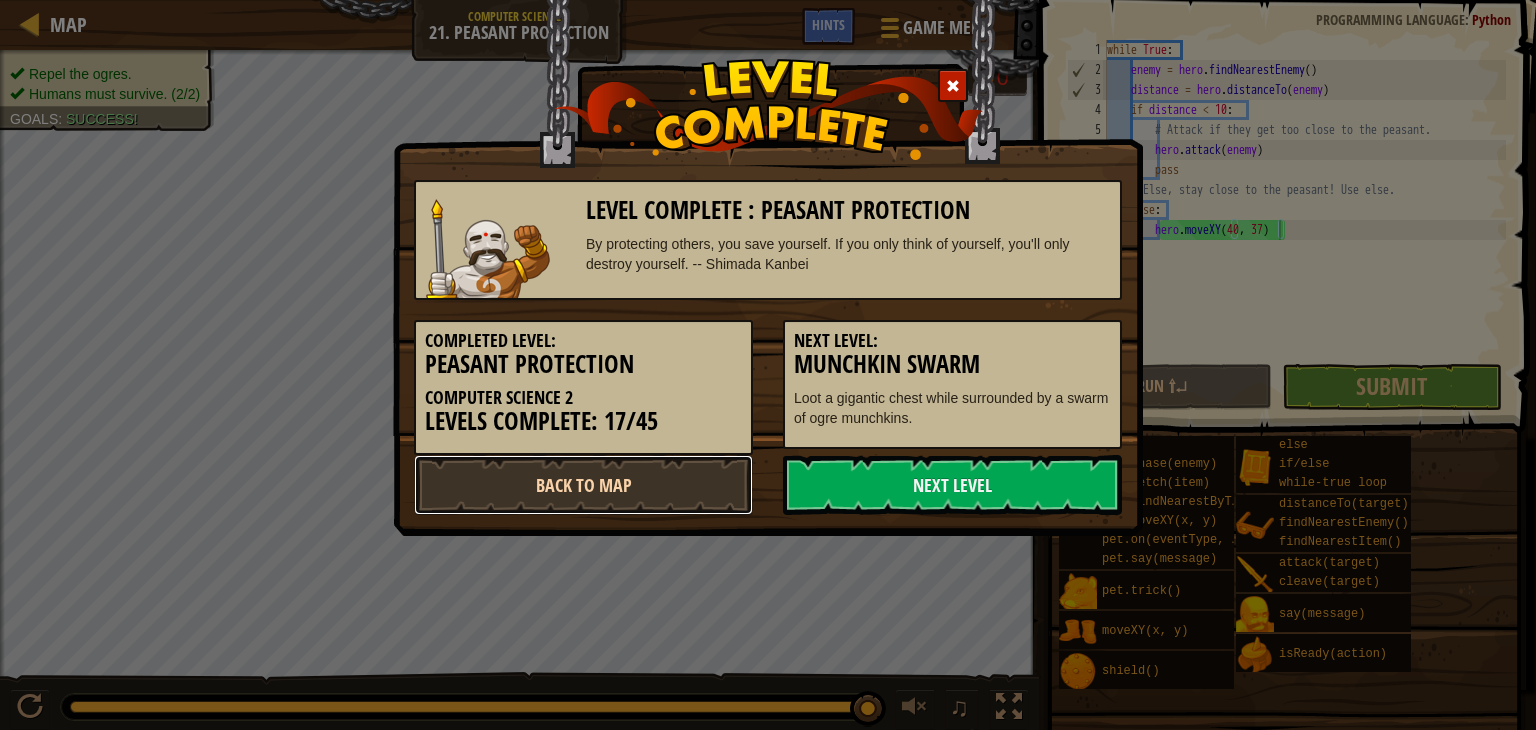 click on "Back to Map" at bounding box center (583, 485) 